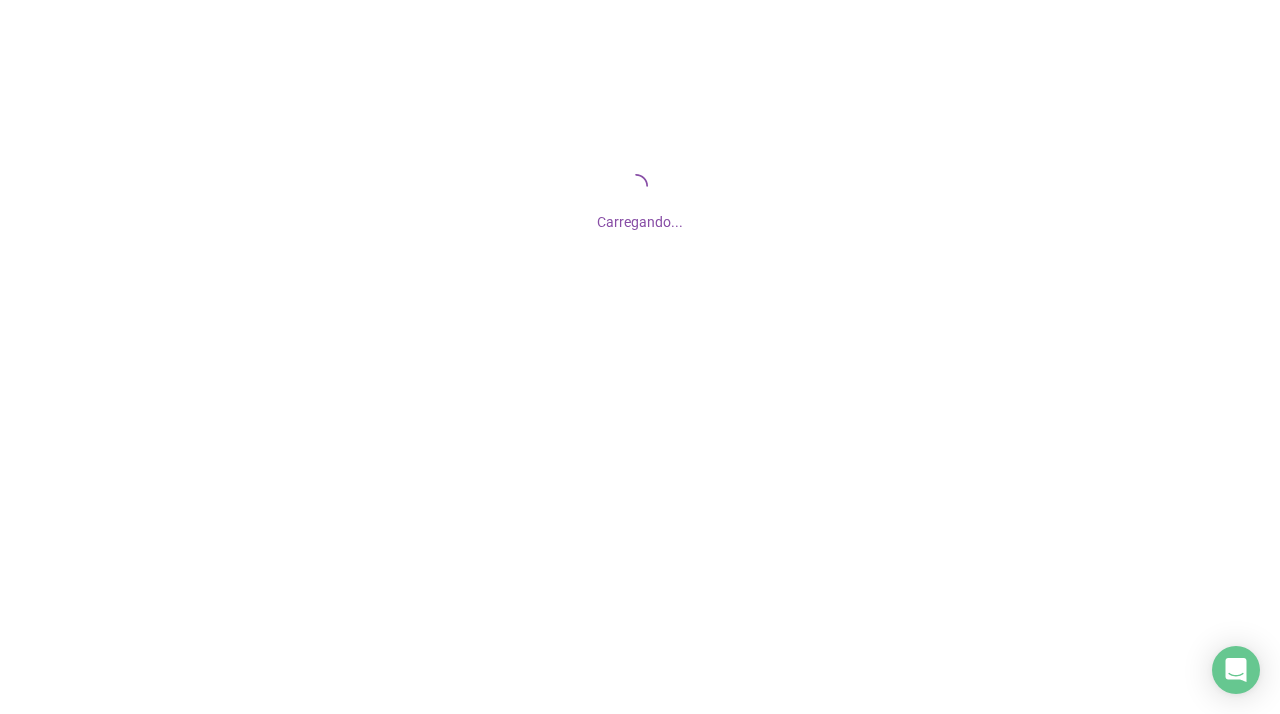 scroll, scrollTop: 0, scrollLeft: 0, axis: both 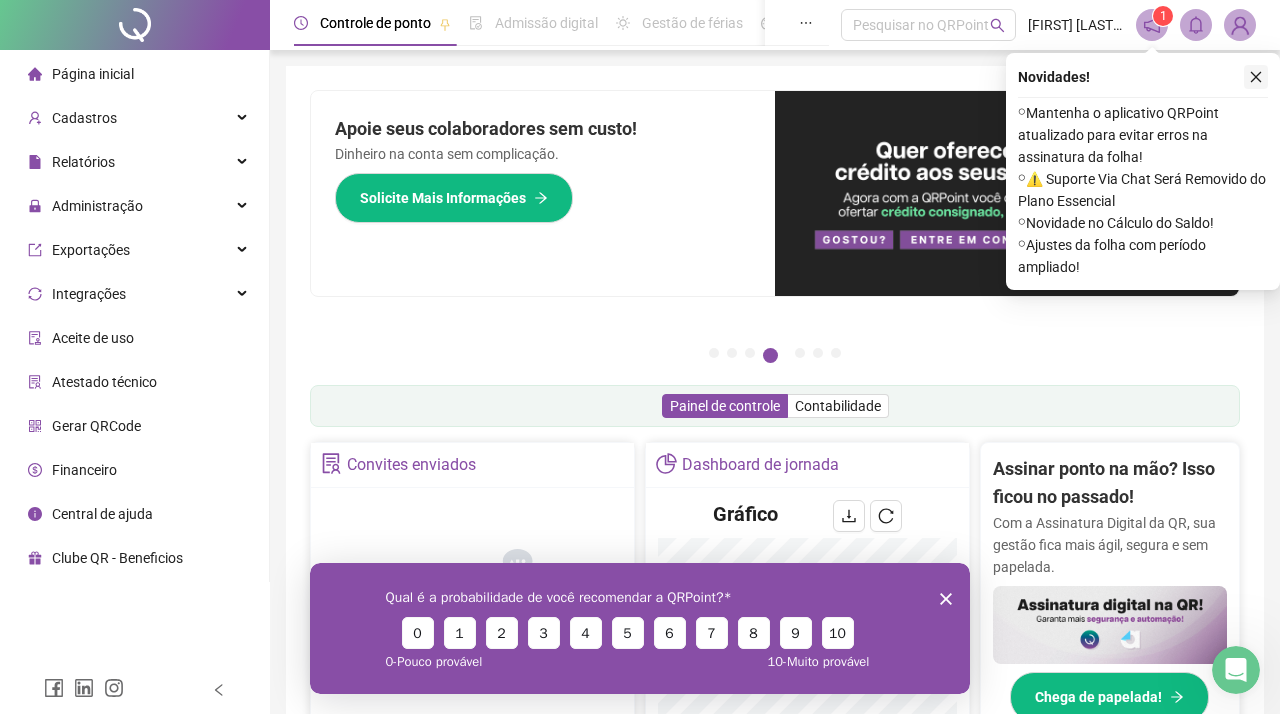 click 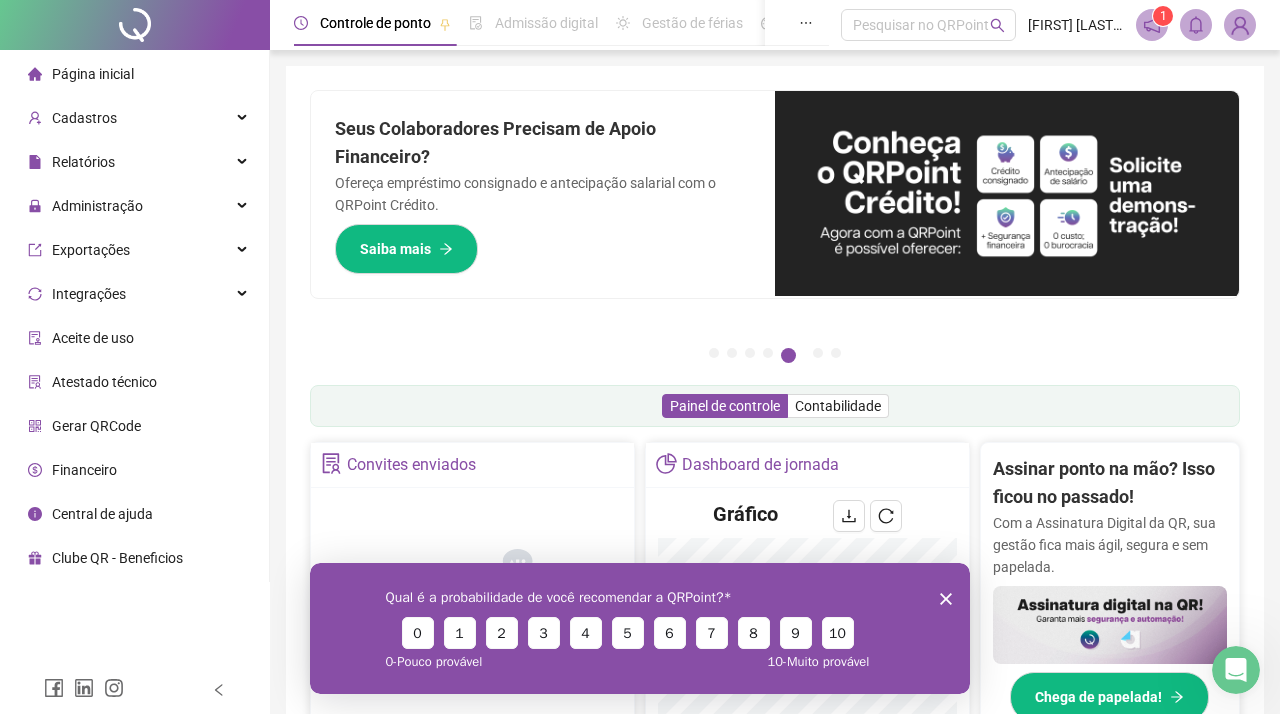 click 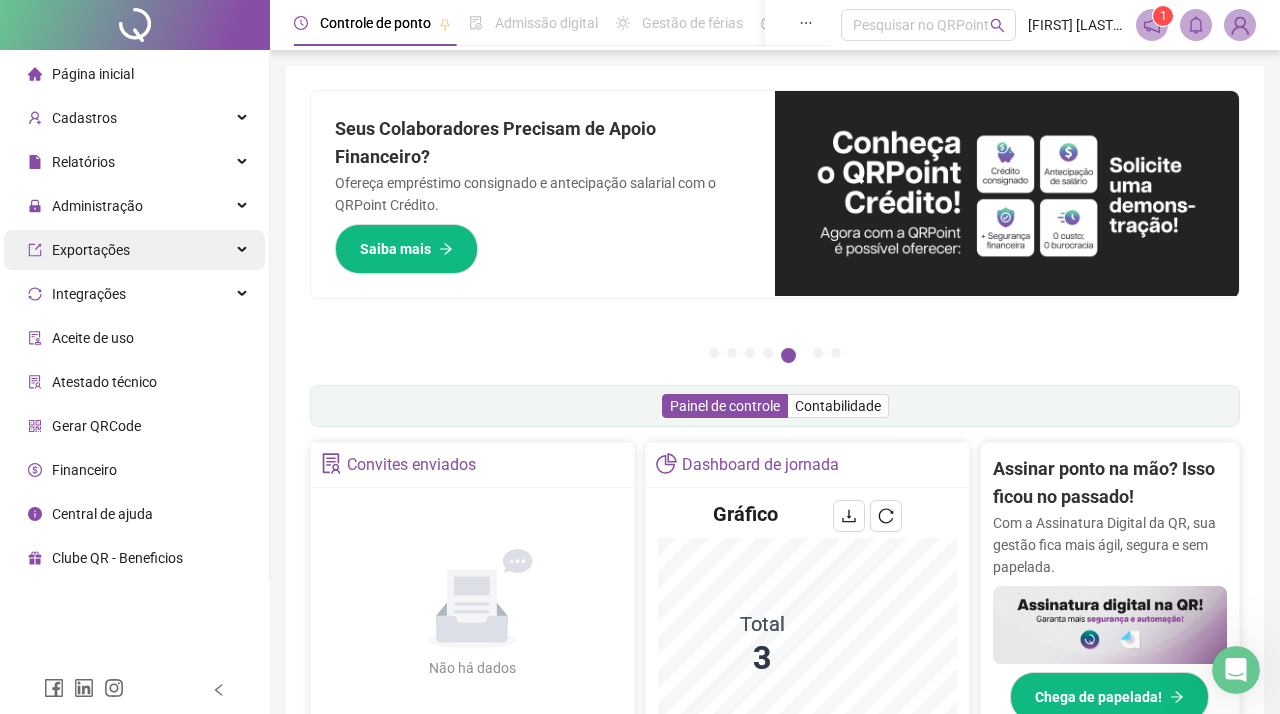 scroll, scrollTop: 0, scrollLeft: 0, axis: both 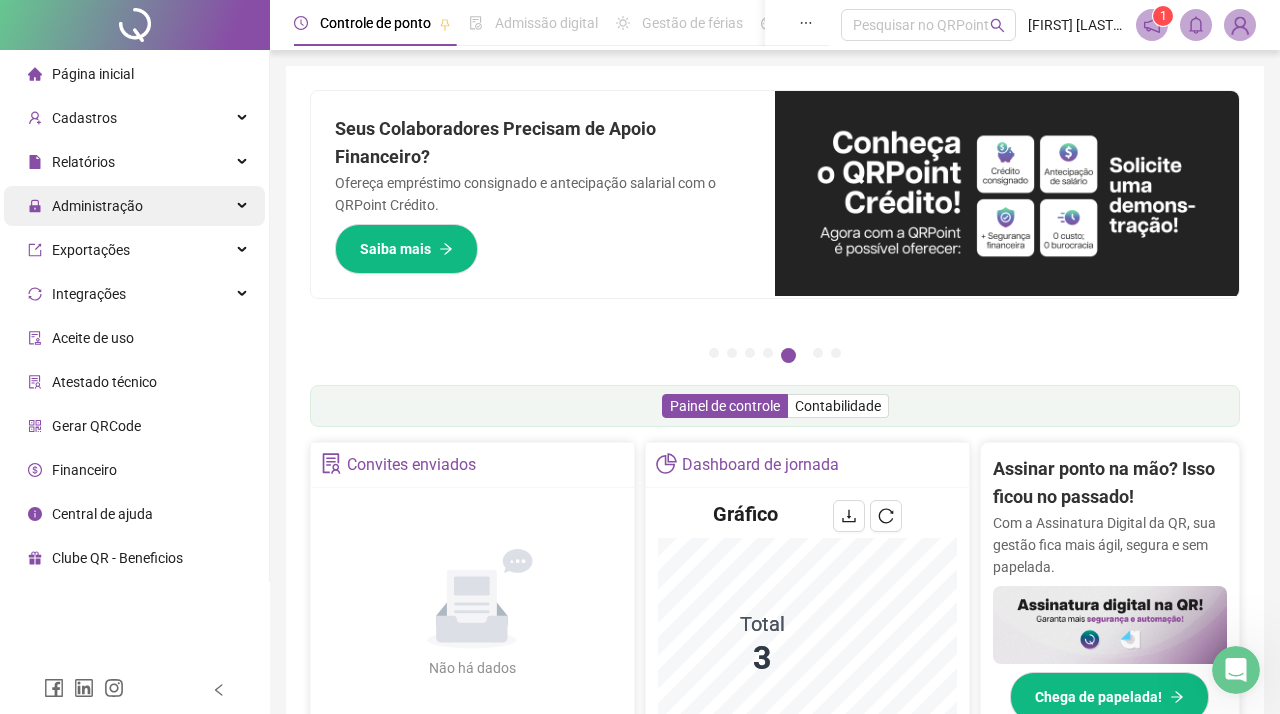 click on "Administração" at bounding box center [134, 206] 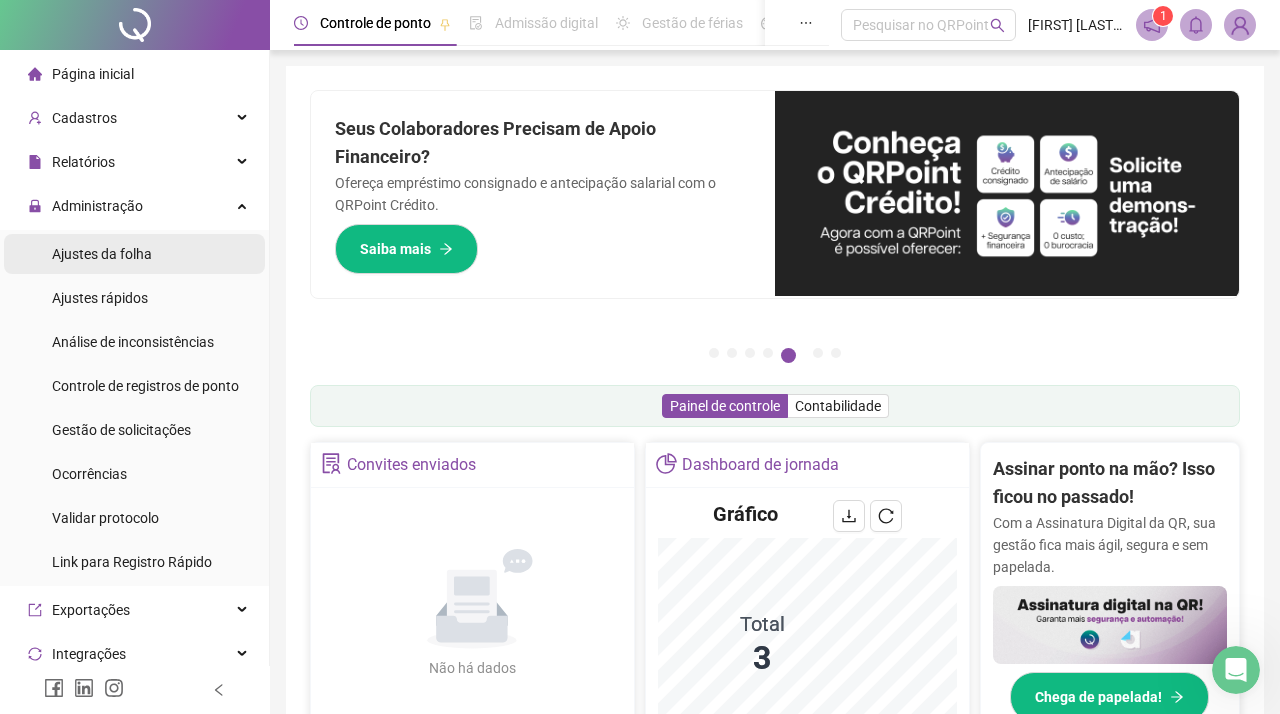 click on "Ajustes da folha" at bounding box center [102, 254] 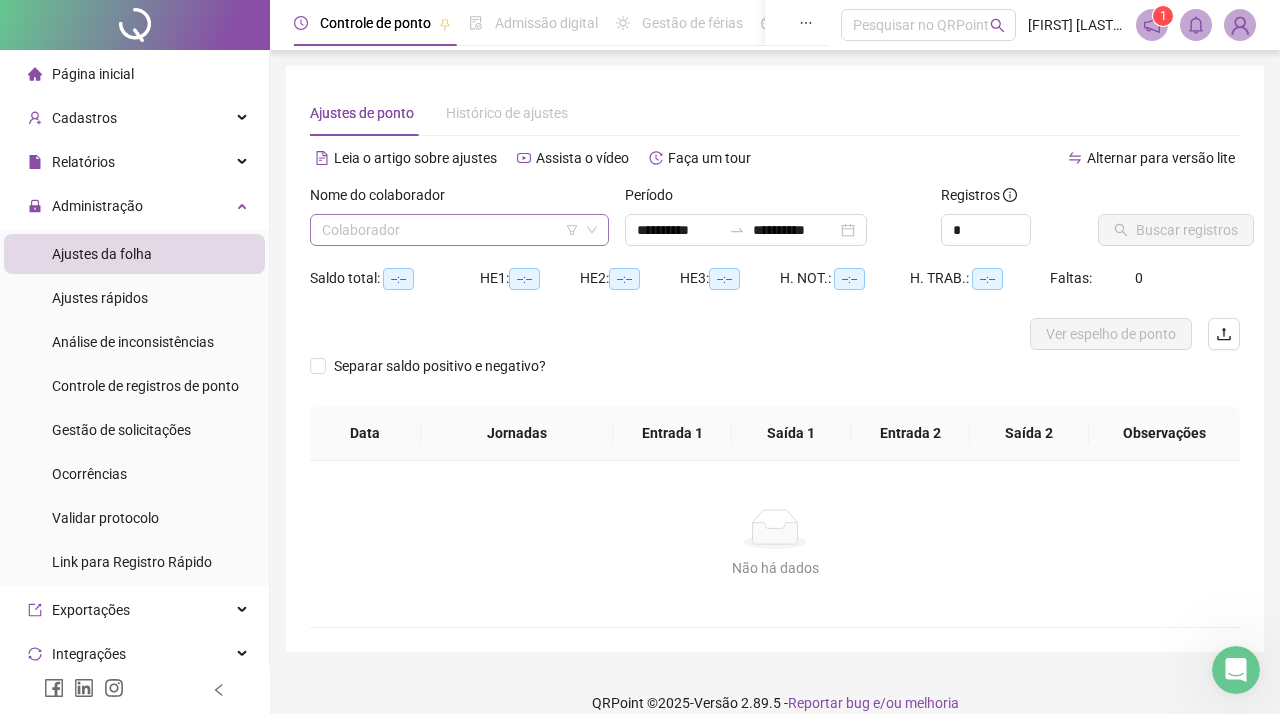 click at bounding box center [450, 230] 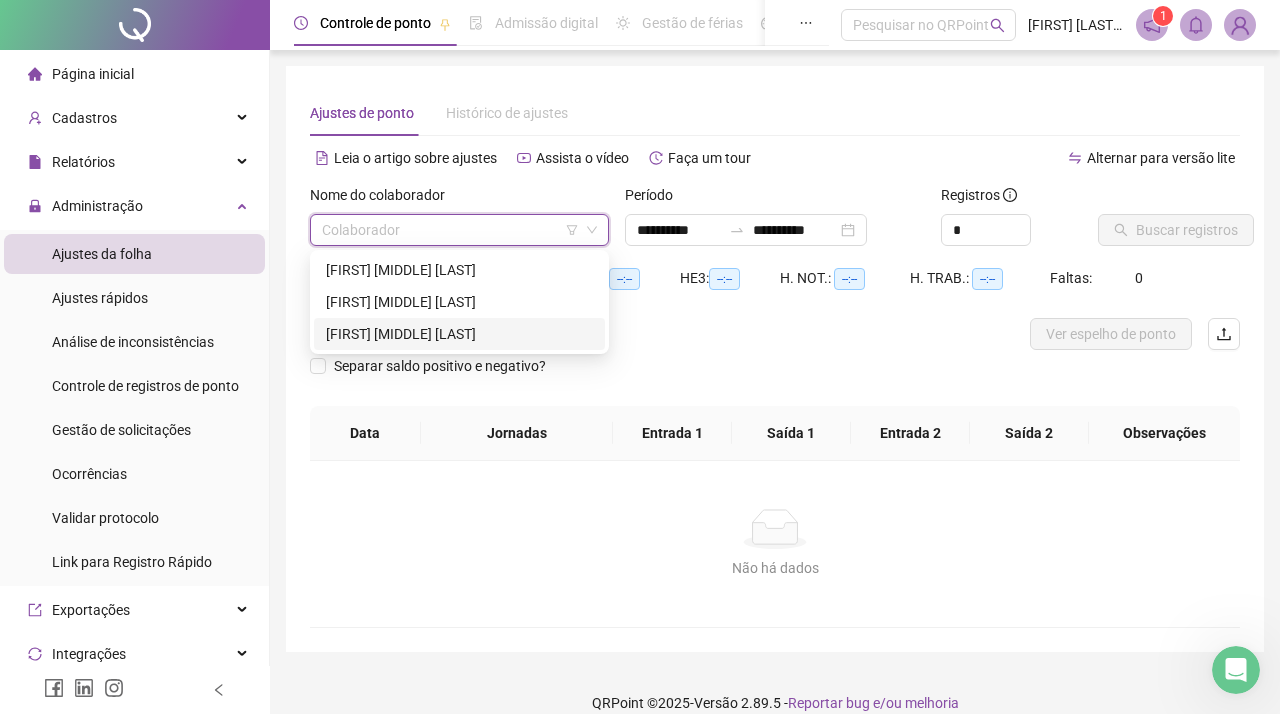 click on "[FIRST] [MIDDLE] [LAST]" at bounding box center (459, 334) 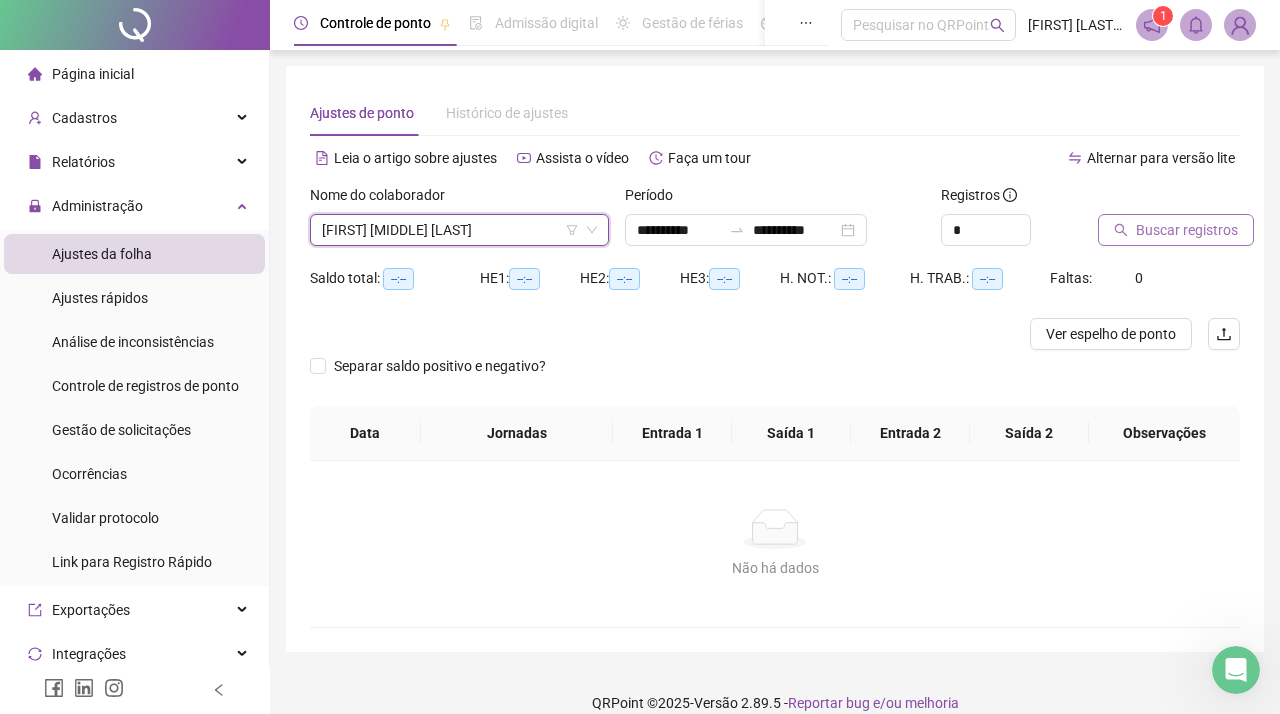 click on "Buscar registros" at bounding box center [1187, 230] 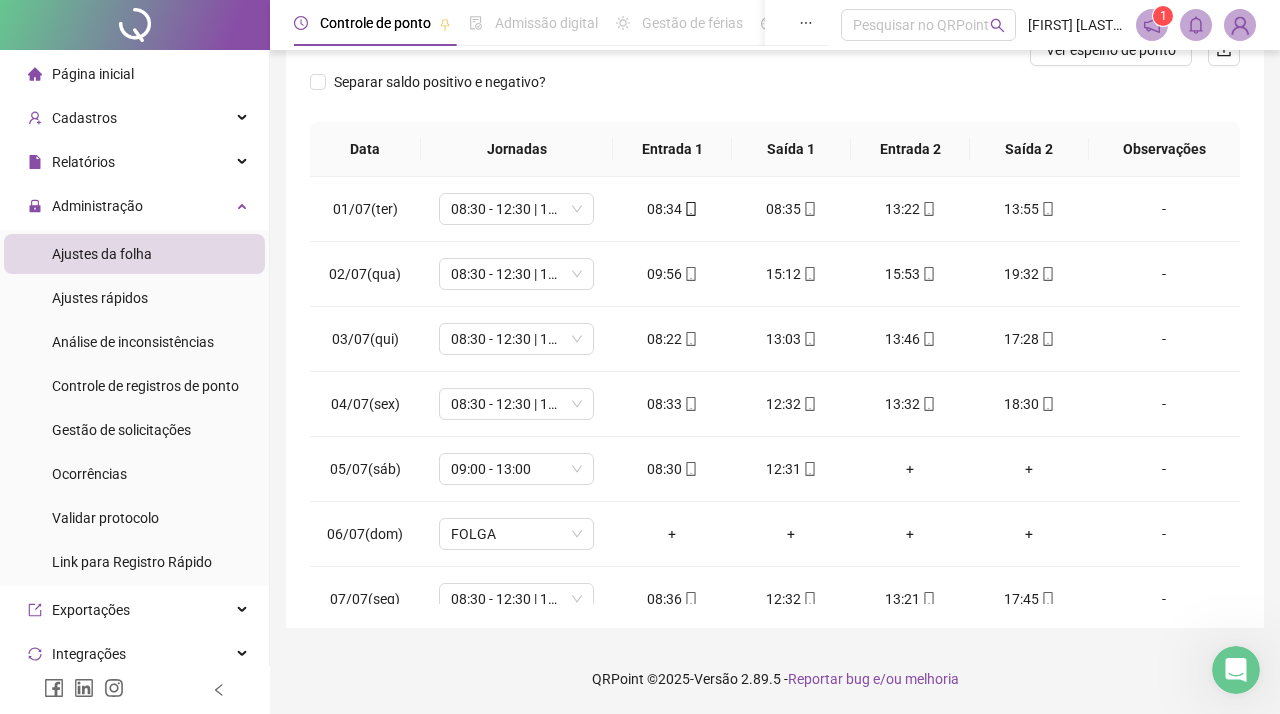 scroll, scrollTop: 284, scrollLeft: 0, axis: vertical 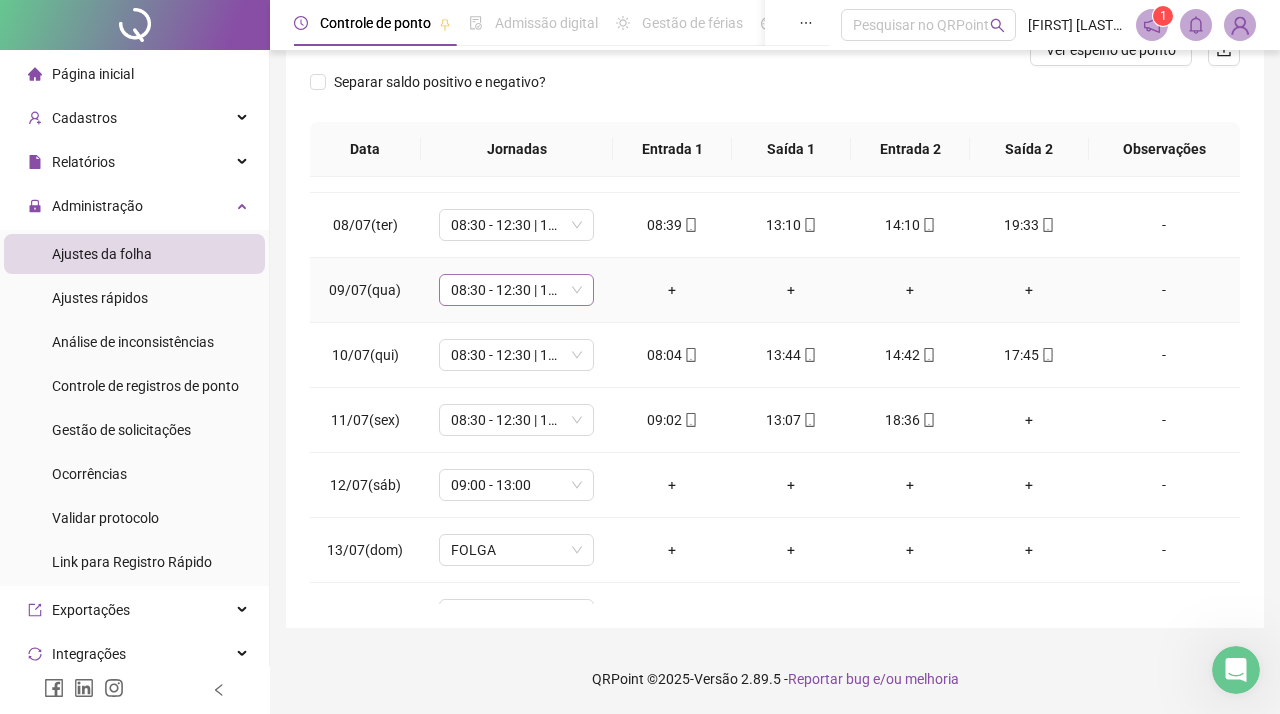 click on "08:30 - 12:30 | 13:30 - 17:30" at bounding box center (516, 290) 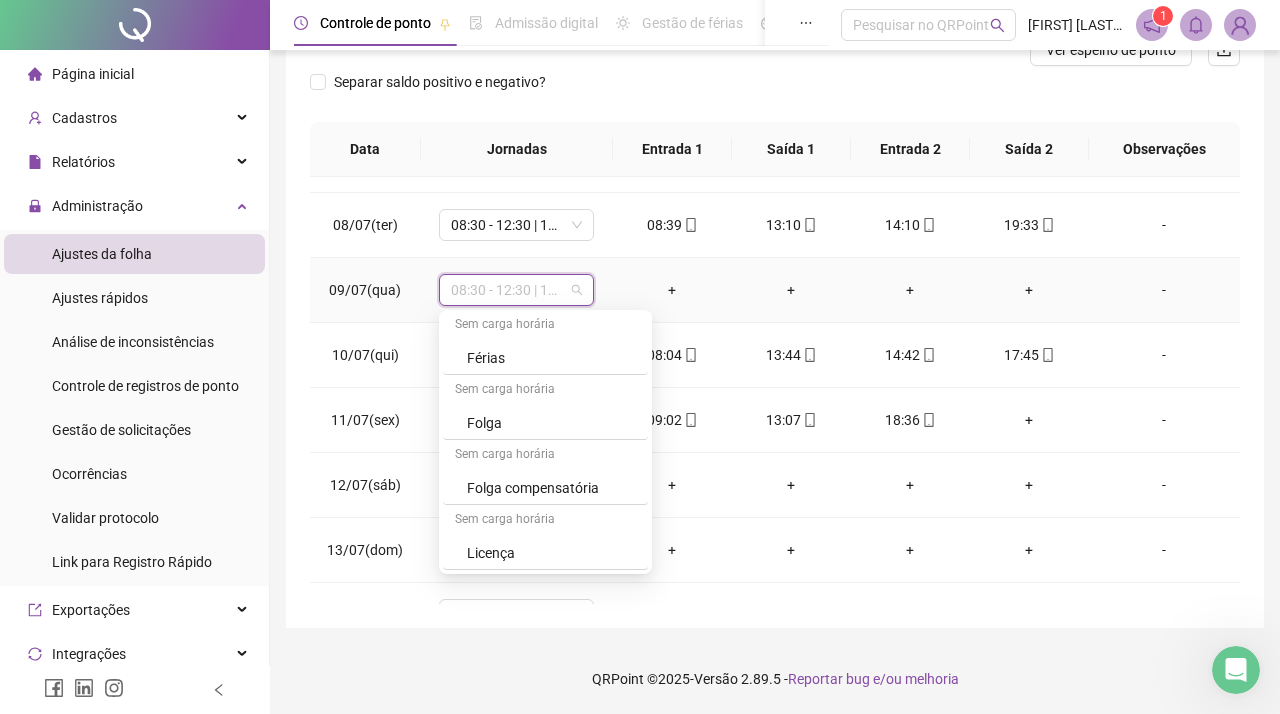 scroll, scrollTop: 264, scrollLeft: 0, axis: vertical 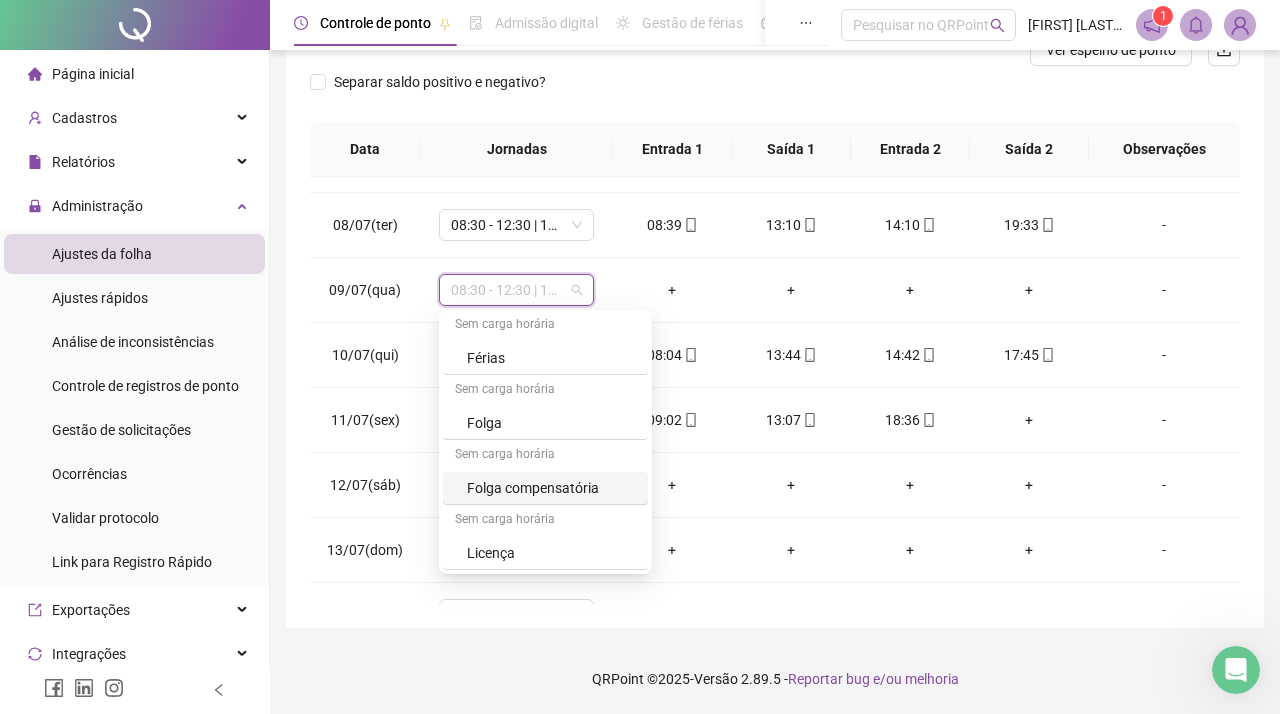 click on "**********" at bounding box center (775, 205) 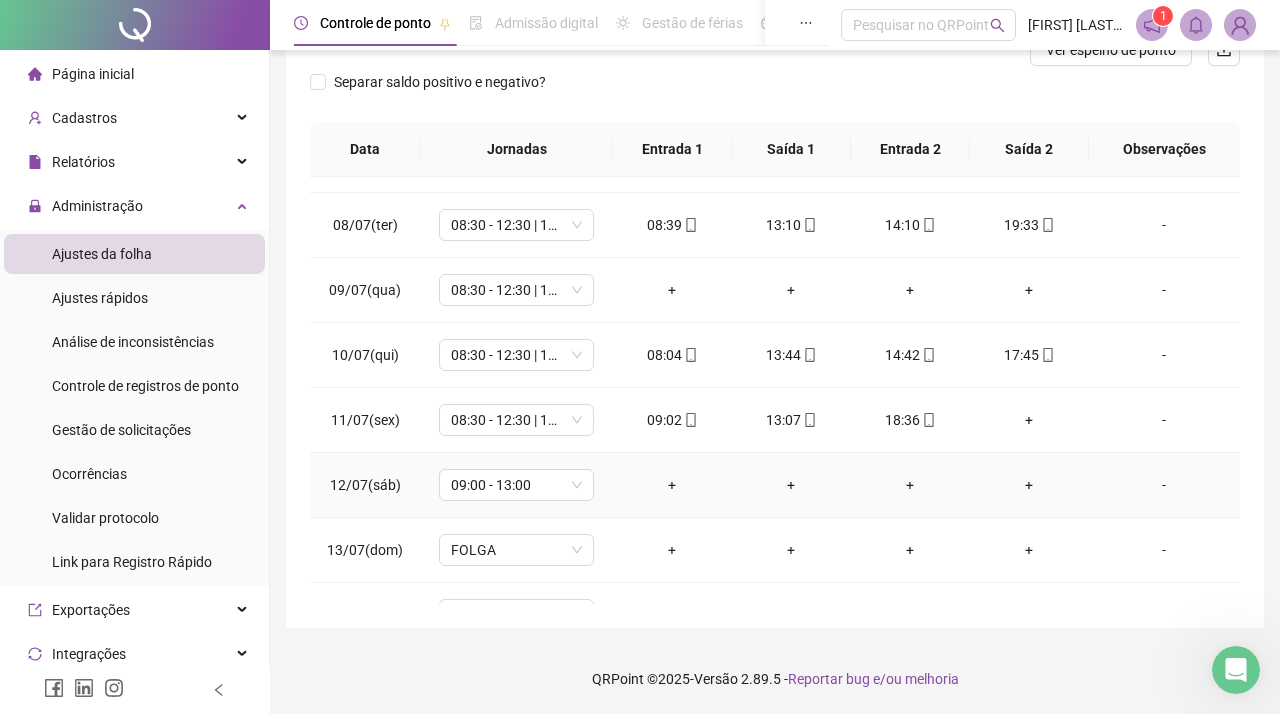 scroll, scrollTop: 284, scrollLeft: 0, axis: vertical 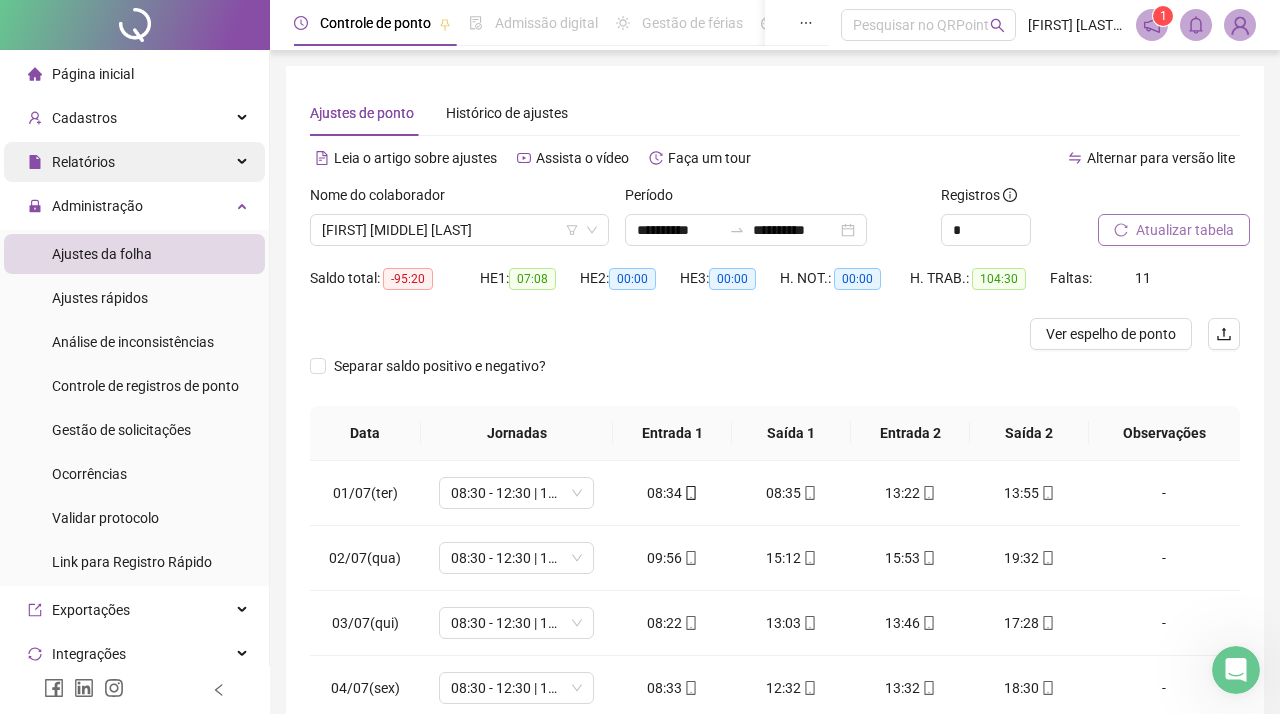 click on "Relatórios" at bounding box center [71, 162] 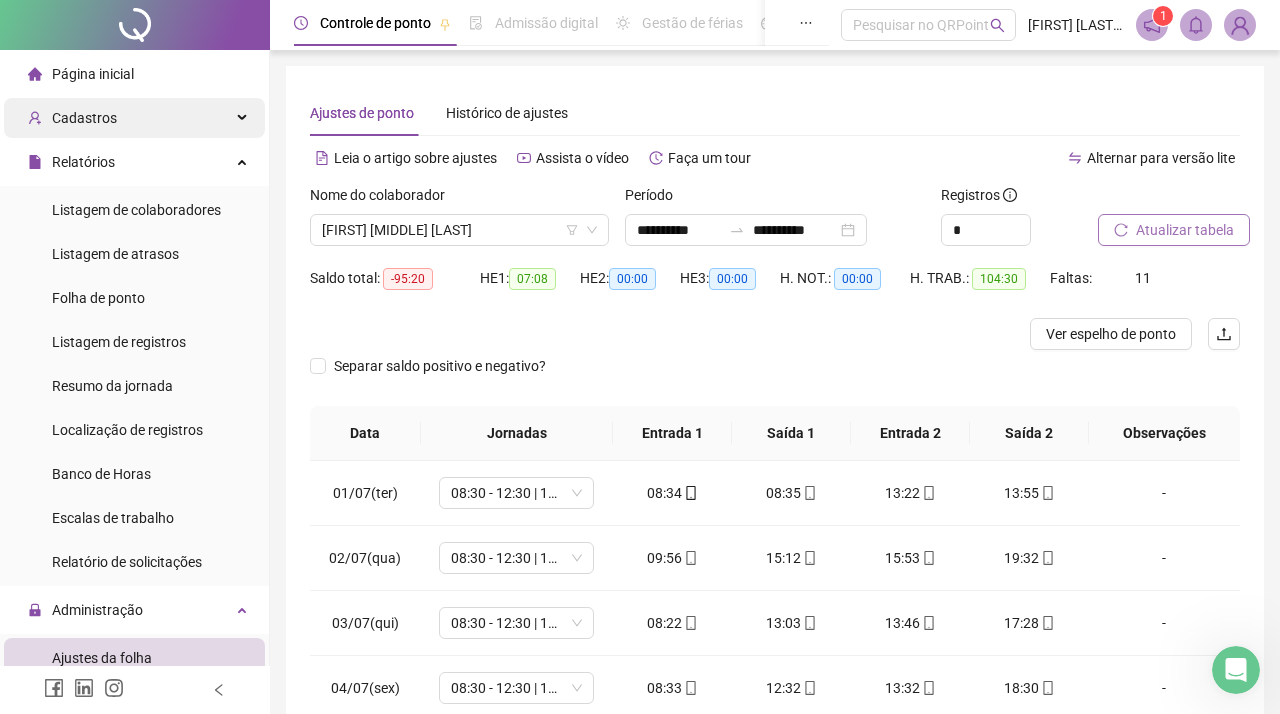 click on "Cadastros" at bounding box center (72, 118) 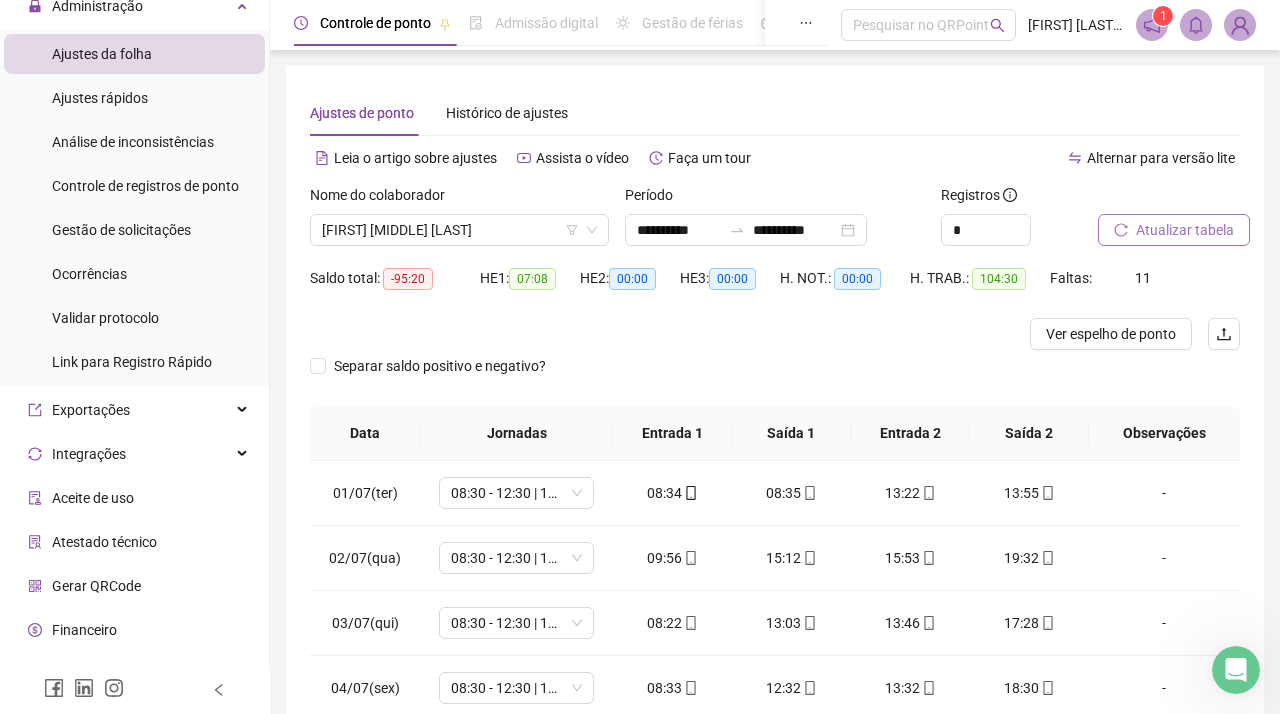 scroll, scrollTop: 924, scrollLeft: 0, axis: vertical 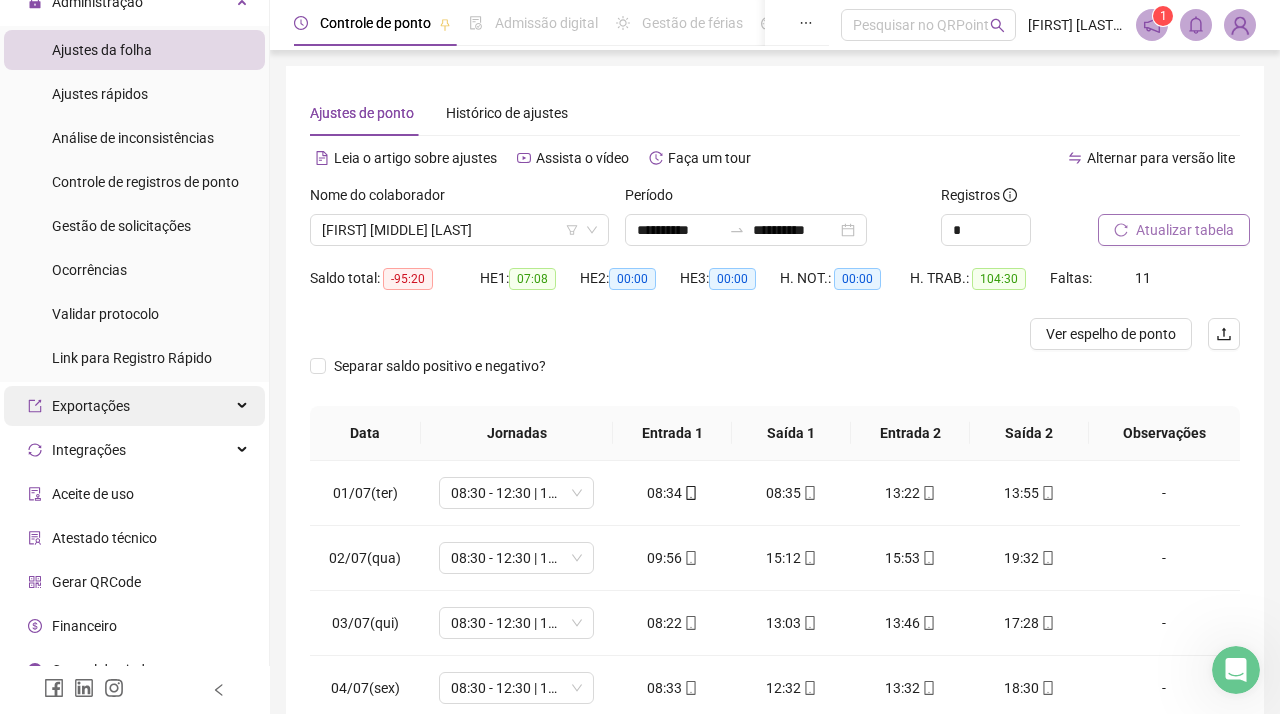 click on "Exportações" at bounding box center (91, 406) 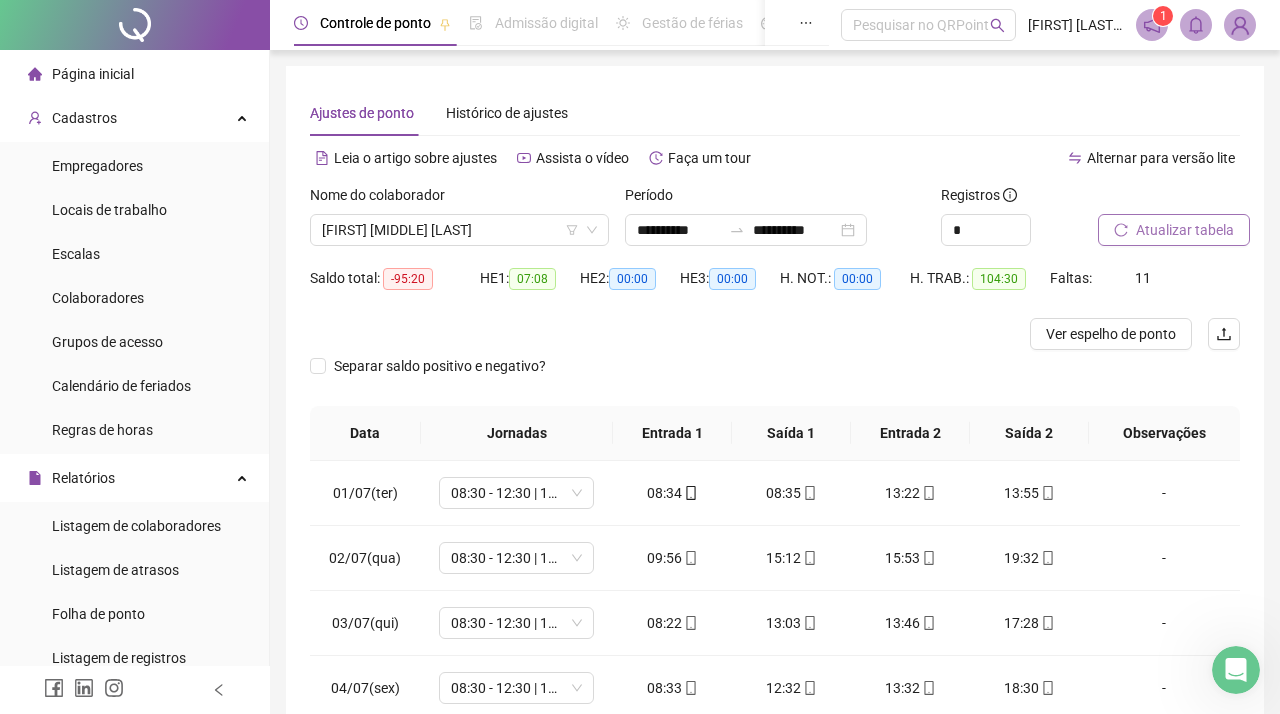 scroll, scrollTop: 0, scrollLeft: 0, axis: both 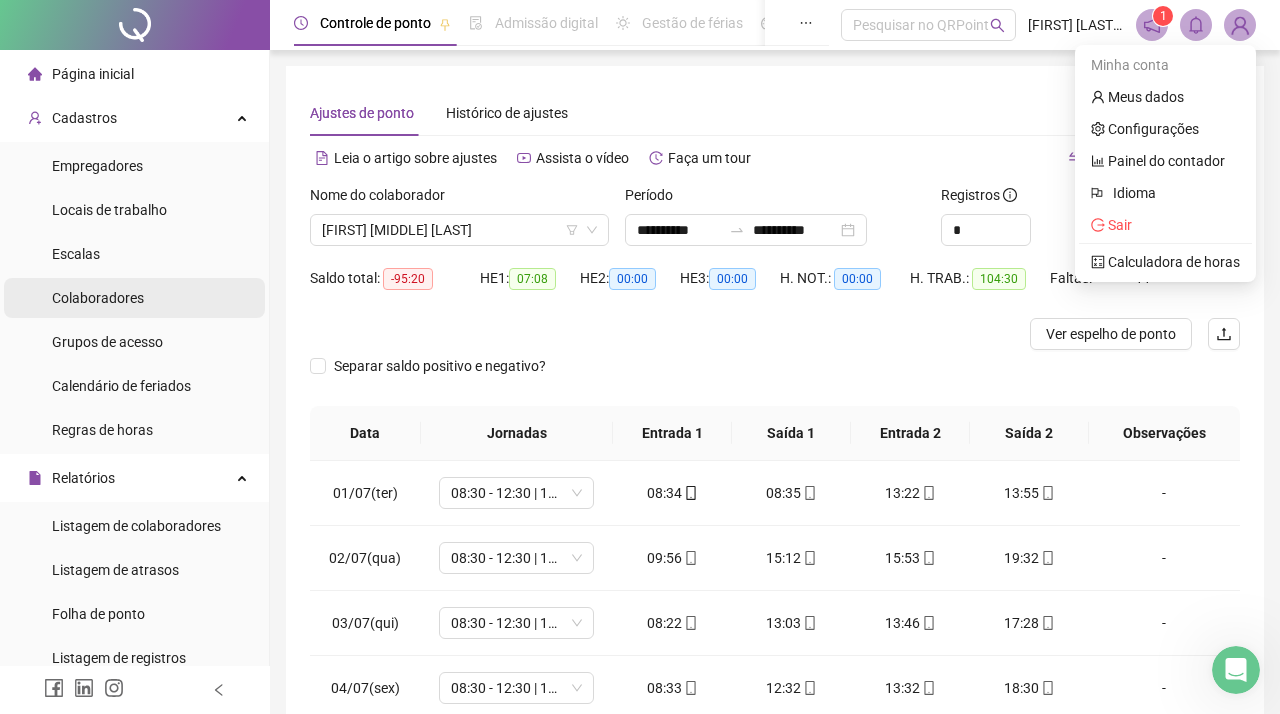 click on "Colaboradores" at bounding box center (98, 298) 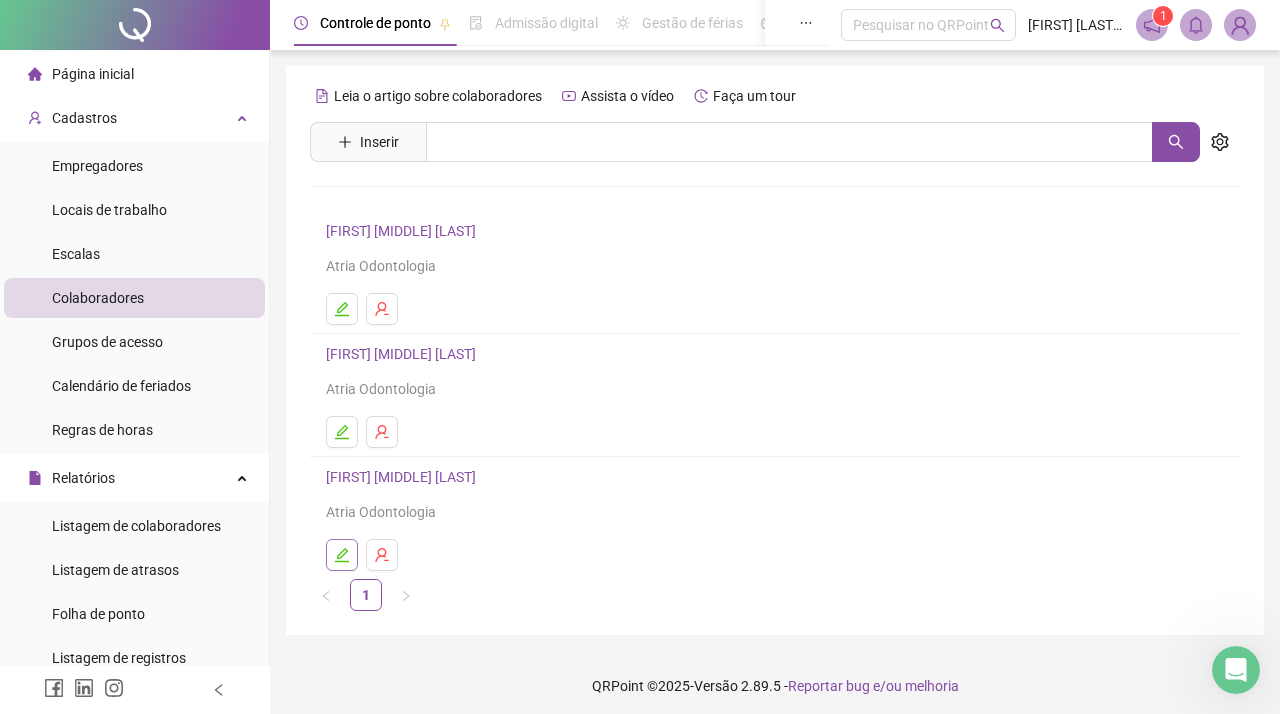 click 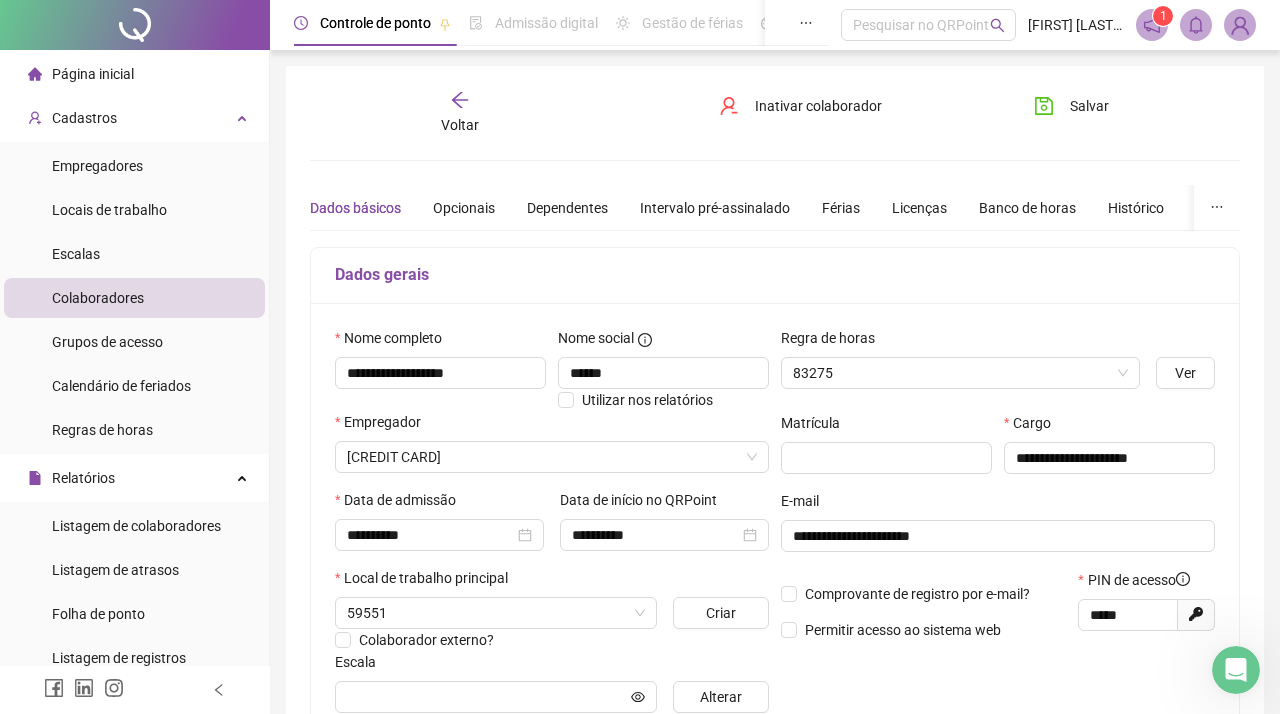 type on "**********" 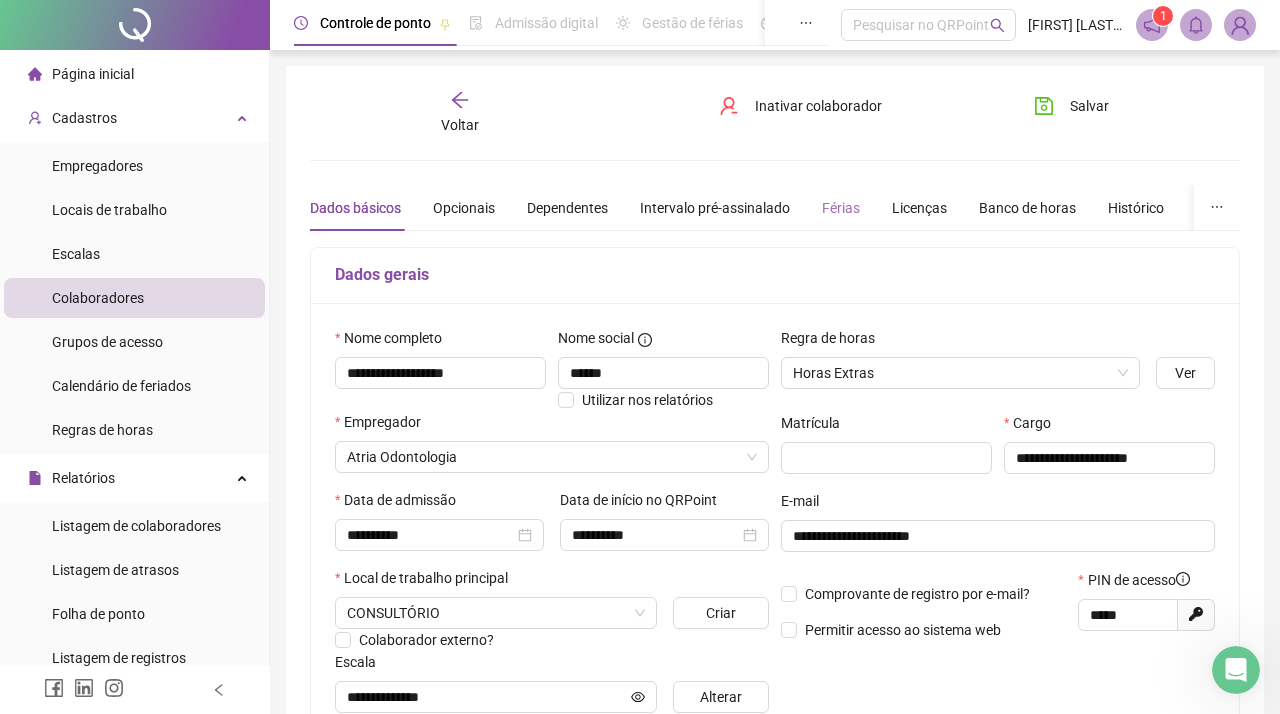 click on "Férias" at bounding box center (841, 208) 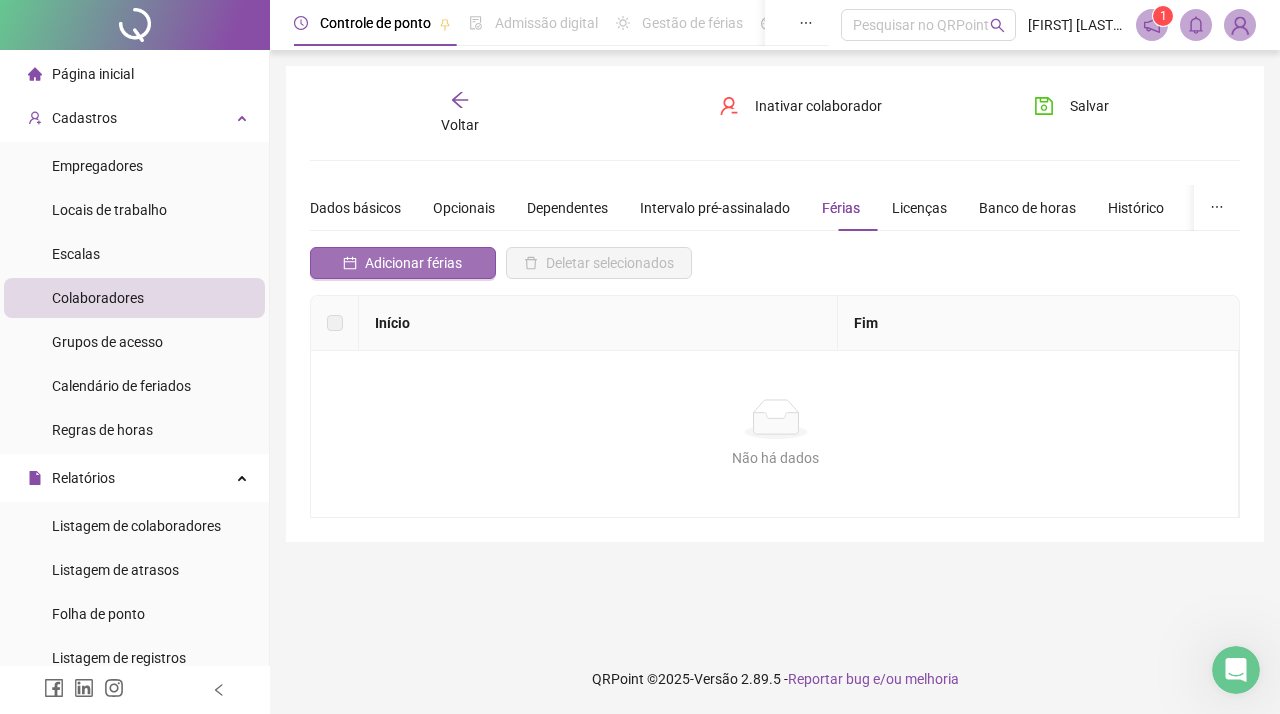 click on "Adicionar férias" at bounding box center (413, 263) 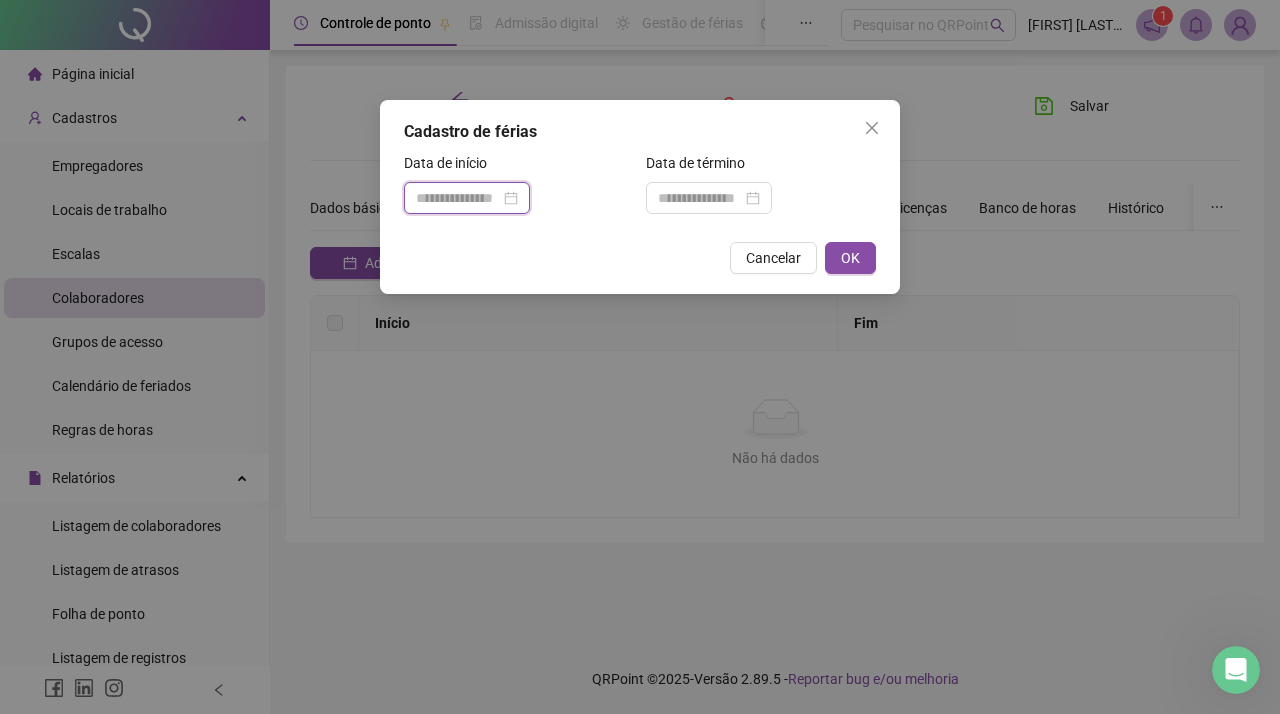click at bounding box center (458, 198) 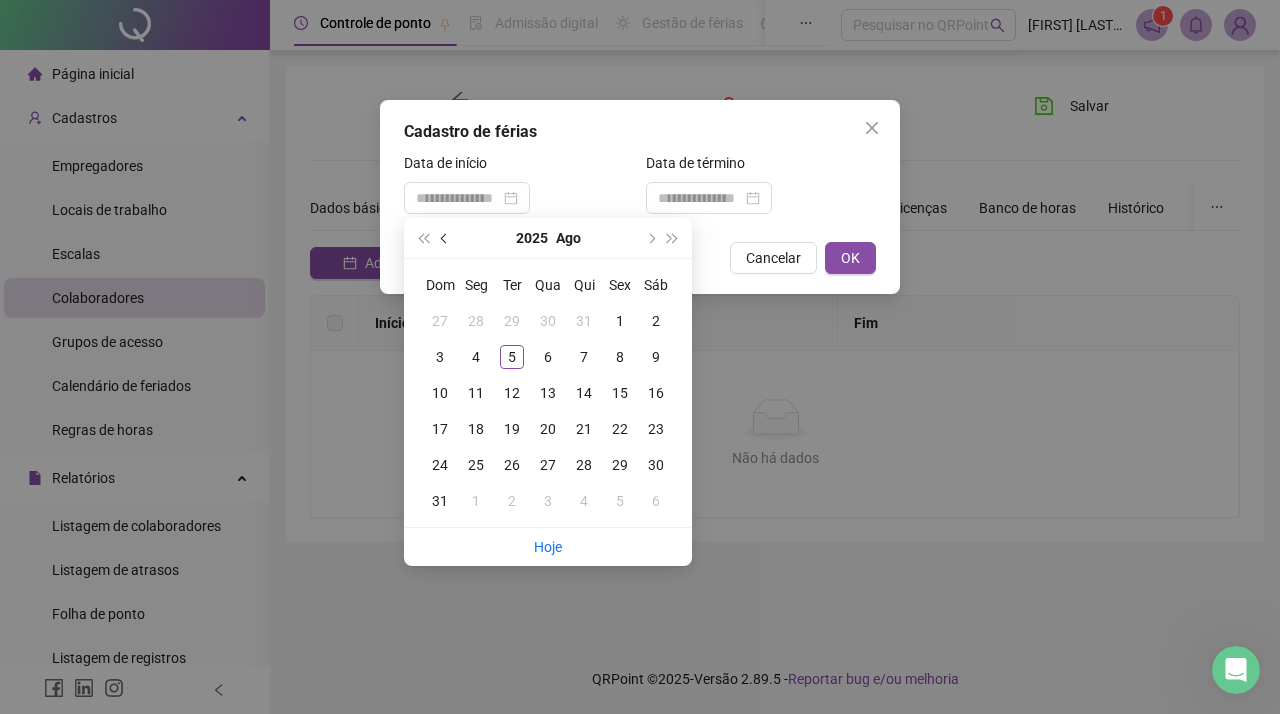 click at bounding box center (446, 238) 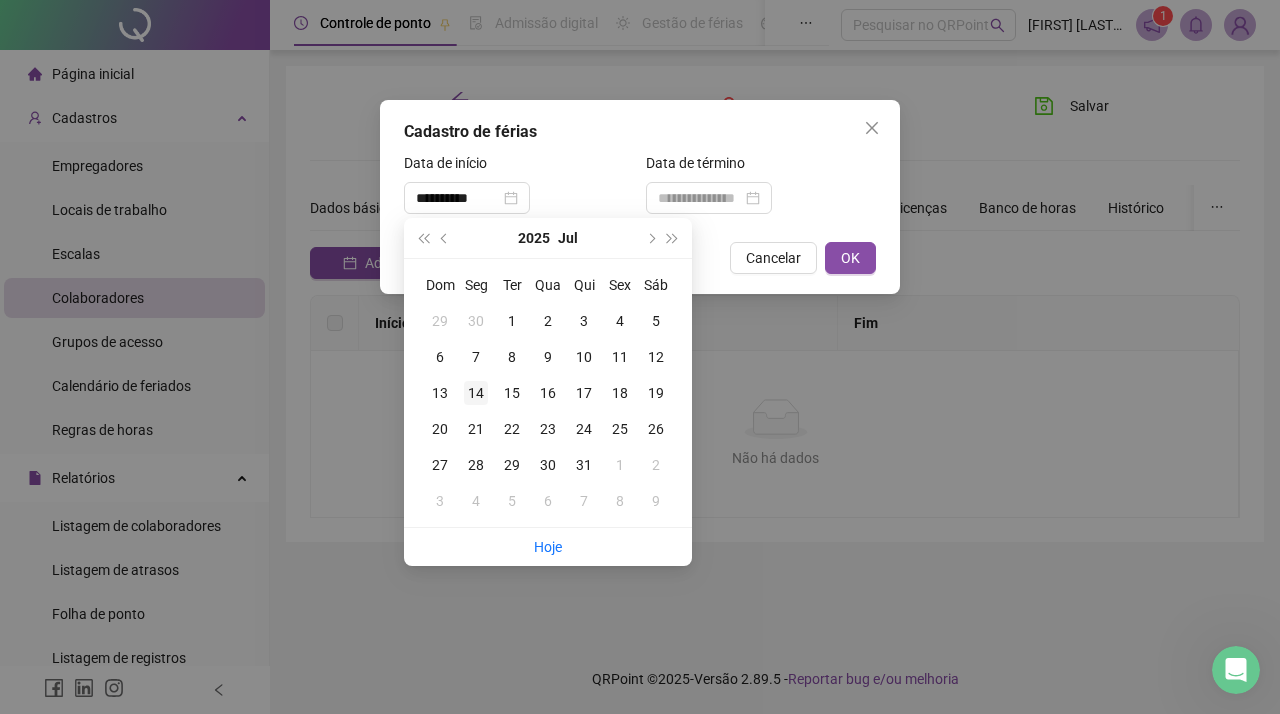 type on "**********" 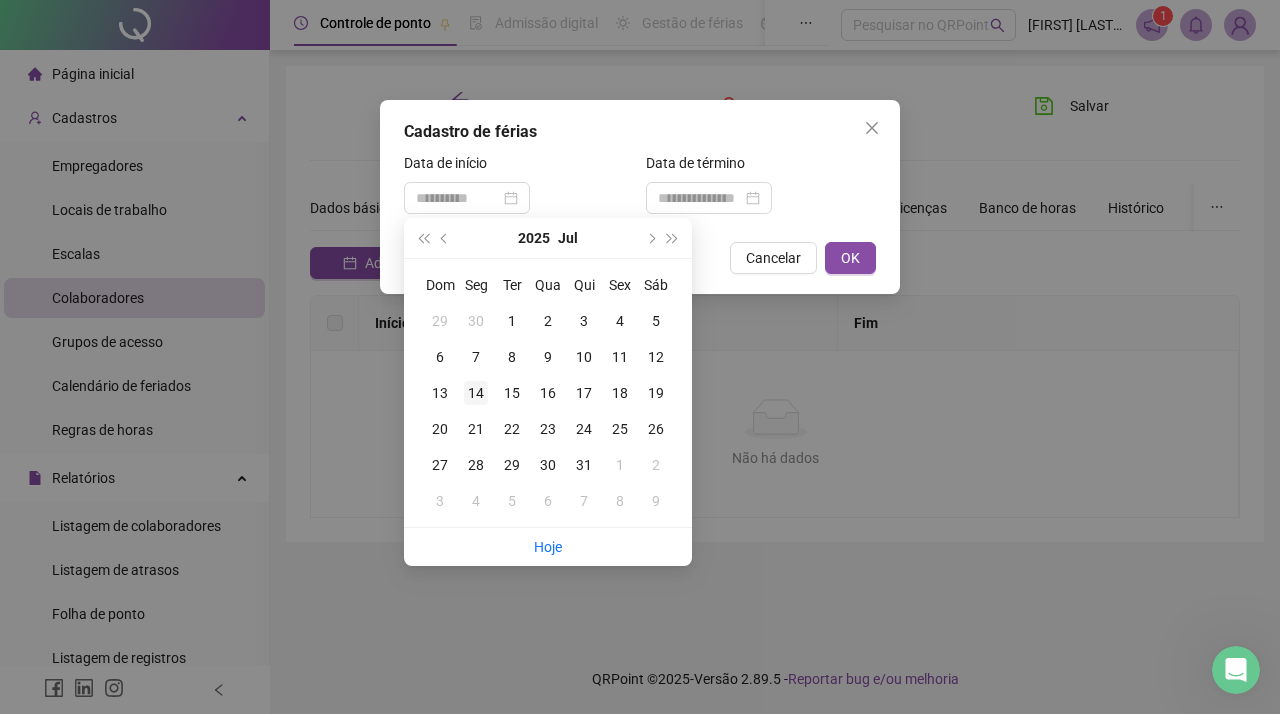 click on "14" at bounding box center [476, 393] 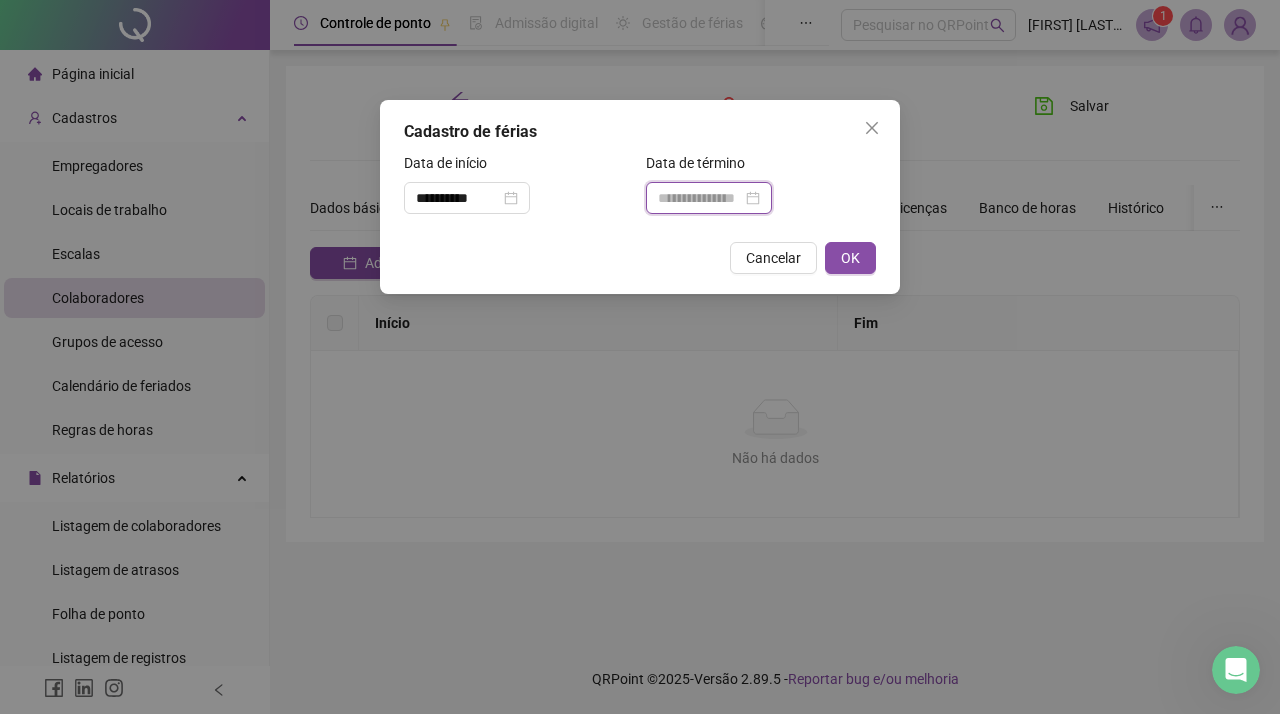 click at bounding box center [700, 198] 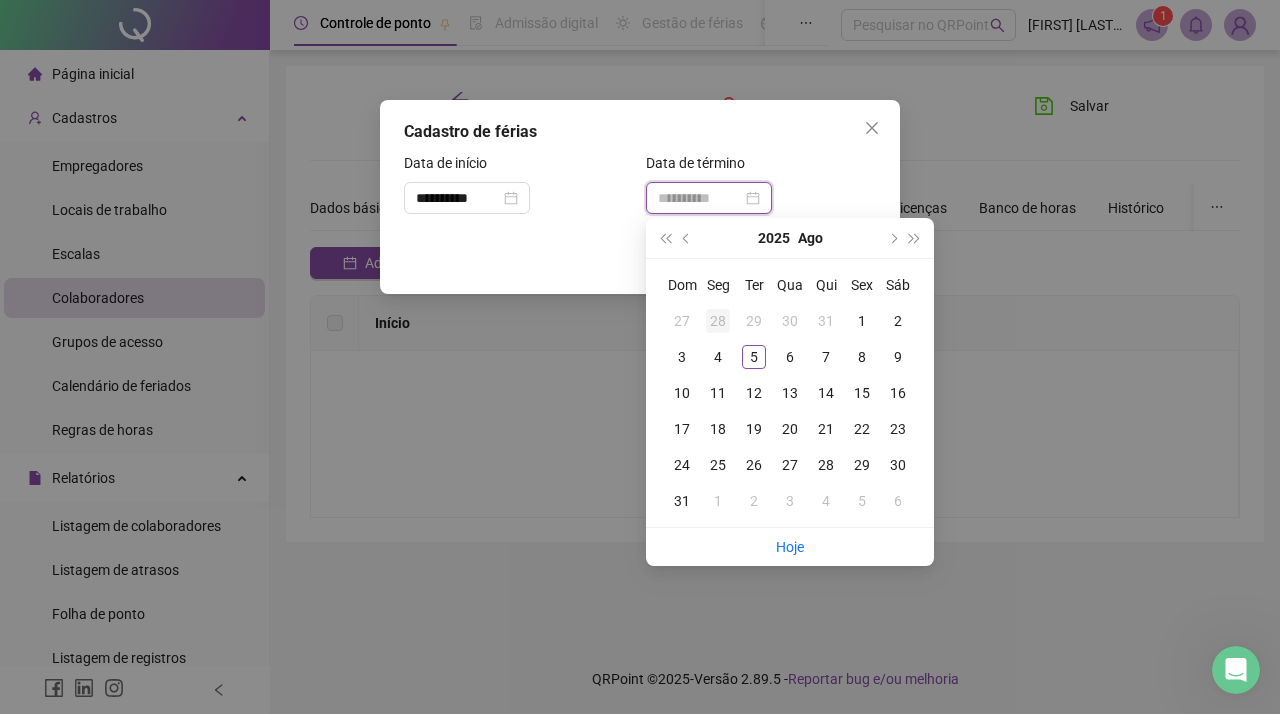 type on "**********" 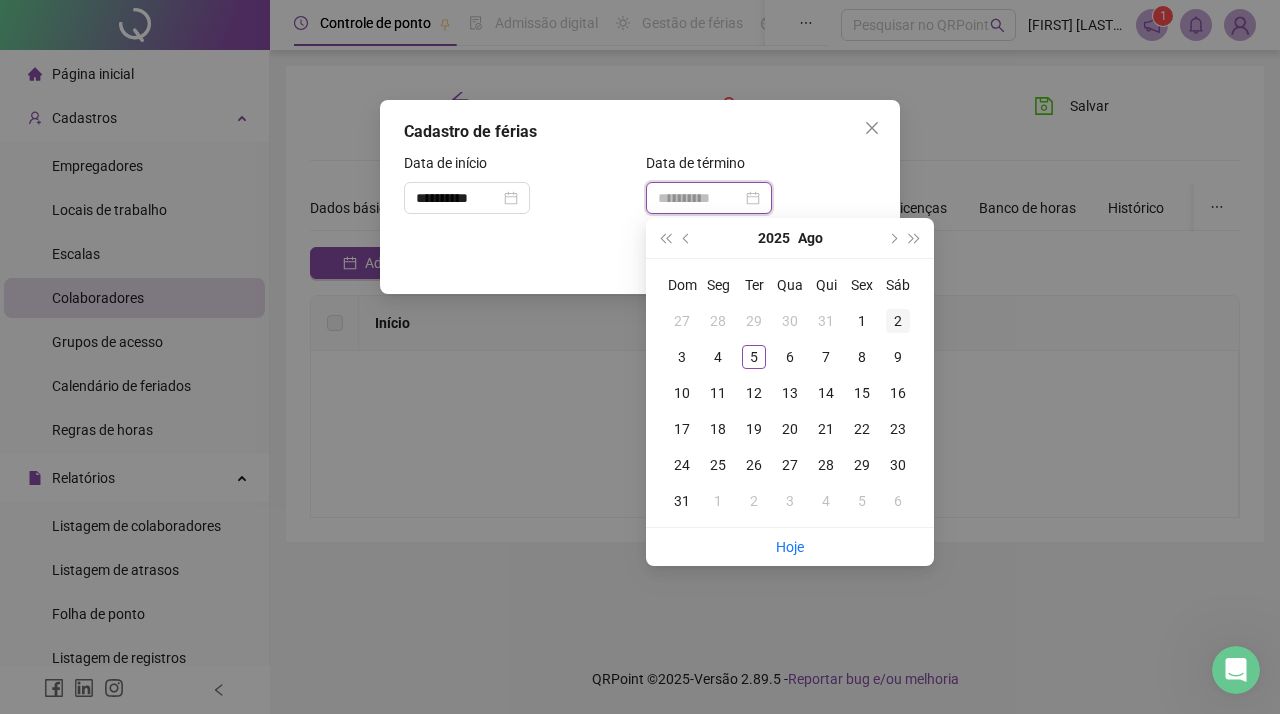 type on "**********" 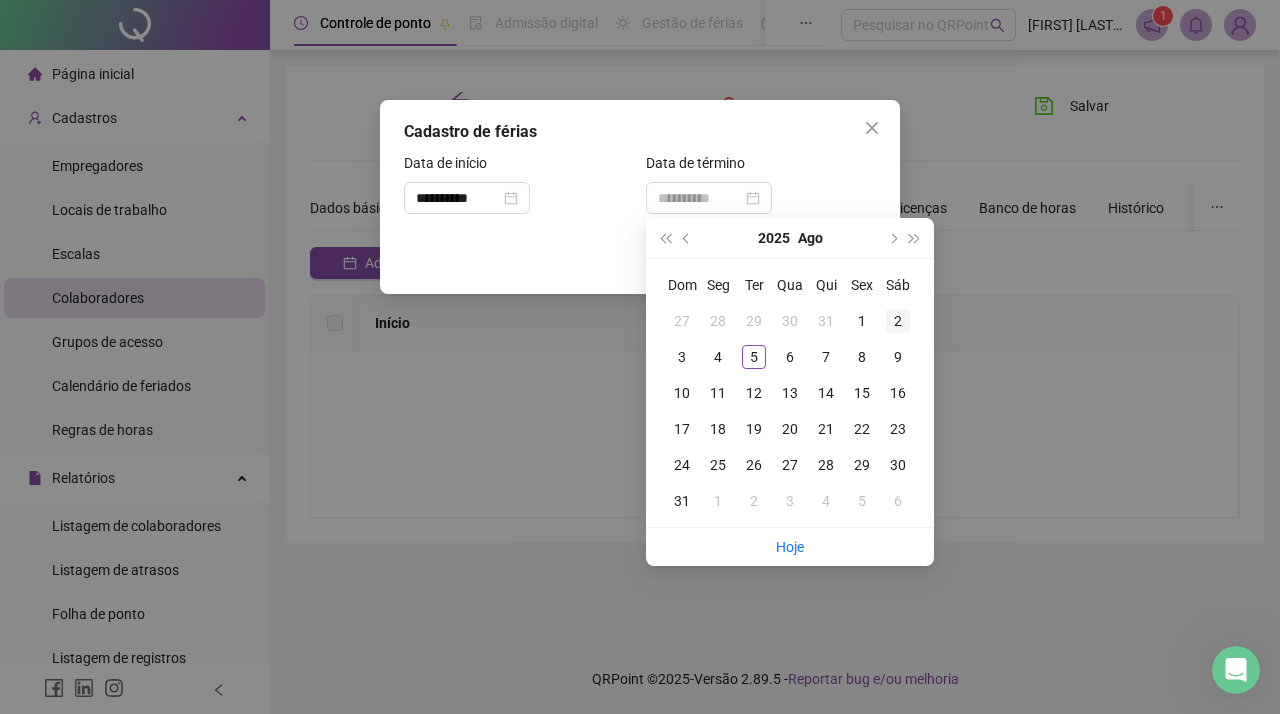 click on "2" at bounding box center [898, 321] 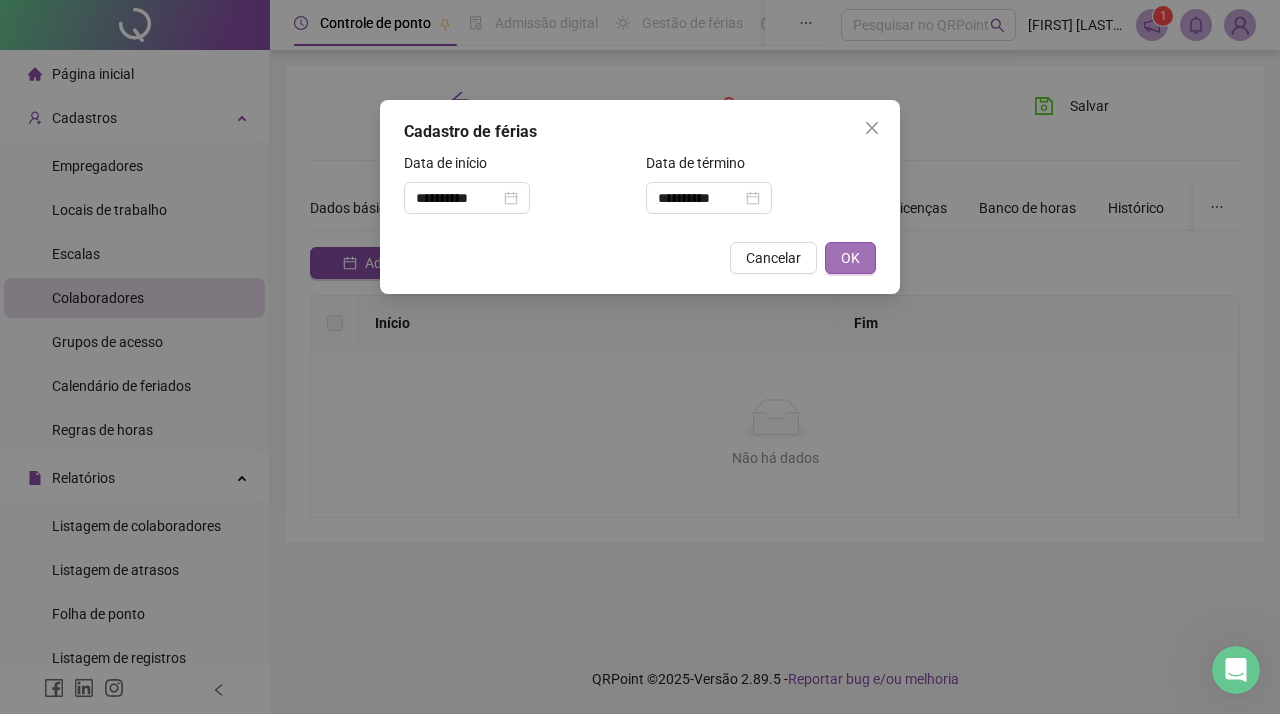click on "OK" at bounding box center [850, 258] 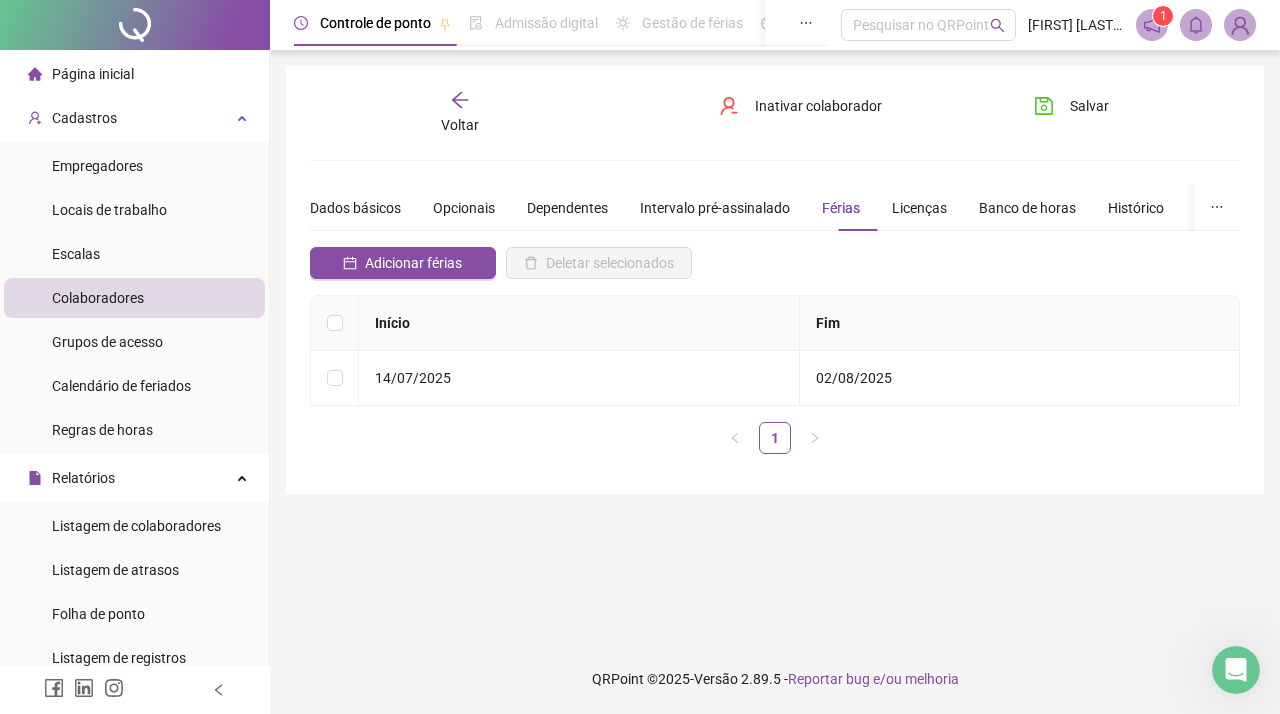 click on "**********" at bounding box center [775, 347] 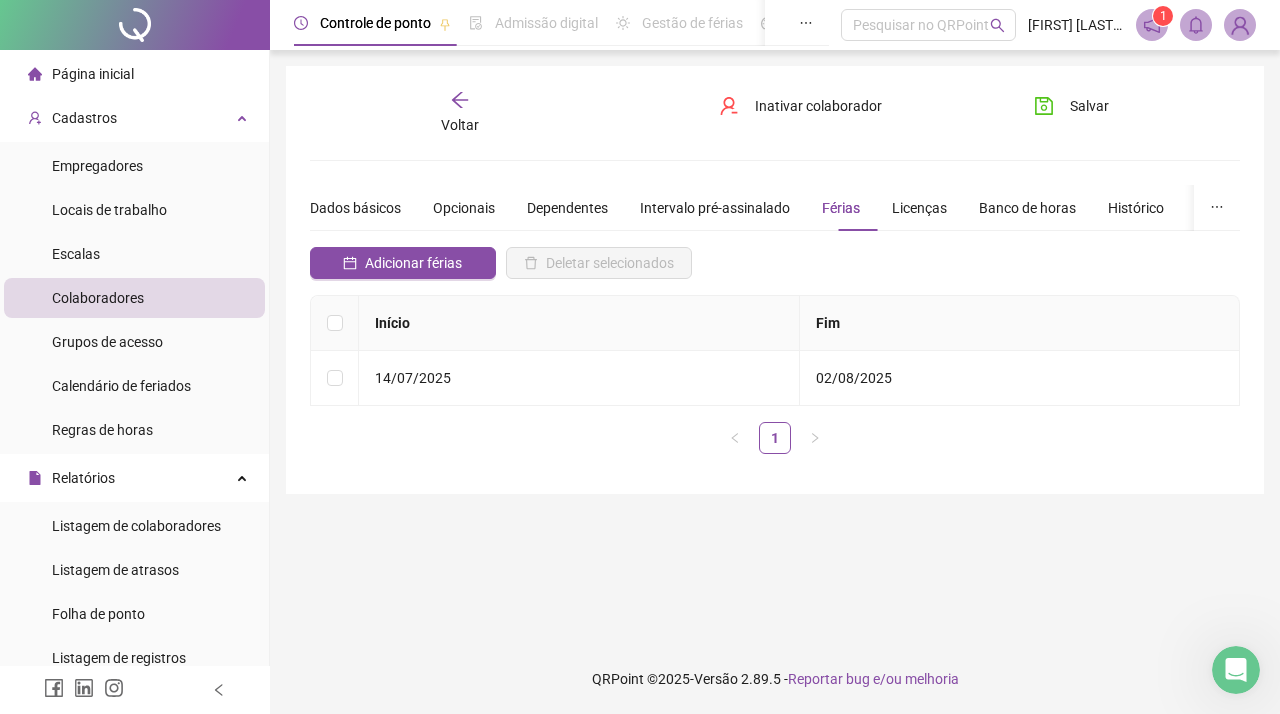 click on "Colaboradores" at bounding box center (134, 298) 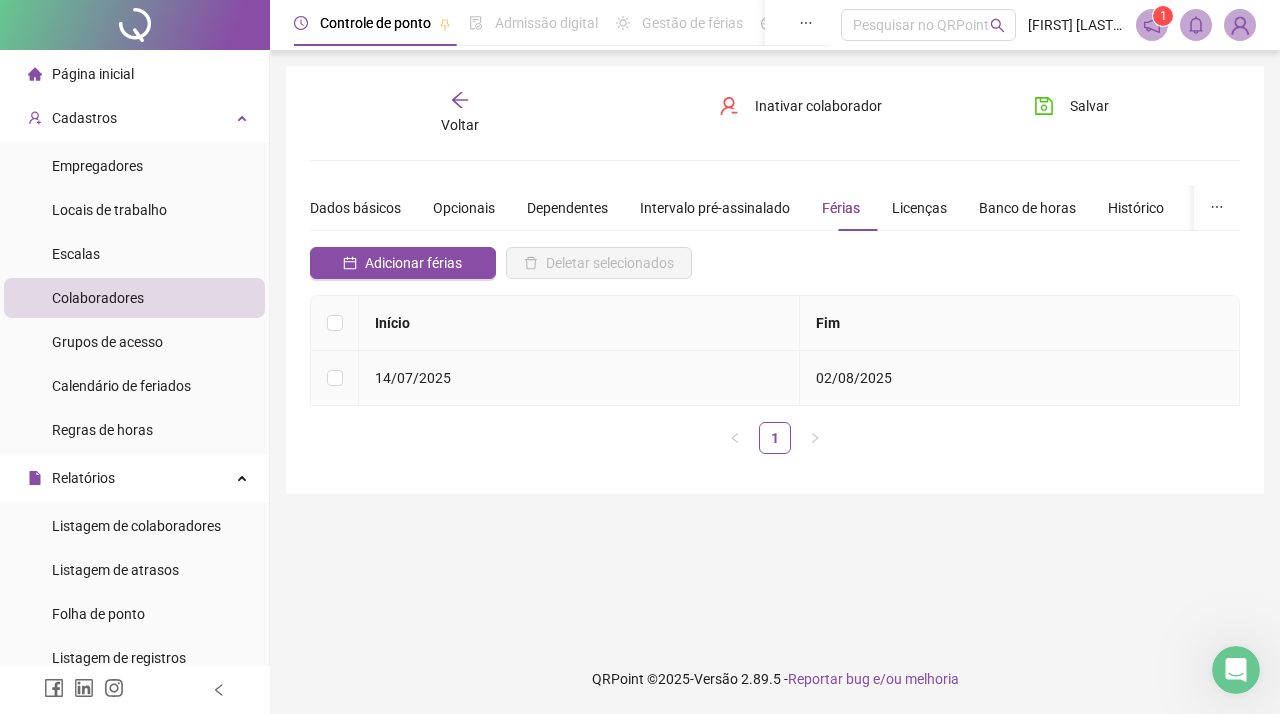 scroll, scrollTop: 0, scrollLeft: 0, axis: both 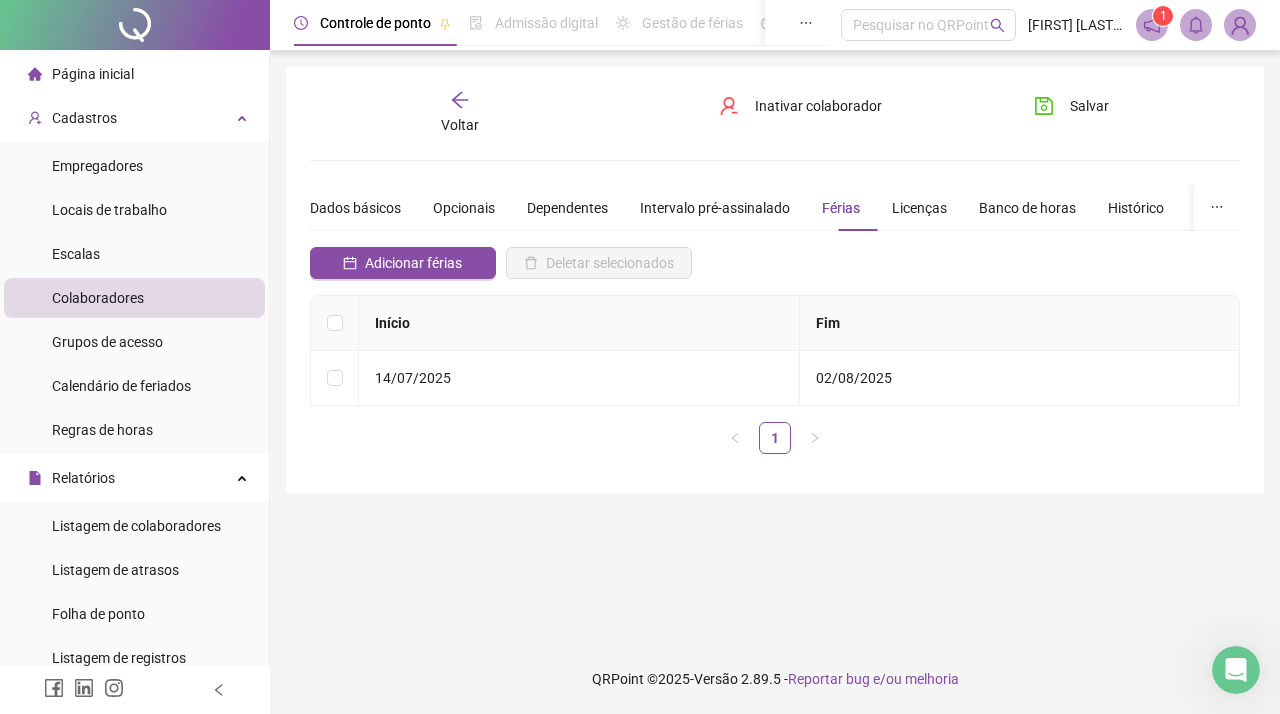 click 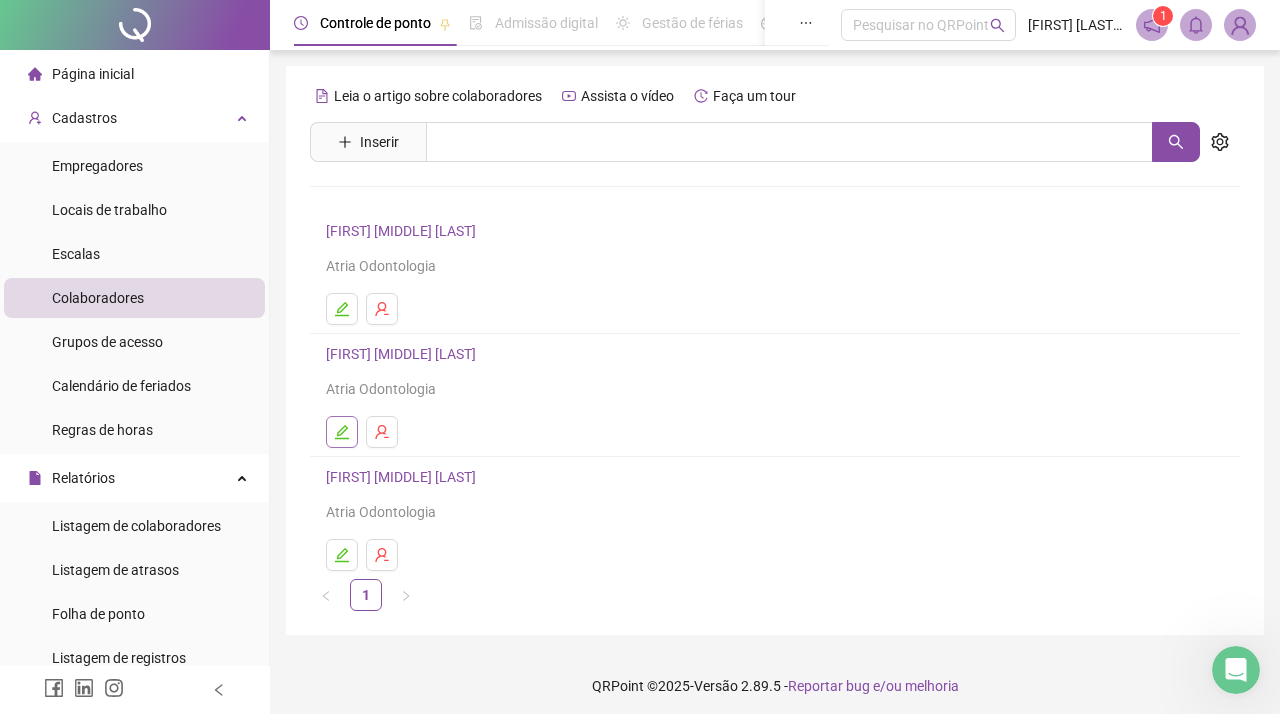 click 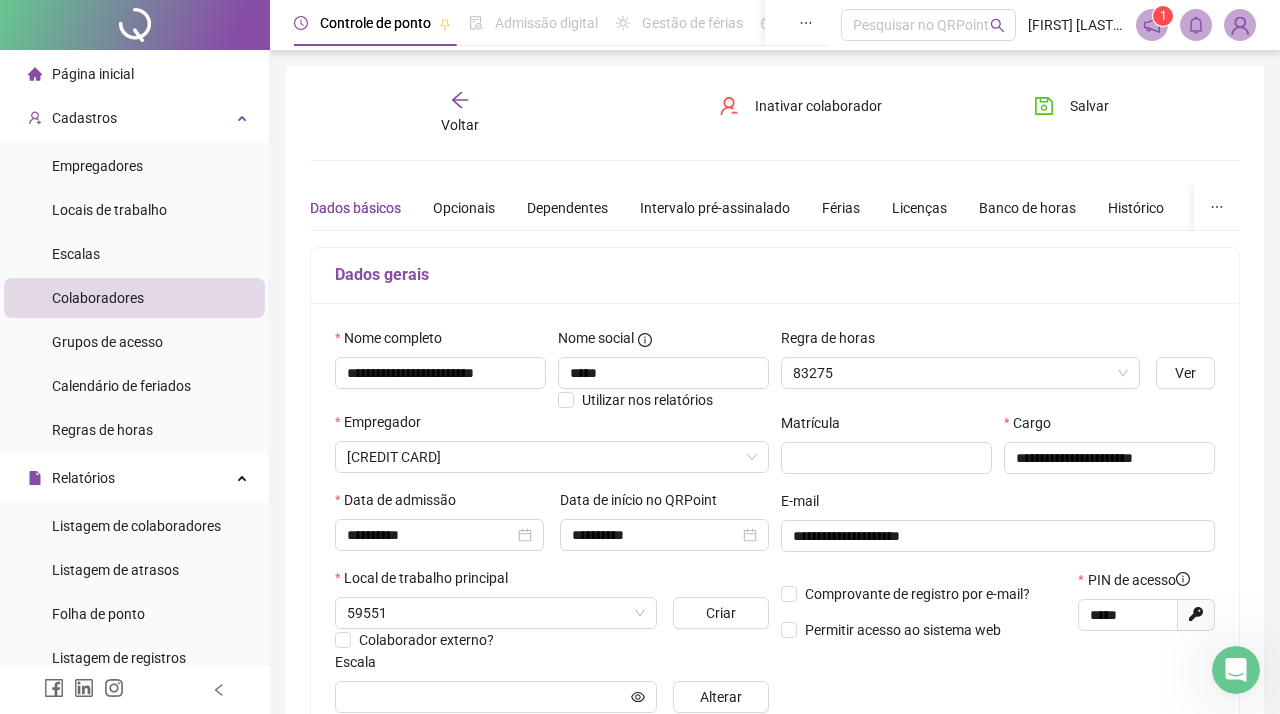 type on "**********" 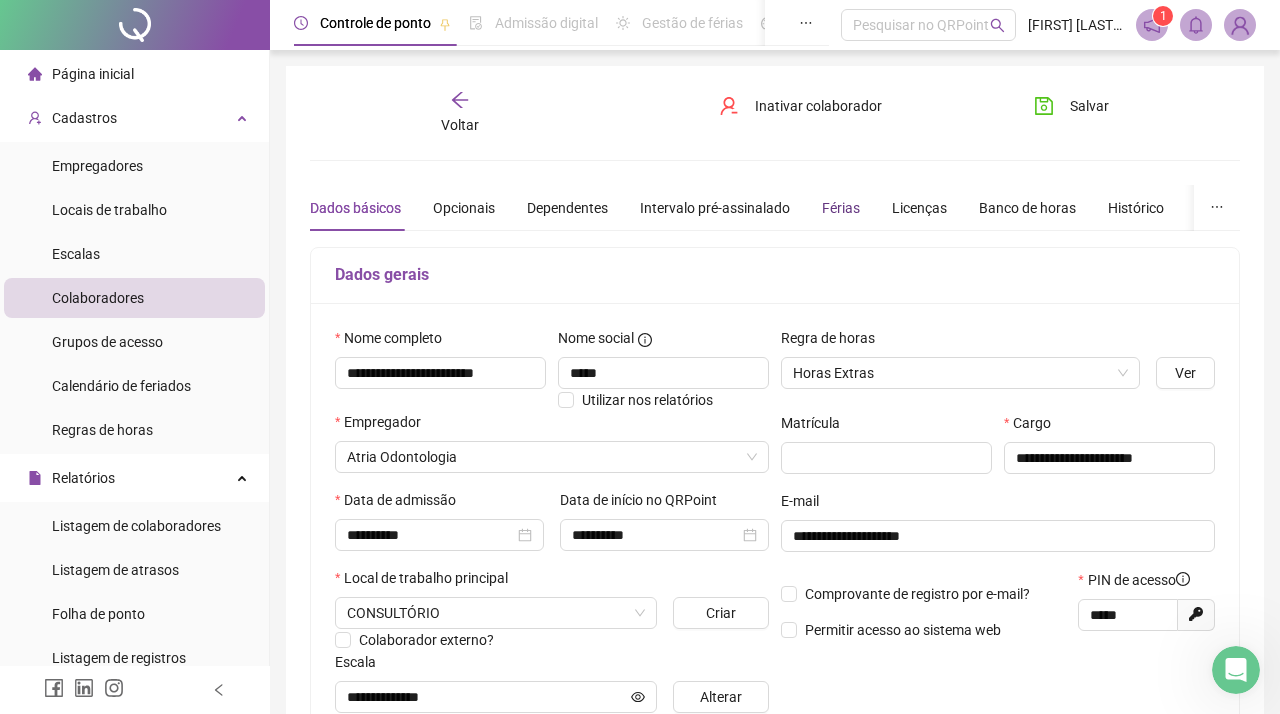 click on "Férias" at bounding box center (841, 208) 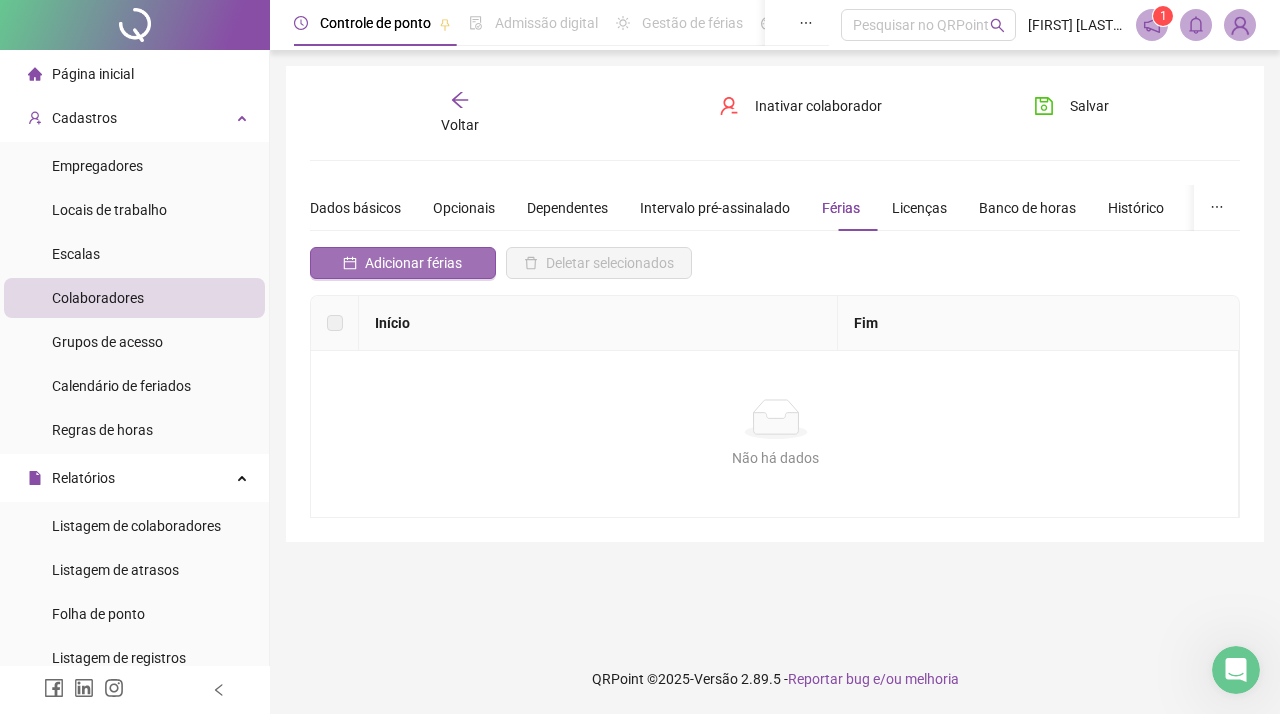 click on "Adicionar férias" at bounding box center (403, 263) 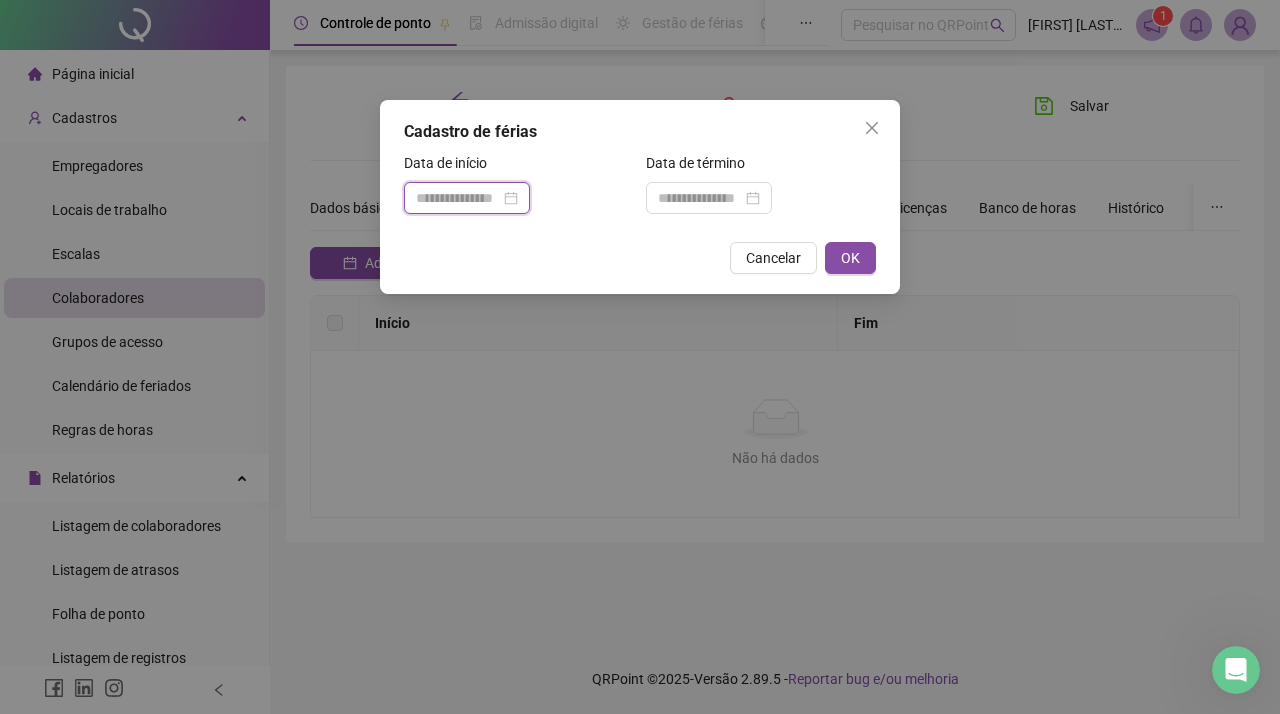 click at bounding box center (458, 198) 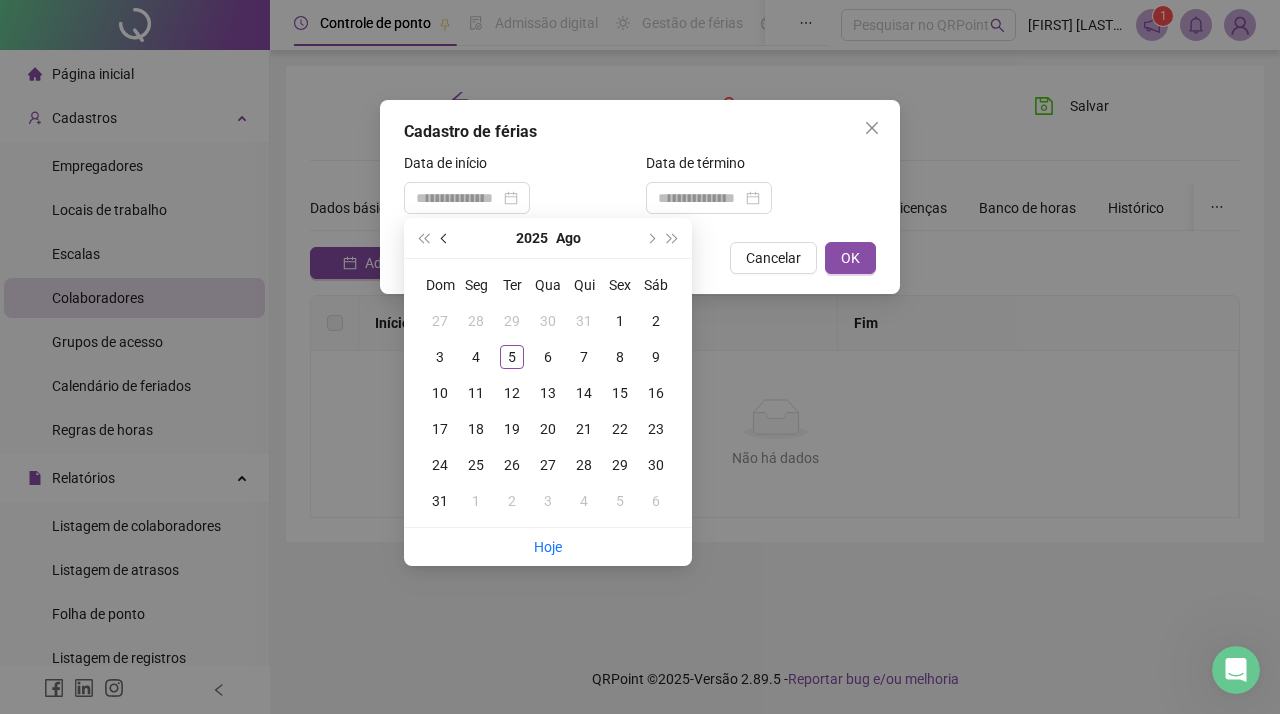 click at bounding box center [446, 238] 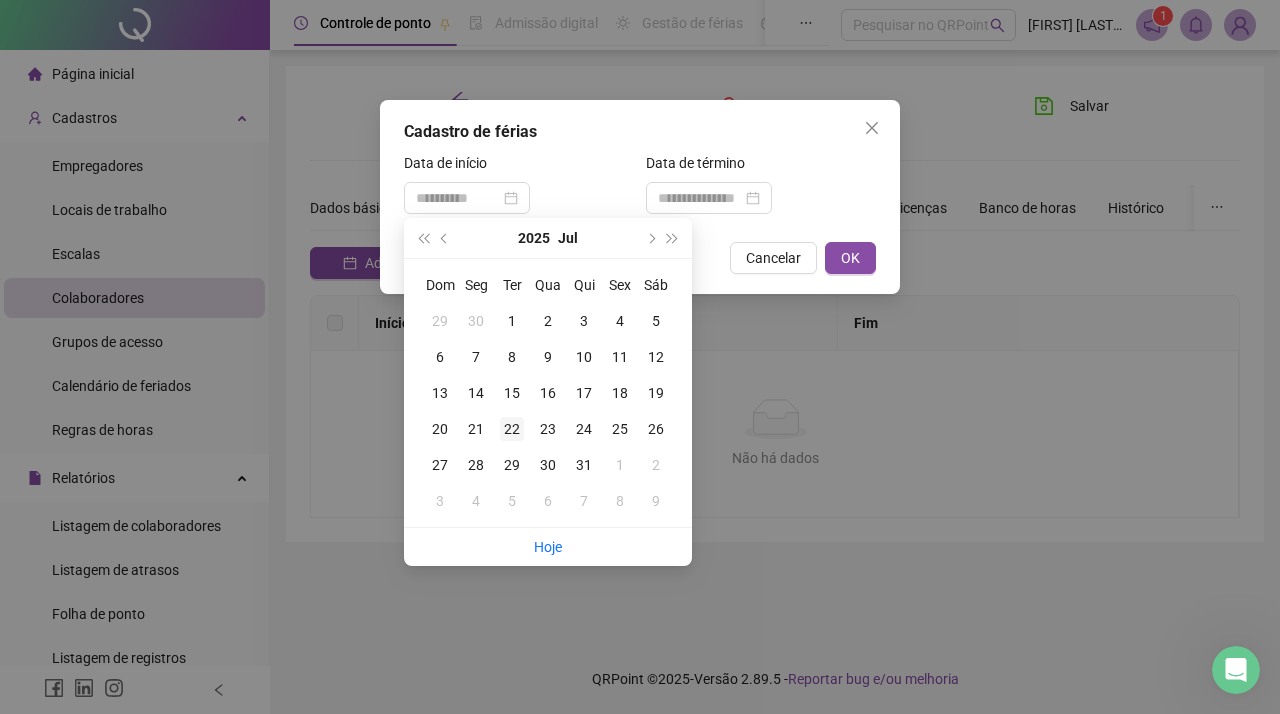 type on "**********" 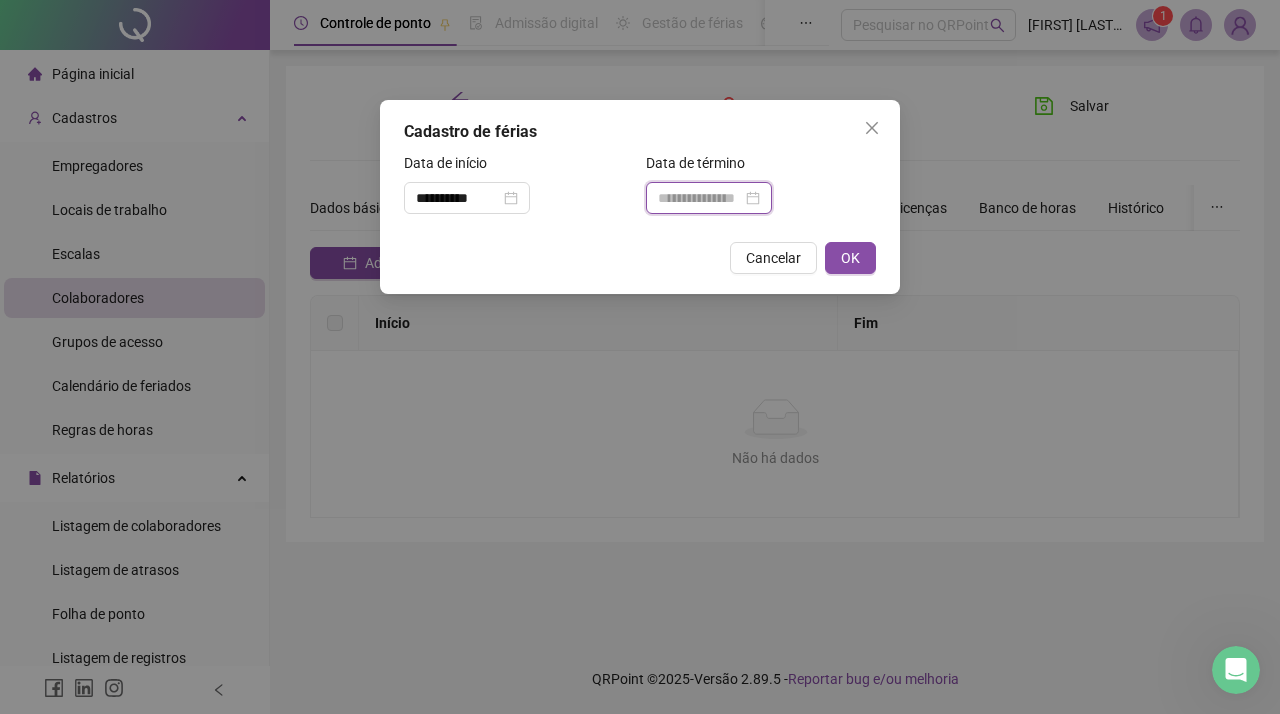 click at bounding box center (700, 198) 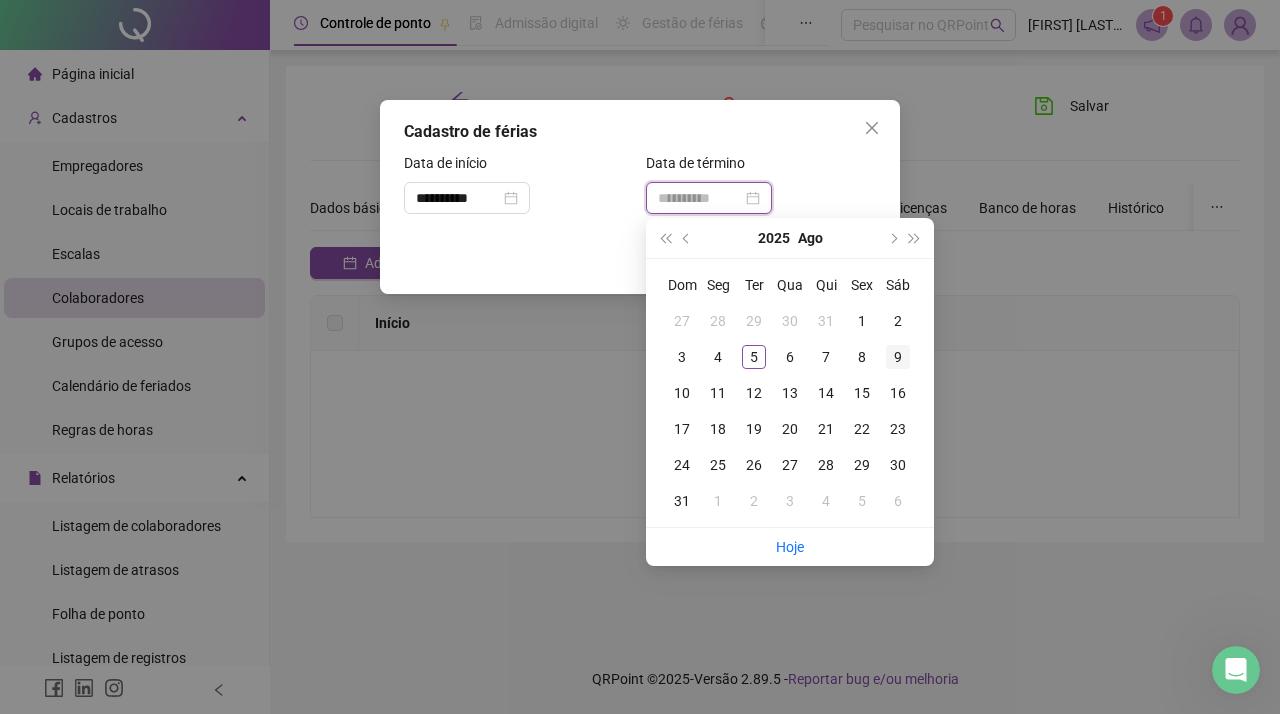 type on "**********" 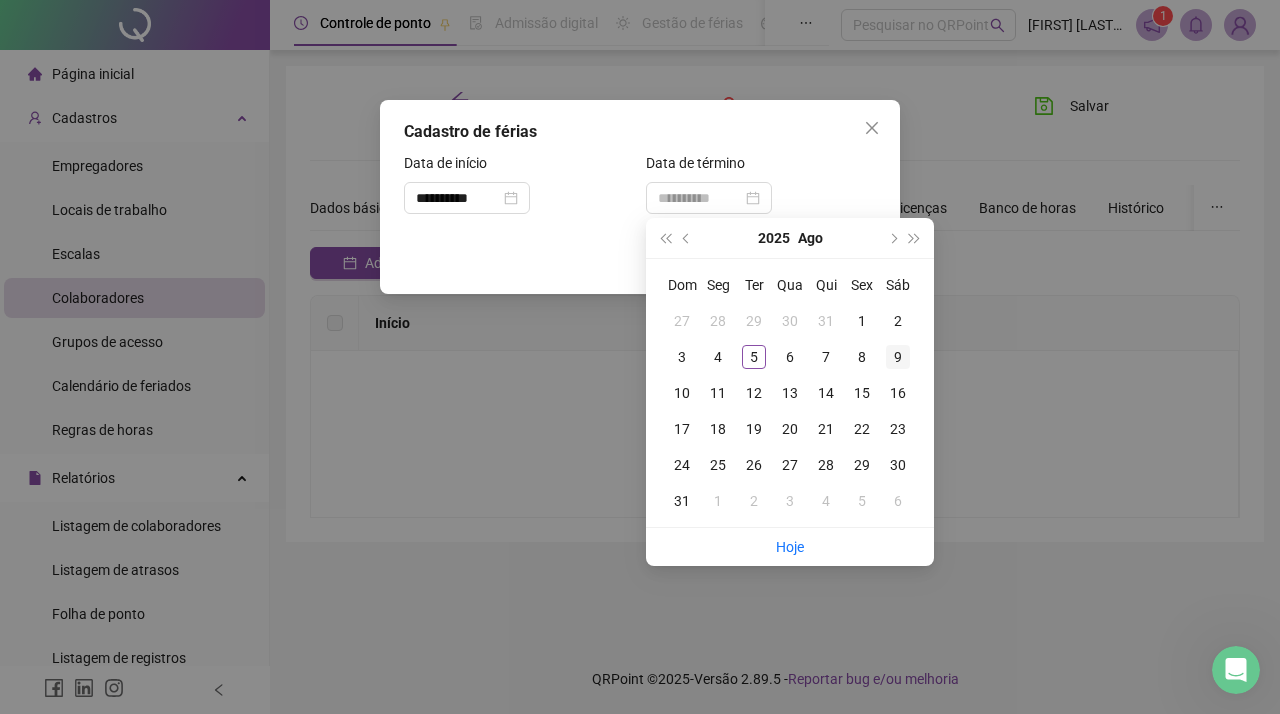 click on "9" at bounding box center (898, 357) 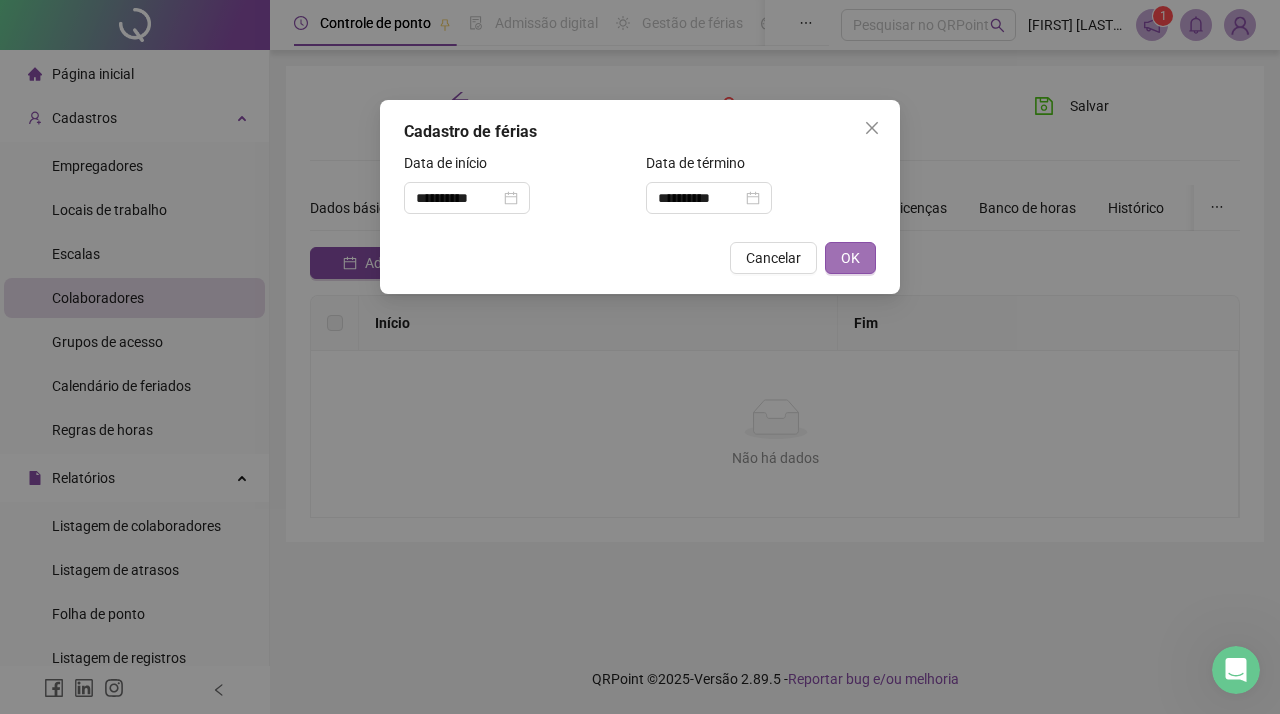 click on "OK" at bounding box center (850, 258) 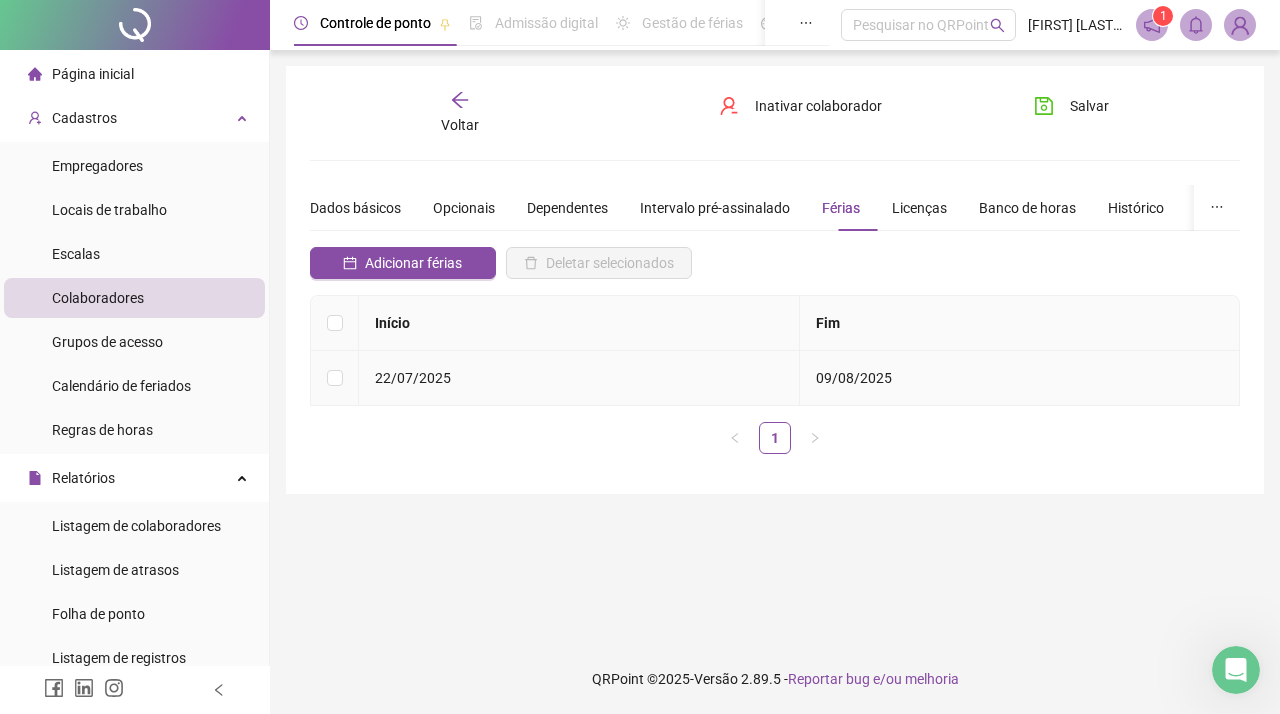 scroll, scrollTop: 0, scrollLeft: 0, axis: both 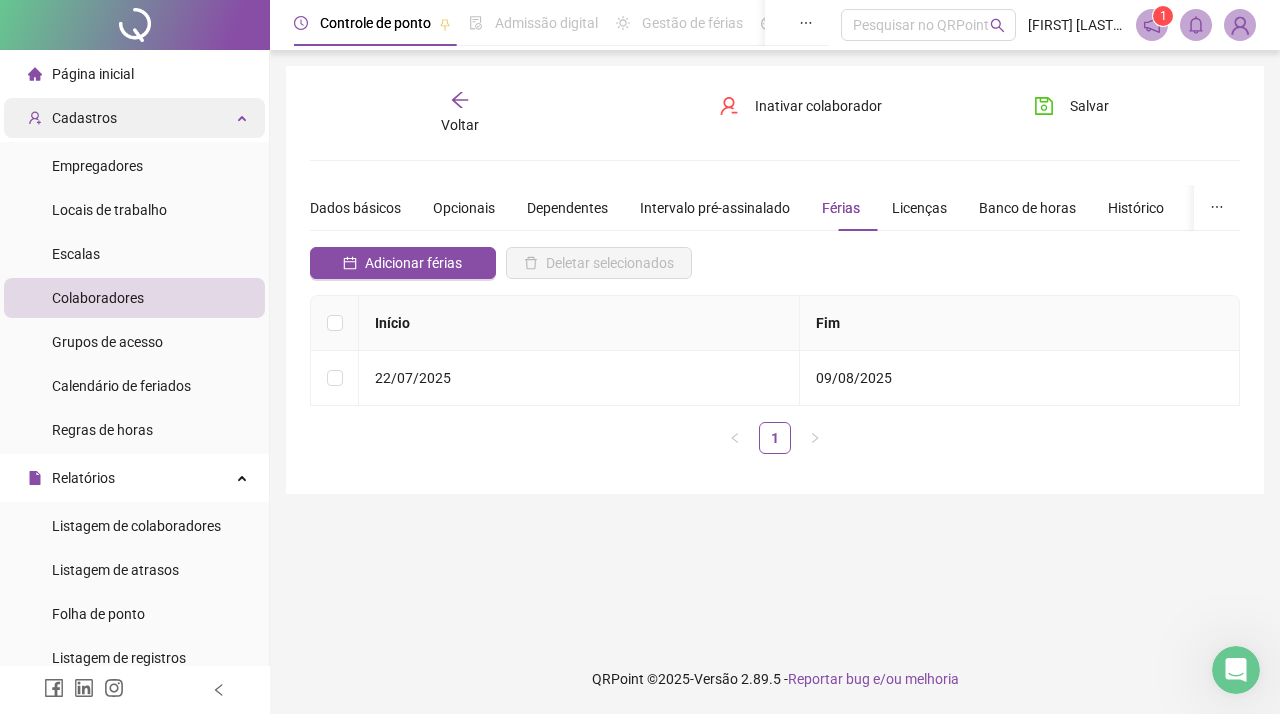 click on "Cadastros" at bounding box center (134, 118) 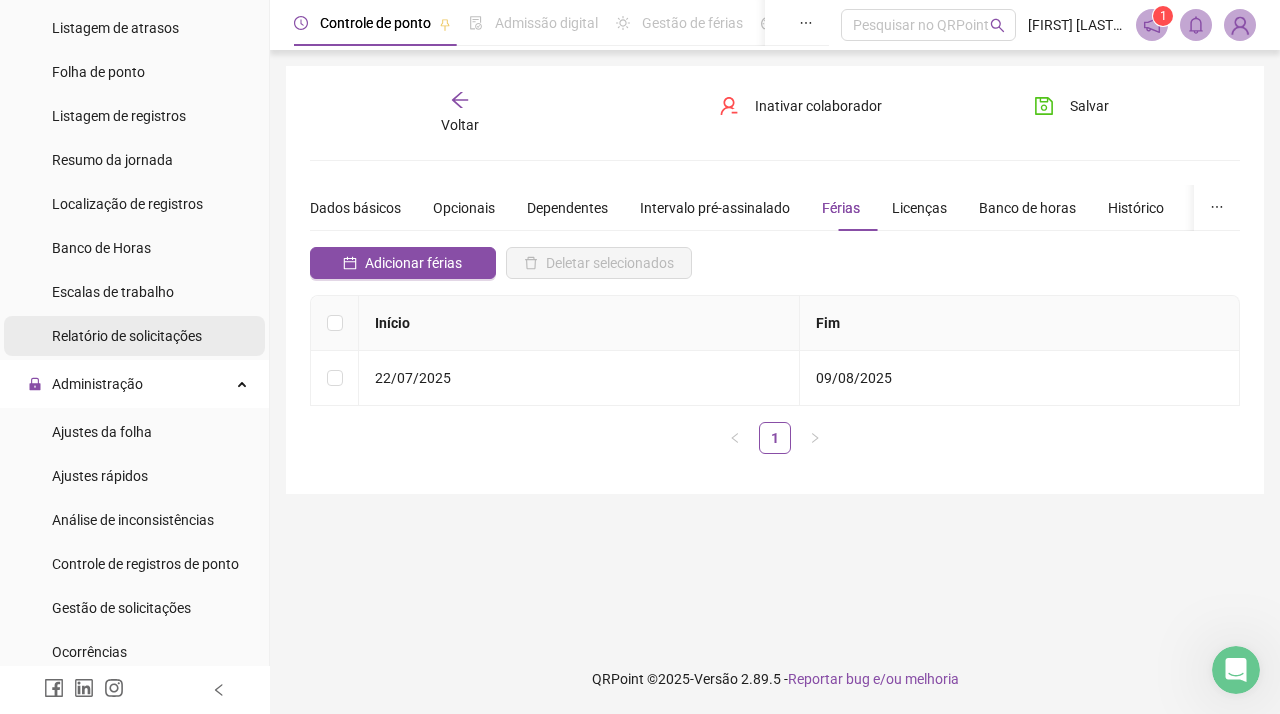 scroll, scrollTop: 227, scrollLeft: 0, axis: vertical 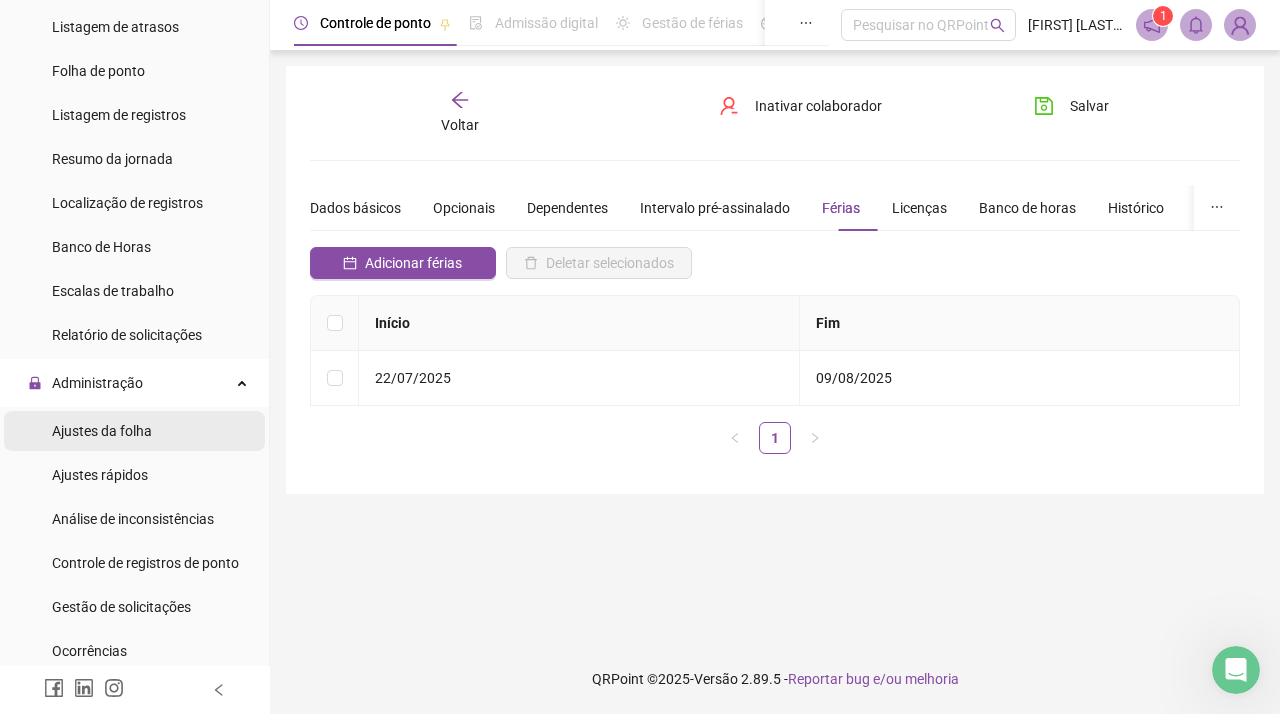 click on "Ajustes da folha" at bounding box center (102, 431) 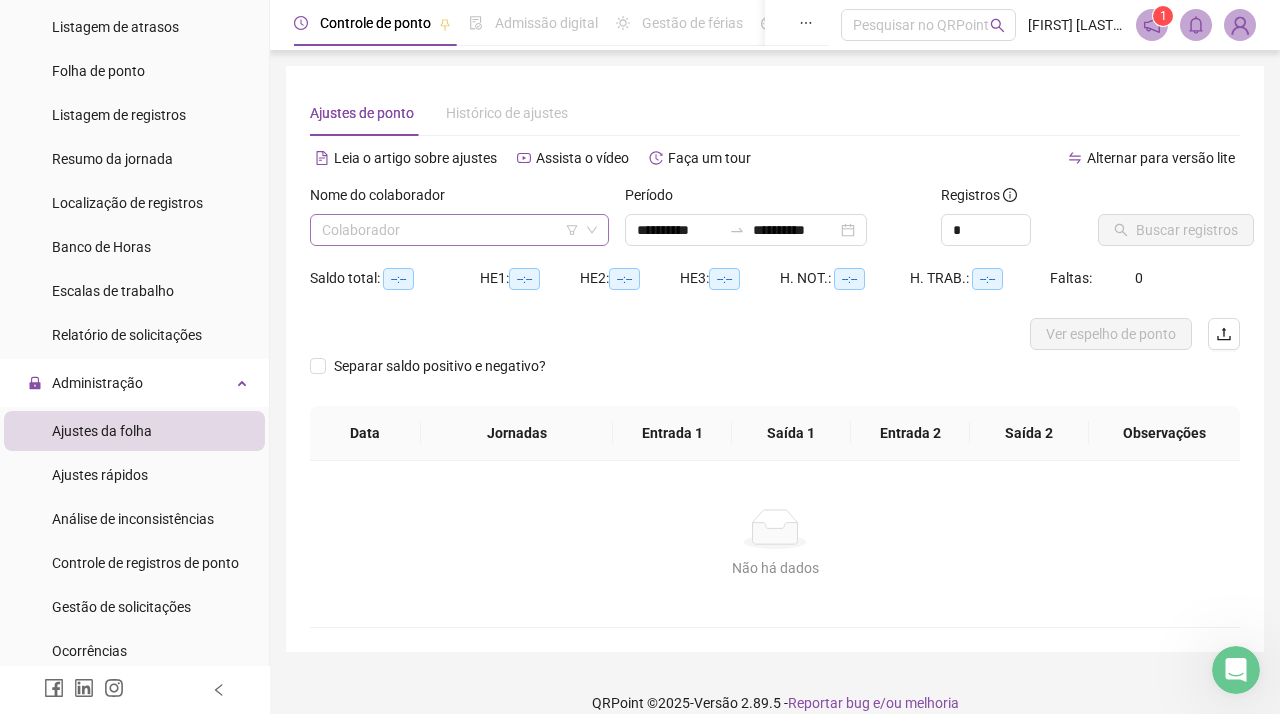click at bounding box center [450, 230] 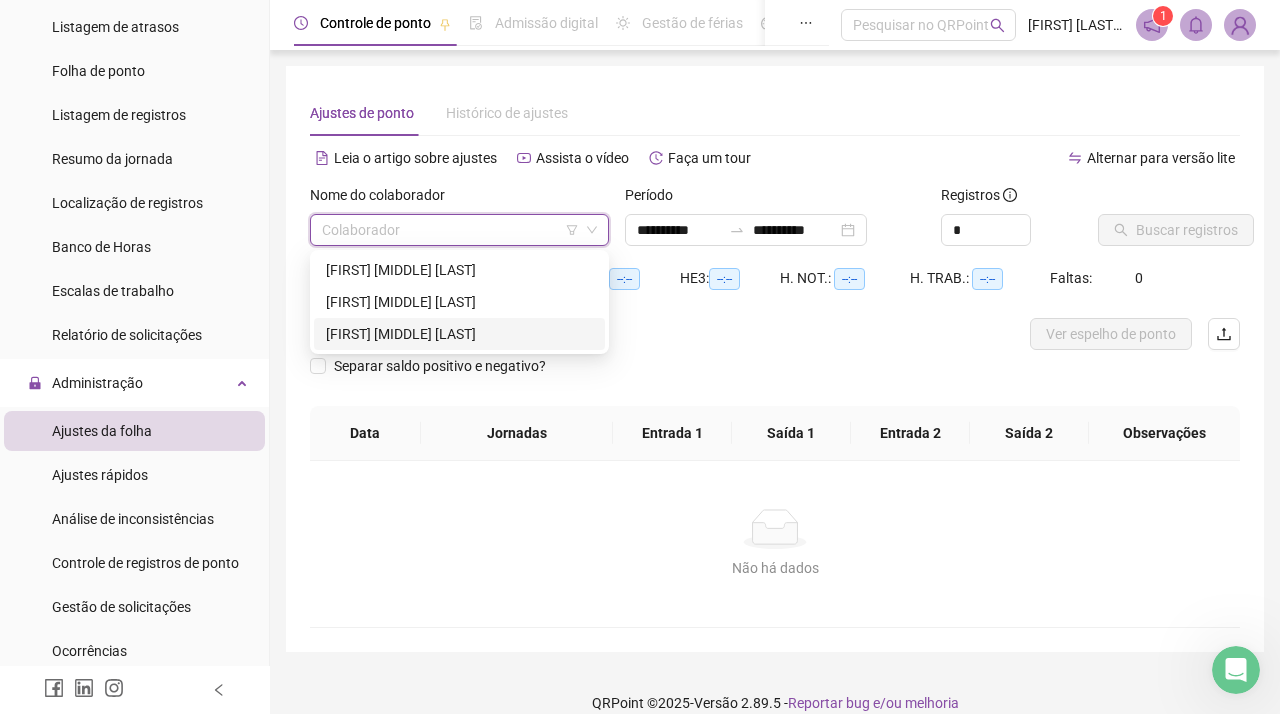click on "[FIRST] [MIDDLE] [LAST]" at bounding box center (459, 334) 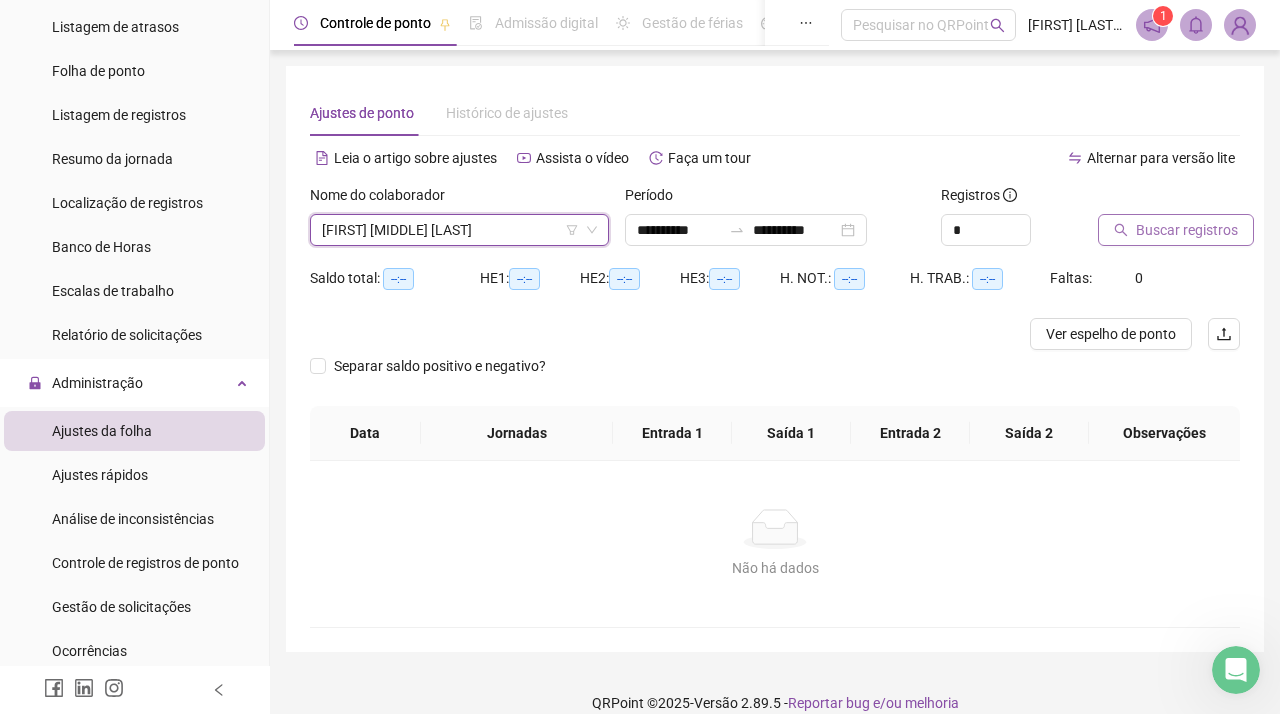 click on "Buscar registros" at bounding box center (1187, 230) 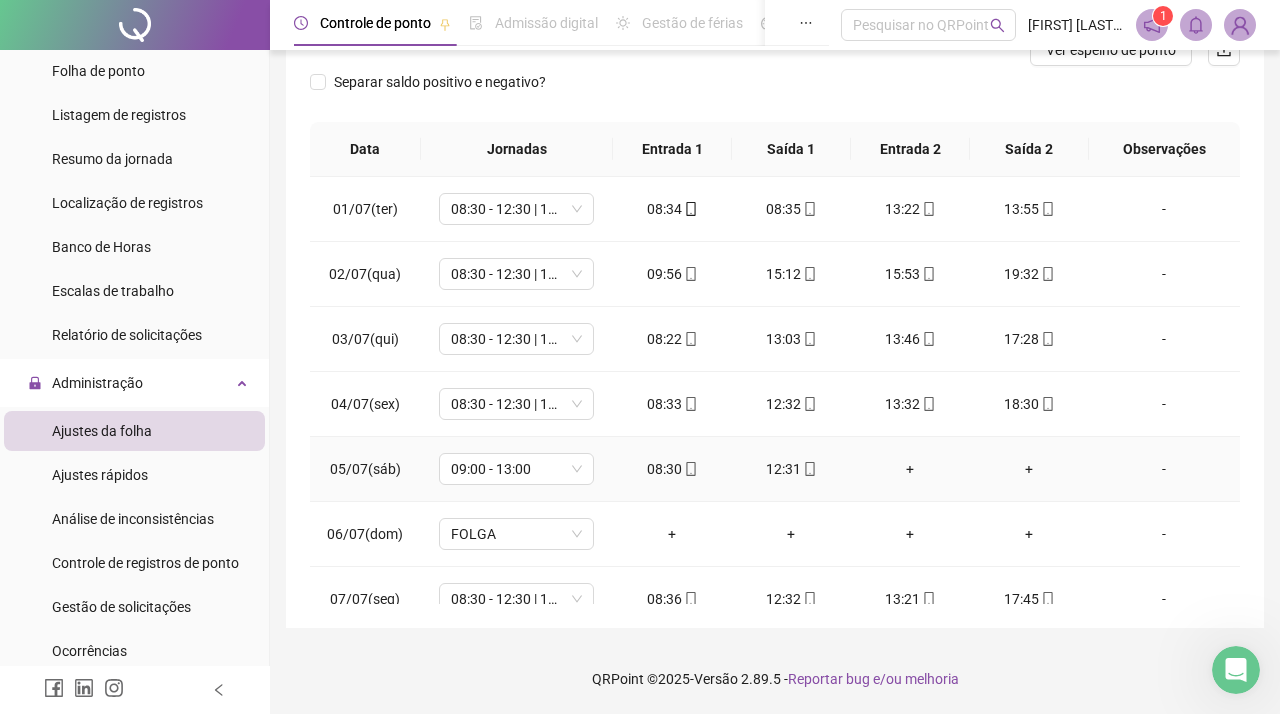 scroll, scrollTop: 284, scrollLeft: 0, axis: vertical 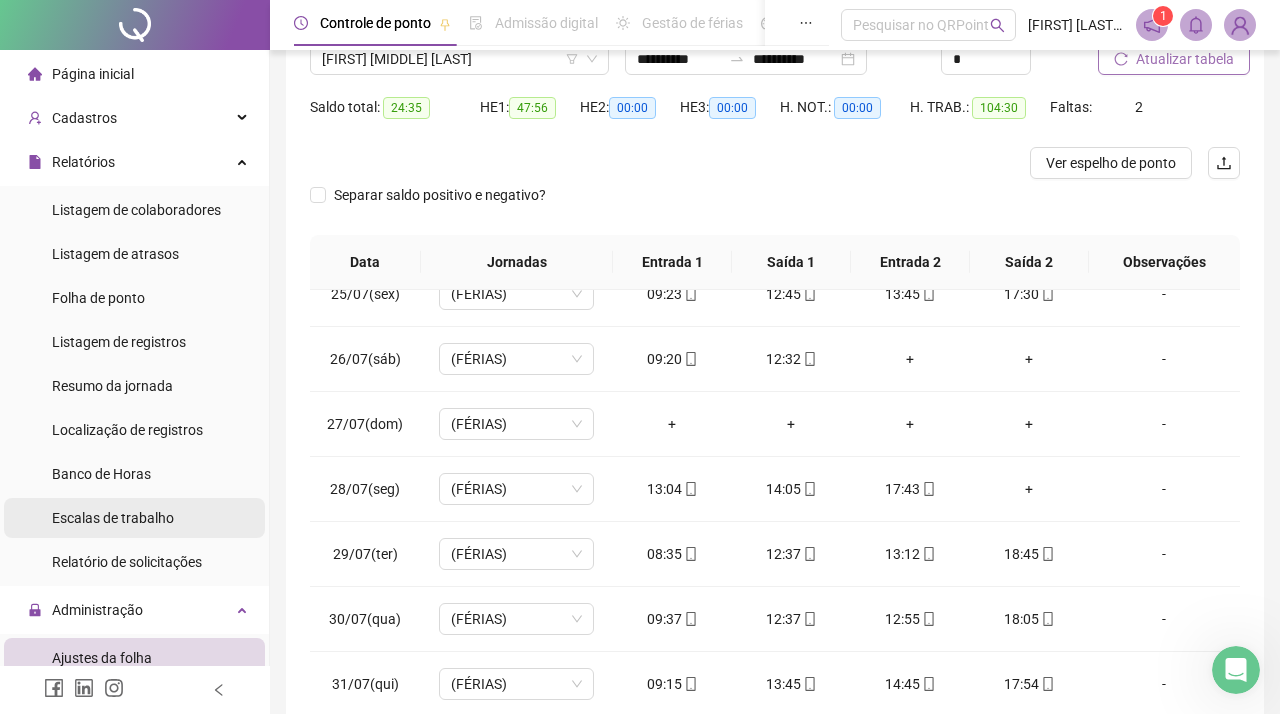 click on "Escalas de trabalho" at bounding box center (113, 518) 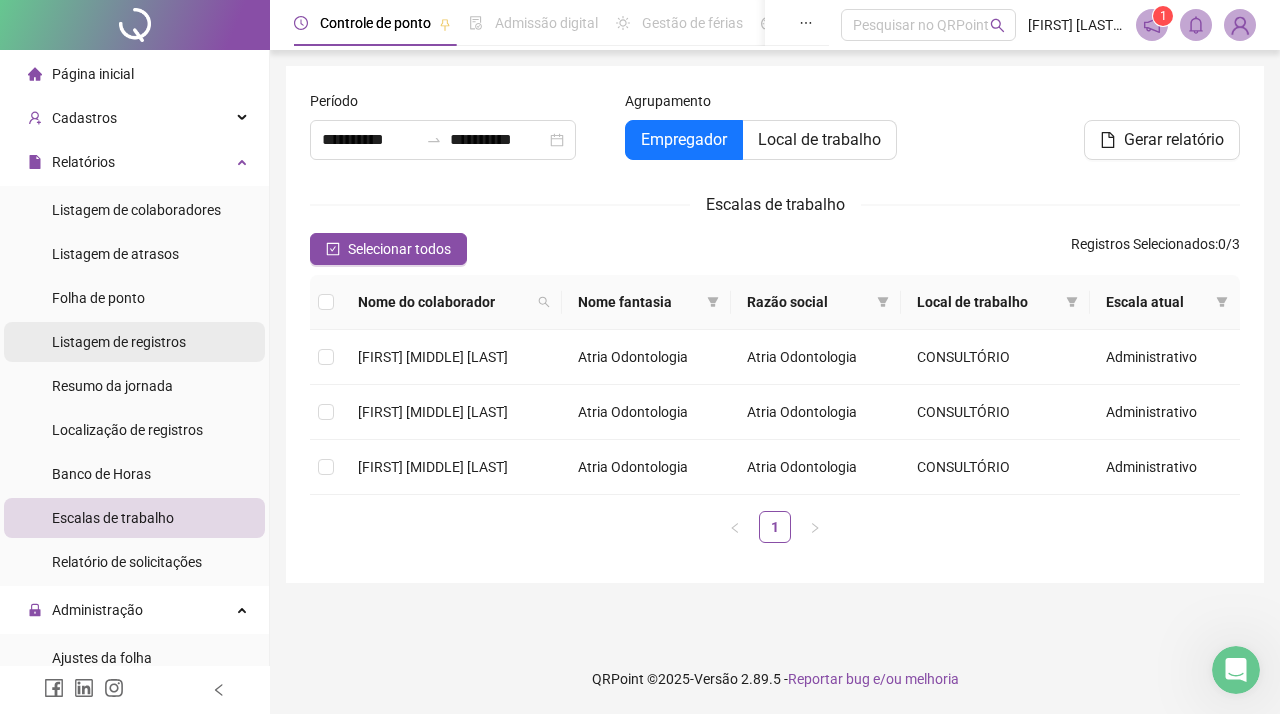 scroll, scrollTop: -3, scrollLeft: 0, axis: vertical 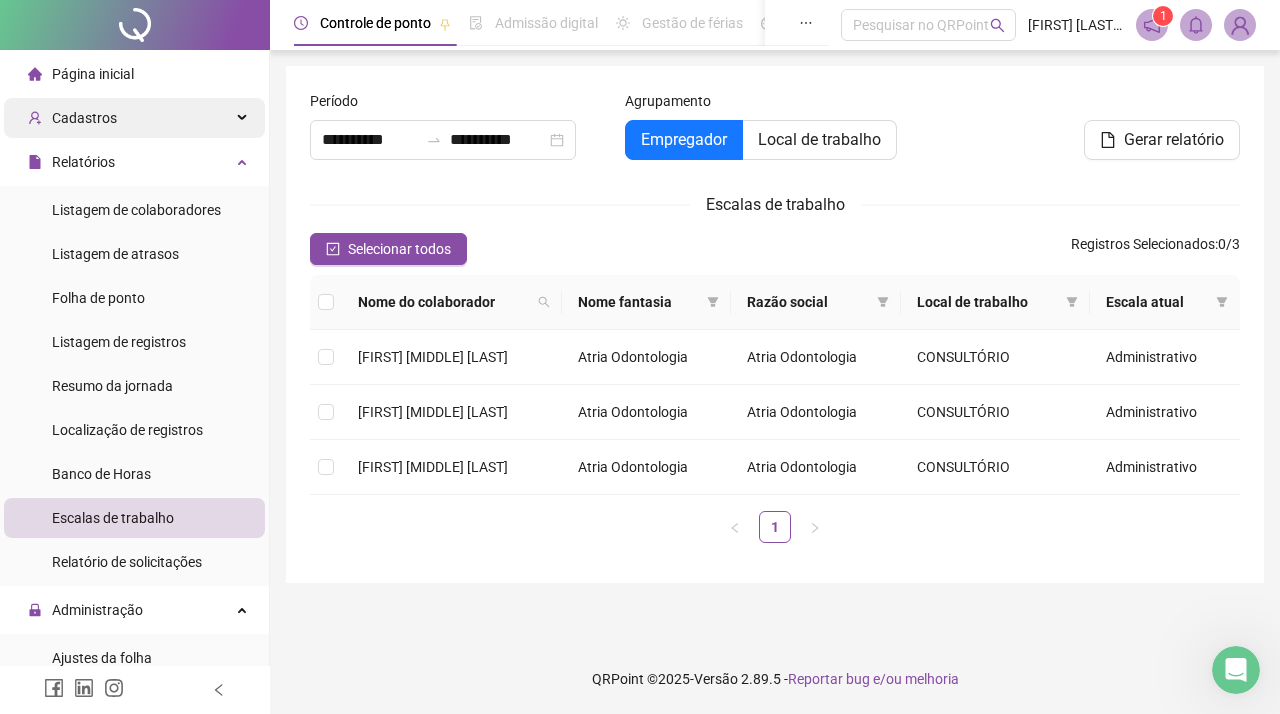click on "Cadastros" at bounding box center [134, 118] 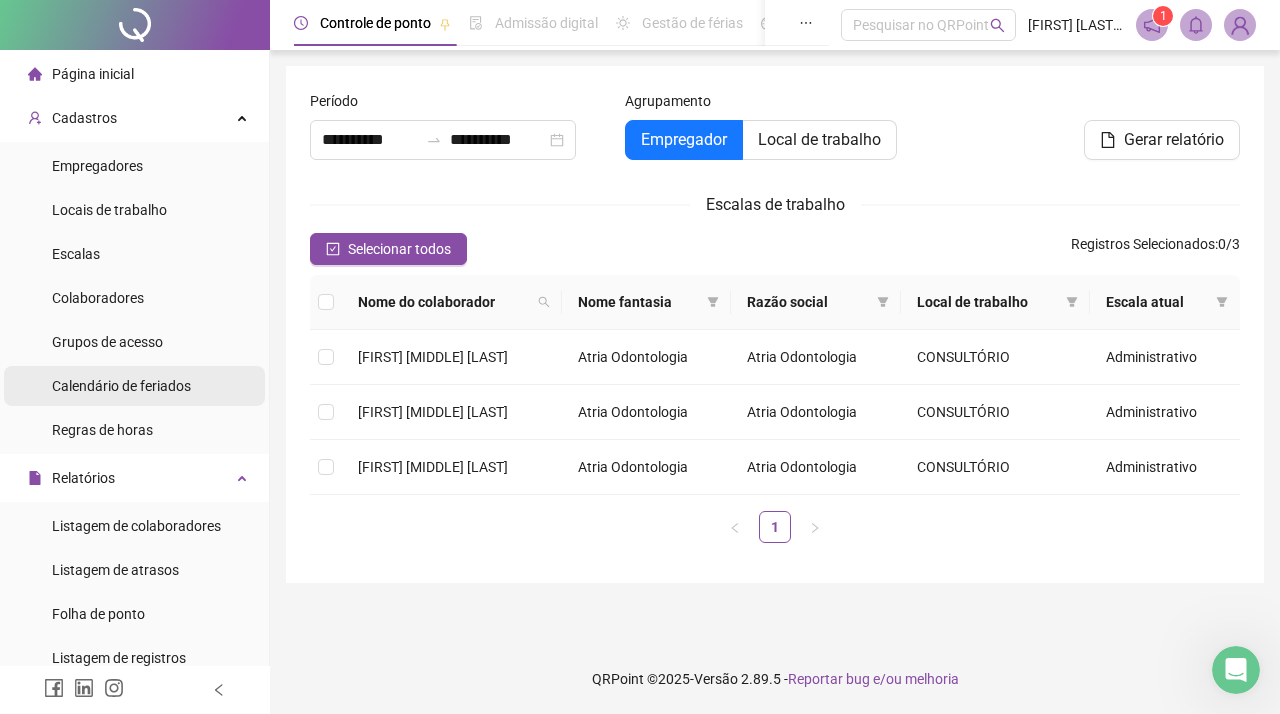 click on "Calendário de feriados" at bounding box center [121, 386] 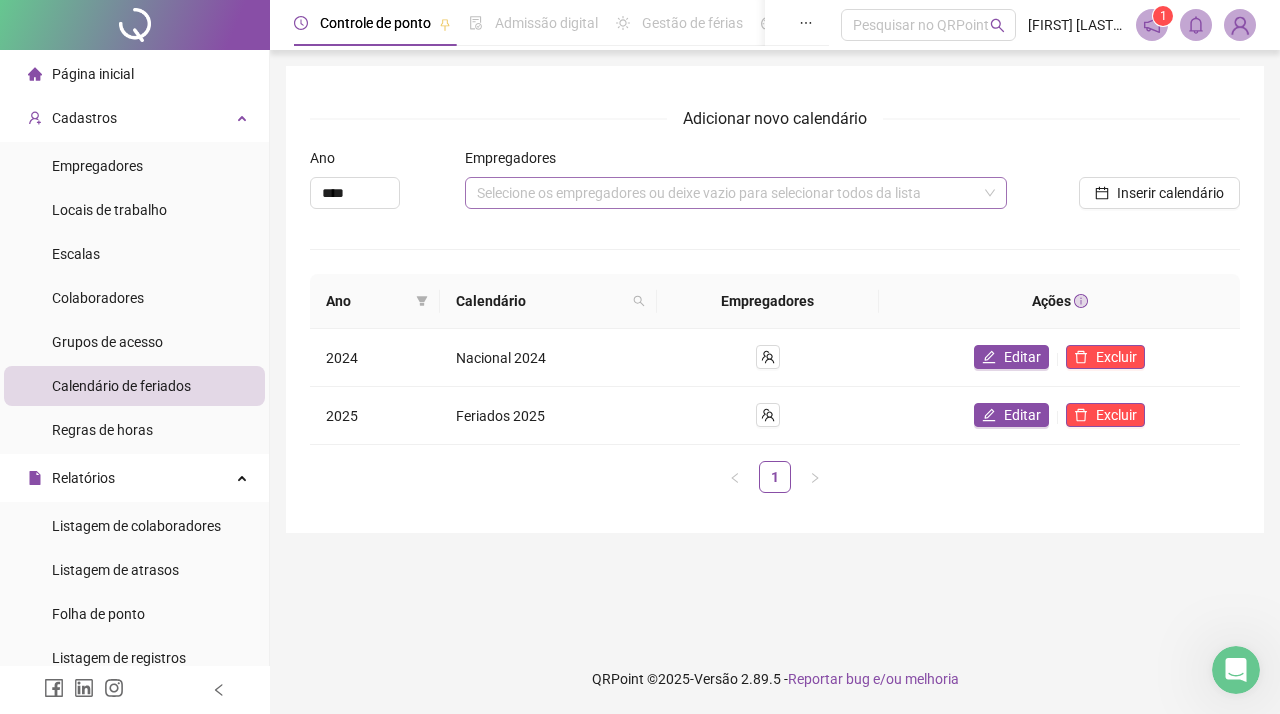 click on "Selecione os empregadores ou deixe vazio para selecionar todos da lista" at bounding box center (736, 193) 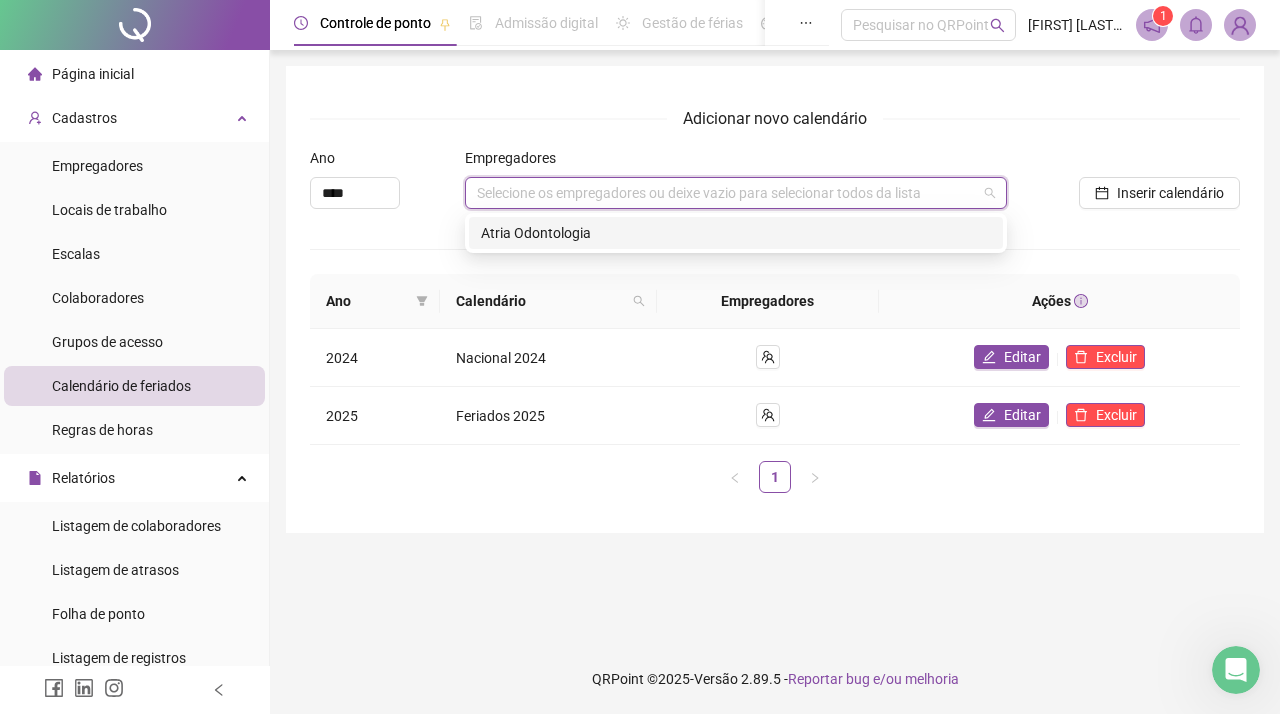 click on "Atria Odontologia" at bounding box center (736, 233) 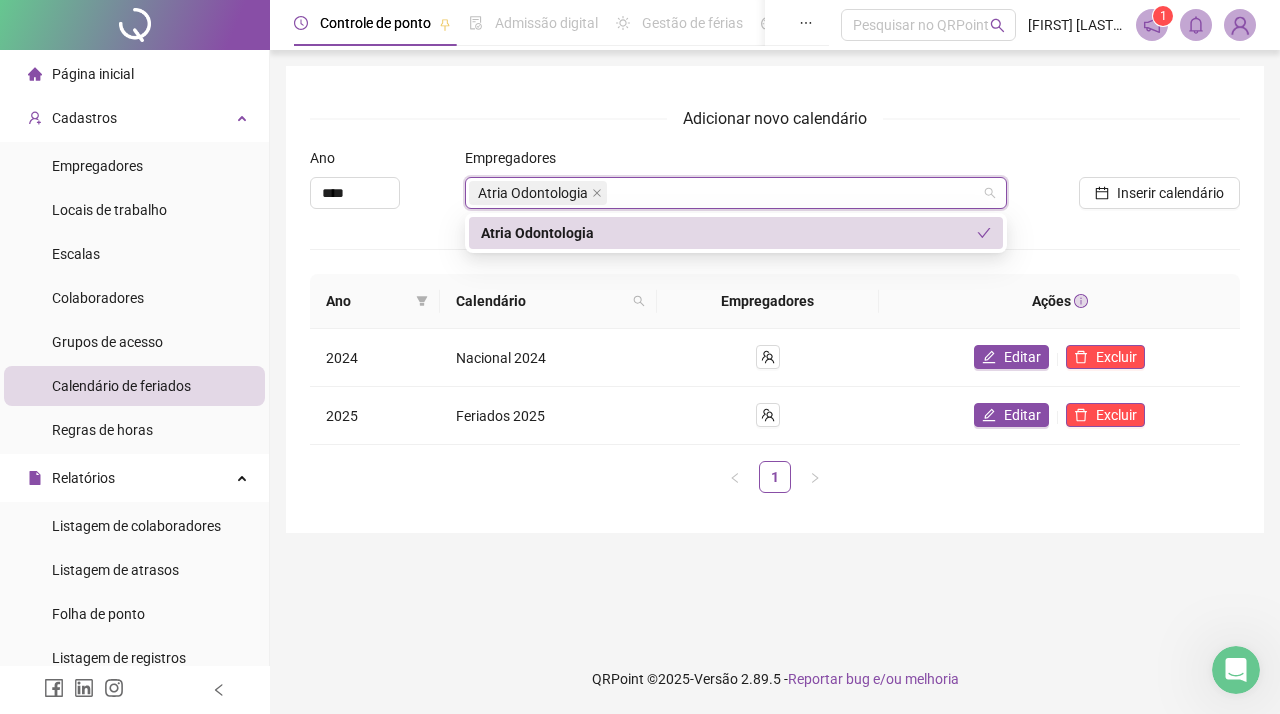 click on "Adicionar novo calendário Ano [YEAR] Empregadores [COMPANY]     Inserir calendário Ano Calendário Empregadores Ações           2024 Nacional 2024 Editar Excluir 2025 Feriados 2025 Editar Excluir 1" at bounding box center [775, 307] 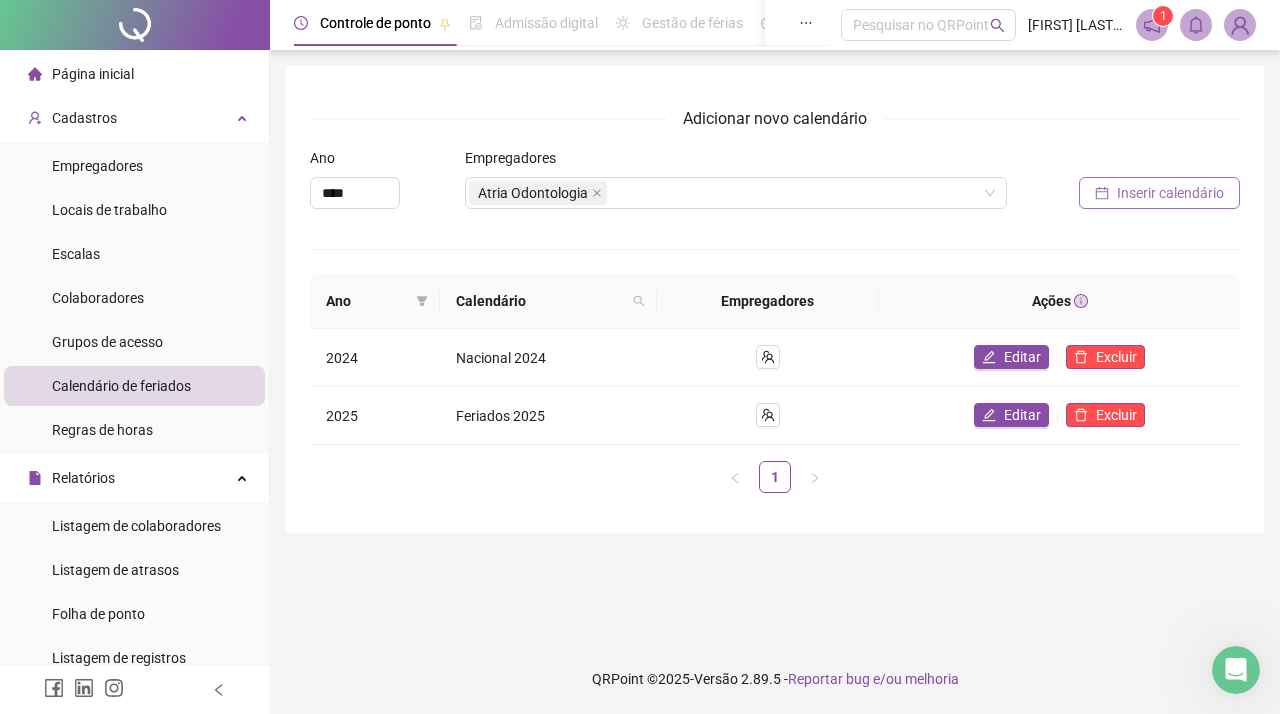 click on "Inserir calendário" at bounding box center (1170, 193) 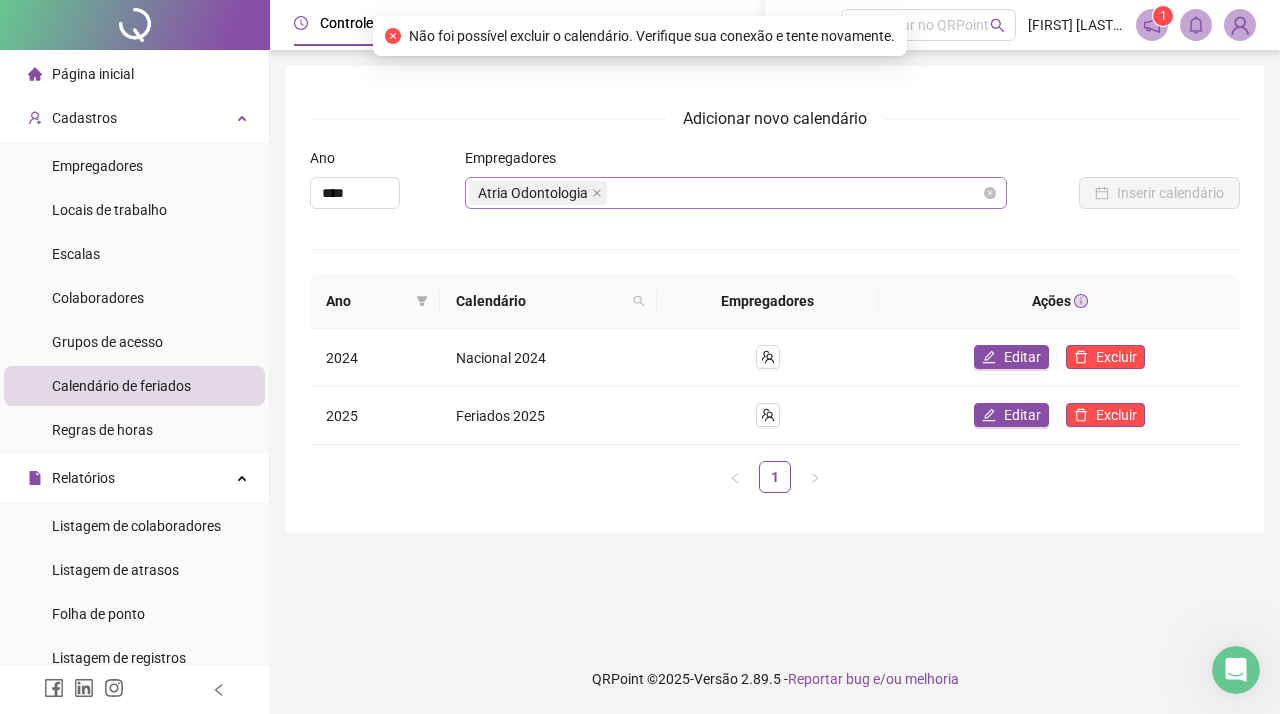 click on "Atria Odontologia" at bounding box center (736, 193) 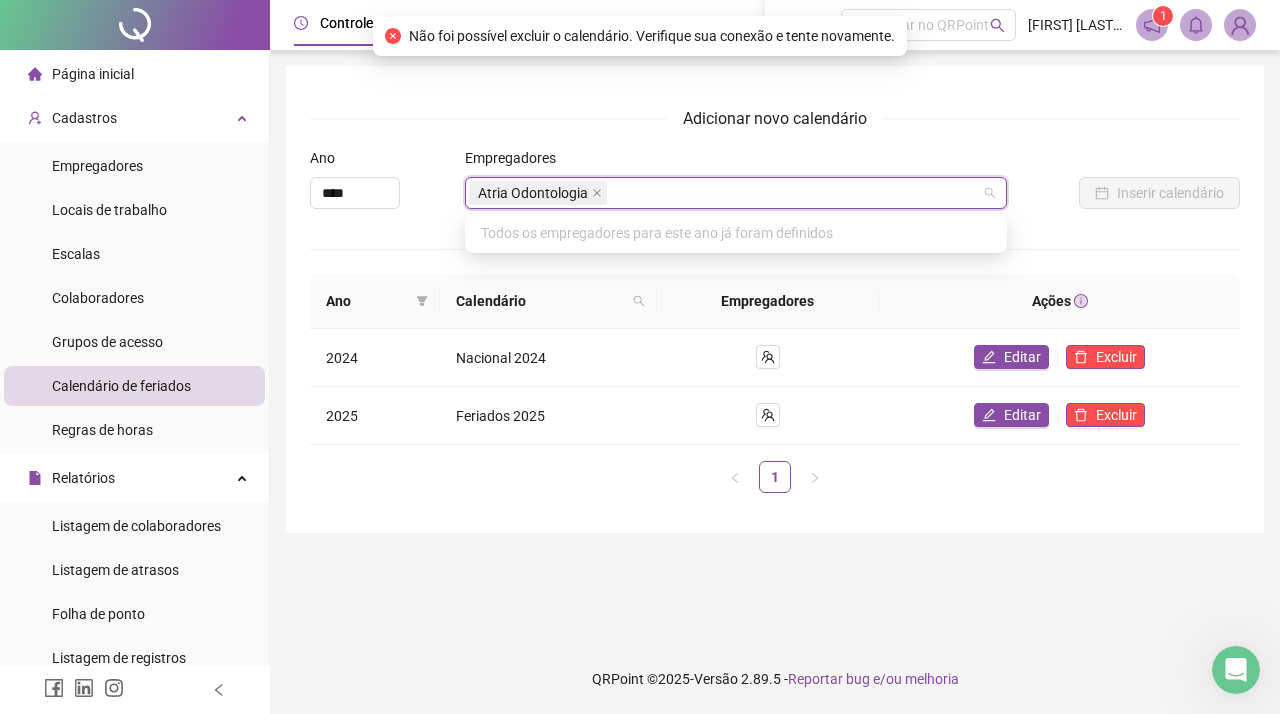 click on "Adicionar novo calendário Ano [YEAR] Empregadores [COMPANY]     Inserir calendário Ano Calendário Empregadores Ações           2024 Nacional 2024 Editar Excluir 2025 Feriados 2025 Editar Excluir 1" at bounding box center [775, 307] 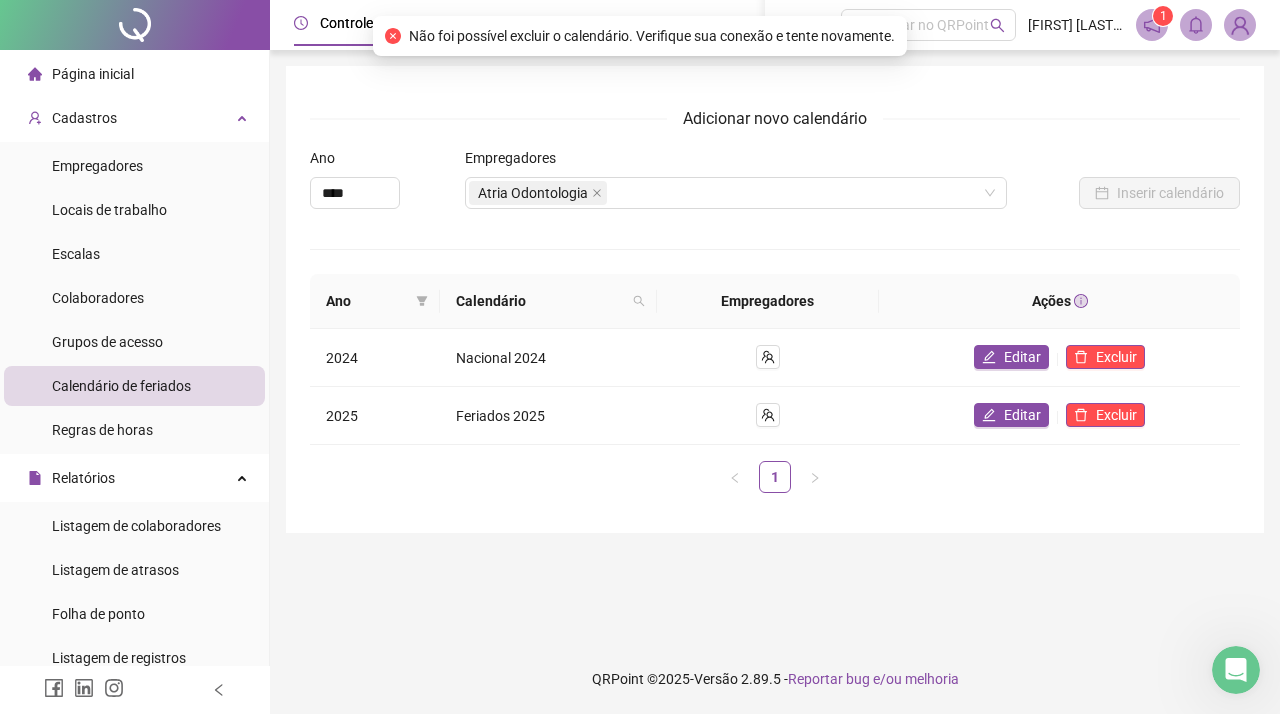 click on "Adicionar novo calendário Ano [YEAR] Empregadores [COMPANY]     Inserir calendário Ano Calendário Empregadores Ações           2024 Nacional 2024 Editar Excluir 2025 Feriados 2025 Editar Excluir 1" at bounding box center [775, 347] 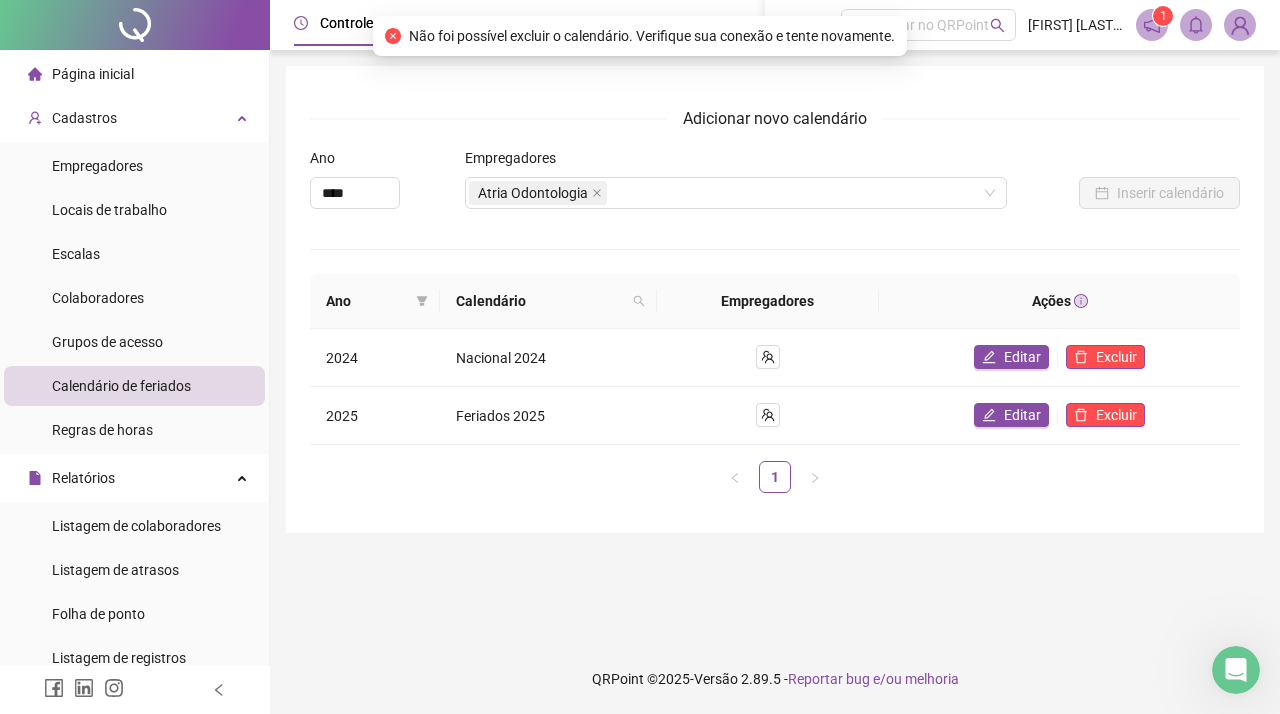 scroll, scrollTop: 0, scrollLeft: 0, axis: both 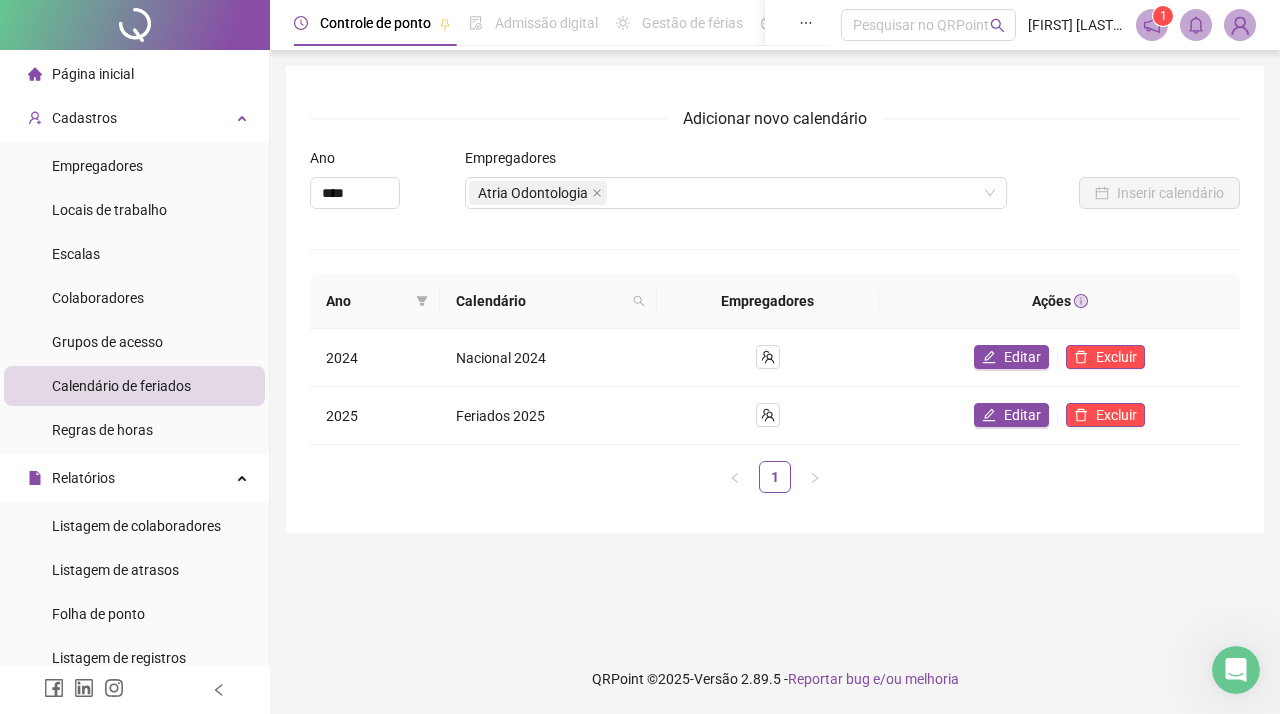 click on "Adicionar novo calendário Ano [YEAR] Empregadores [COMPANY]     Inserir calendário Ano Calendário Empregadores Ações           2024 Nacional 2024 Editar Excluir 2025 Feriados 2025 Editar Excluir 1" at bounding box center [775, 307] 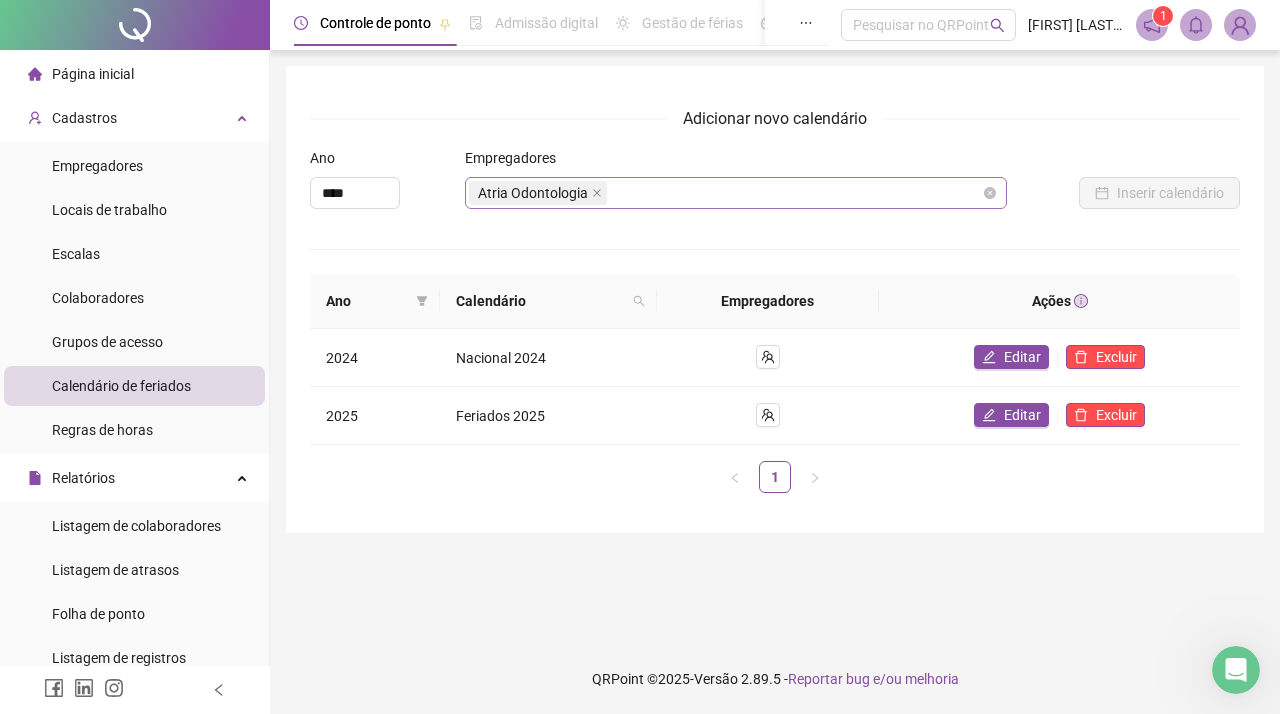 click on "Atria Odontologia" at bounding box center (736, 193) 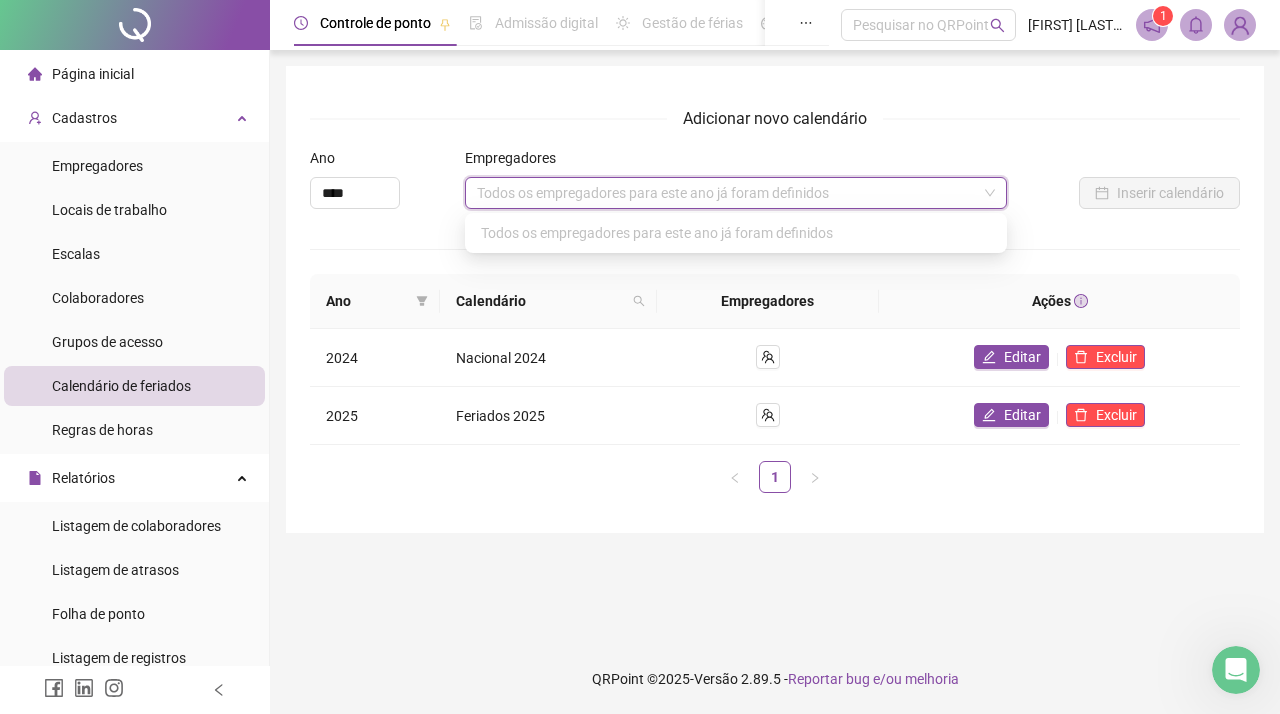 click on "Adicionar novo calendário Ano [YEAR] Empregadores   Todos os empregadores para este ano já foram definidos   Inserir calendário Ano Calendário Empregadores Ações           2024 Nacional 2024 Editar Excluir 2025 Feriados 2025 Editar Excluir 1" at bounding box center [775, 307] 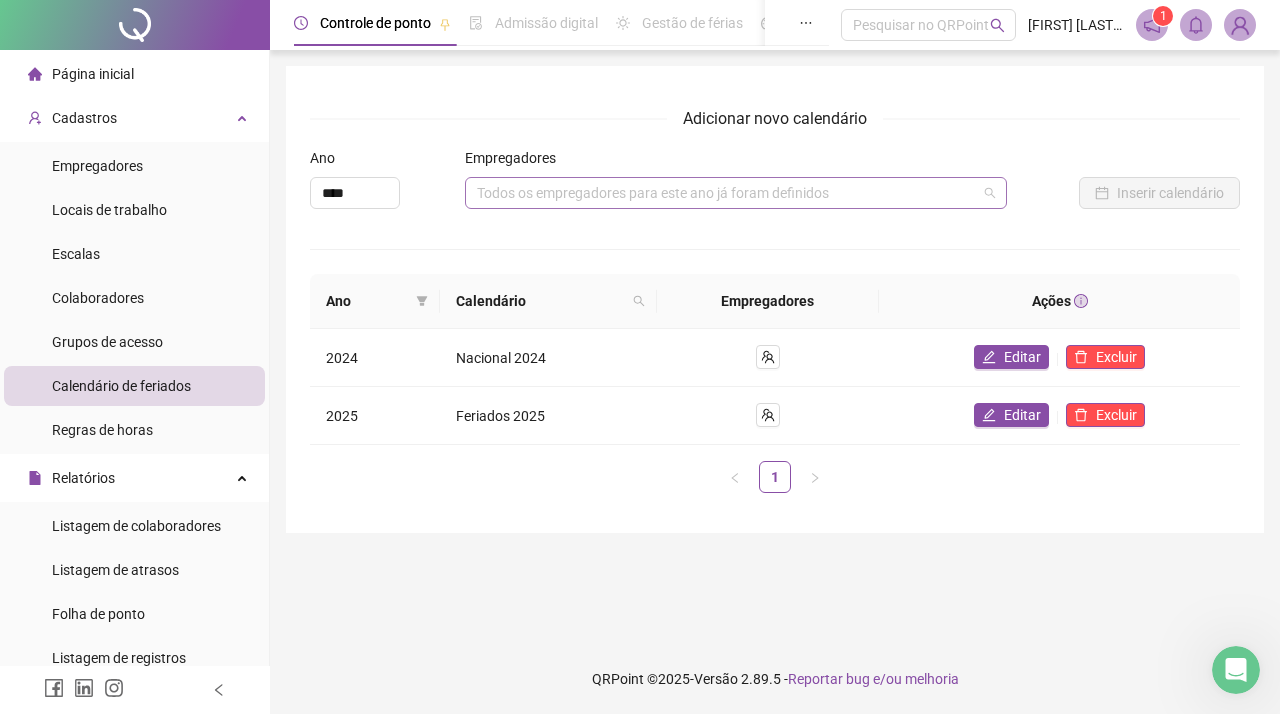 click on "Todos os empregadores para este ano já foram definidos" at bounding box center [736, 193] 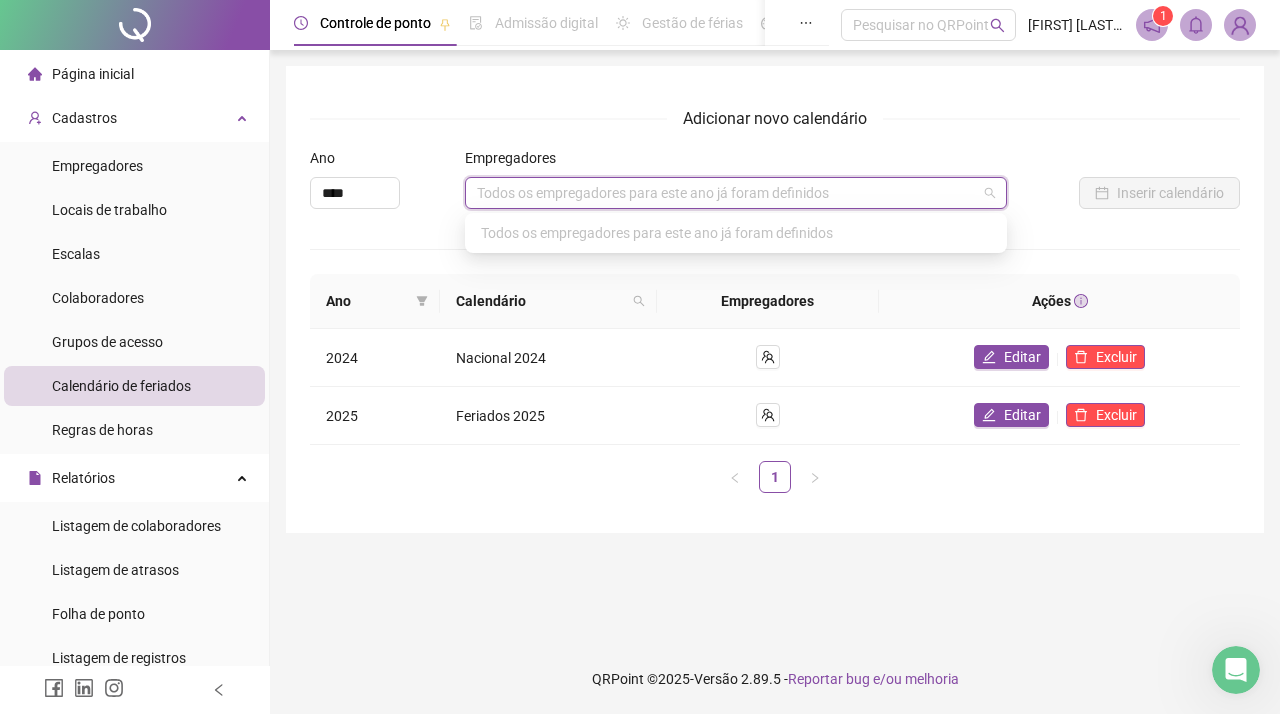 click on "Adicionar novo calendário Ano [YEAR] Empregadores   Todos os empregadores para este ano já foram definidos   Inserir calendário Ano Calendário Empregadores Ações           2024 Nacional 2024 Editar Excluir 2025 Feriados 2025 Editar Excluir 1" at bounding box center [775, 307] 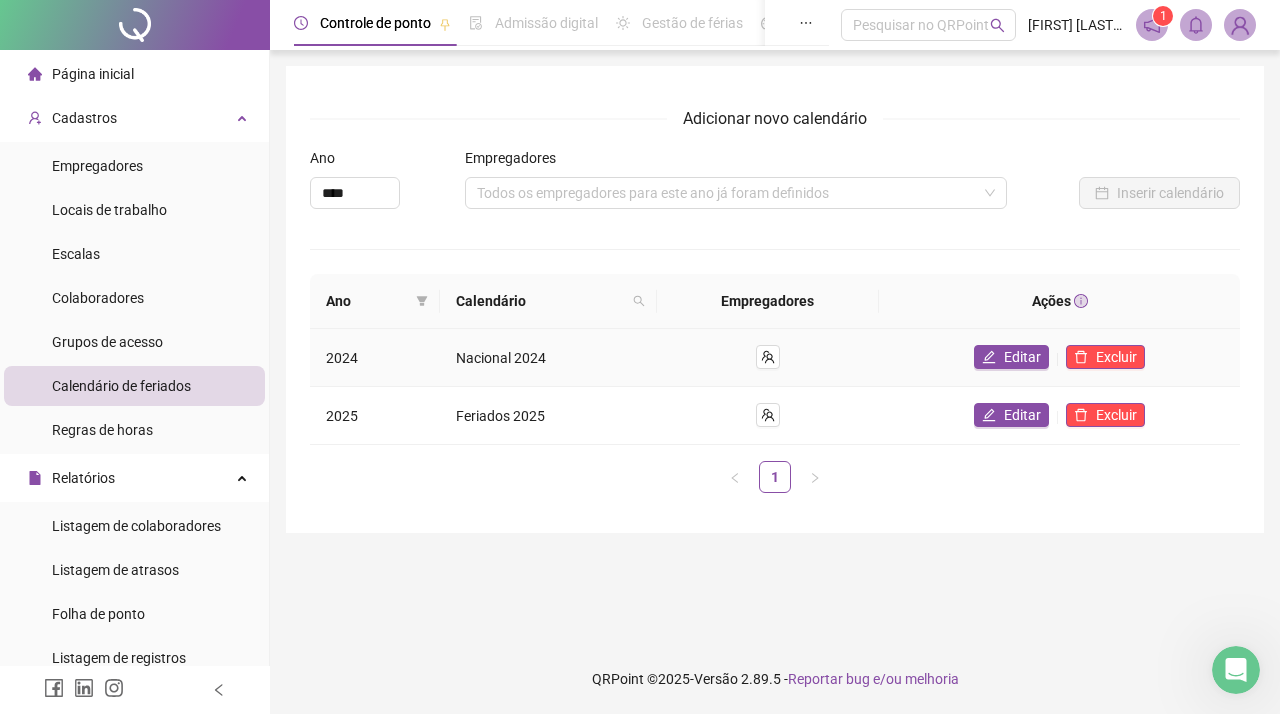 scroll, scrollTop: 0, scrollLeft: 0, axis: both 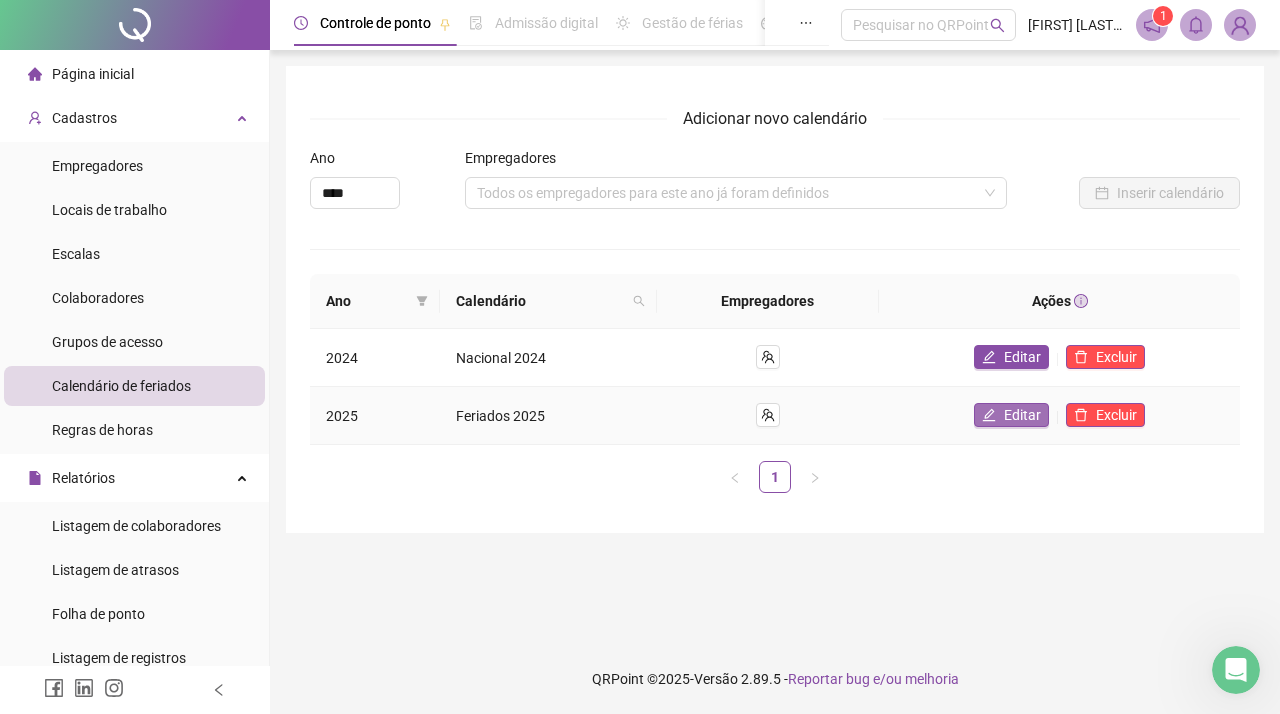 click on "Editar" at bounding box center (1011, 415) 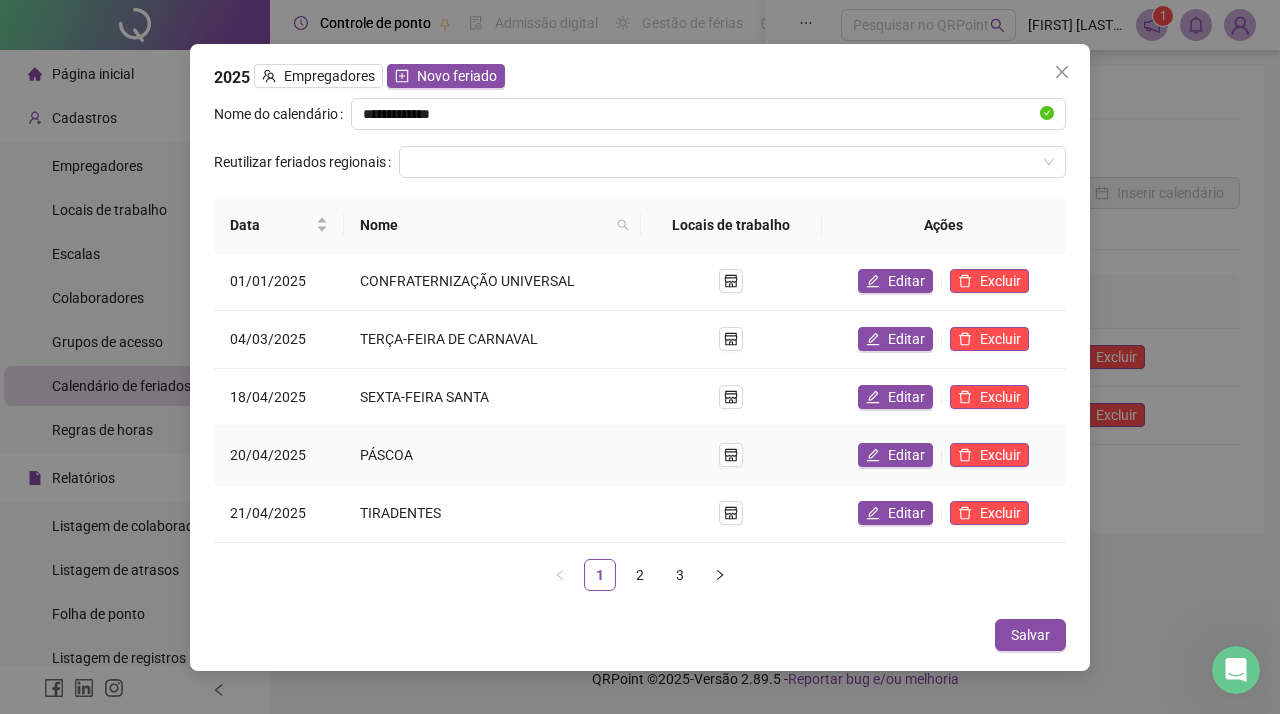 scroll, scrollTop: 0, scrollLeft: 0, axis: both 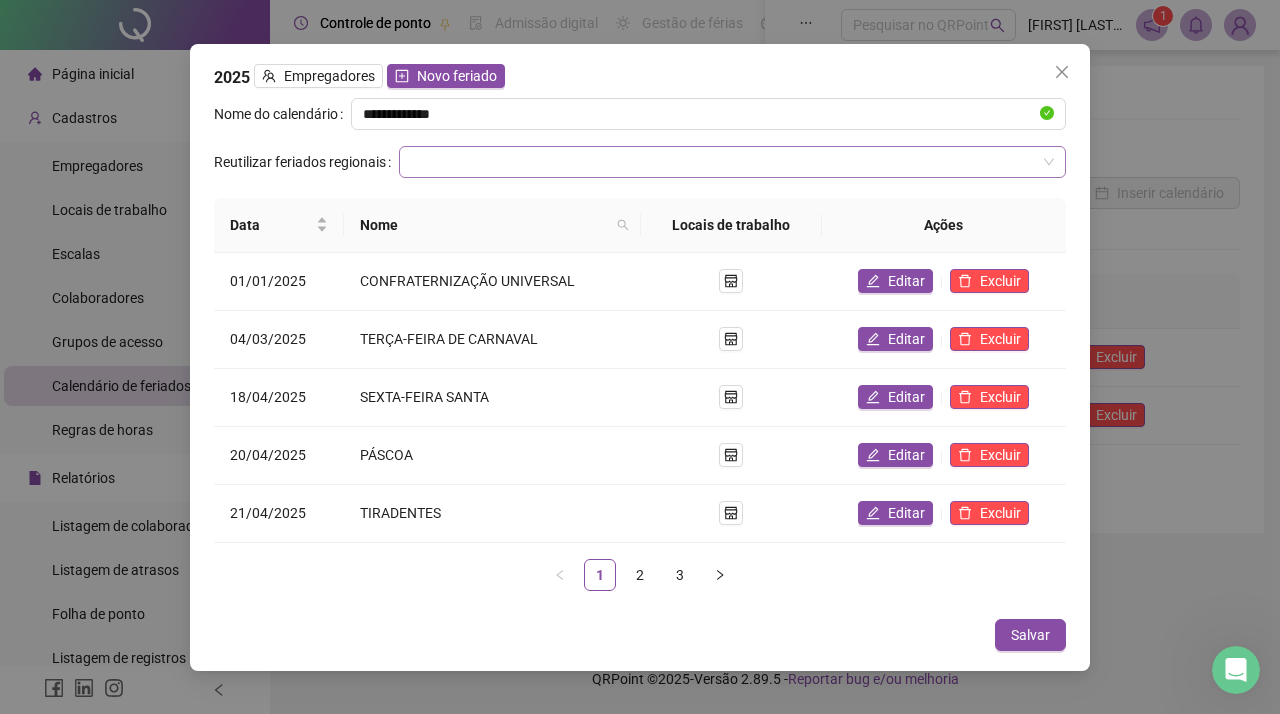 click at bounding box center [723, 162] 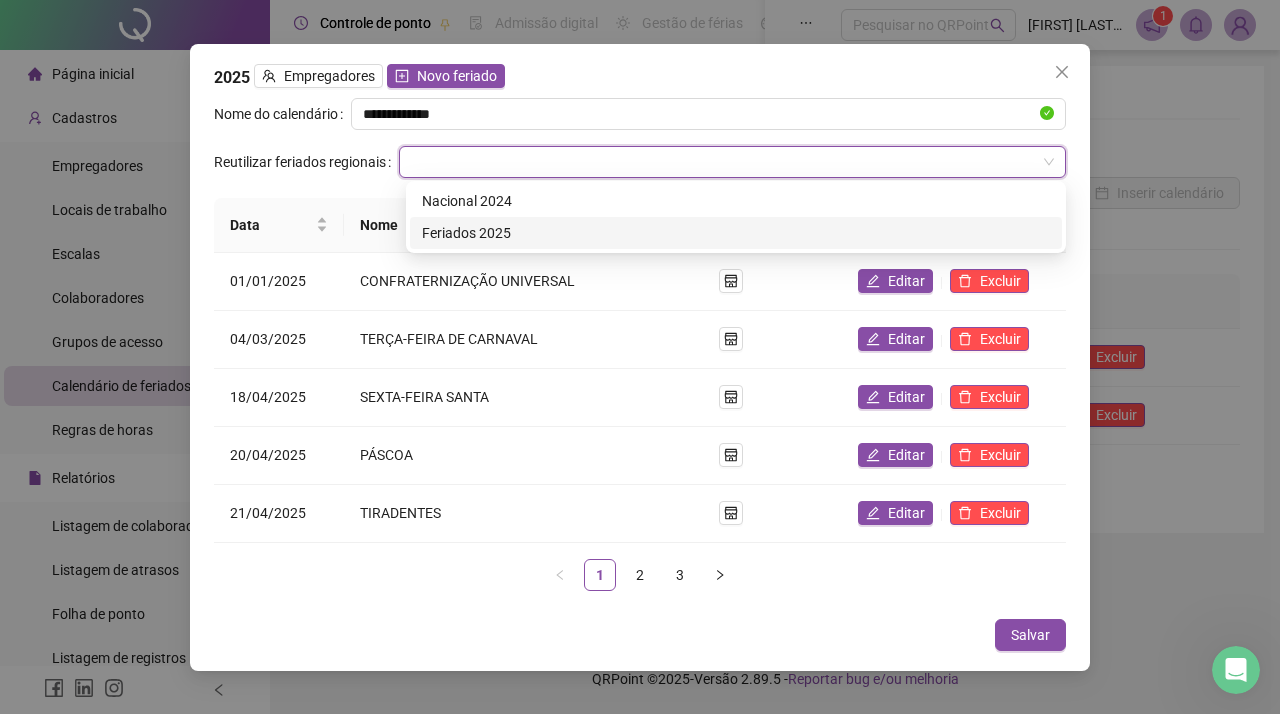 click on "Data Nome Locais de trabalho Ações         01/01/[YEAR] CONFRATERNIZAÇÃO UNIVERSAL Editar Excluir 04/03/[YEAR] TERÇA-FEIRA DE CARNAVAL Editar Excluir 18/04/[YEAR] SEXTA-FEIRA SANTA Editar Excluir 20/04/[YEAR] PÁSCOA Editar Excluir 21/04/[YEAR] TIRADENTES Editar Excluir 1 2 3" at bounding box center [640, 402] 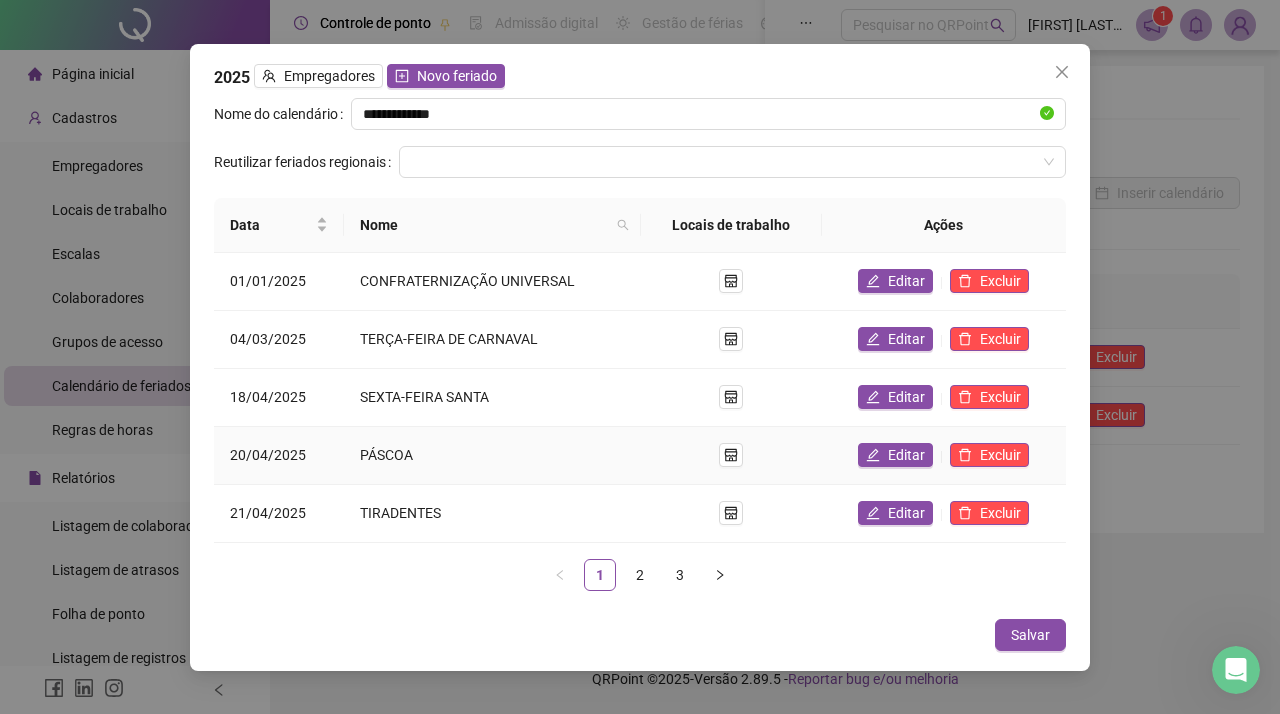 scroll, scrollTop: 0, scrollLeft: 0, axis: both 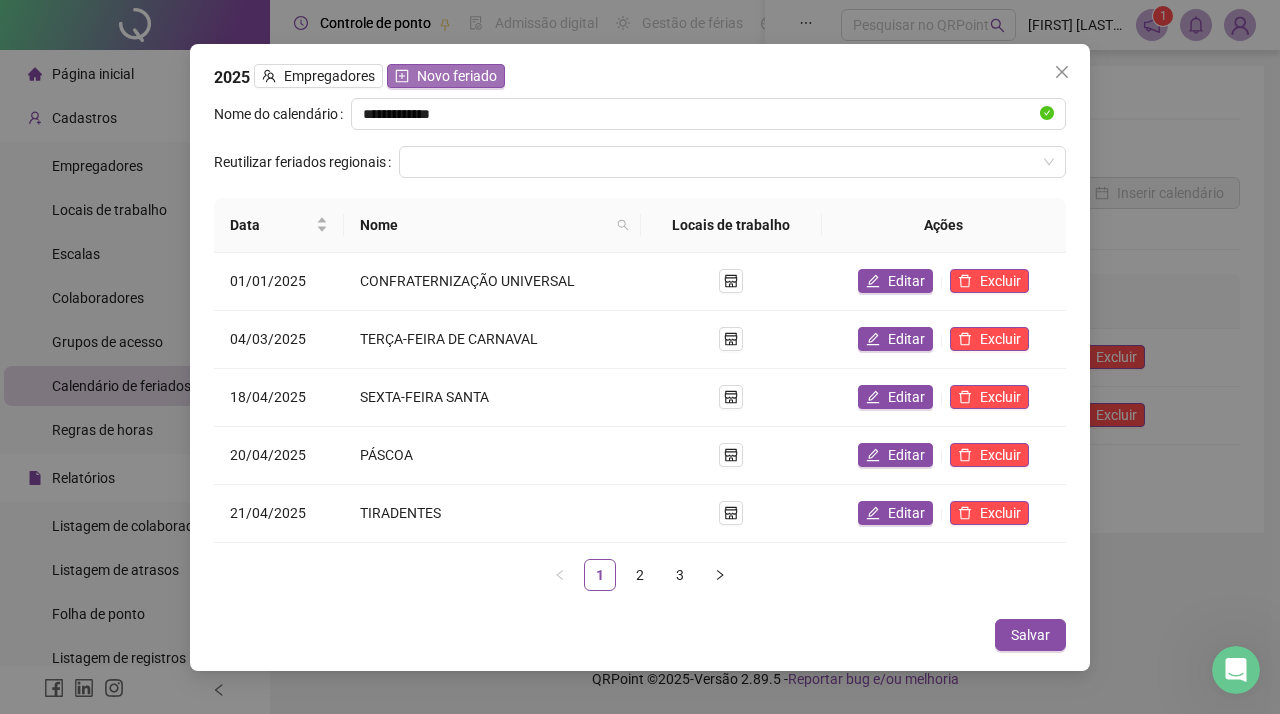 click on "Novo feriado" at bounding box center (457, 76) 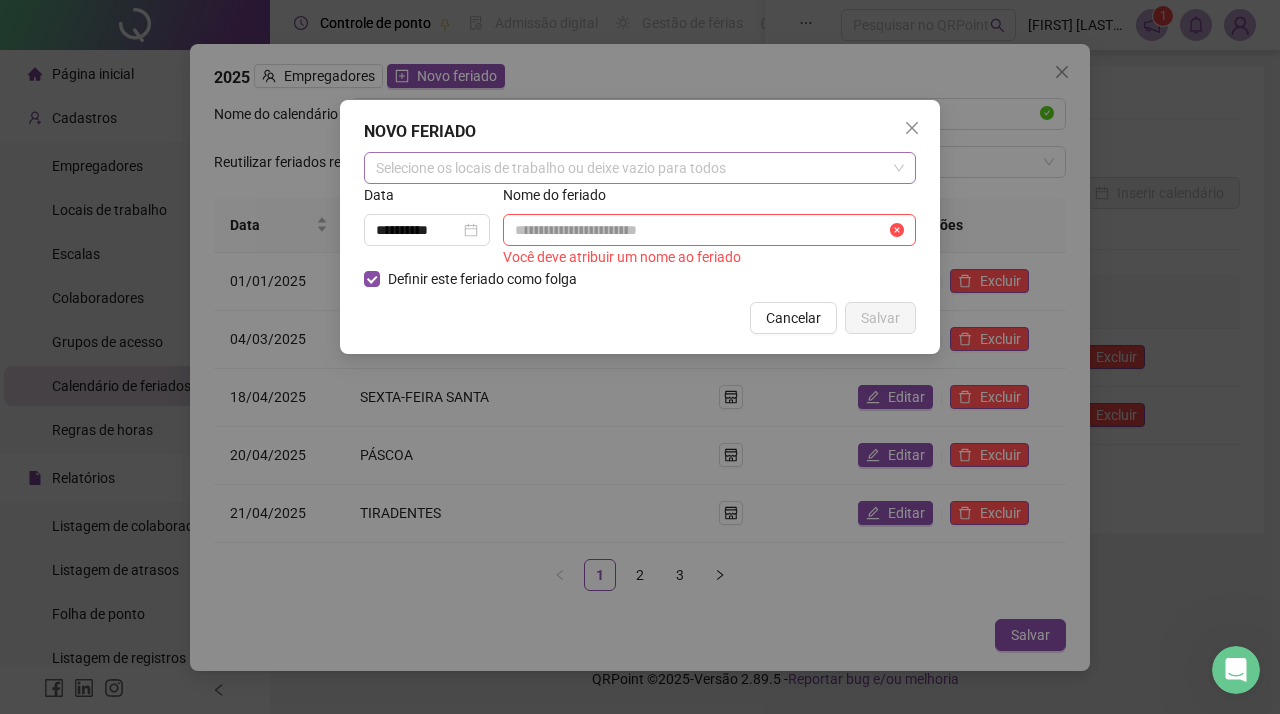 click on "Selecione os locais de trabalho ou deixe vazio para todos" at bounding box center [640, 168] 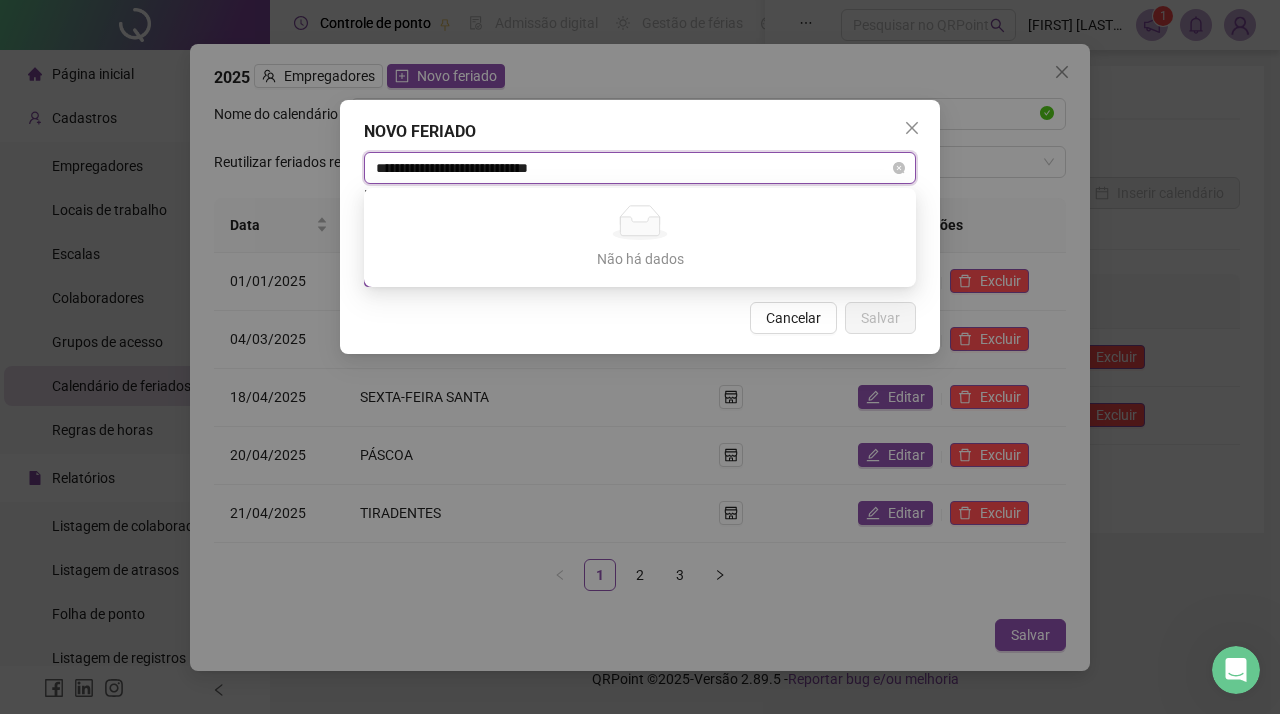 type on "**********" 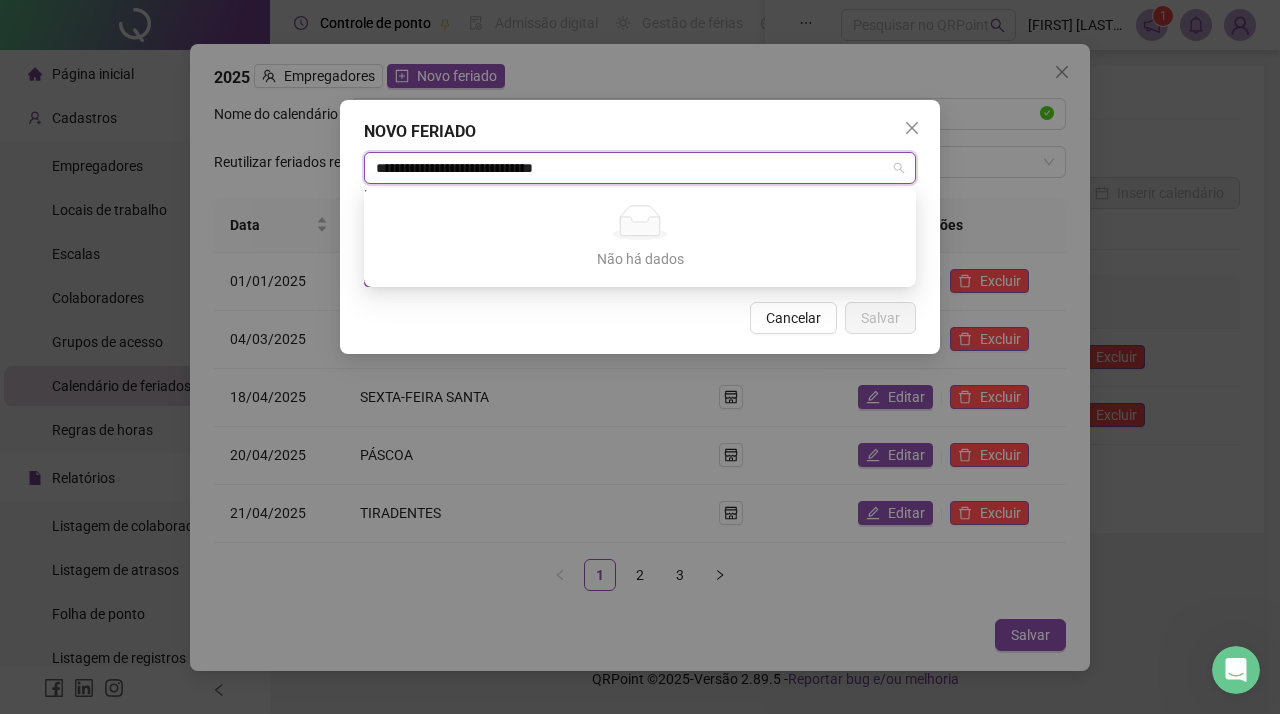type 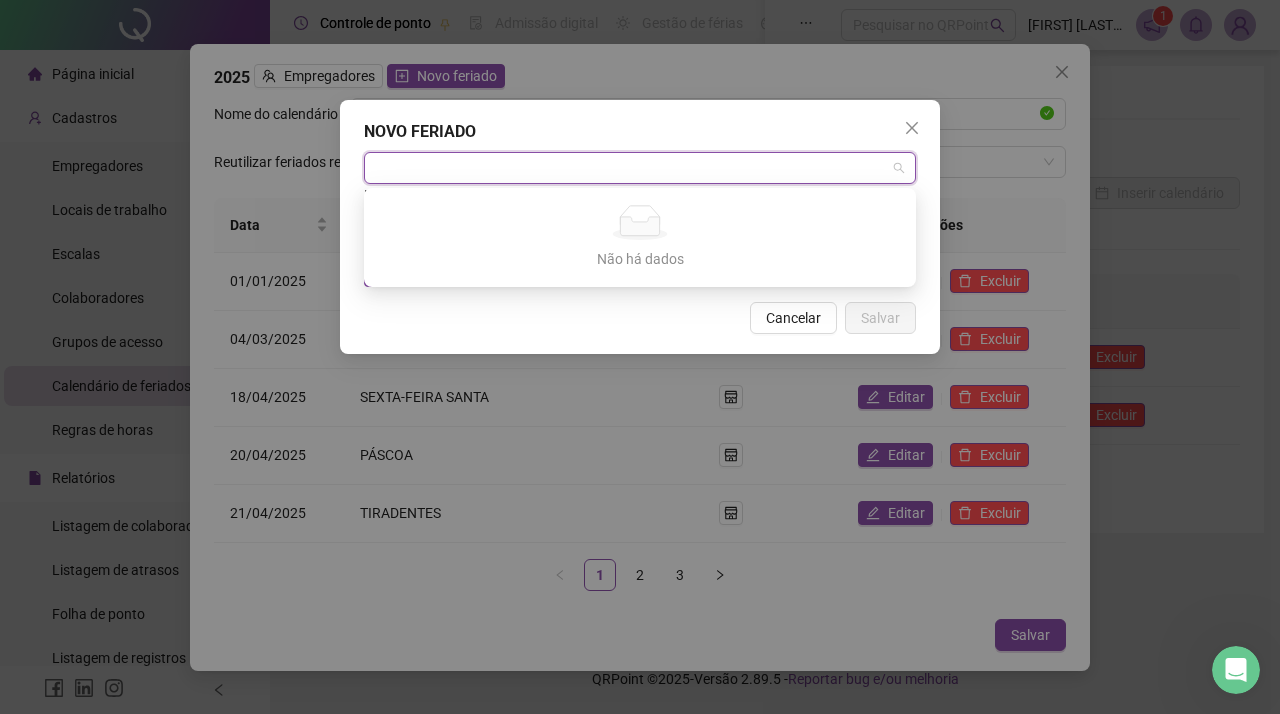 click on "Cancelar Salvar" at bounding box center (640, 318) 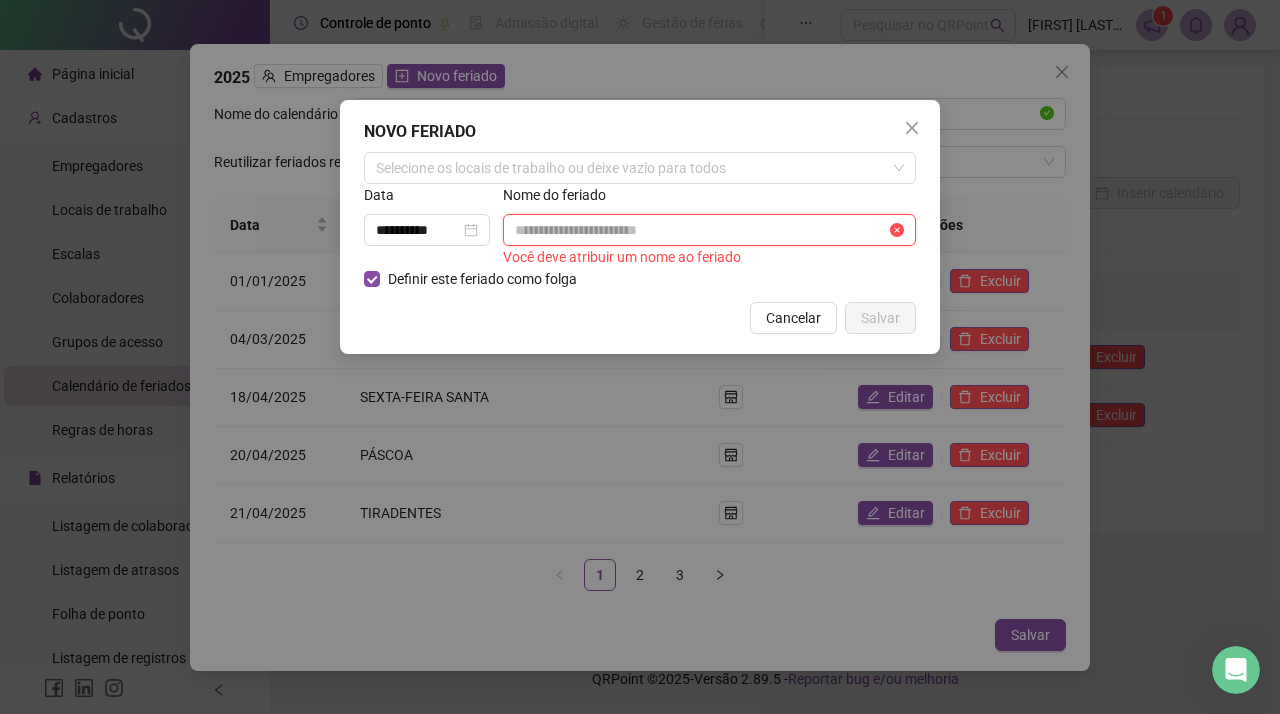 click at bounding box center [700, 230] 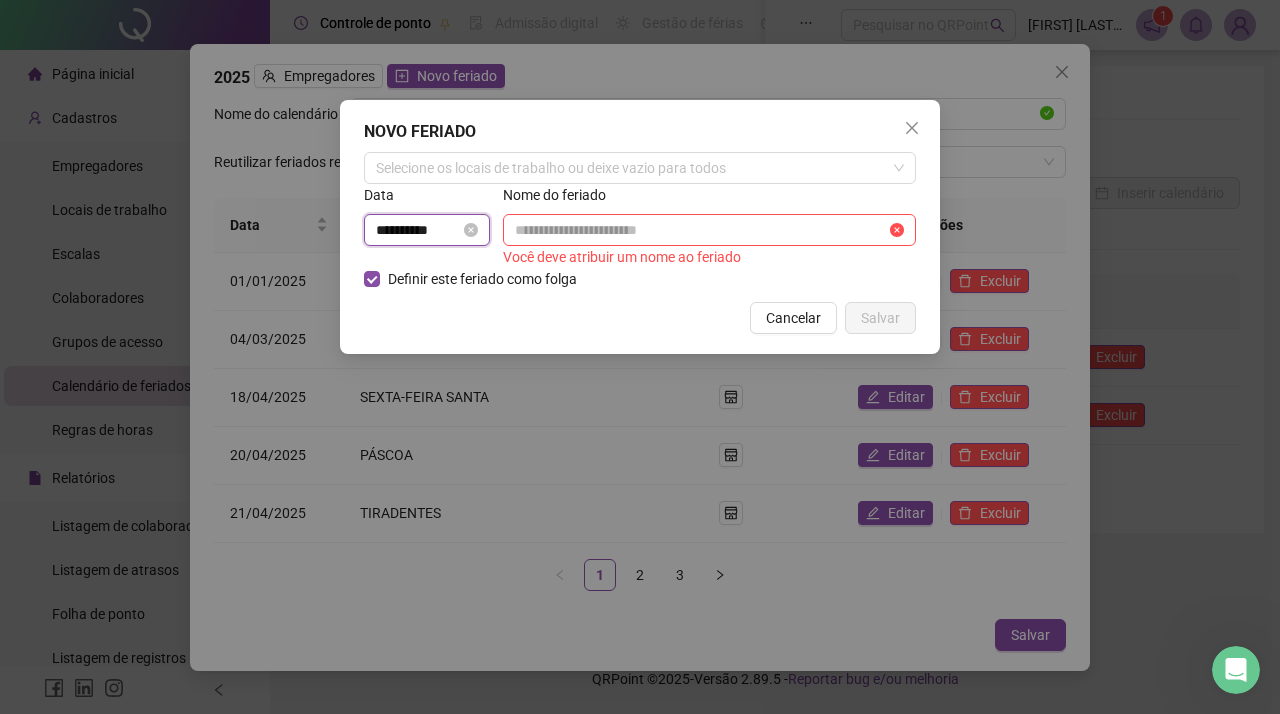 click on "**********" at bounding box center (418, 230) 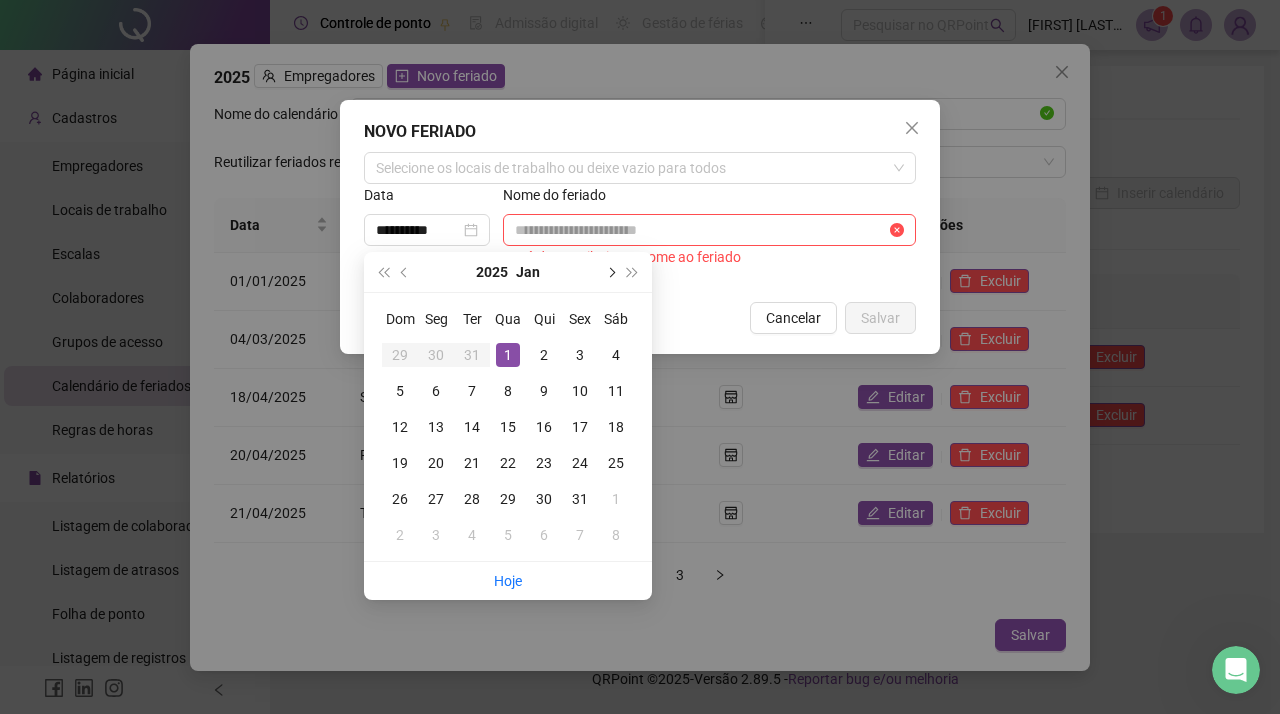 click at bounding box center (610, 272) 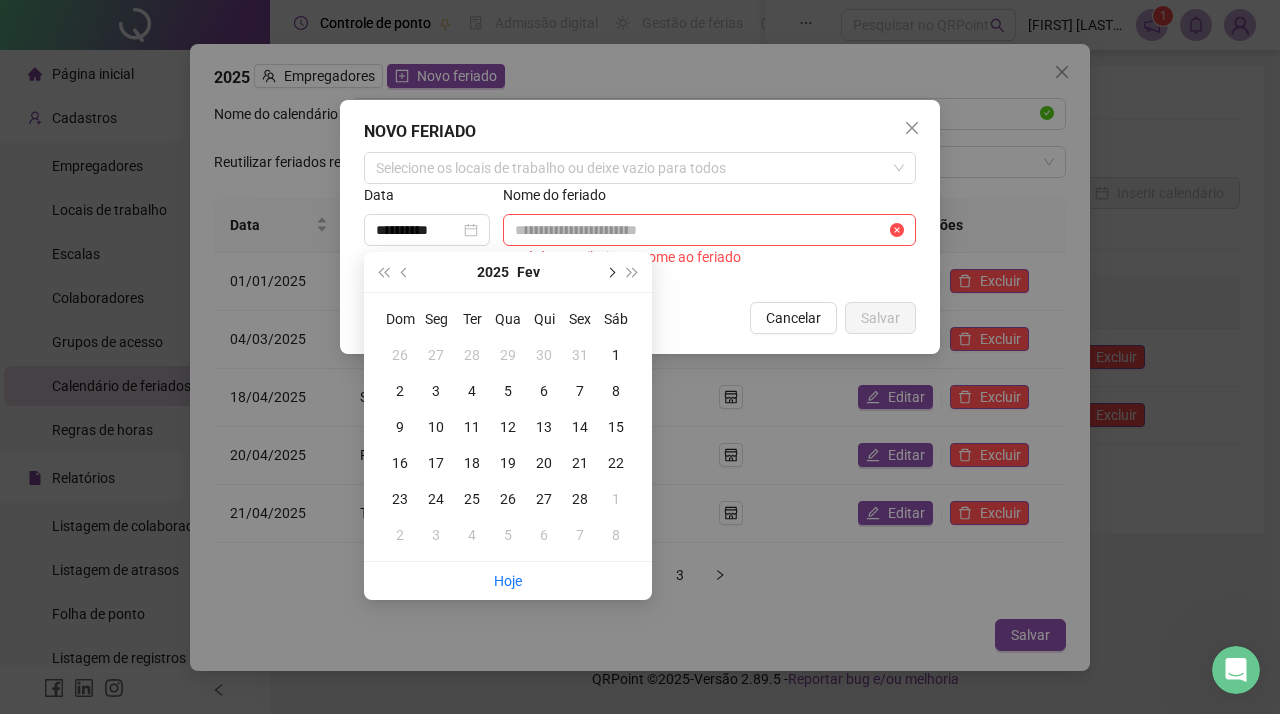 click at bounding box center (610, 272) 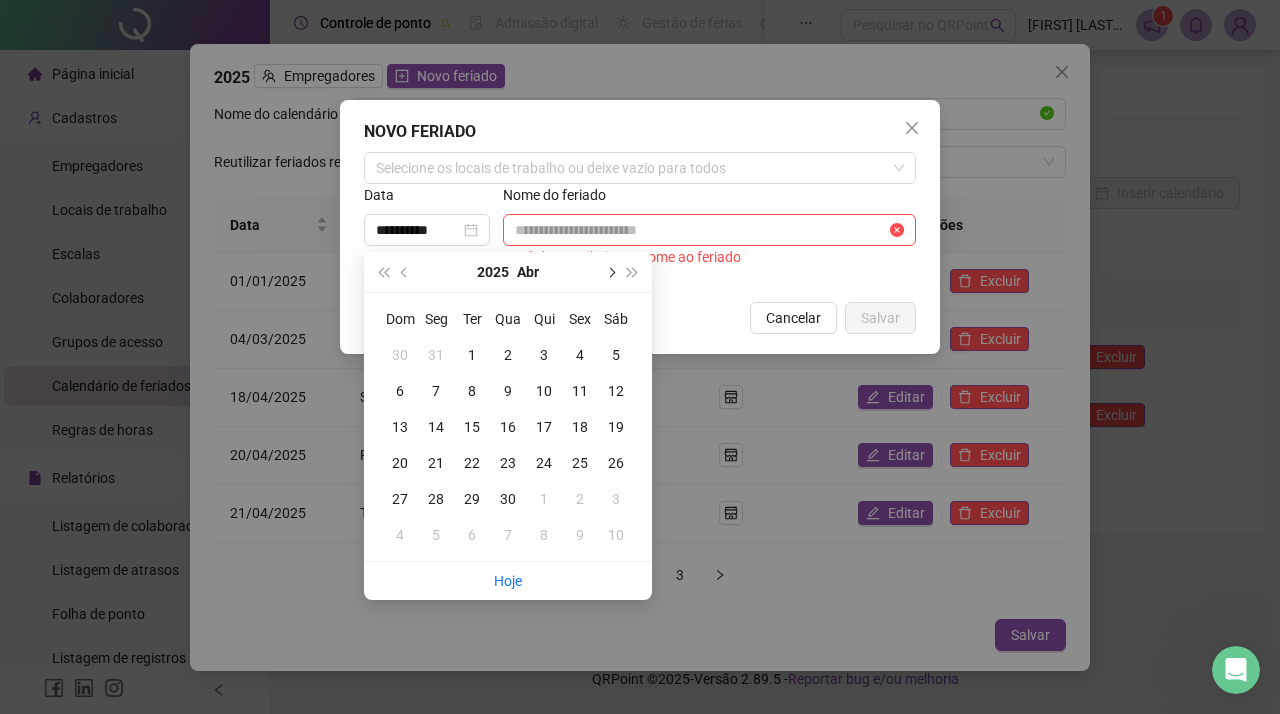 click at bounding box center [610, 272] 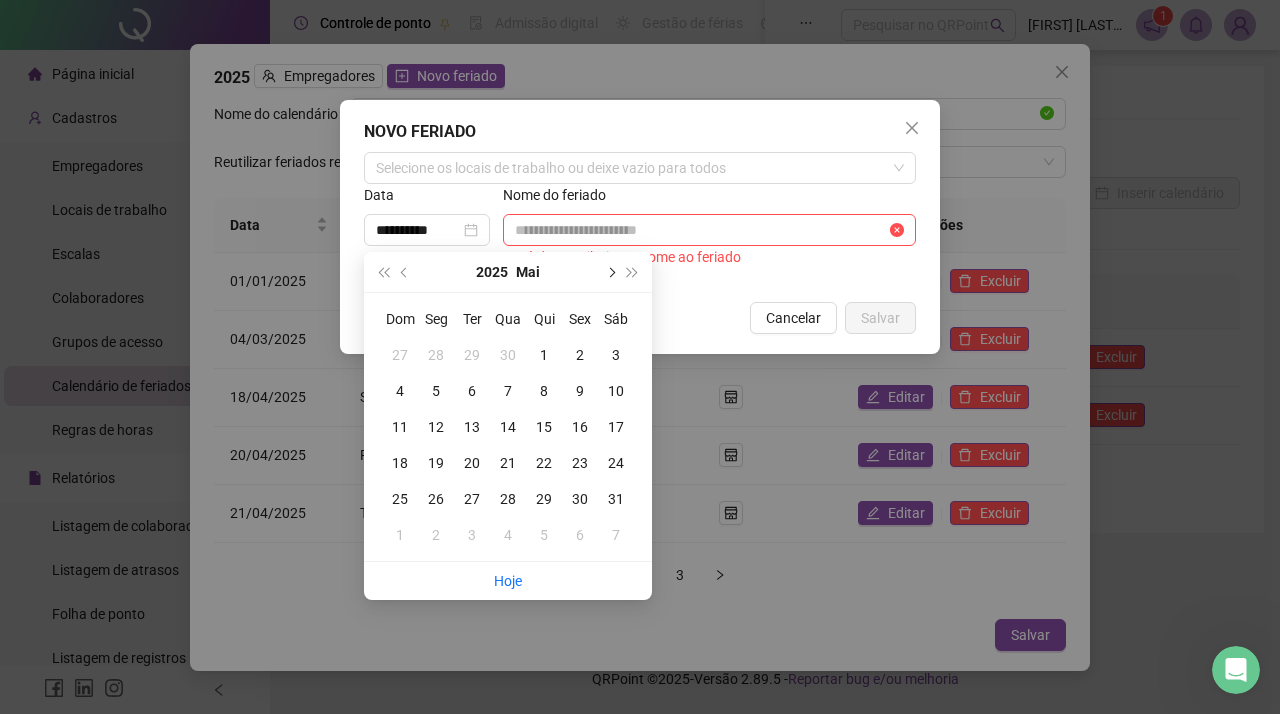 click at bounding box center [610, 272] 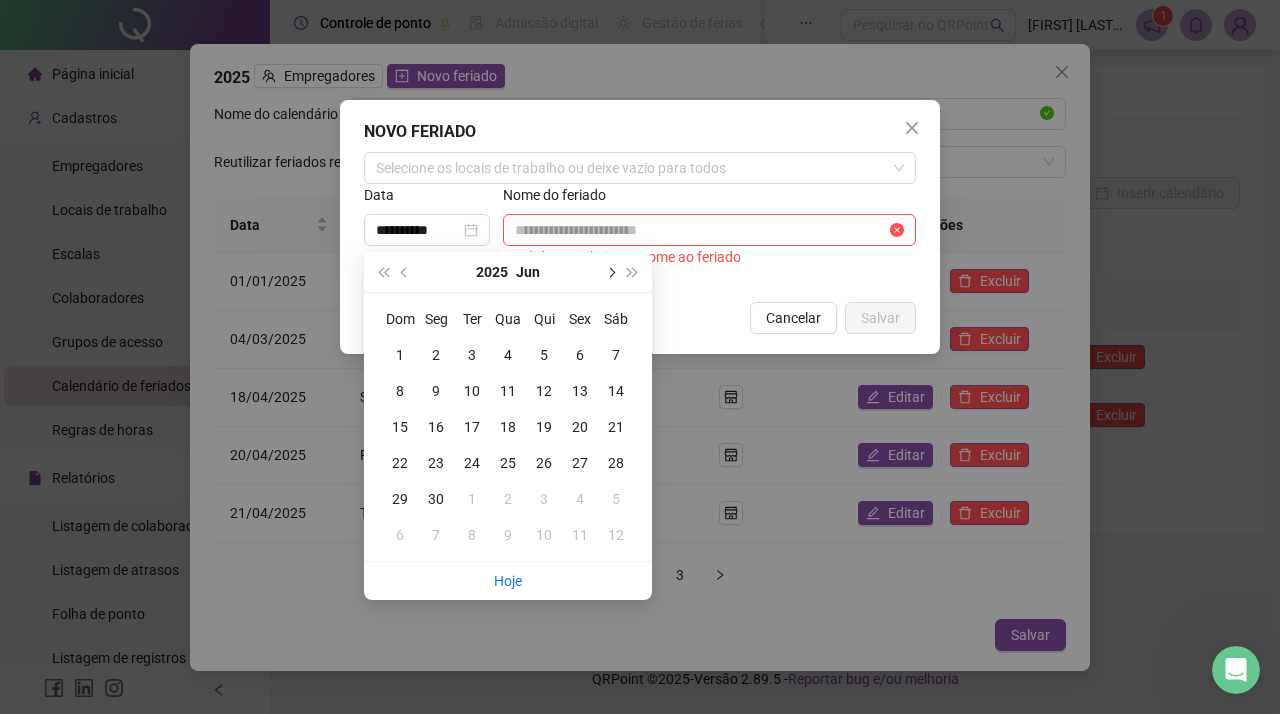 click at bounding box center [610, 272] 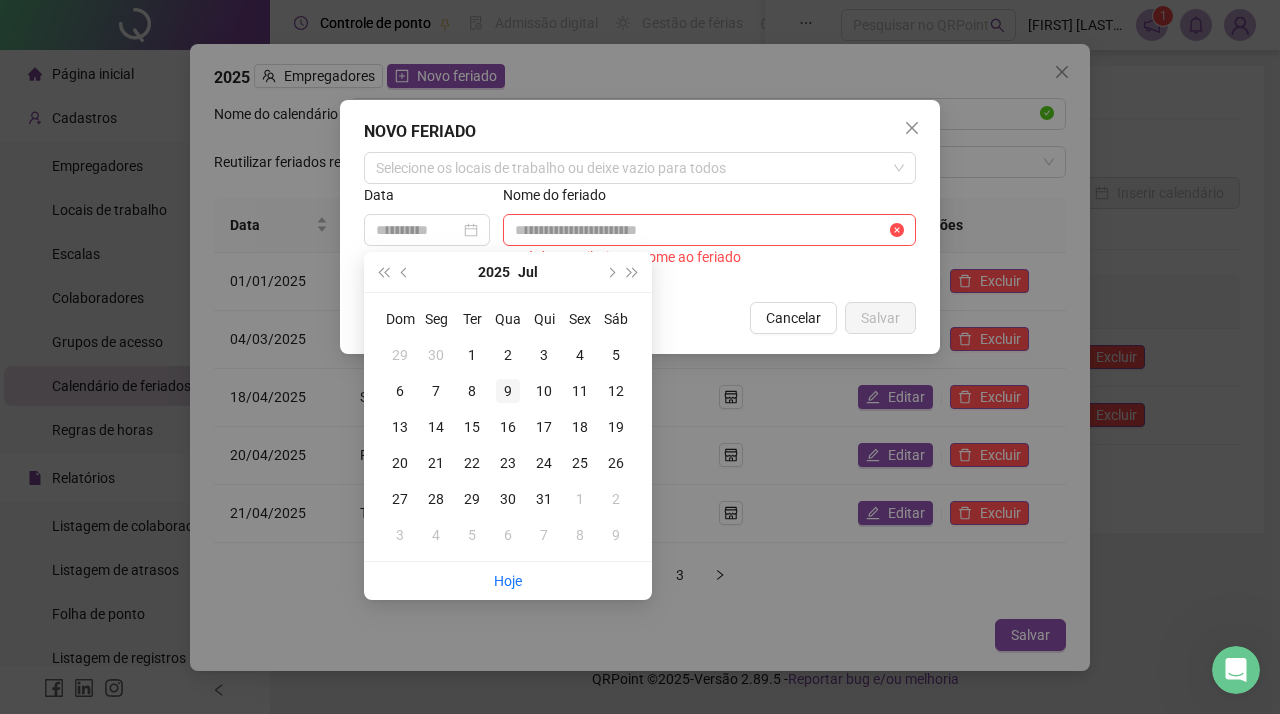 type on "**********" 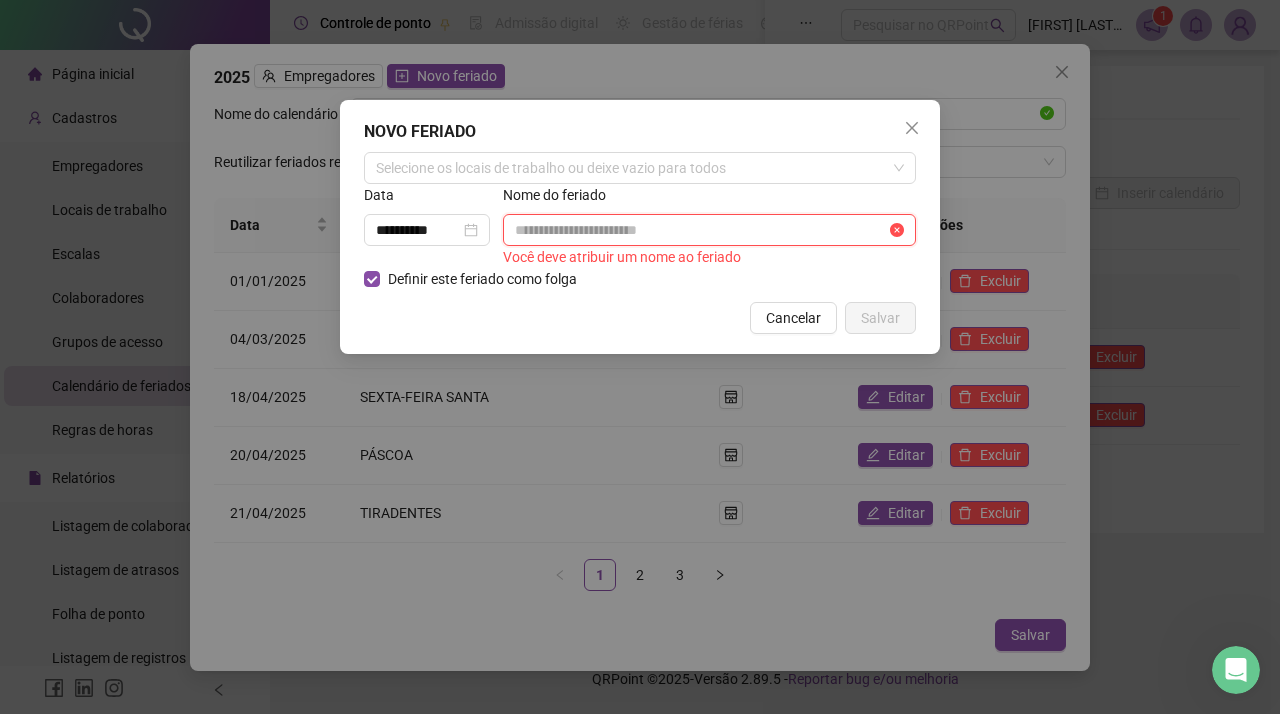 click at bounding box center (700, 230) 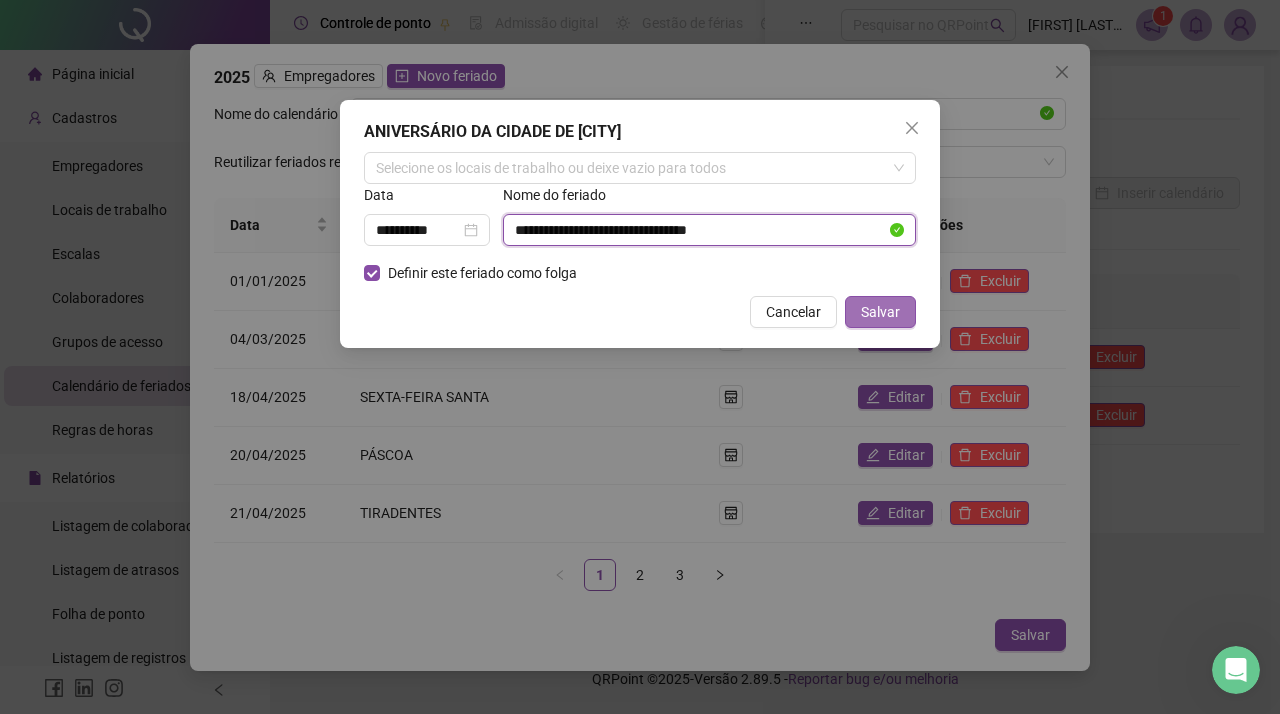 type on "**********" 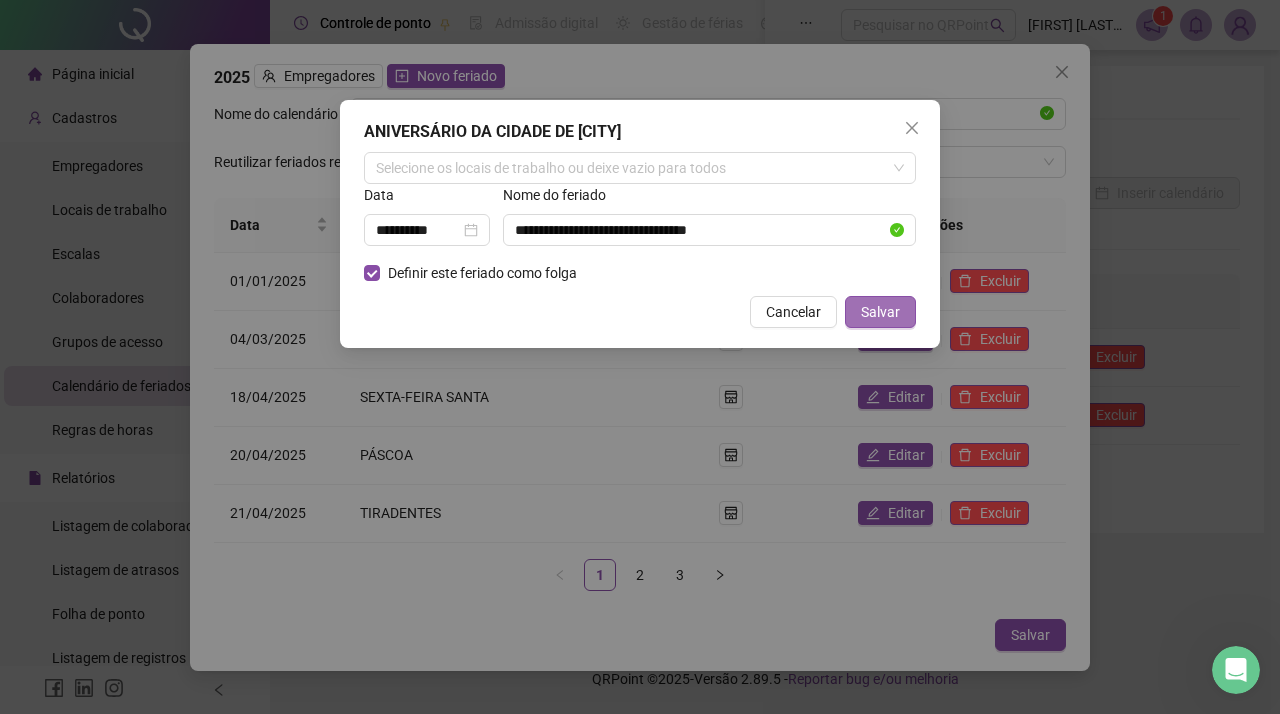 click on "Salvar" at bounding box center [880, 312] 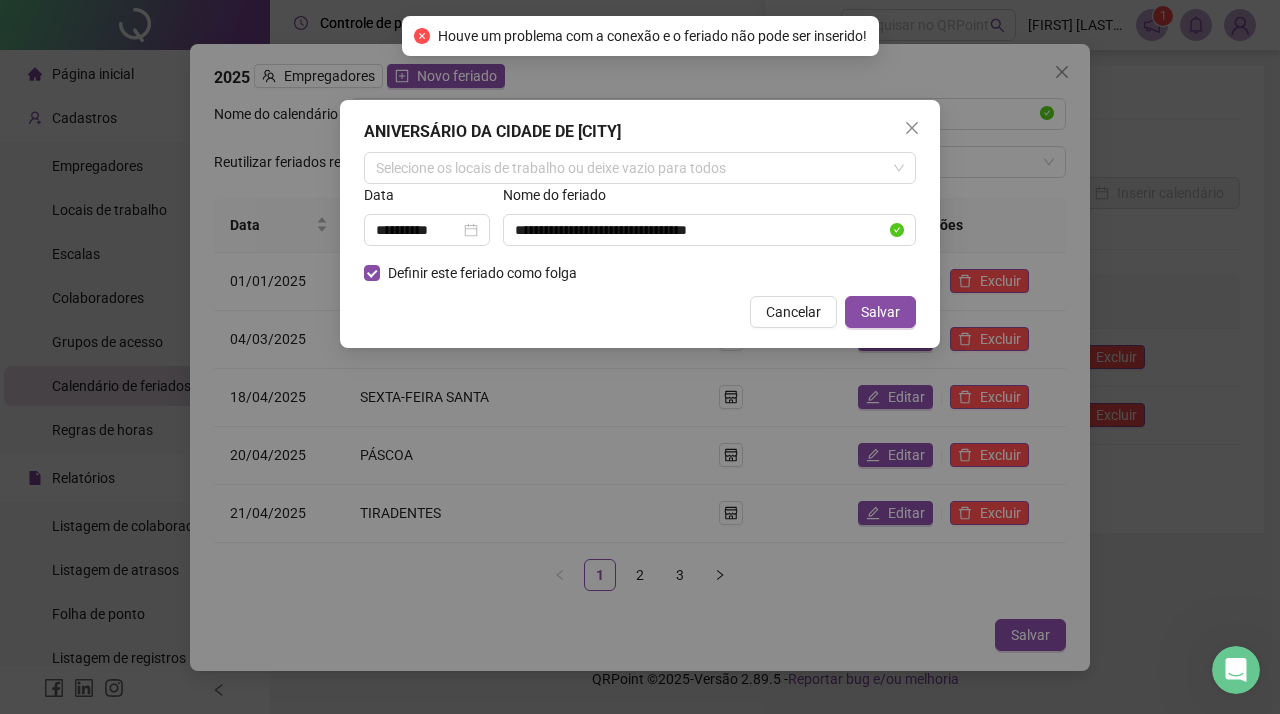 click on "Cancelar Salvar" at bounding box center [640, 312] 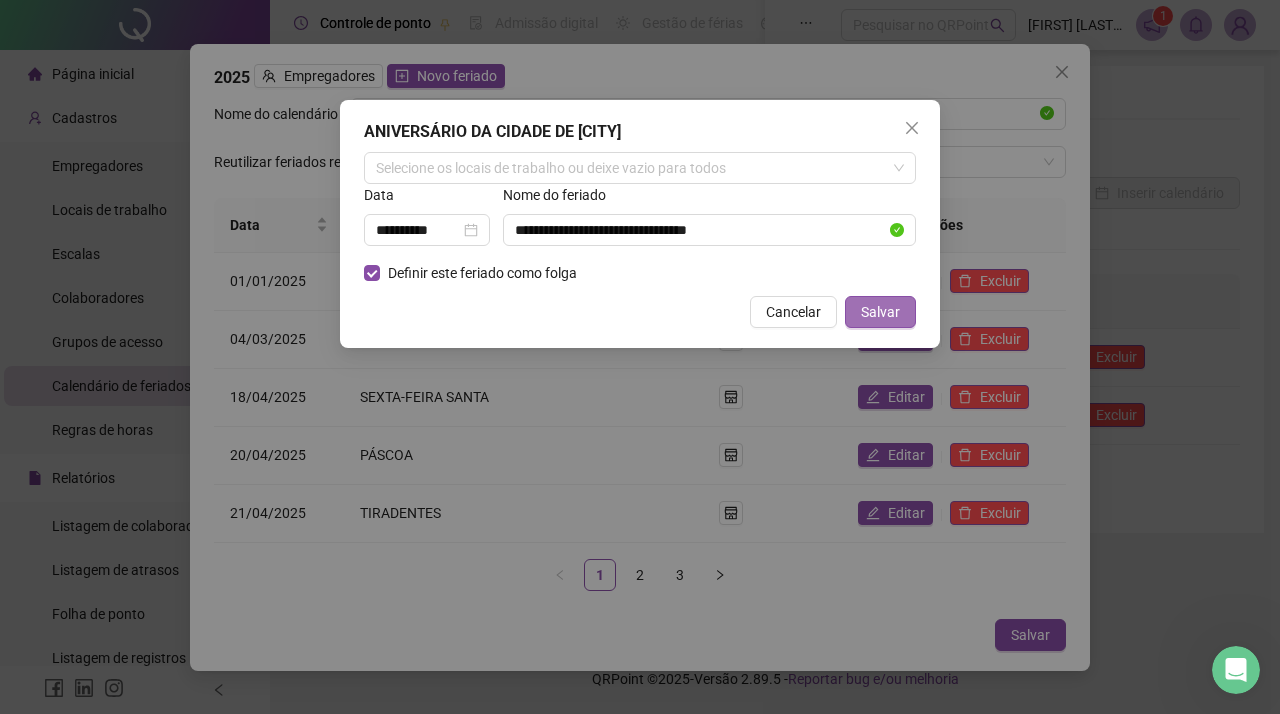 click on "Salvar" at bounding box center [880, 312] 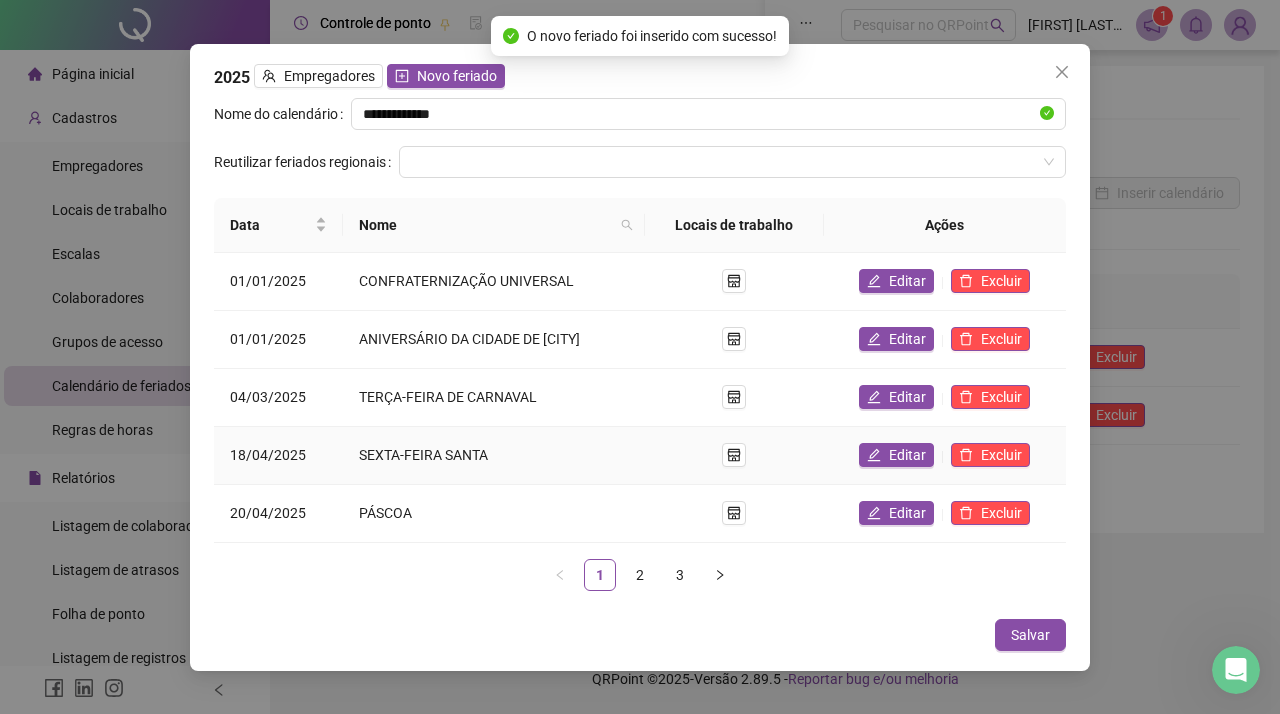 scroll, scrollTop: 0, scrollLeft: 0, axis: both 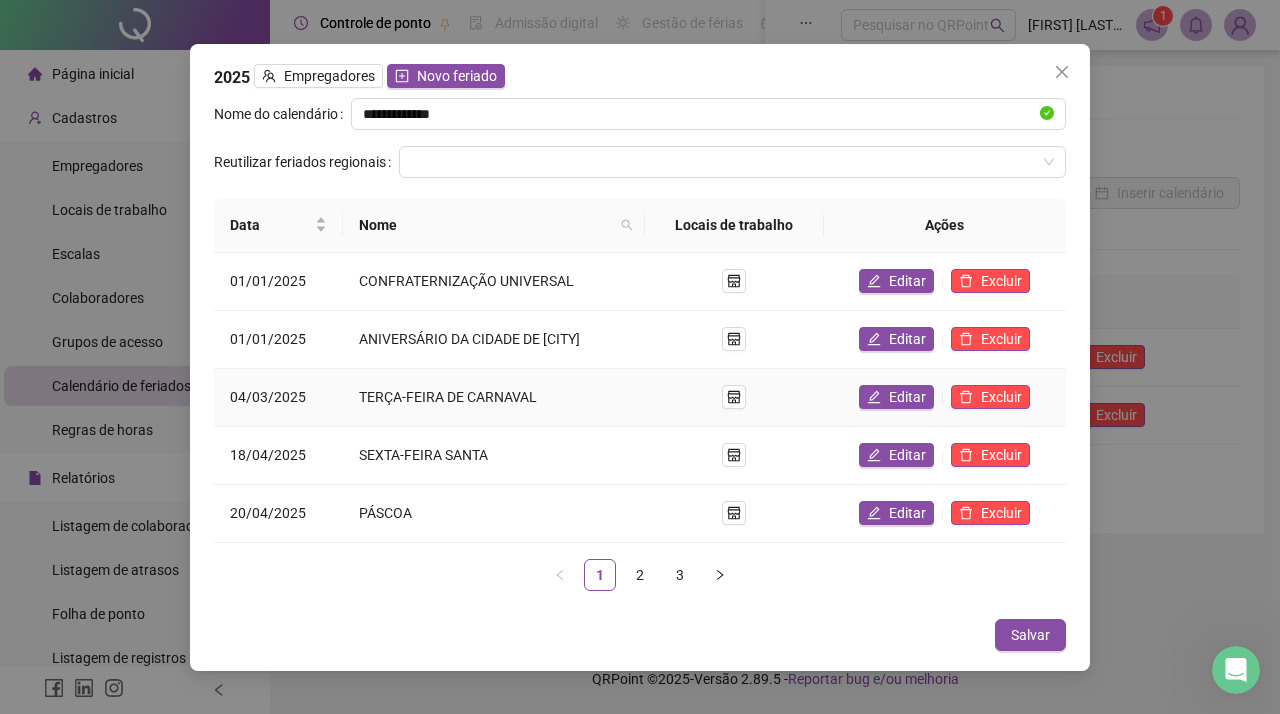 click on "TERÇA-FEIRA DE CARNAVAL" at bounding box center (494, 398) 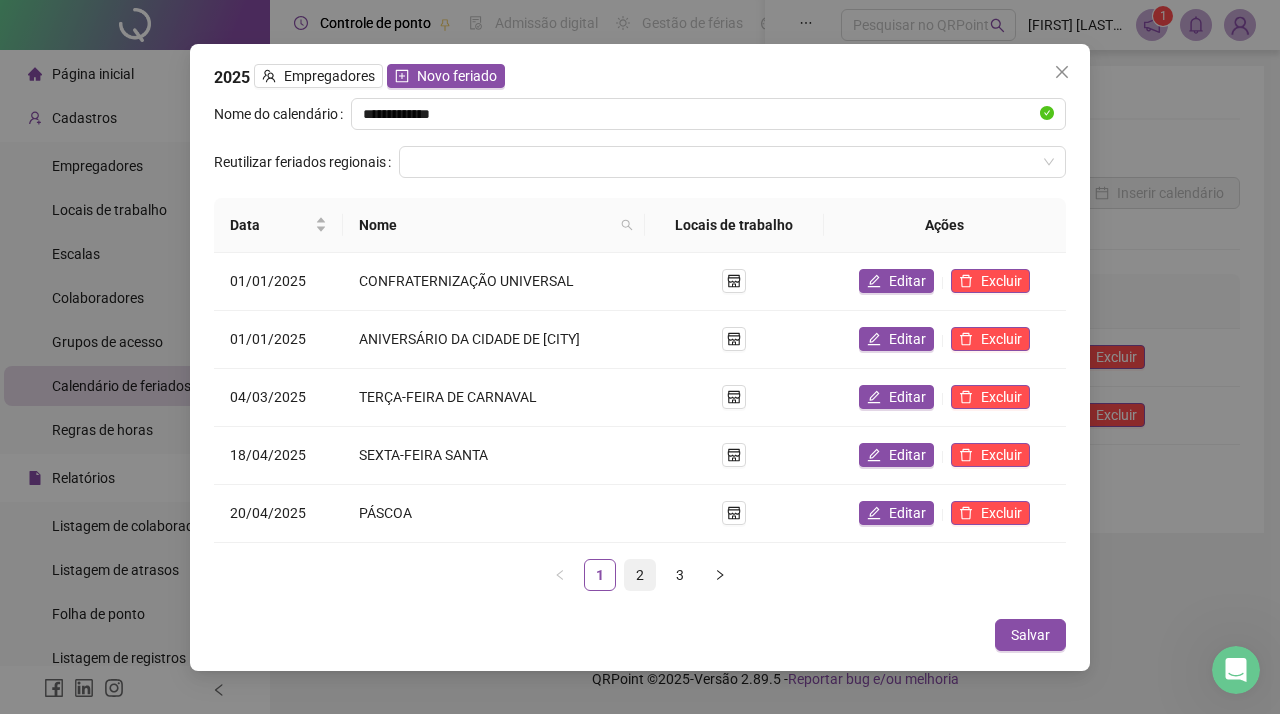 click on "2" at bounding box center [640, 575] 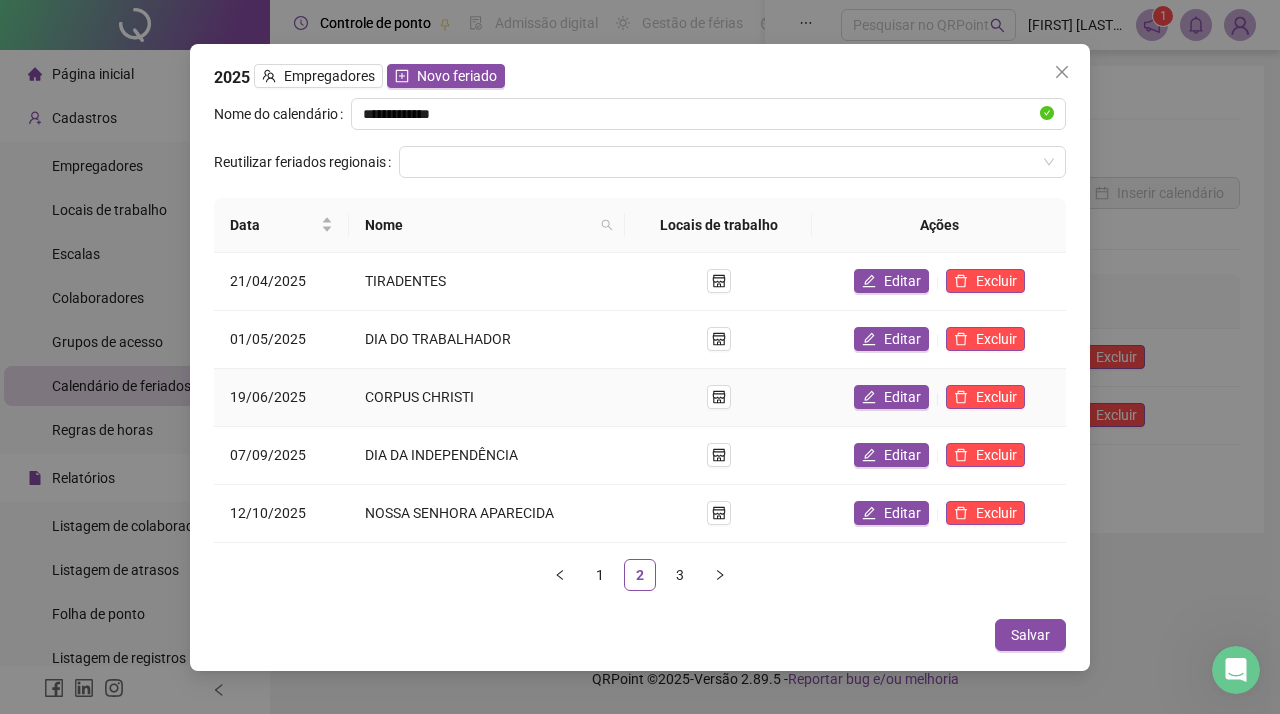 scroll, scrollTop: 0, scrollLeft: 0, axis: both 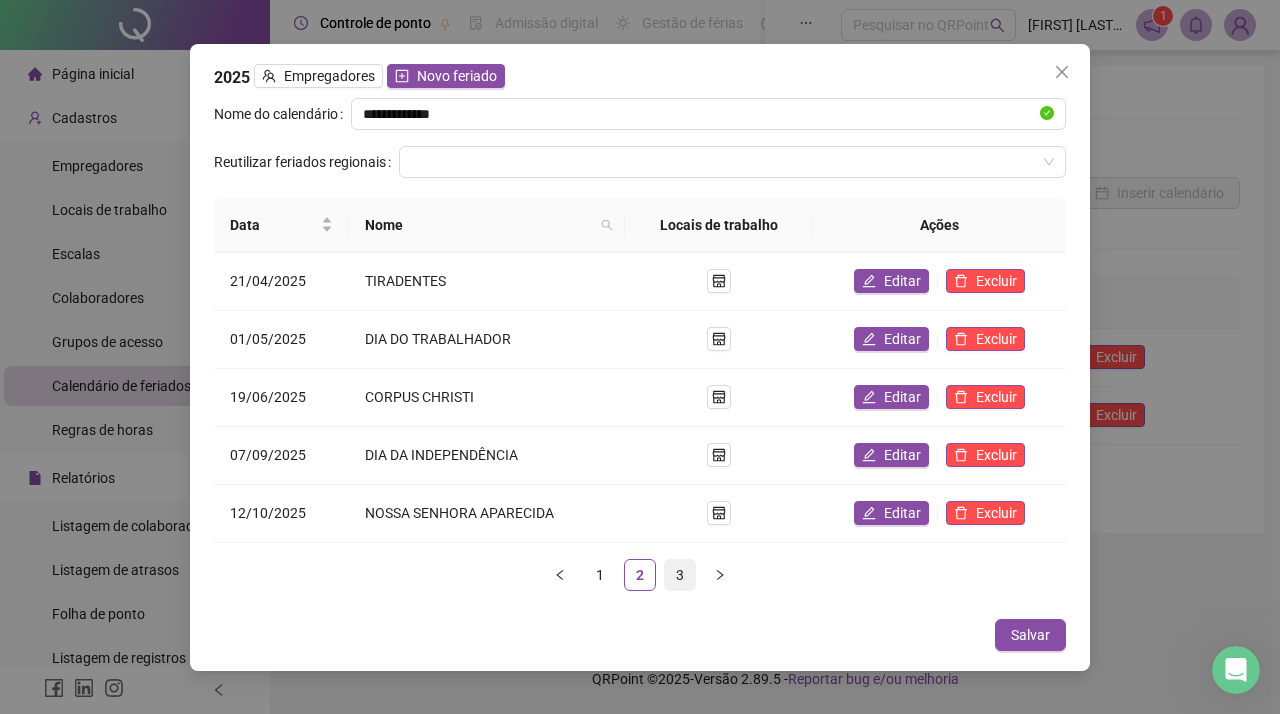 click on "3" at bounding box center [680, 575] 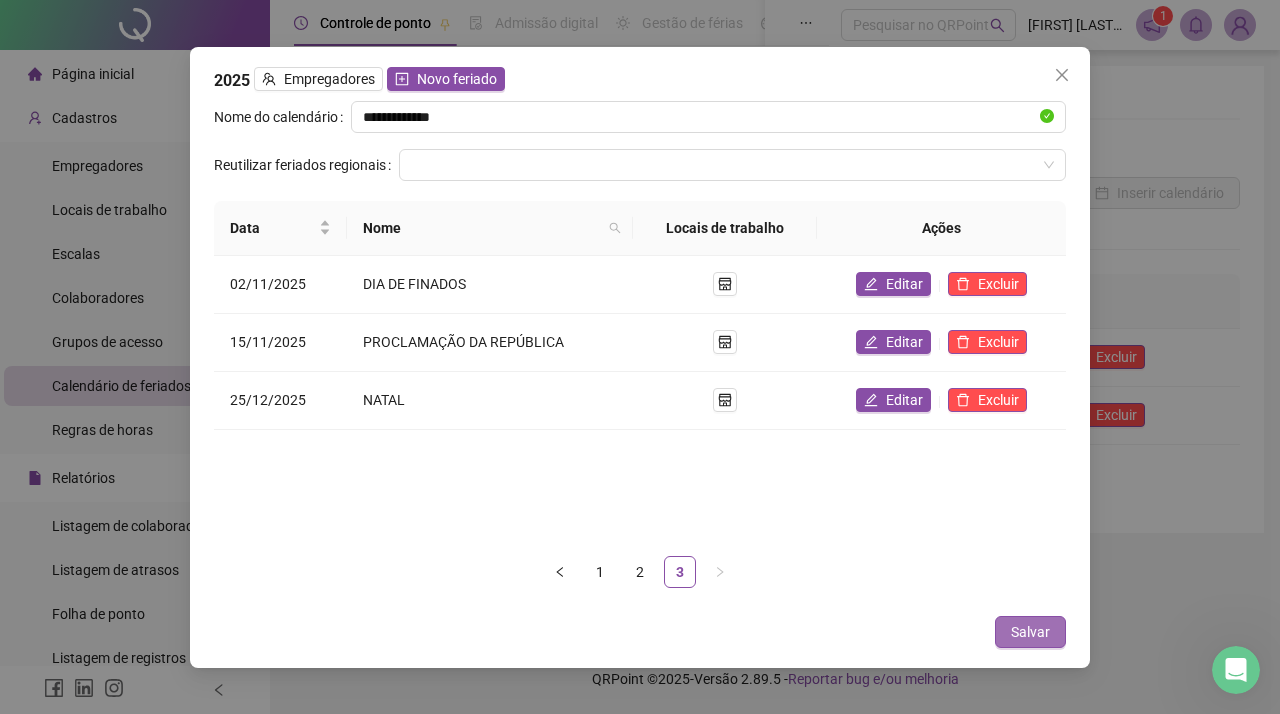 click on "Salvar" at bounding box center (1030, 632) 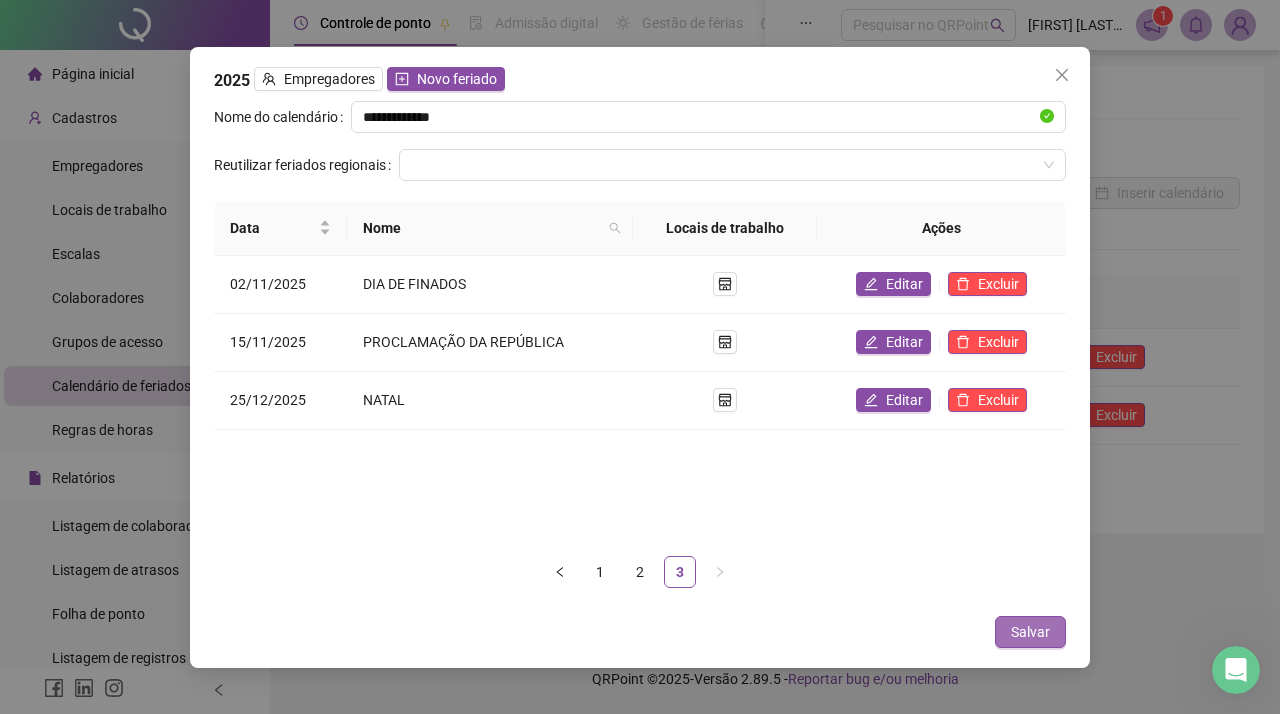 click on "Salvar" at bounding box center [1030, 632] 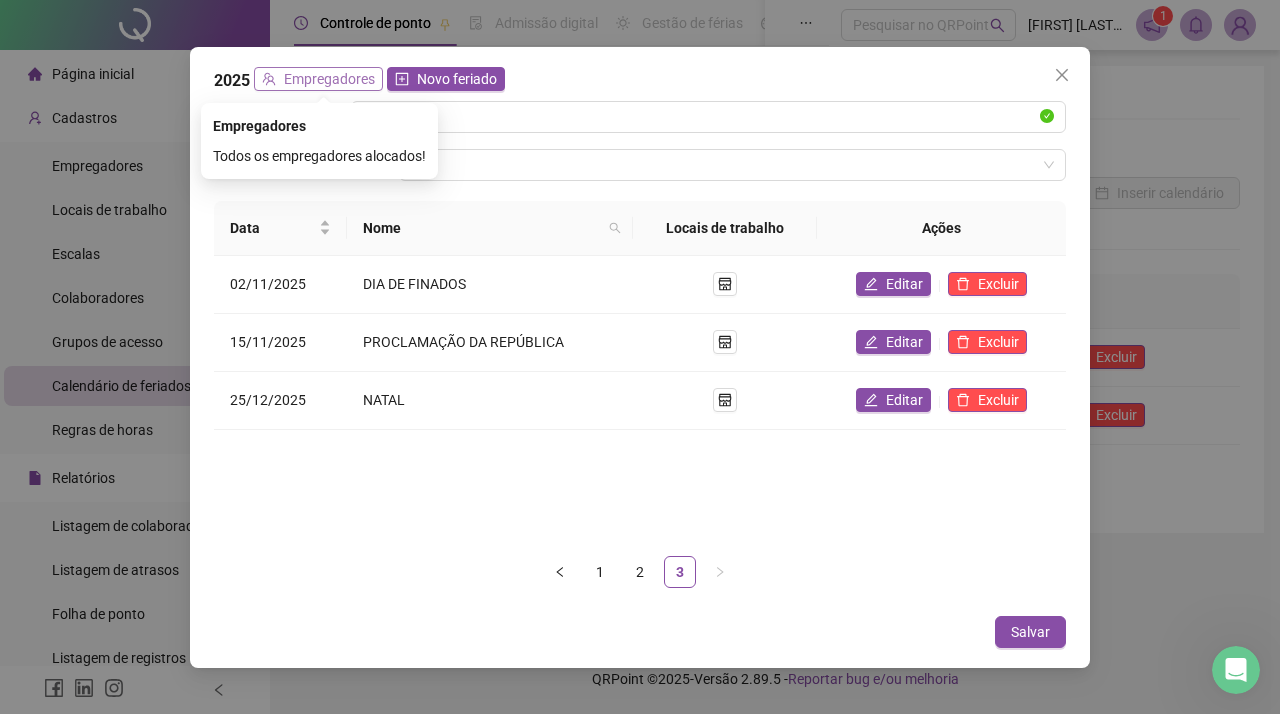 click on "Empregadores" at bounding box center (329, 79) 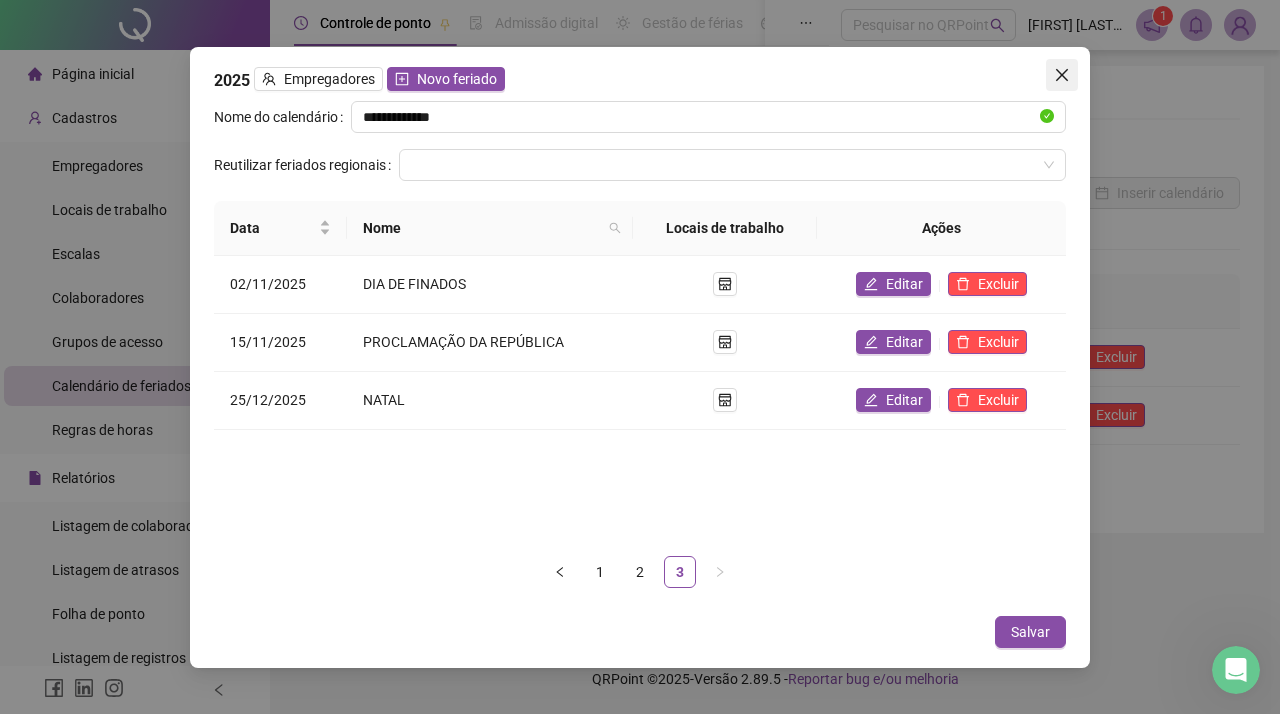 click at bounding box center (1062, 75) 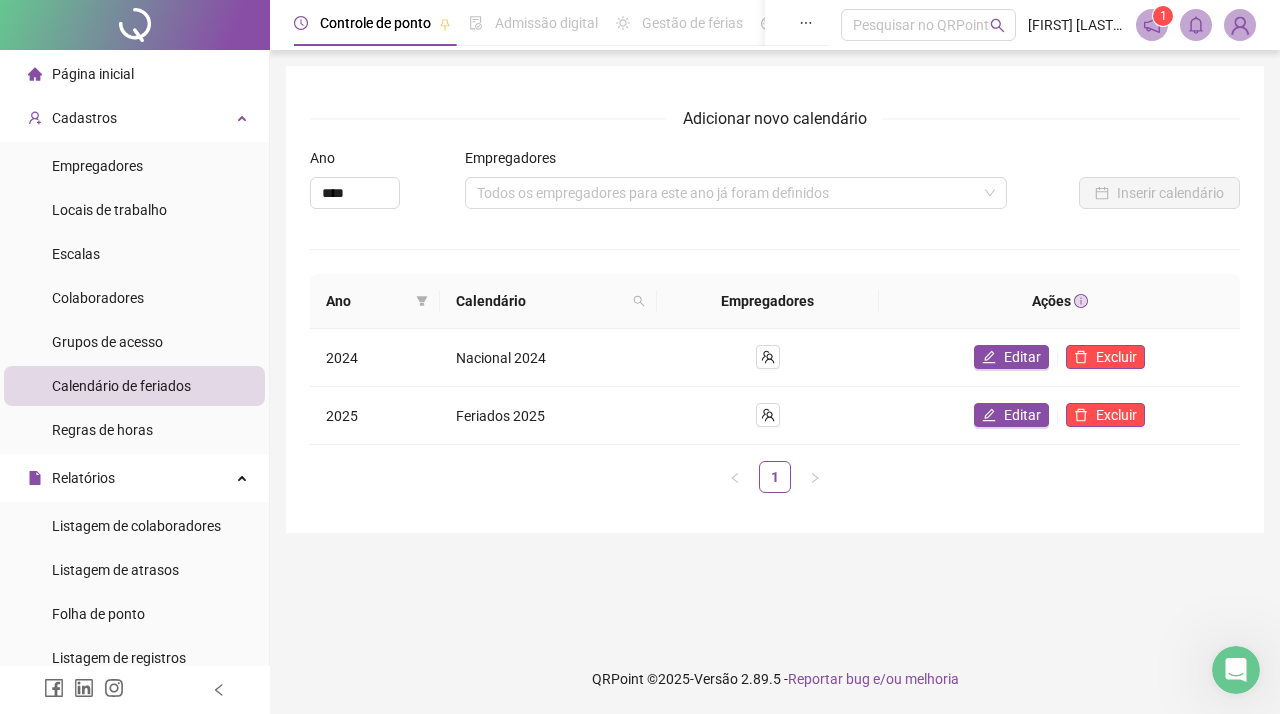 click on "Adicionar novo calendário Ano [YEAR] Empregadores   Todos os empregadores para este ano já foram definidos   Inserir calendário Ano Calendário Empregadores Ações           2024 Nacional 2024 Editar Excluir 2025 Feriados 2025 Editar Excluir 1" at bounding box center (775, 299) 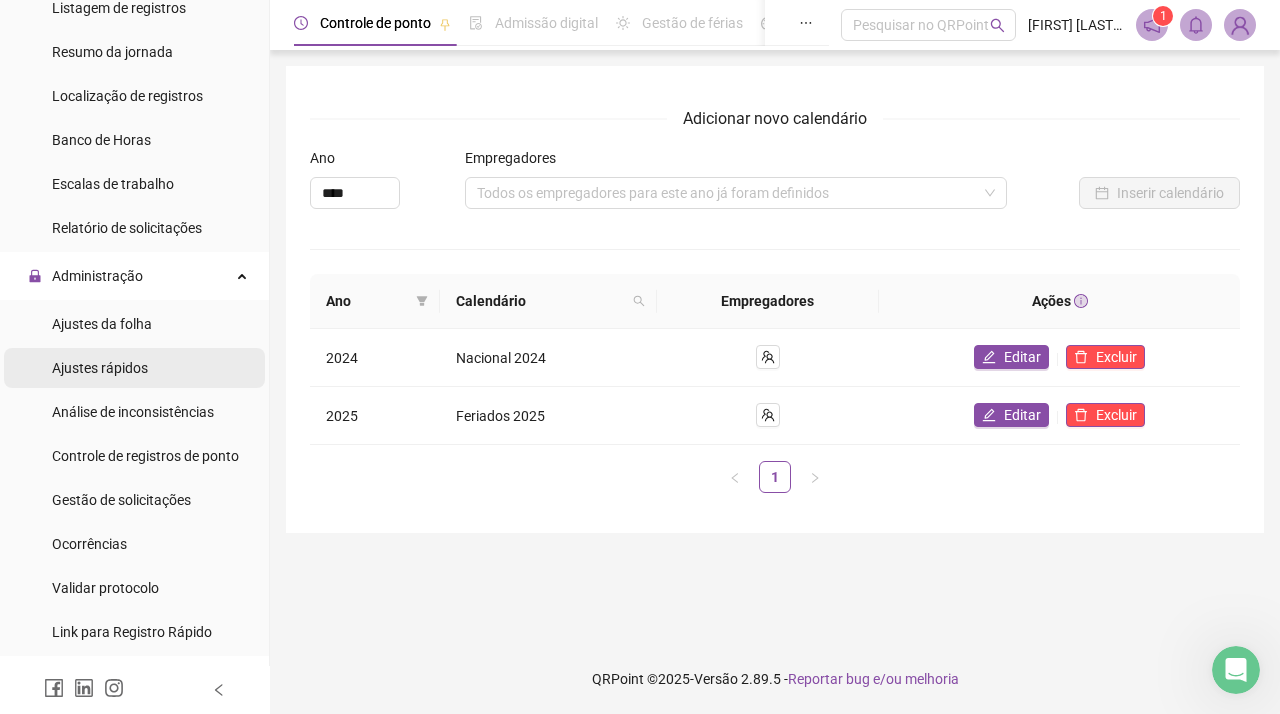 scroll, scrollTop: 656, scrollLeft: 0, axis: vertical 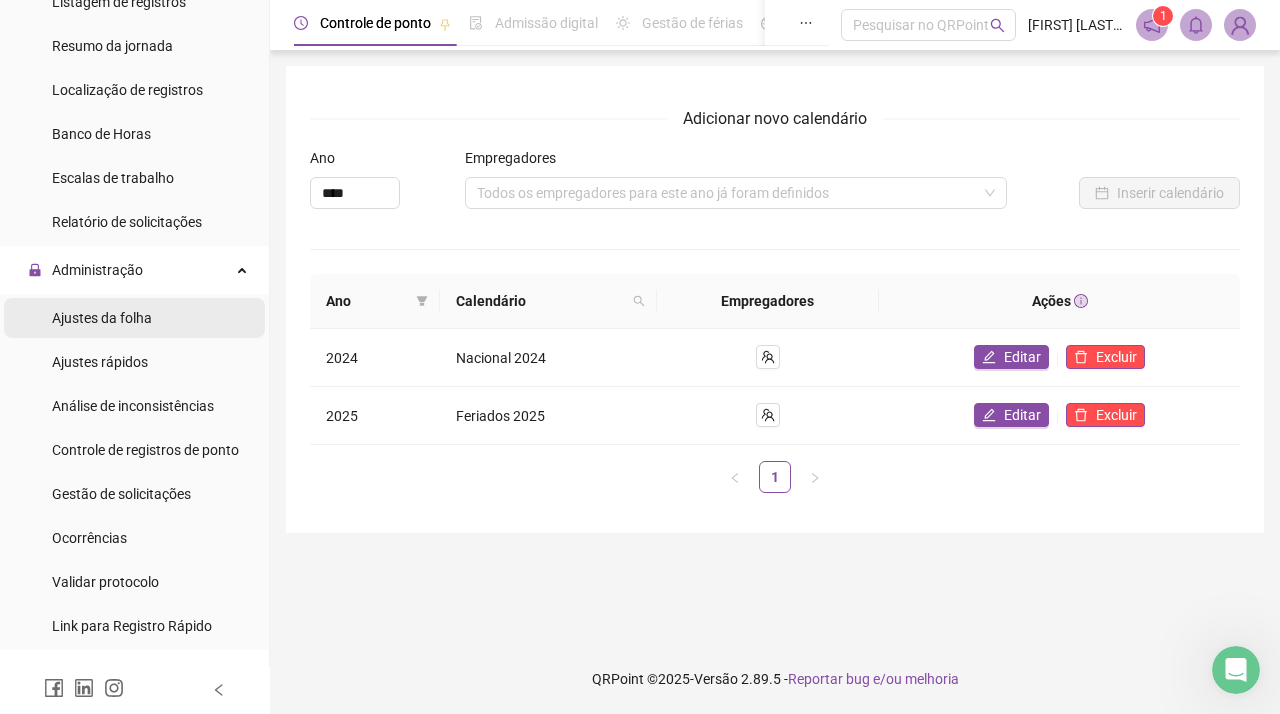 click on "Ajustes da folha" at bounding box center (102, 318) 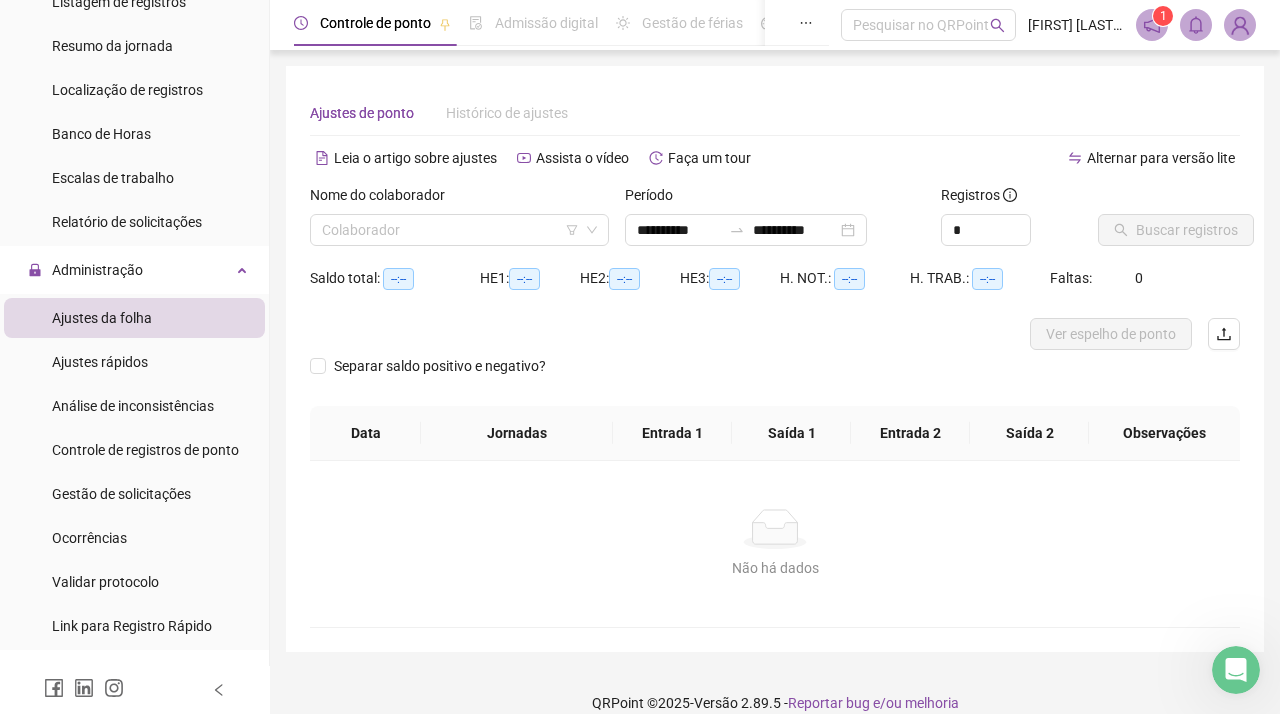 click on "Ajustes da folha" at bounding box center (102, 318) 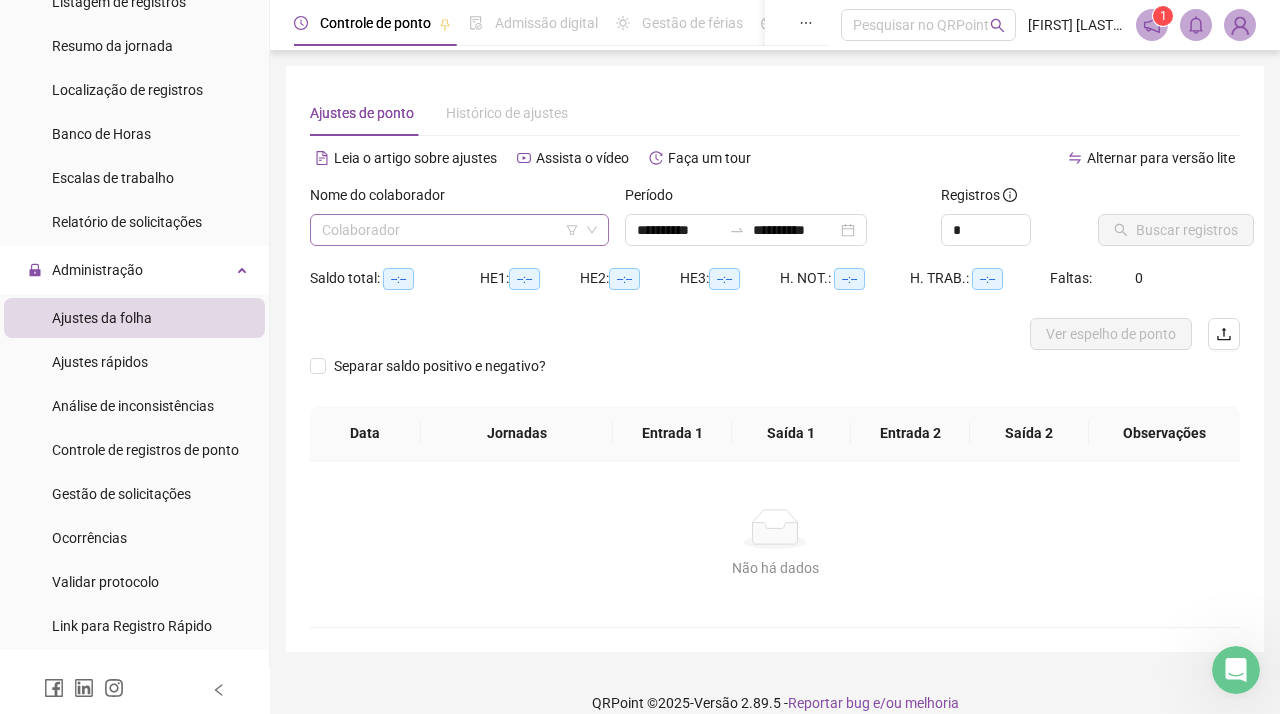 click at bounding box center (450, 230) 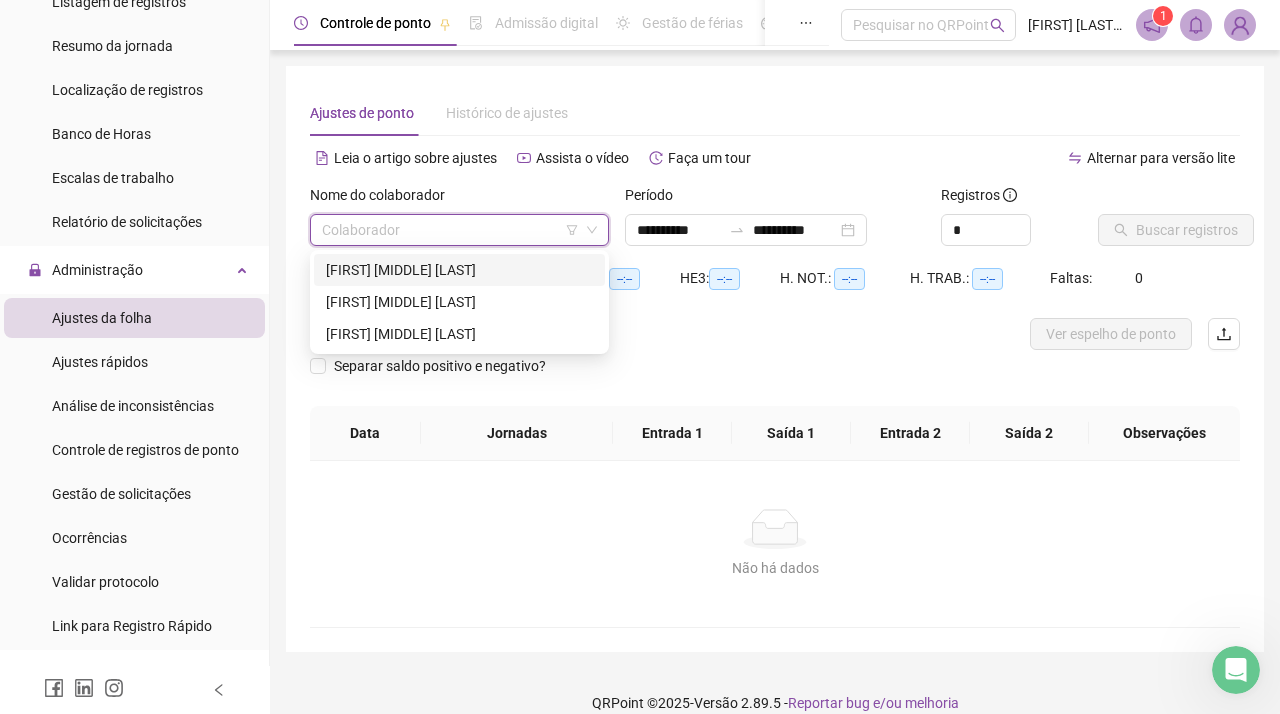 click on "[FIRST] [MIDDLE] [LAST]" at bounding box center [459, 270] 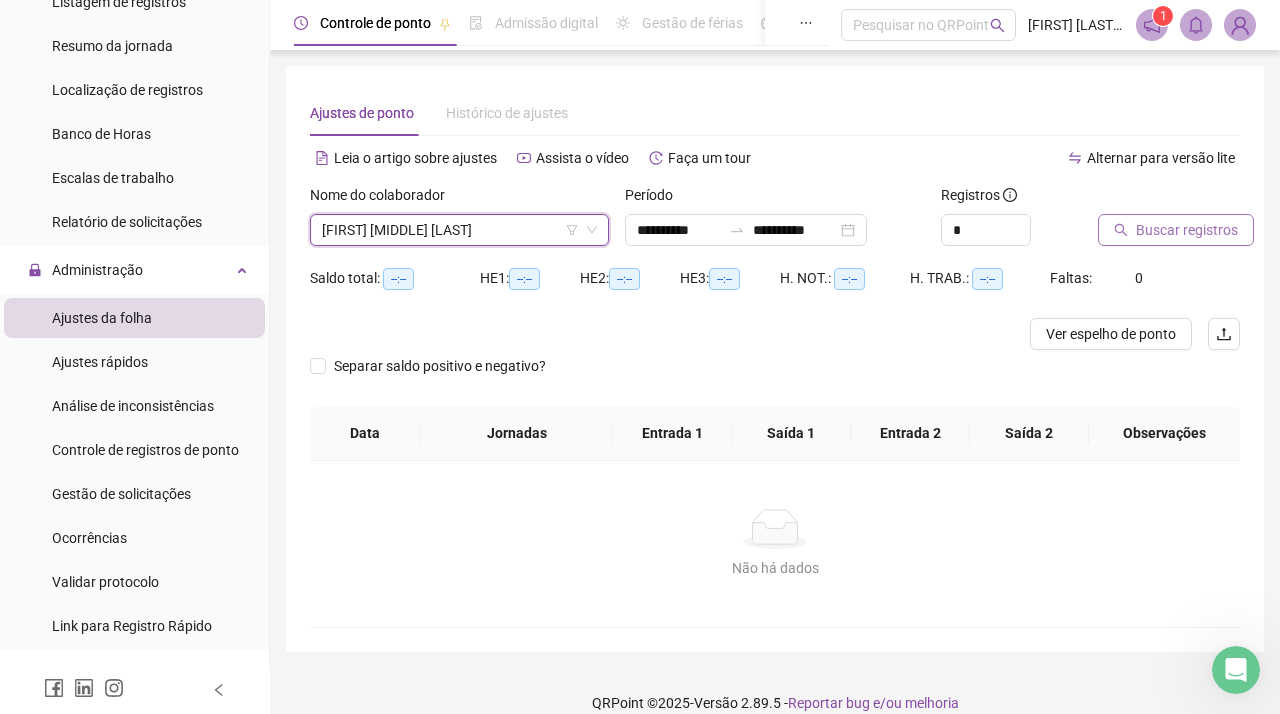 click on "Buscar registros" at bounding box center (1187, 230) 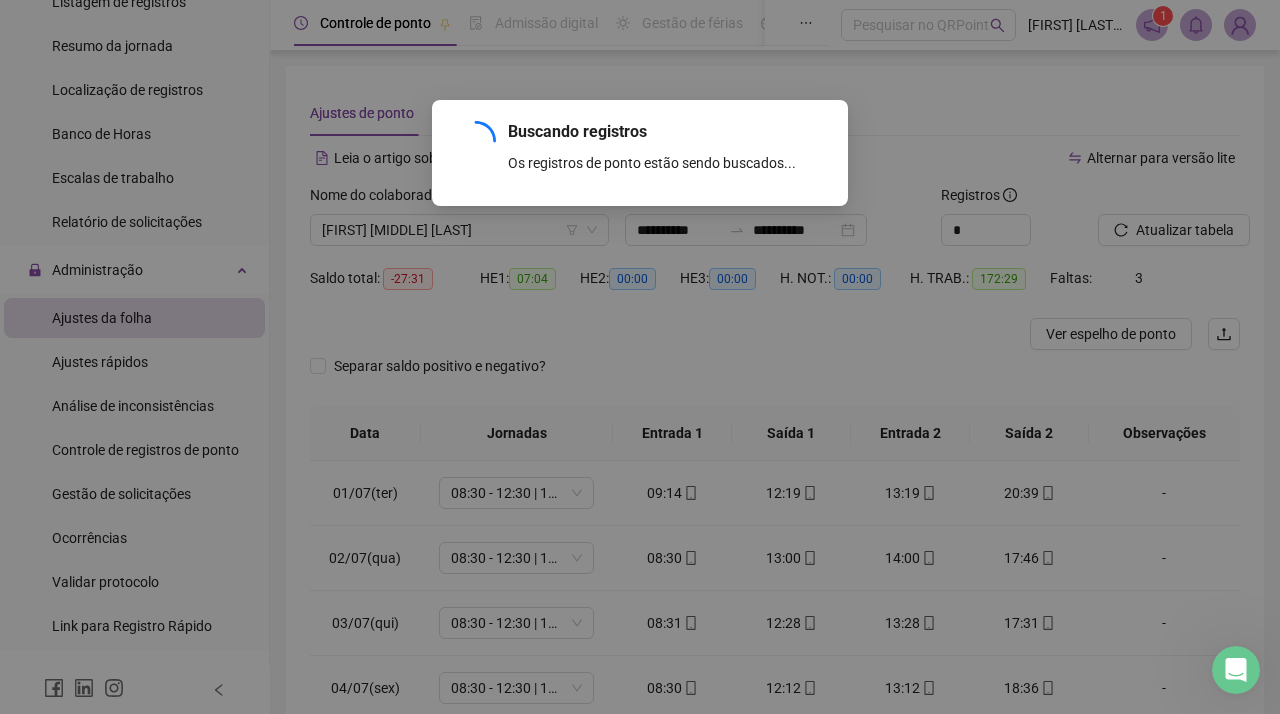 scroll, scrollTop: 98, scrollLeft: 0, axis: vertical 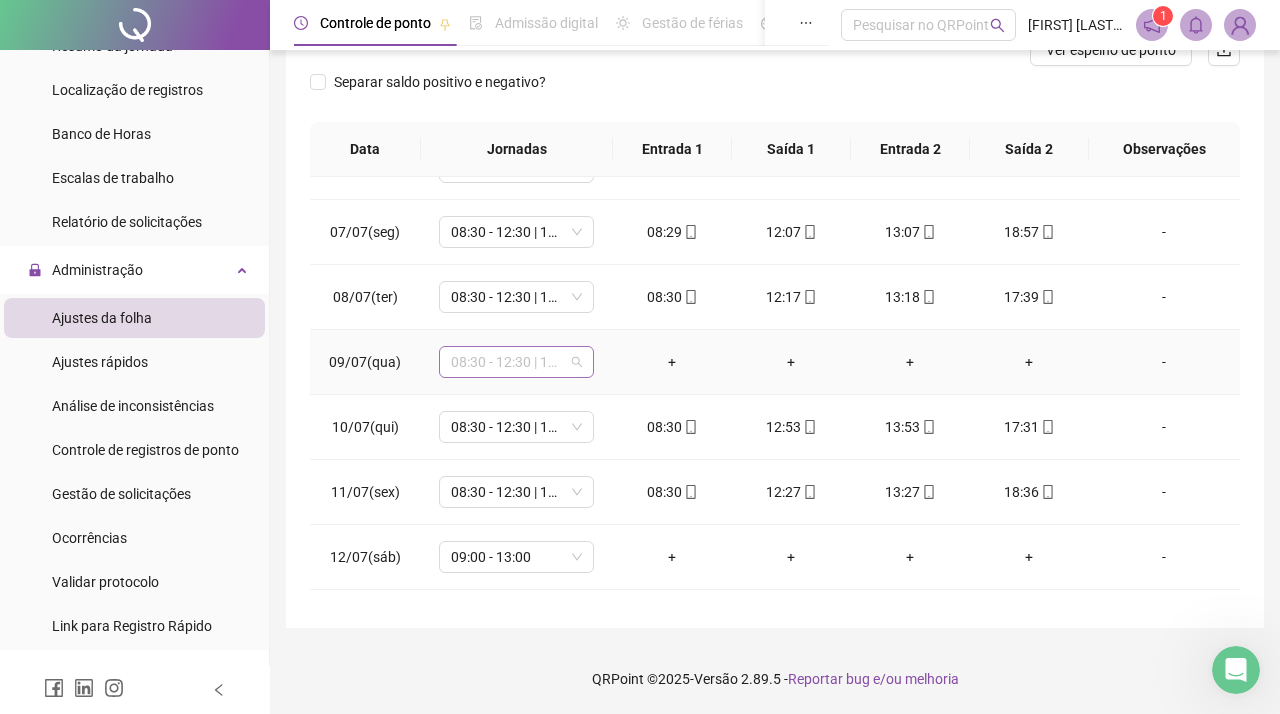 click on "08:30 - 12:30 | 13:30 - 17:30" at bounding box center (516, 362) 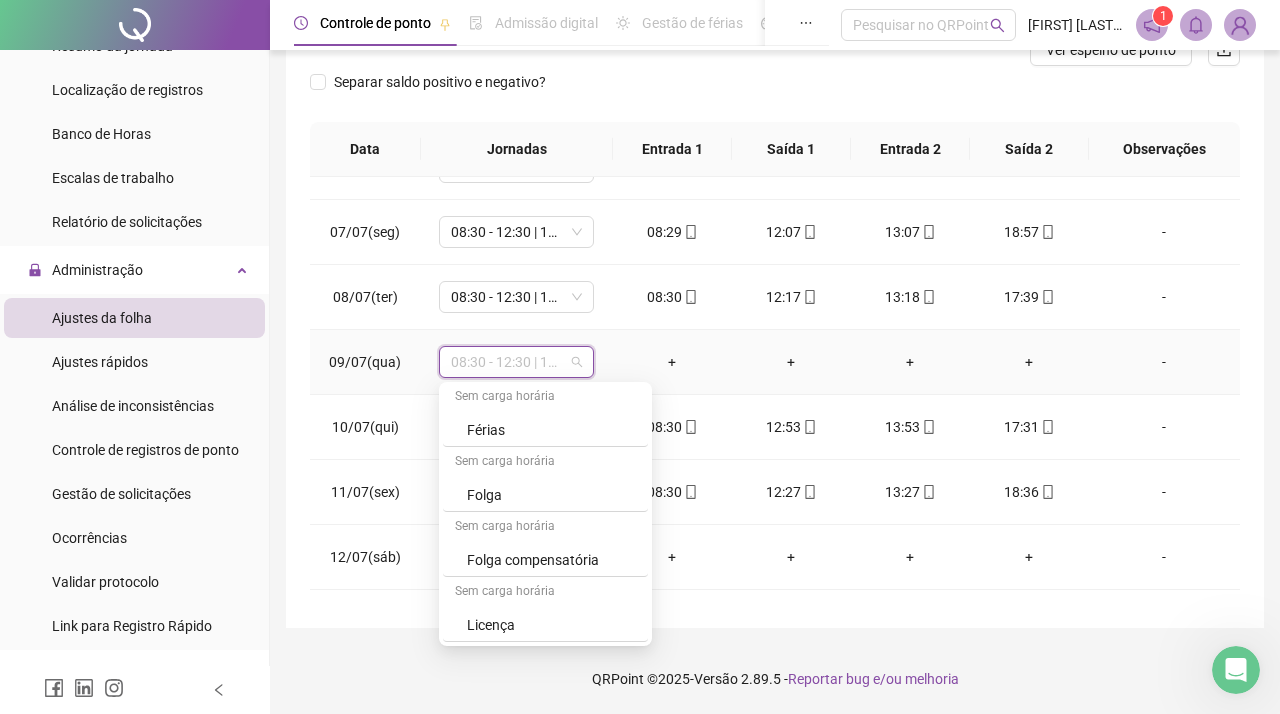 scroll, scrollTop: 264, scrollLeft: 0, axis: vertical 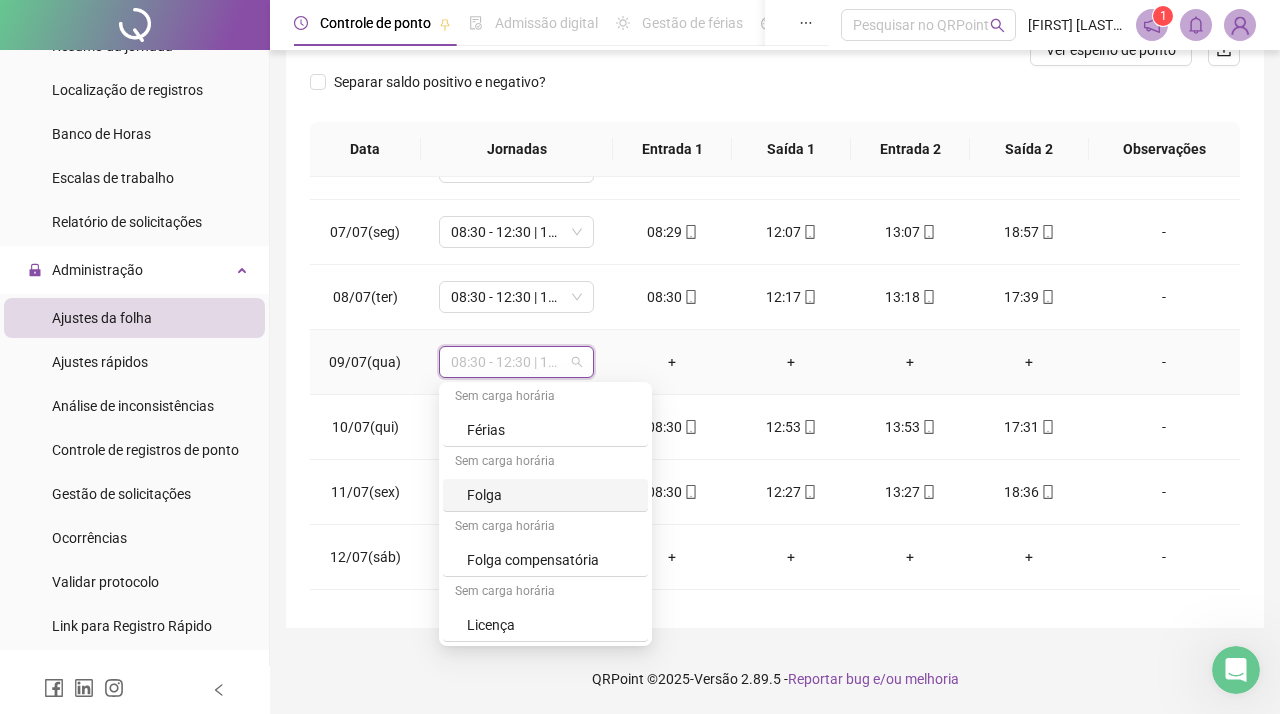 click on "Folga" at bounding box center (545, 495) 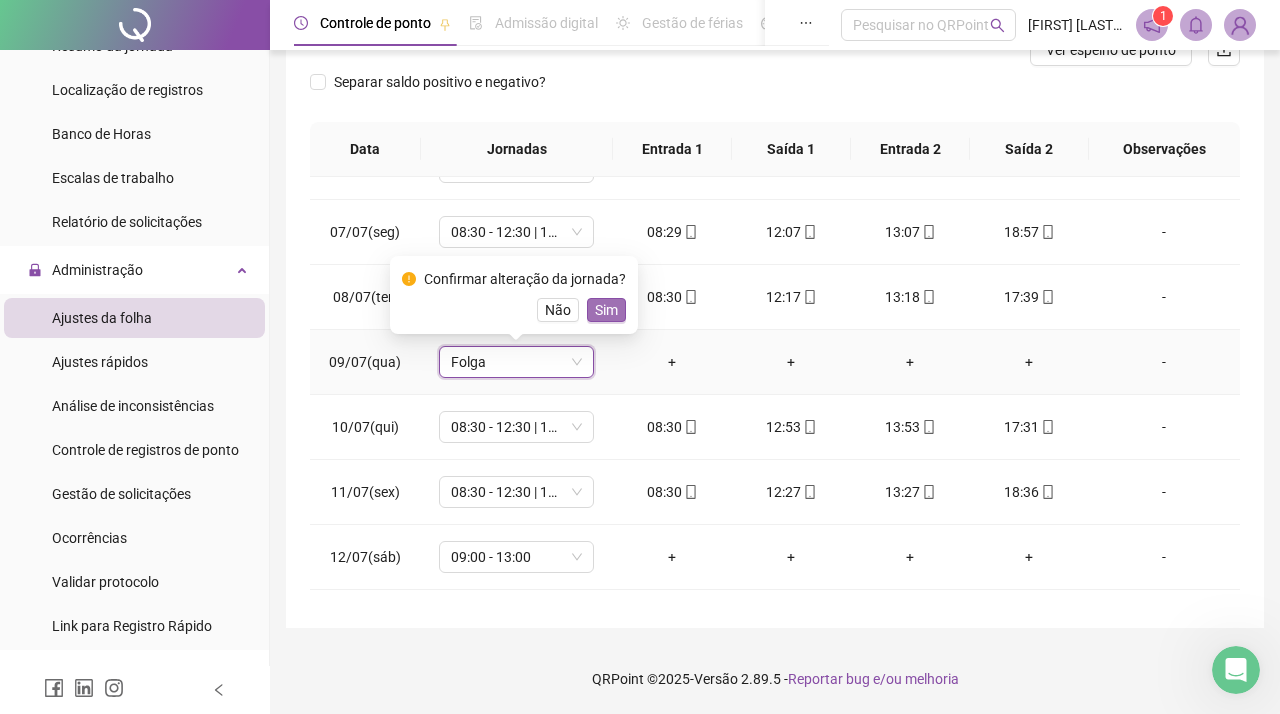 click on "Sim" at bounding box center [606, 310] 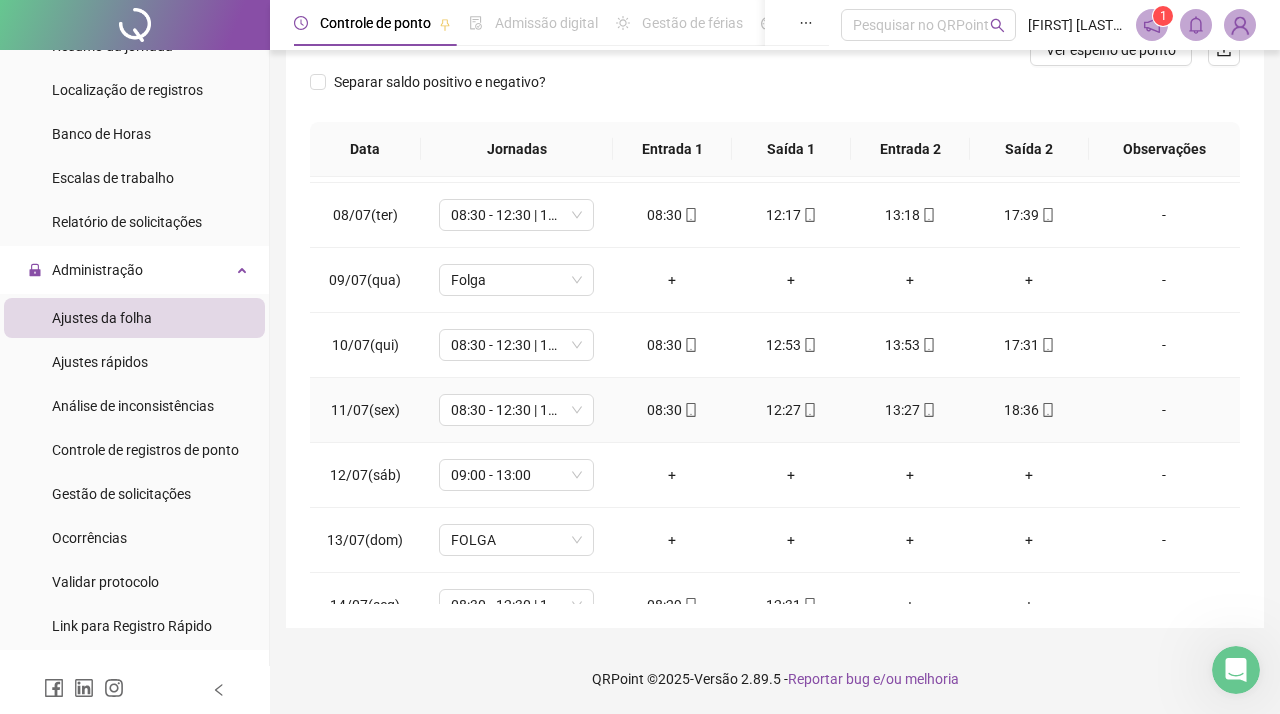 scroll, scrollTop: 528, scrollLeft: 0, axis: vertical 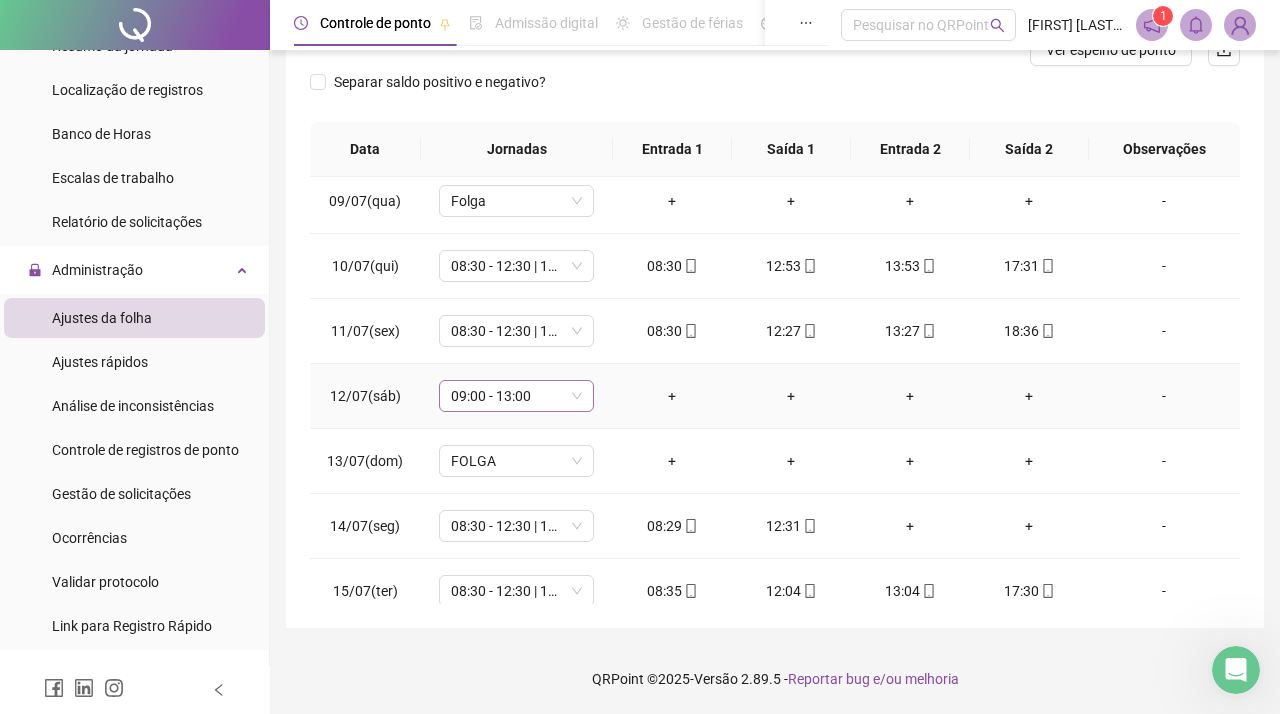 click on "09:00 - 13:00" at bounding box center (516, 396) 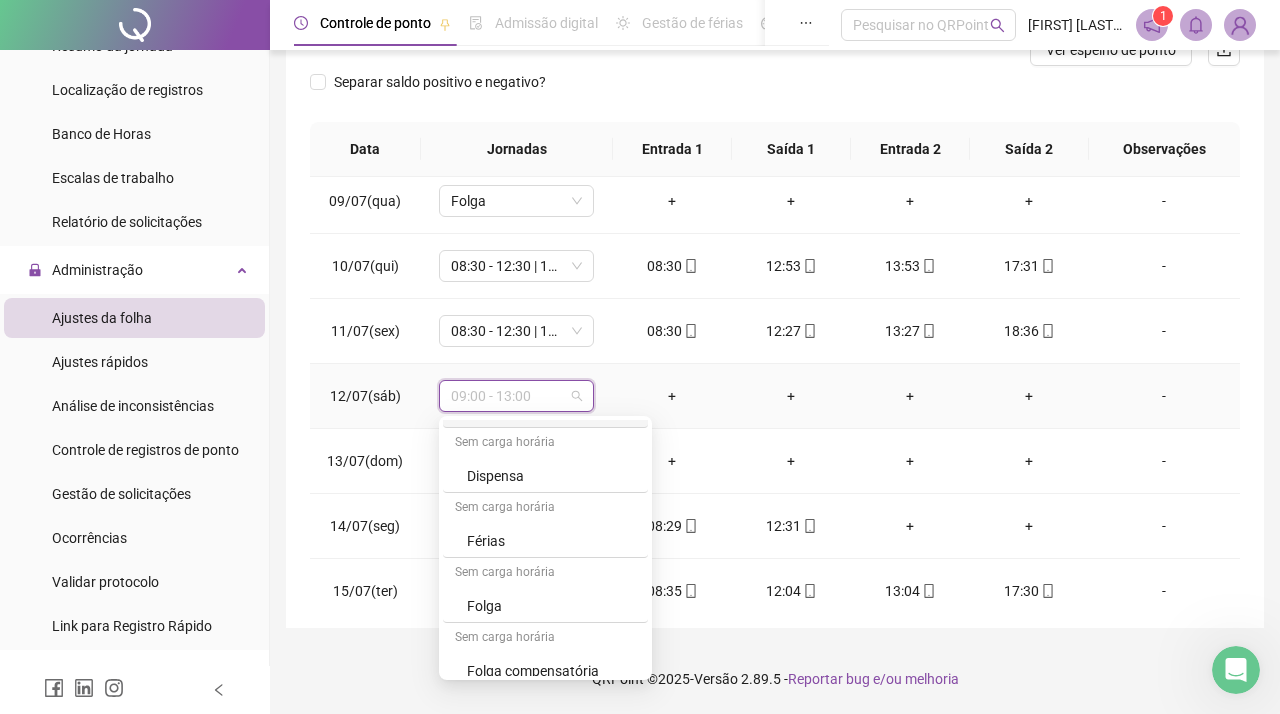 scroll, scrollTop: 190, scrollLeft: 0, axis: vertical 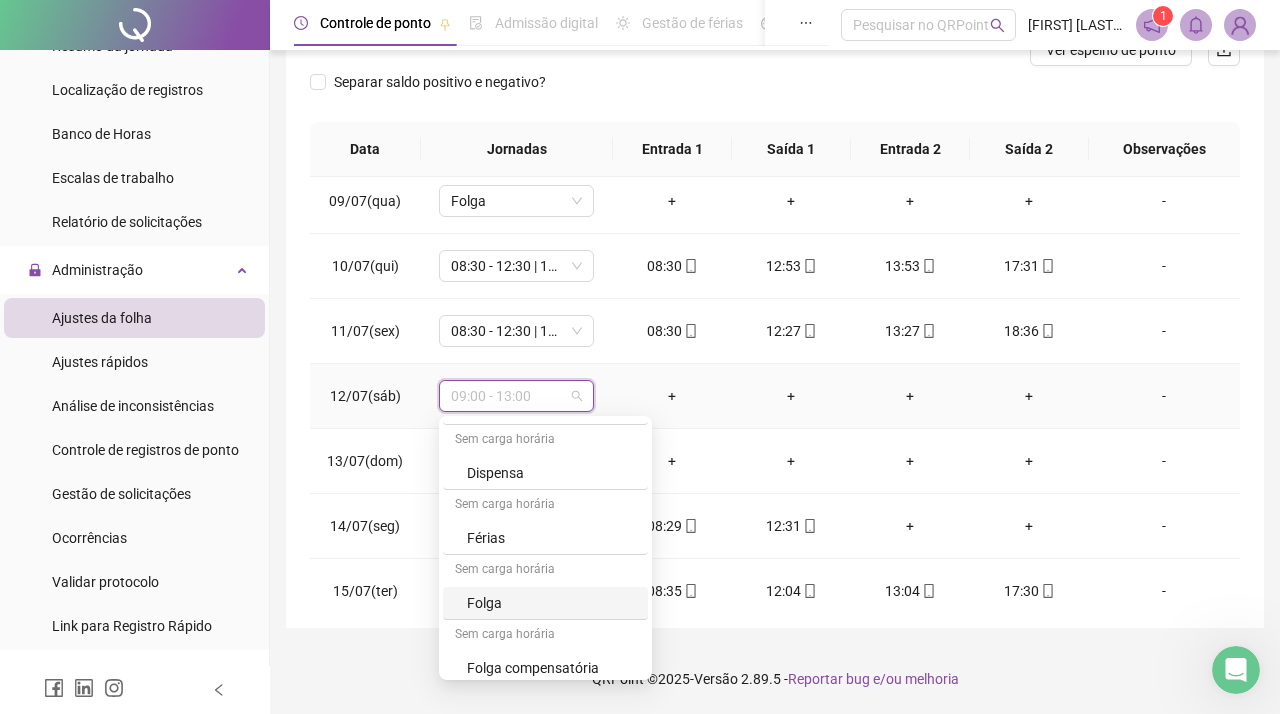 click on "Folga" at bounding box center (551, 603) 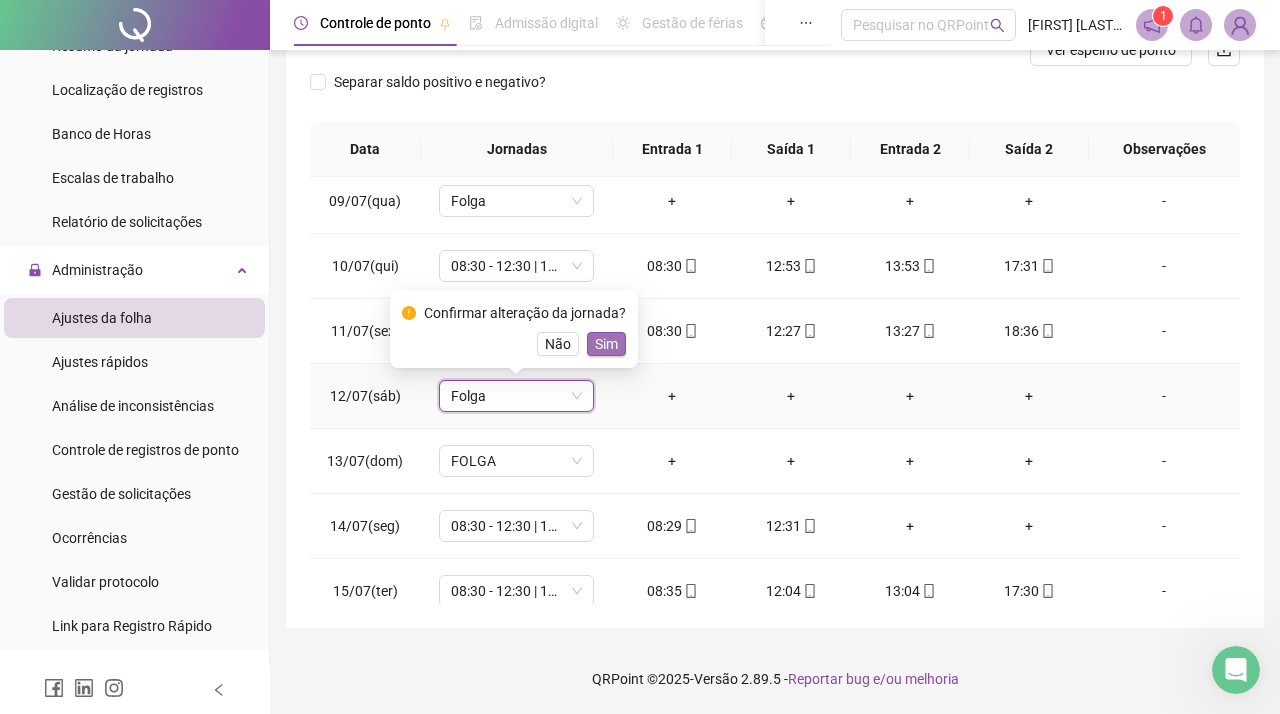 click on "Sim" at bounding box center [606, 344] 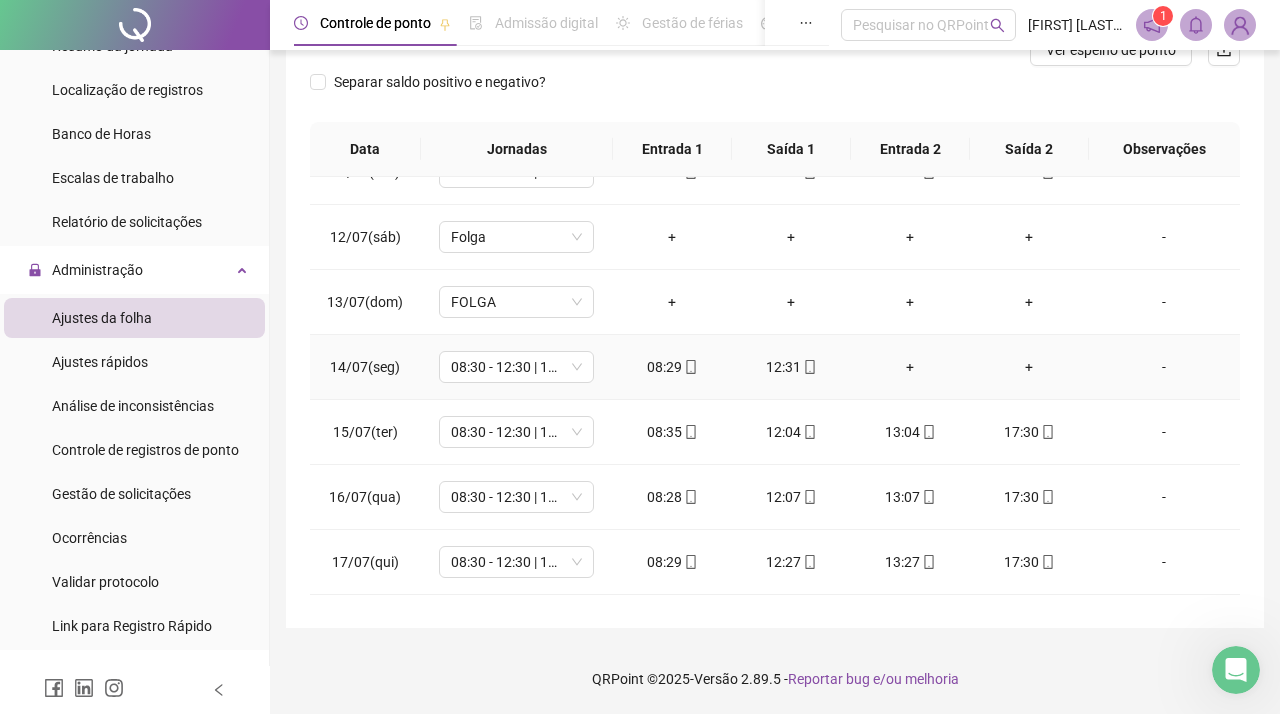 scroll, scrollTop: 688, scrollLeft: 0, axis: vertical 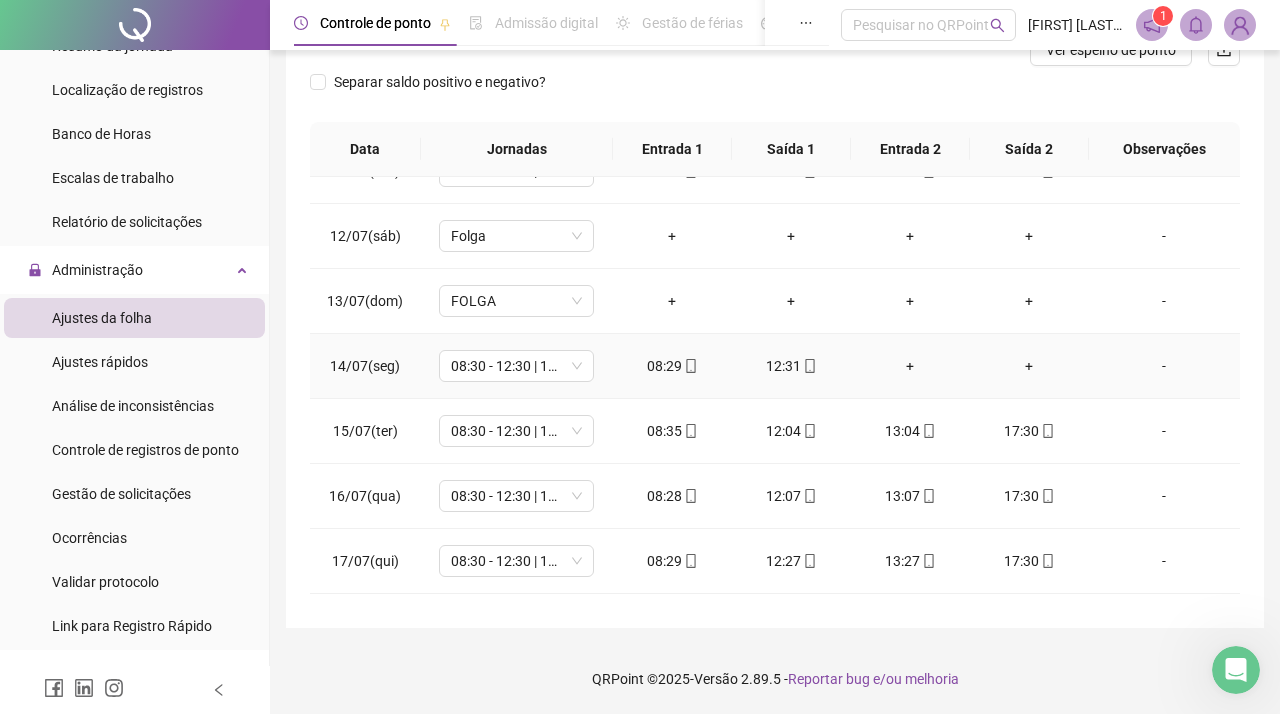 click on "-" at bounding box center [1164, 366] 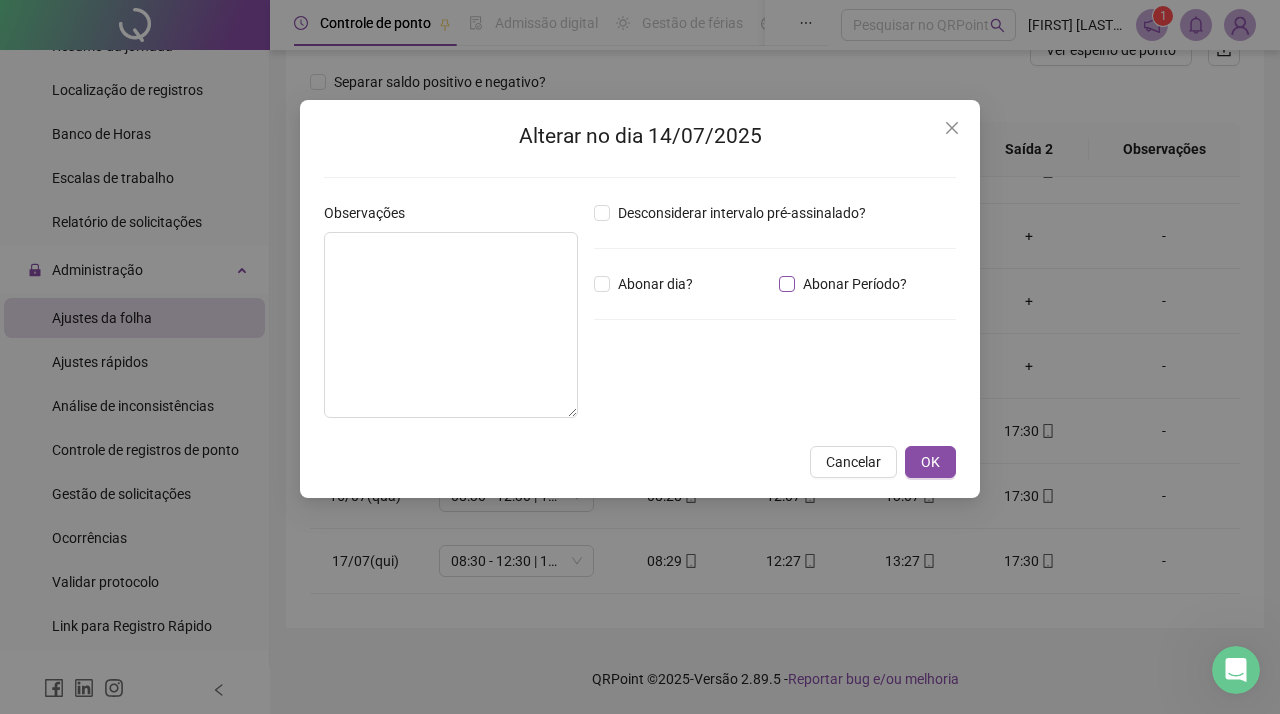 click at bounding box center [787, 284] 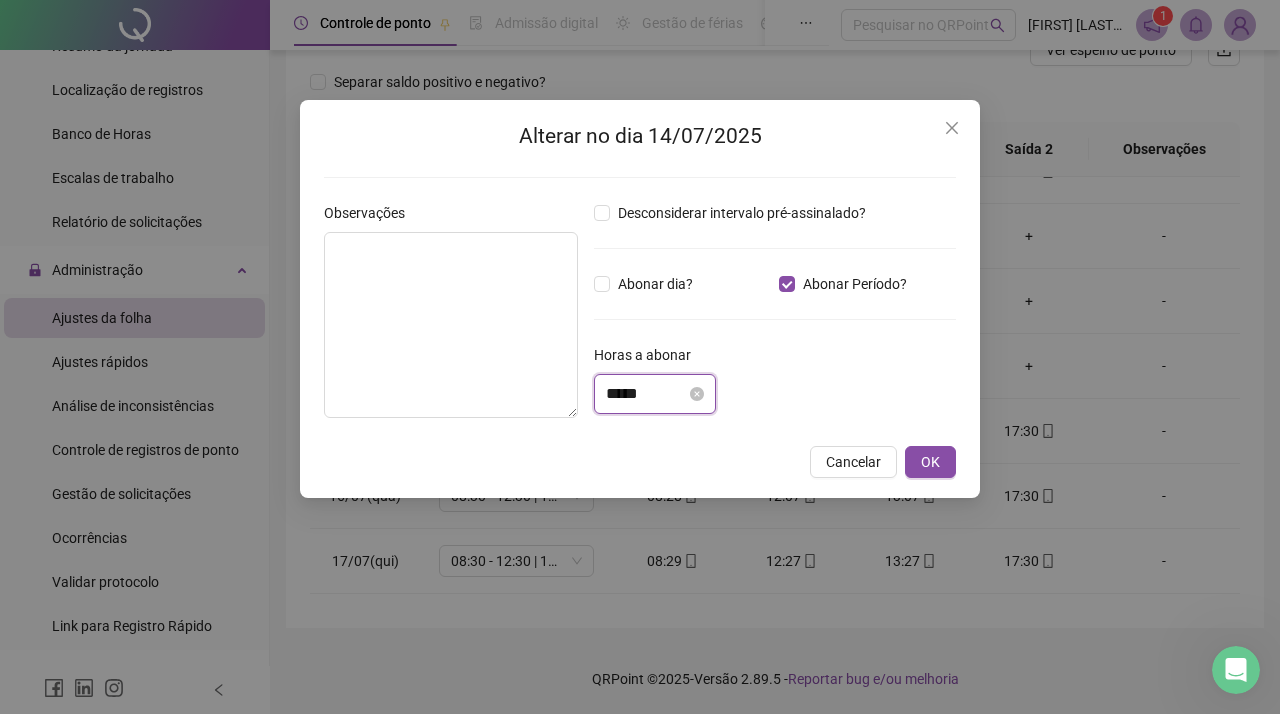 click on "*****" at bounding box center (646, 394) 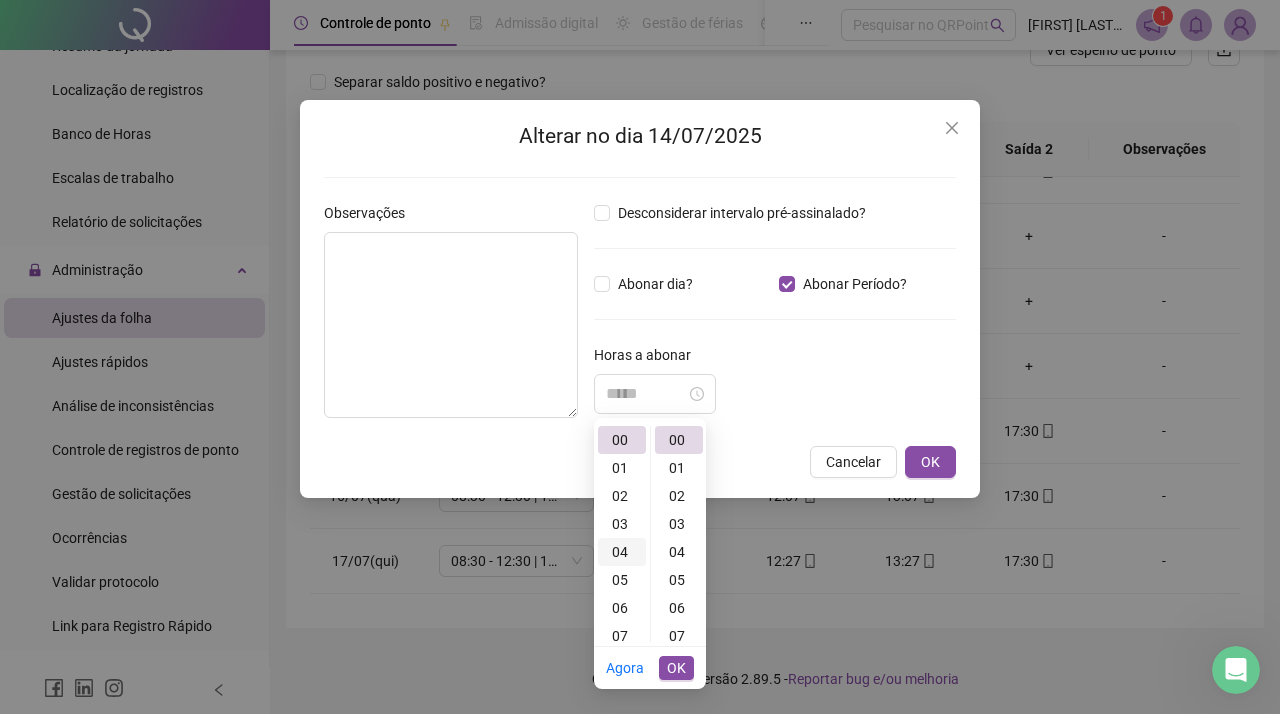 click on "04" at bounding box center [622, 552] 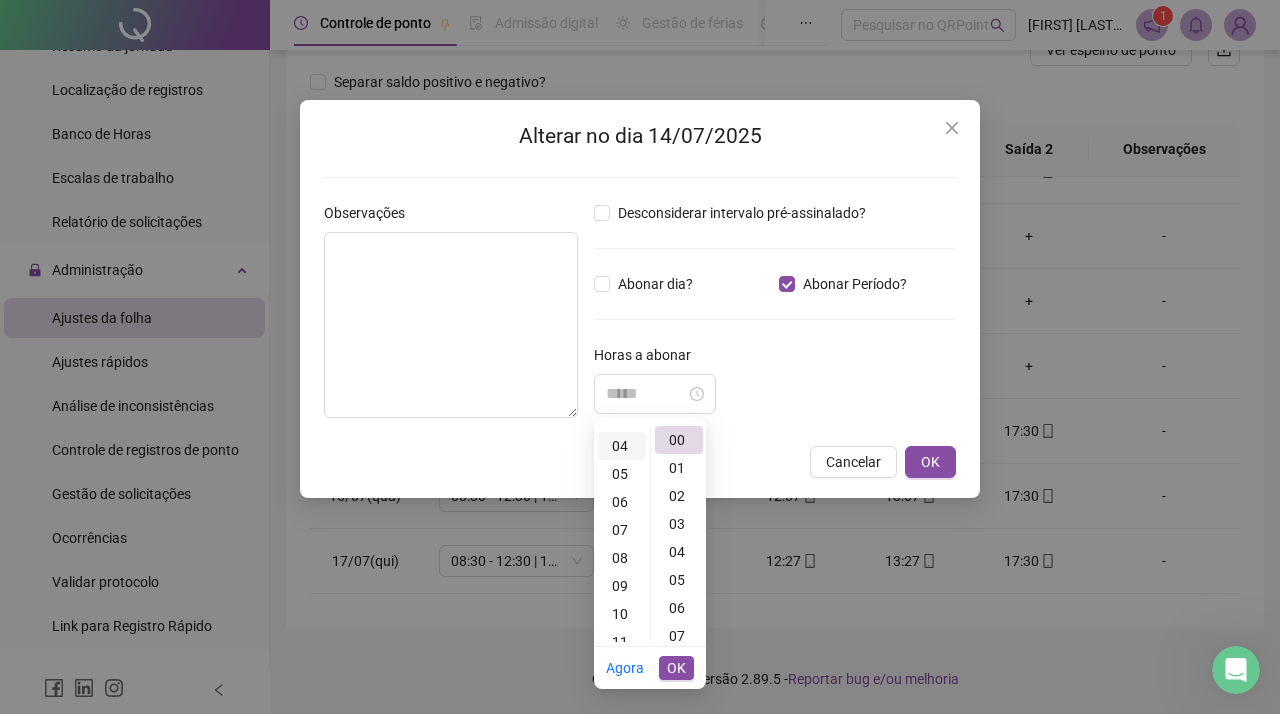 scroll, scrollTop: 110, scrollLeft: 0, axis: vertical 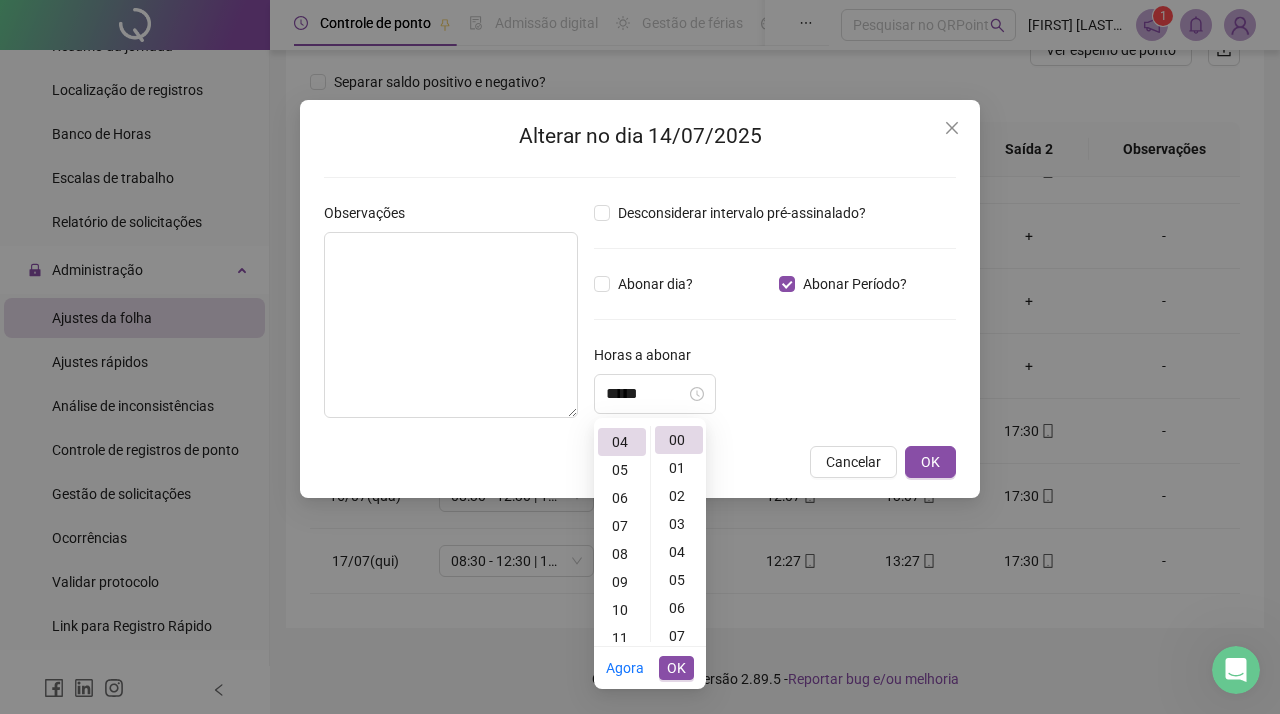 click on "Horas a abonar" at bounding box center [775, 359] 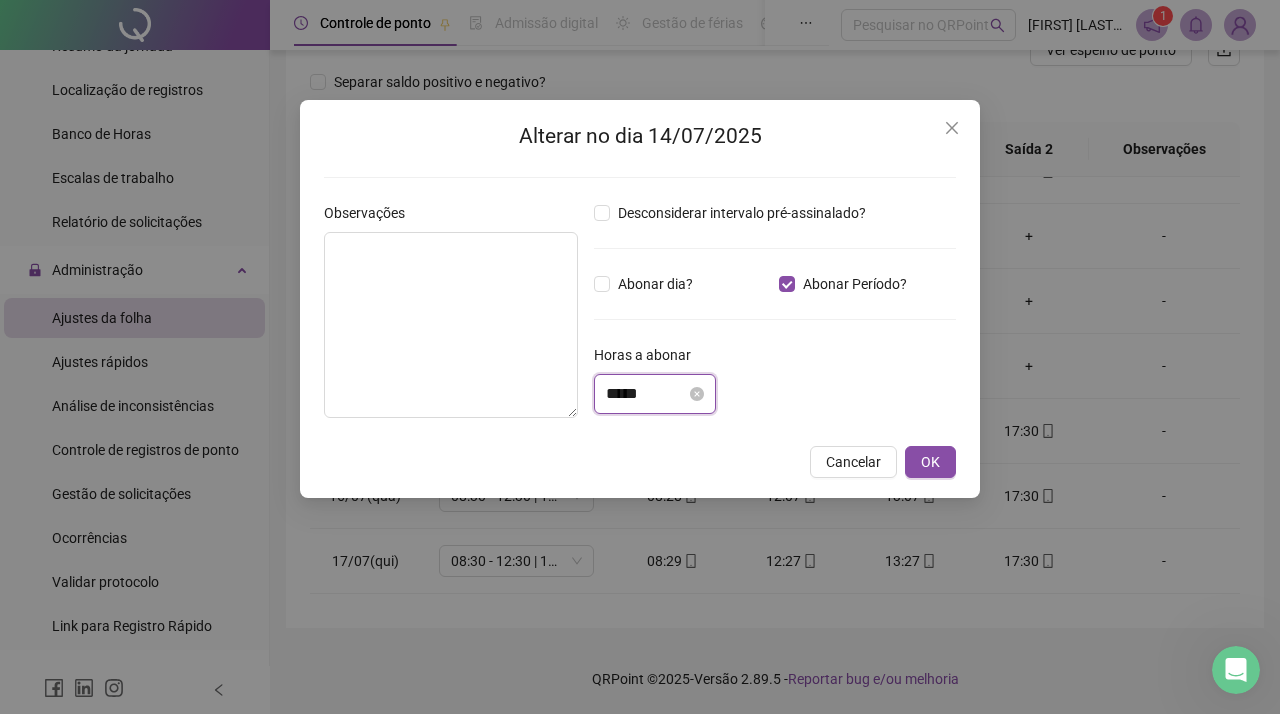 click on "*****" at bounding box center [646, 394] 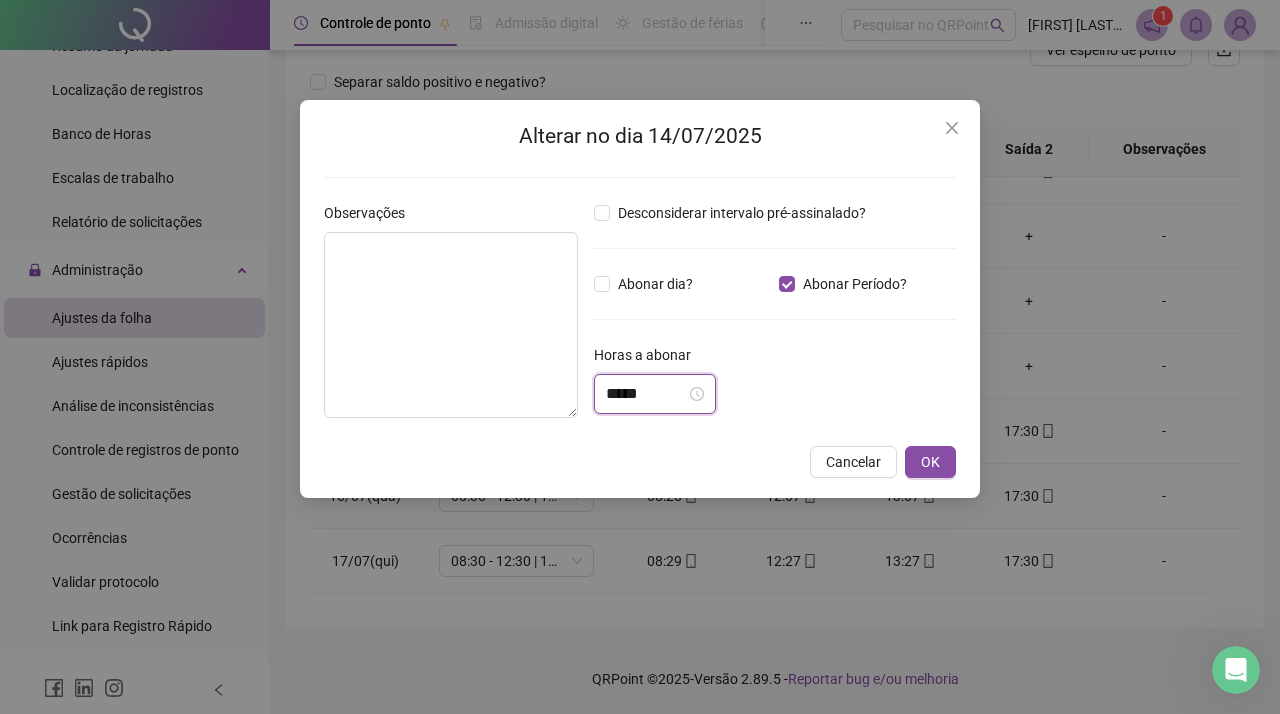 scroll, scrollTop: 0, scrollLeft: 0, axis: both 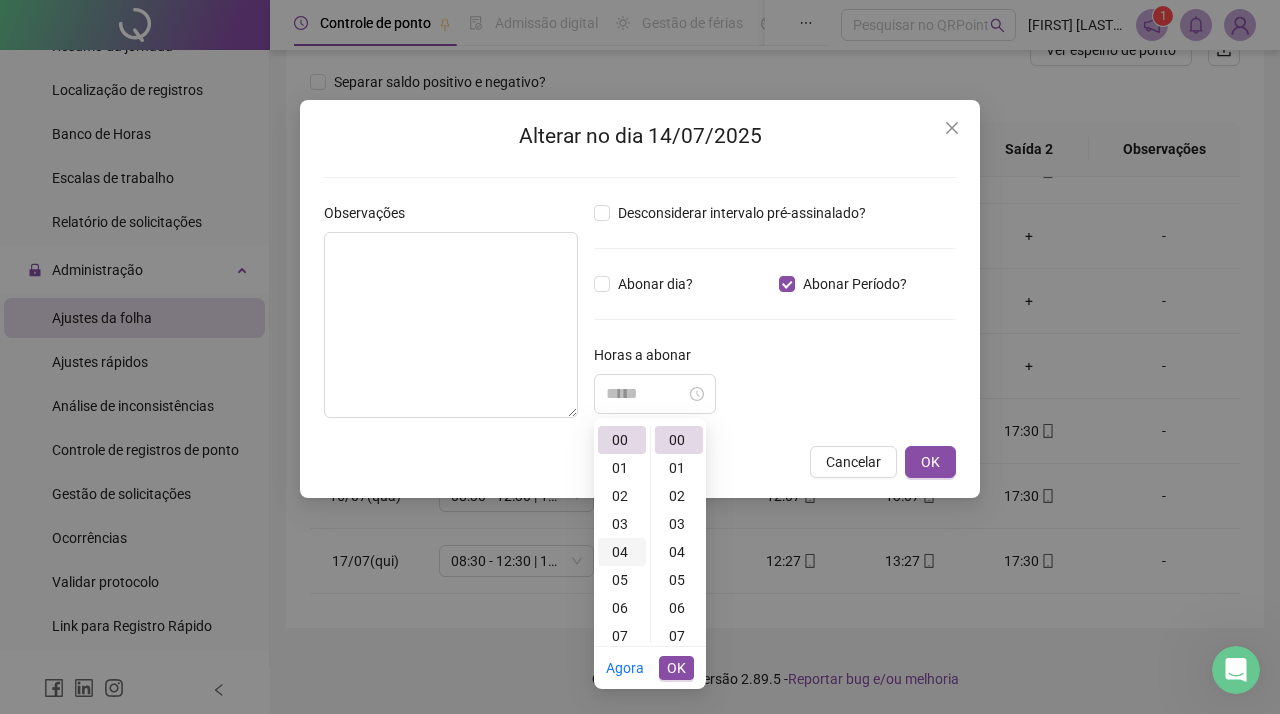 click on "04" at bounding box center (622, 552) 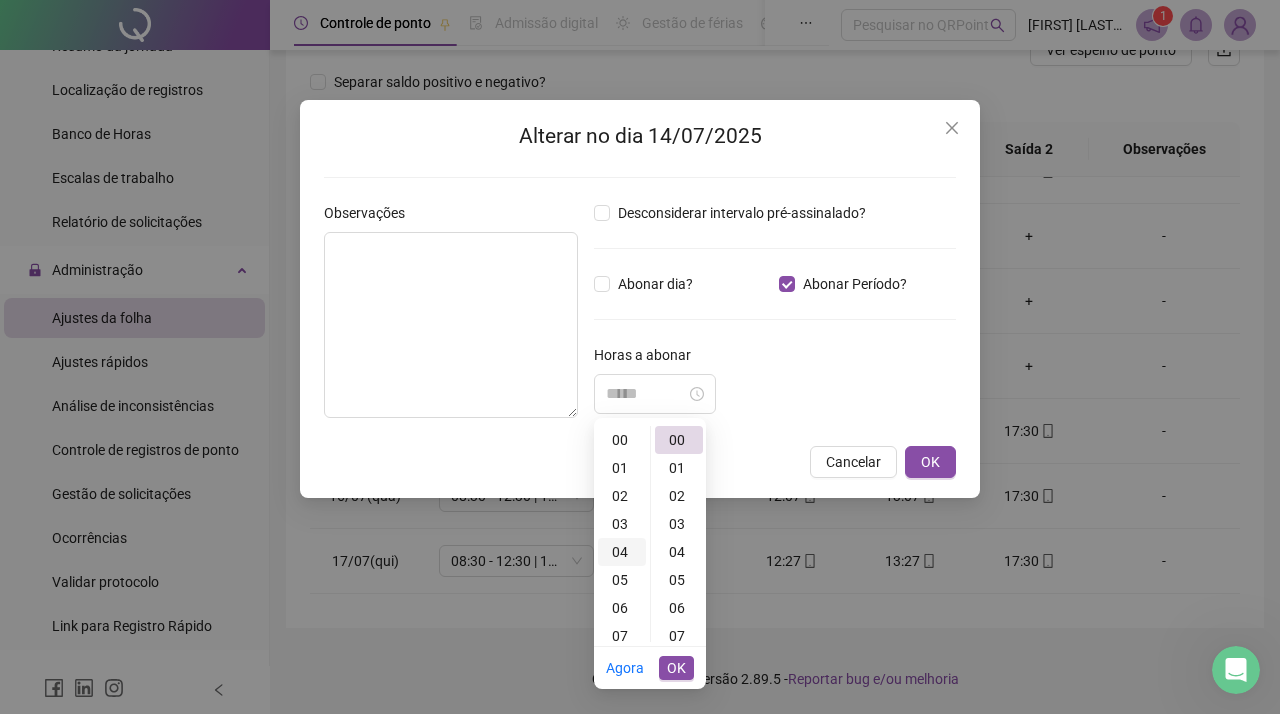 scroll, scrollTop: 110, scrollLeft: 0, axis: vertical 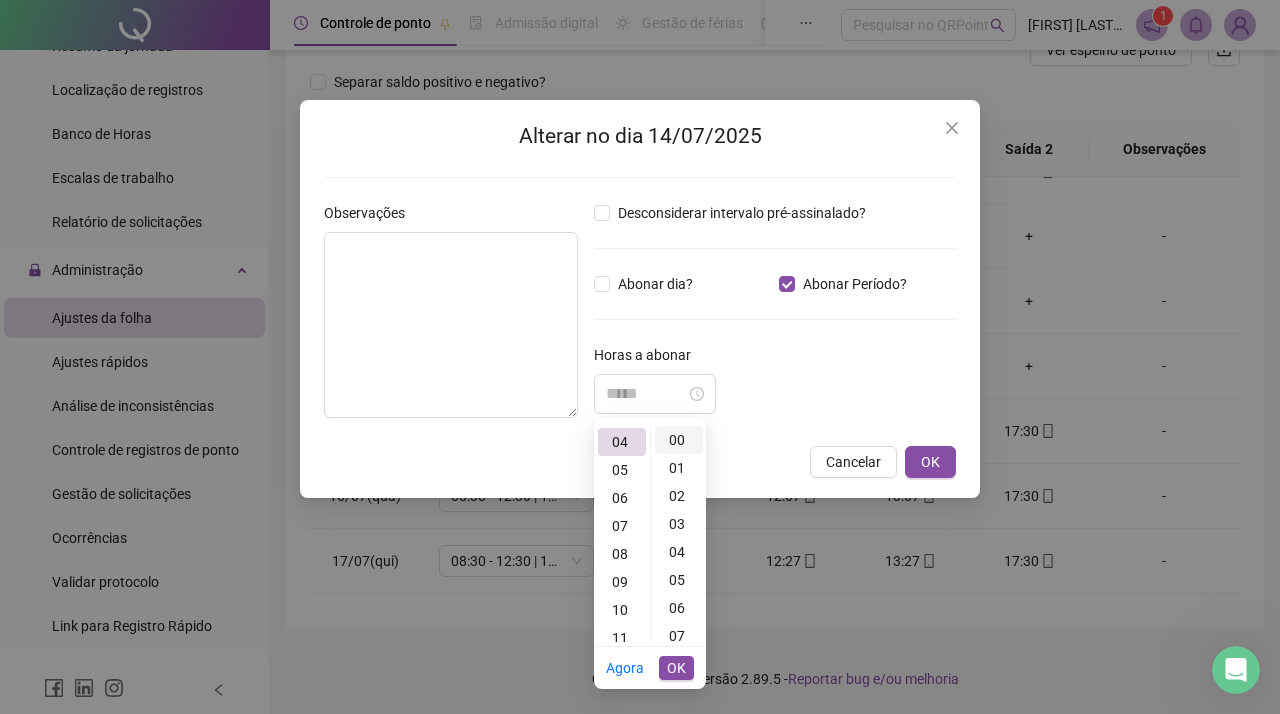 click on "00" at bounding box center (679, 440) 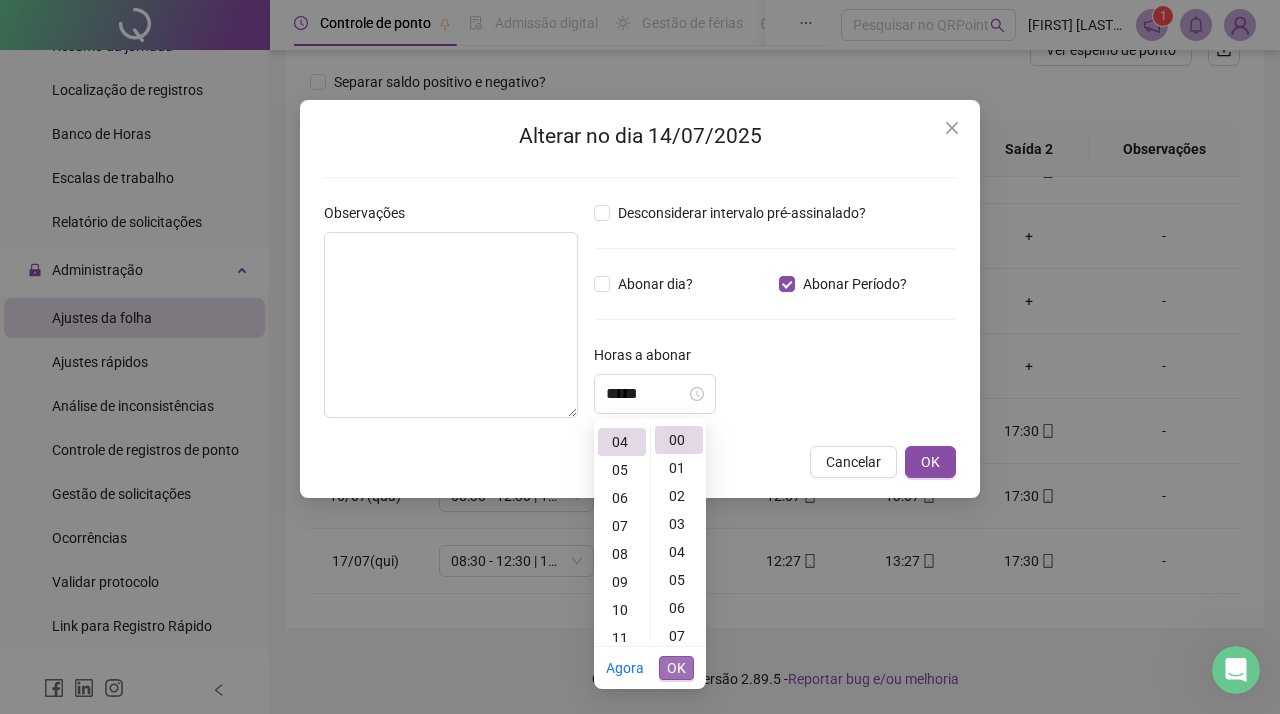 click on "OK" at bounding box center [676, 668] 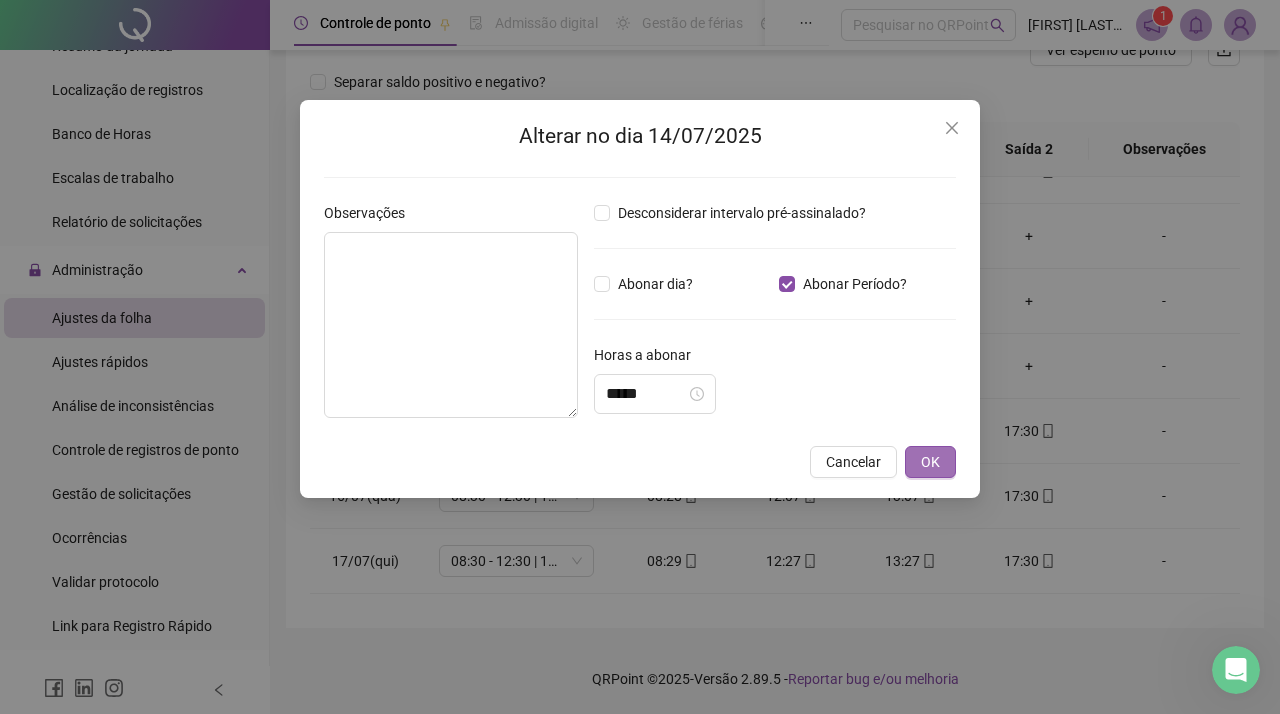 click on "OK" at bounding box center (930, 462) 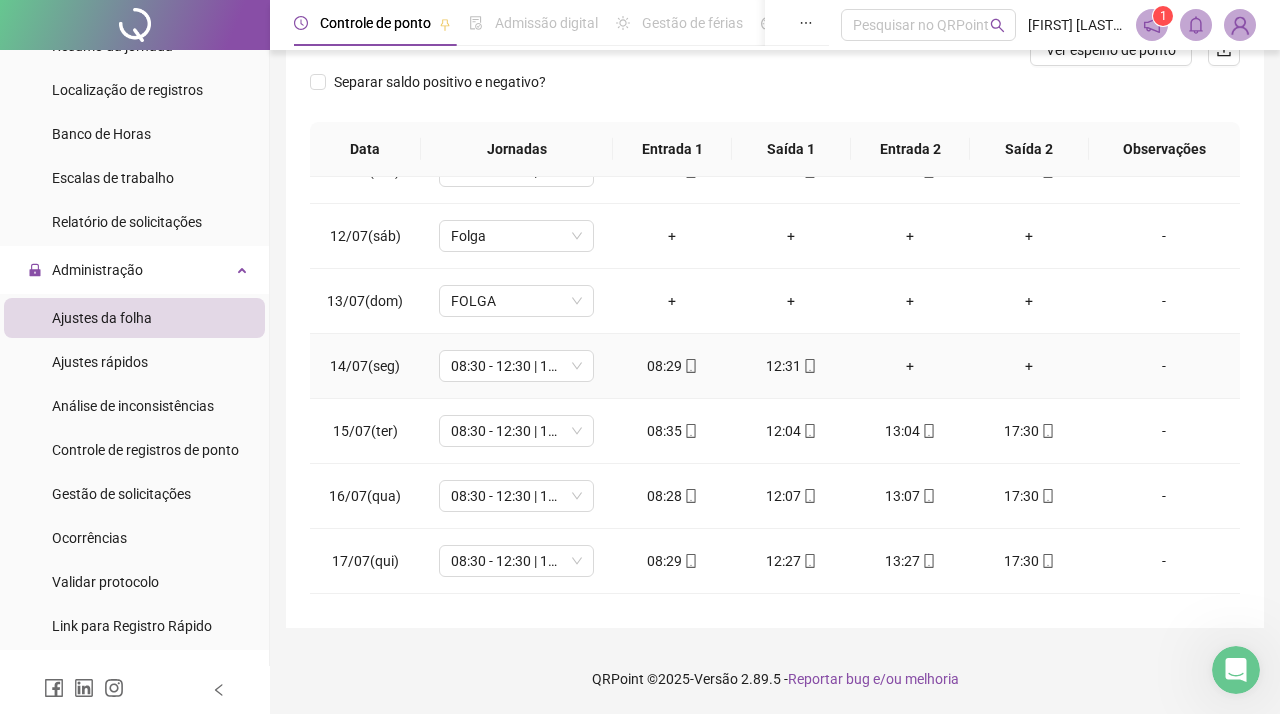 click on "-" at bounding box center (1164, 366) 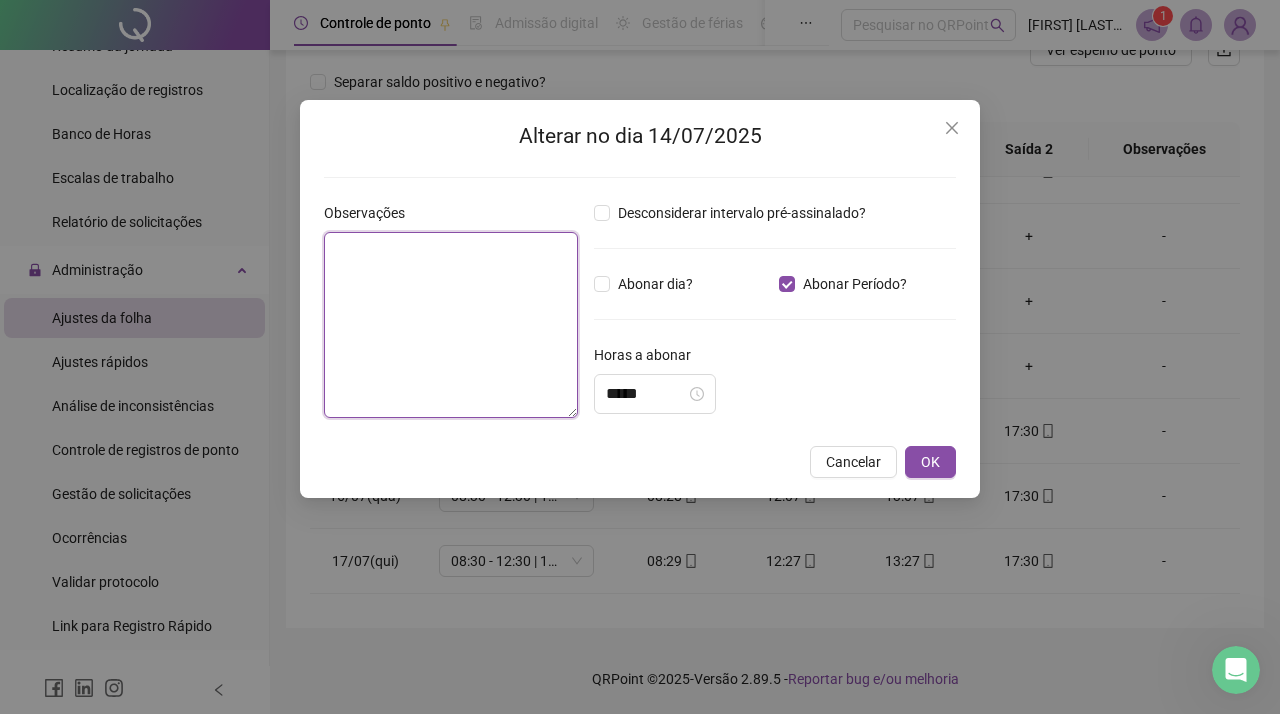 click at bounding box center [451, 325] 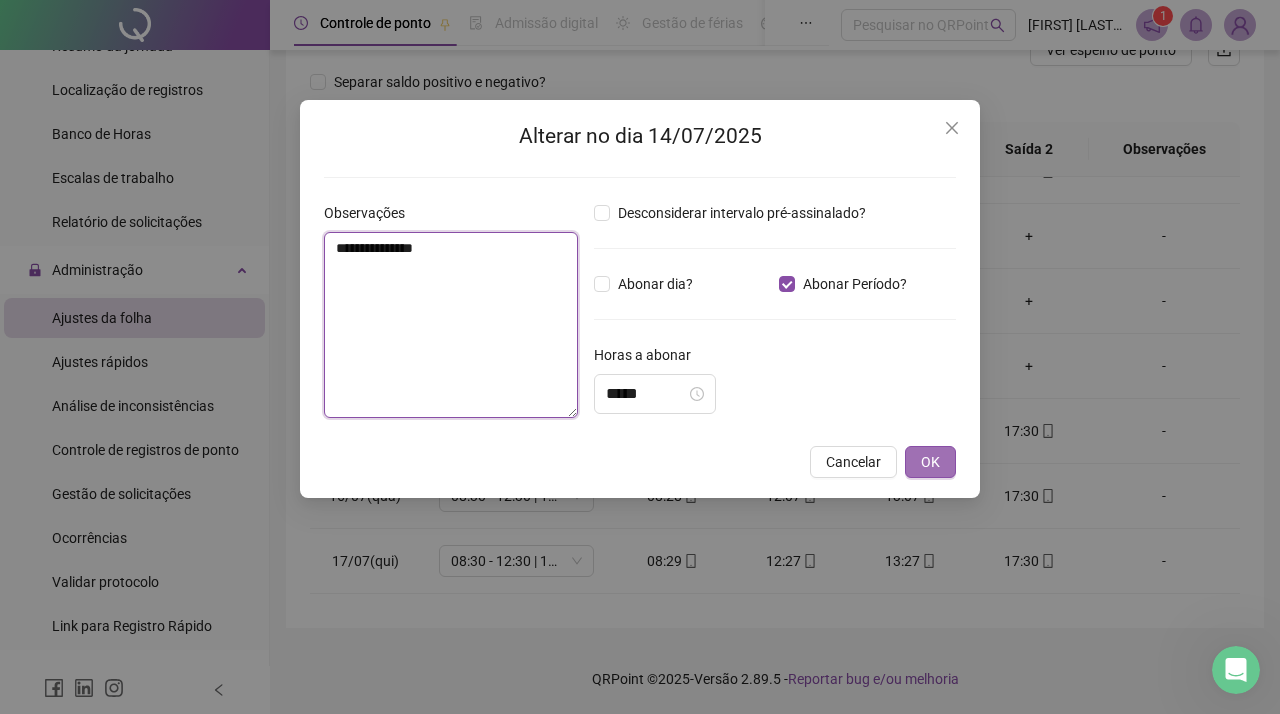type on "**********" 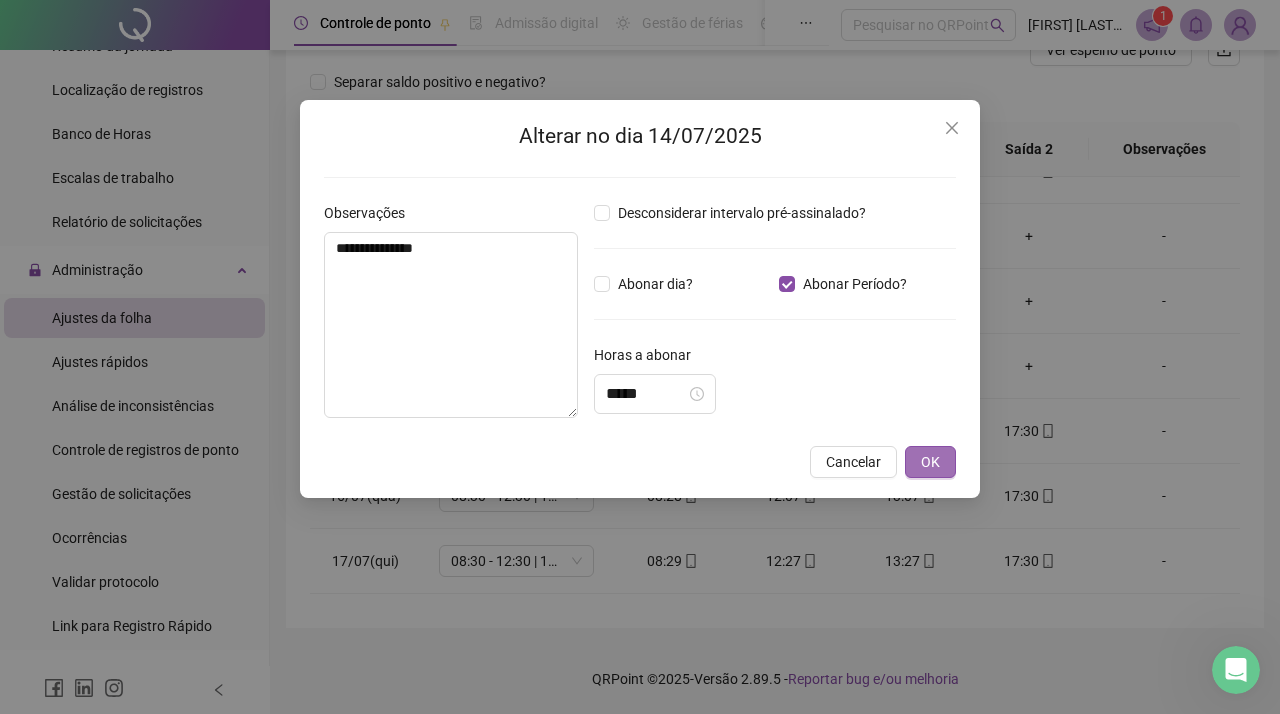 click on "OK" at bounding box center (930, 462) 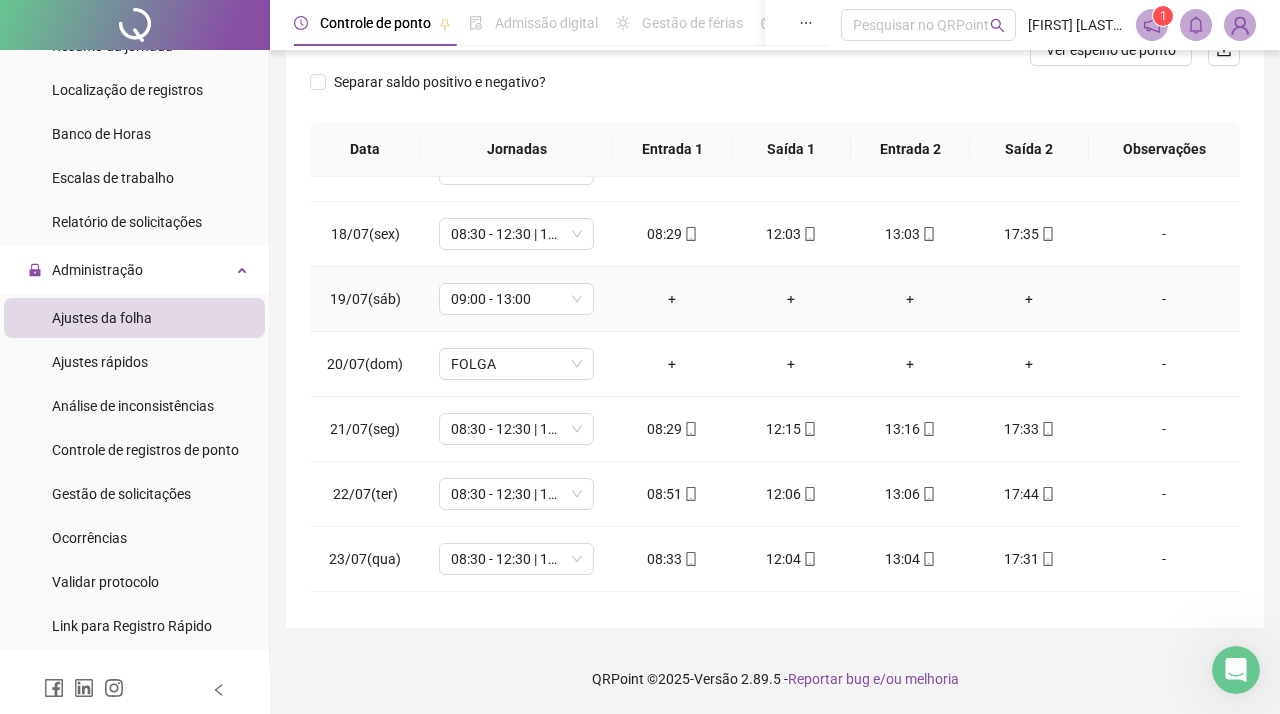 scroll, scrollTop: 1092, scrollLeft: 0, axis: vertical 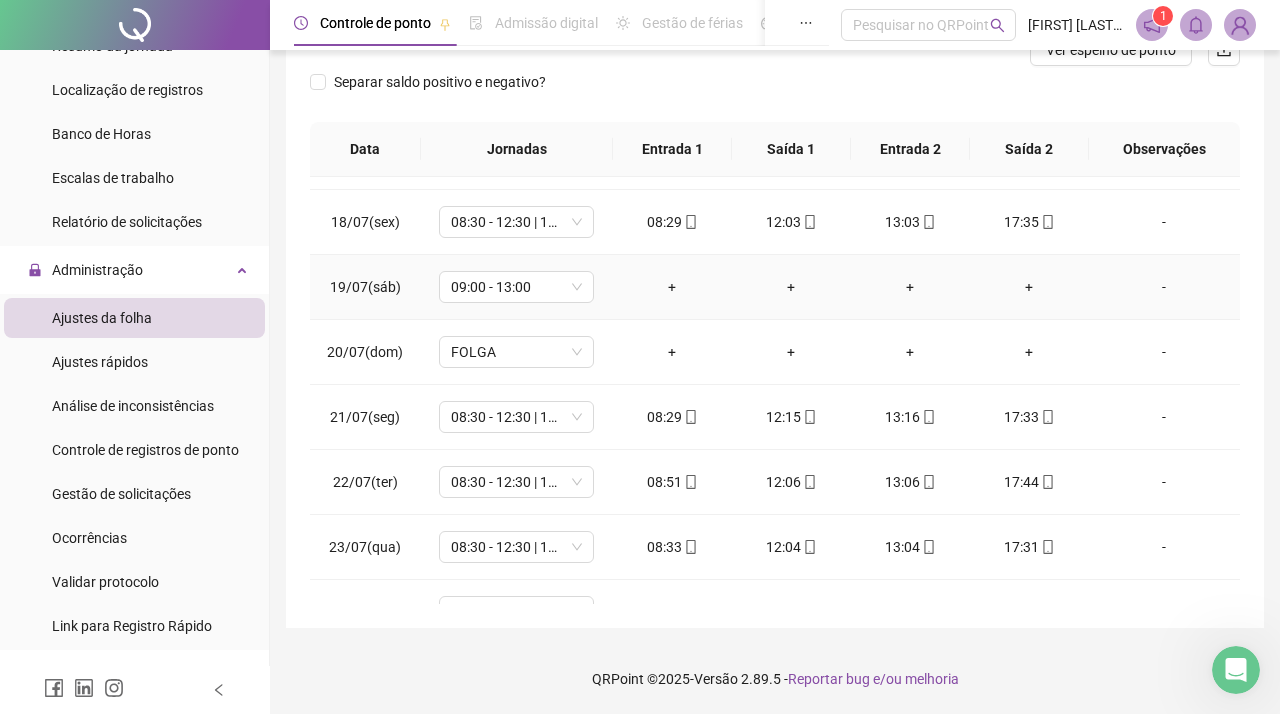 click on "09:00 - 13:00" at bounding box center [517, 287] 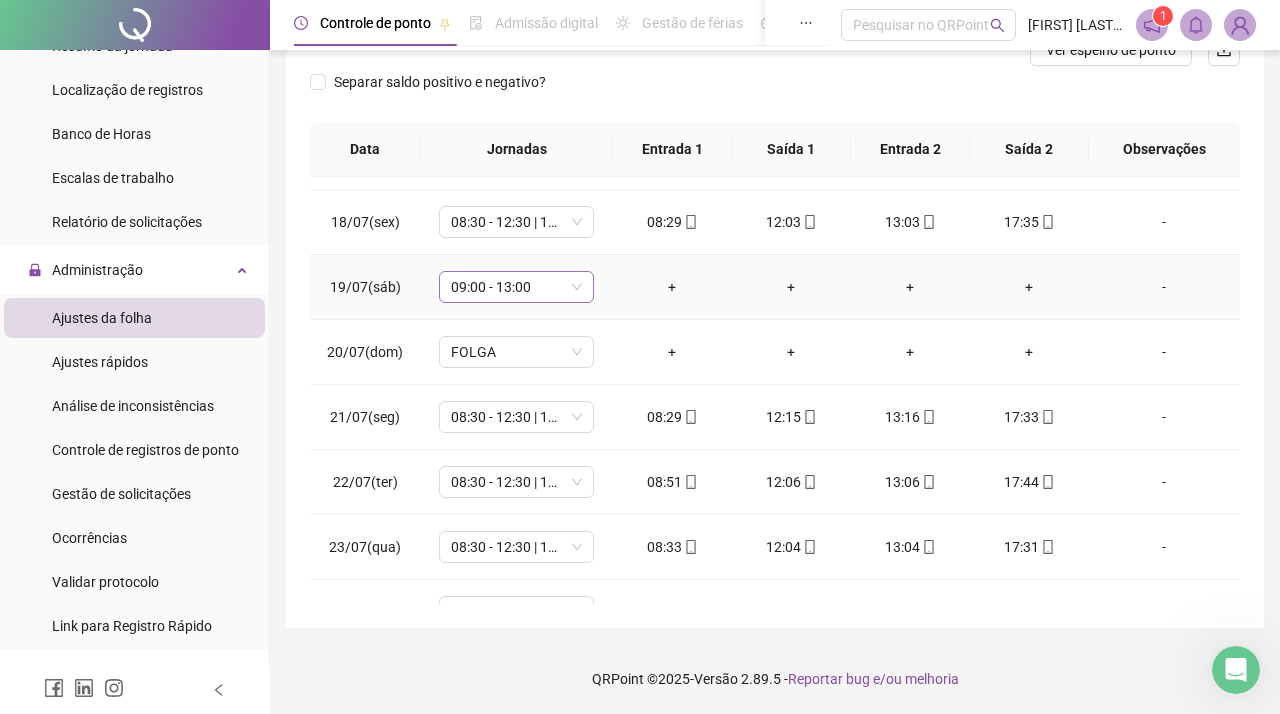 click on "09:00 - 13:00" at bounding box center (516, 287) 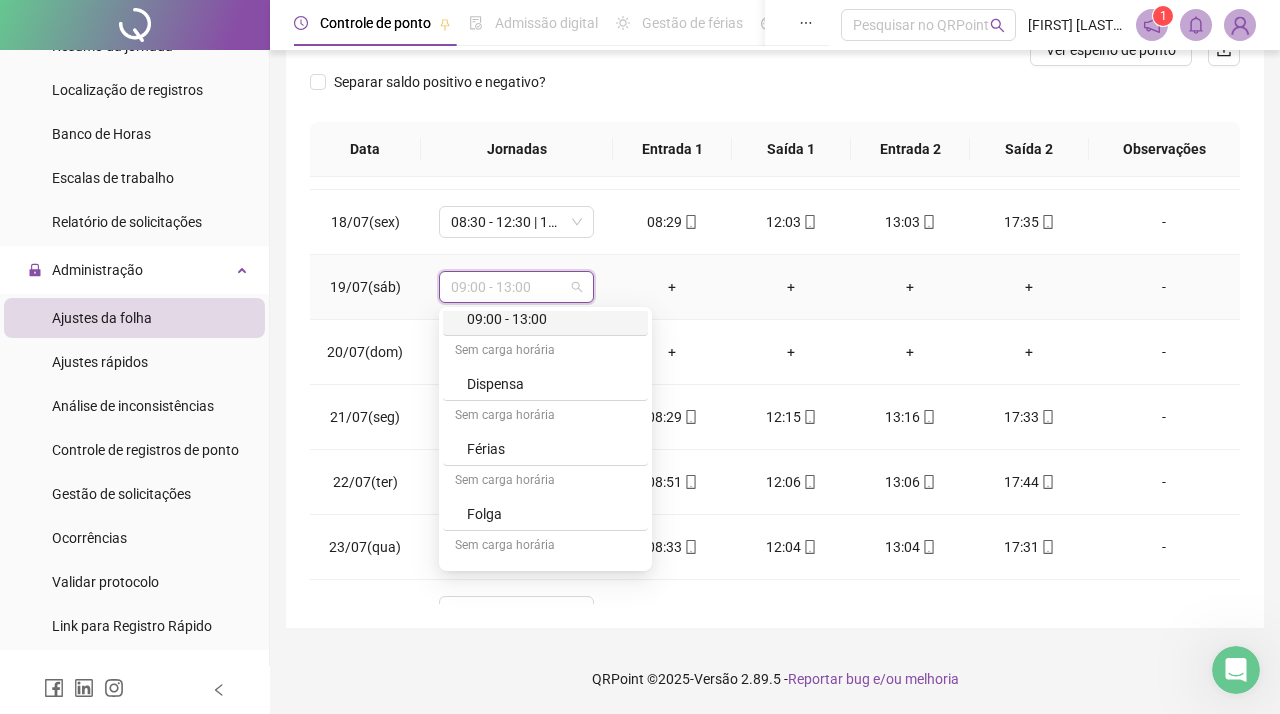 scroll, scrollTop: 183, scrollLeft: 0, axis: vertical 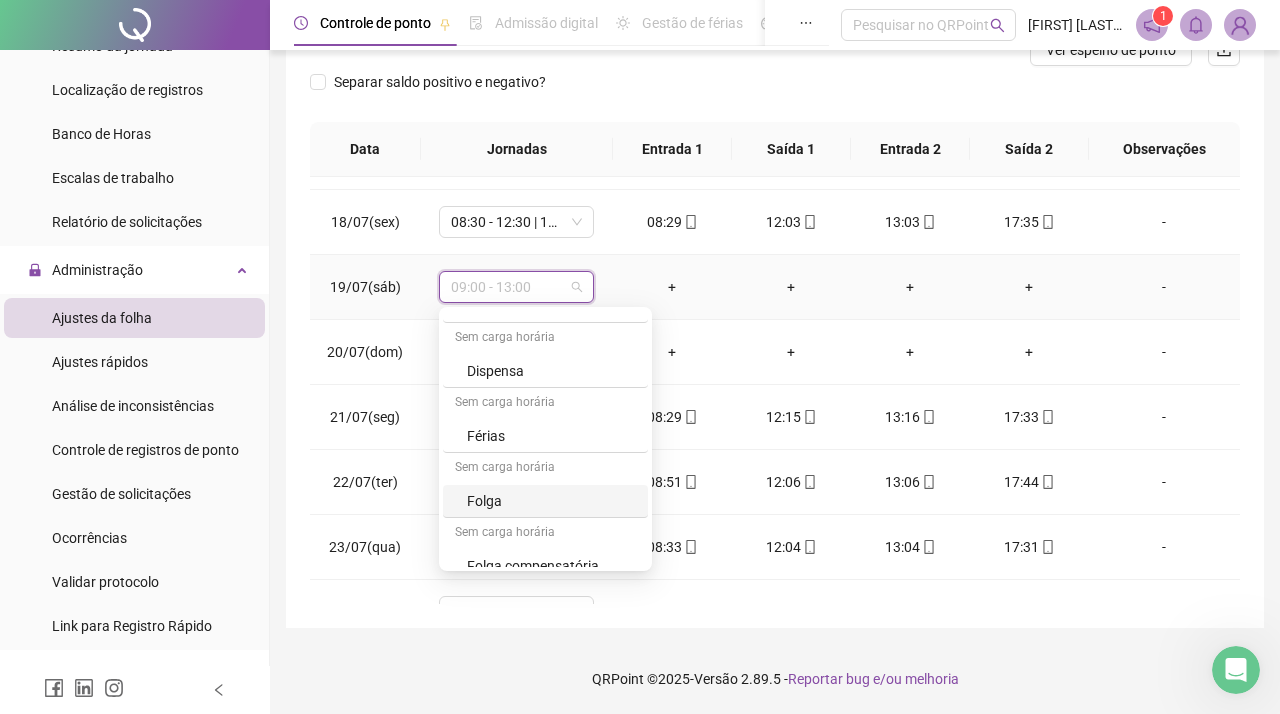 click on "Folga" at bounding box center [551, 501] 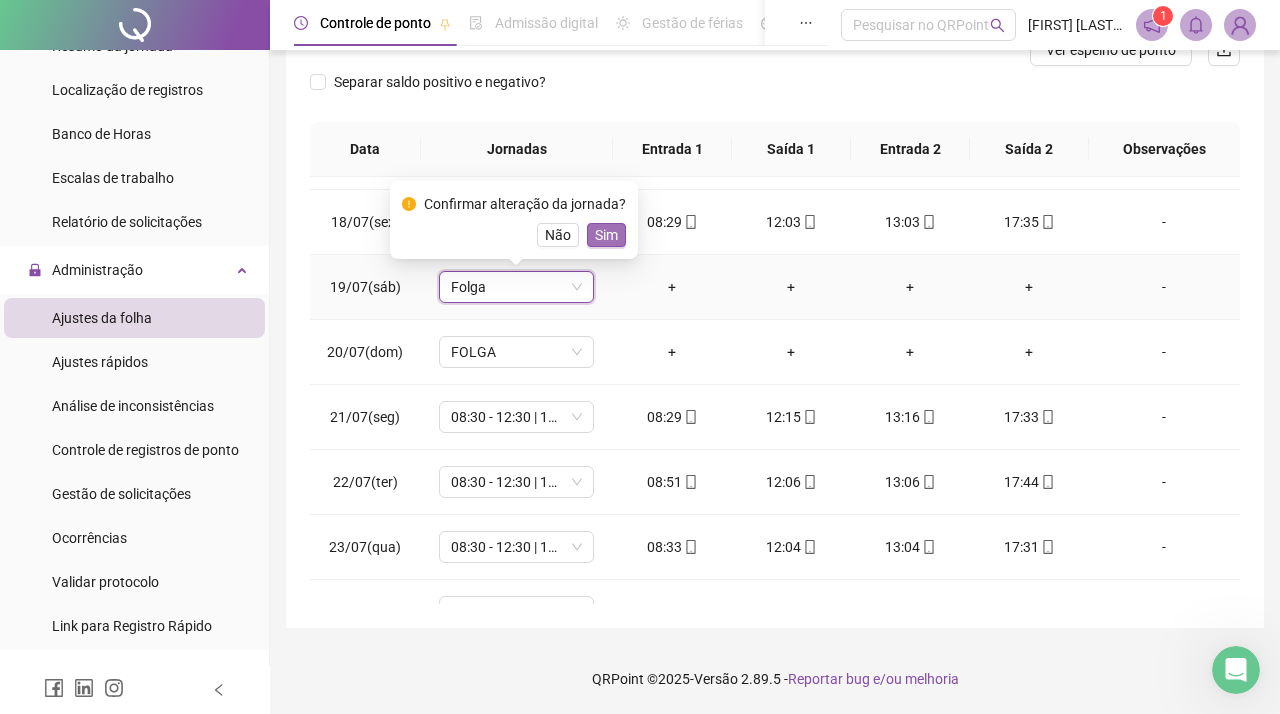 click on "Sim" at bounding box center [606, 235] 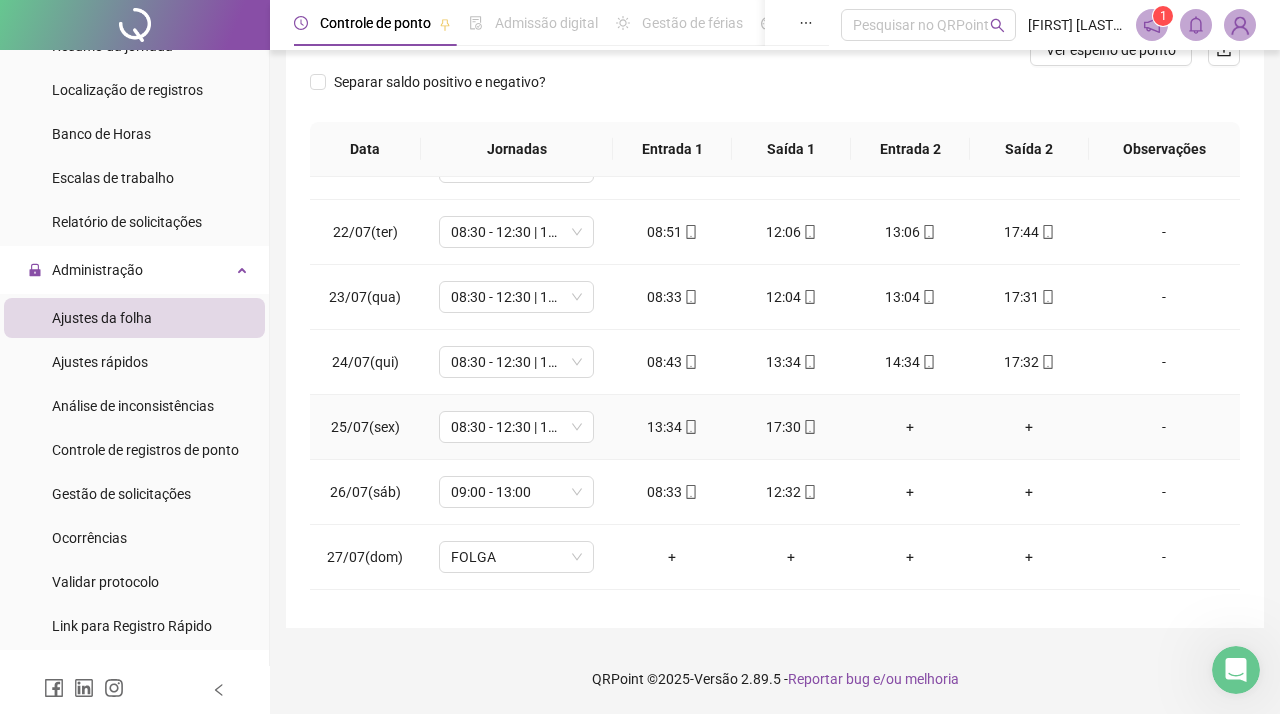 scroll, scrollTop: 1346, scrollLeft: 0, axis: vertical 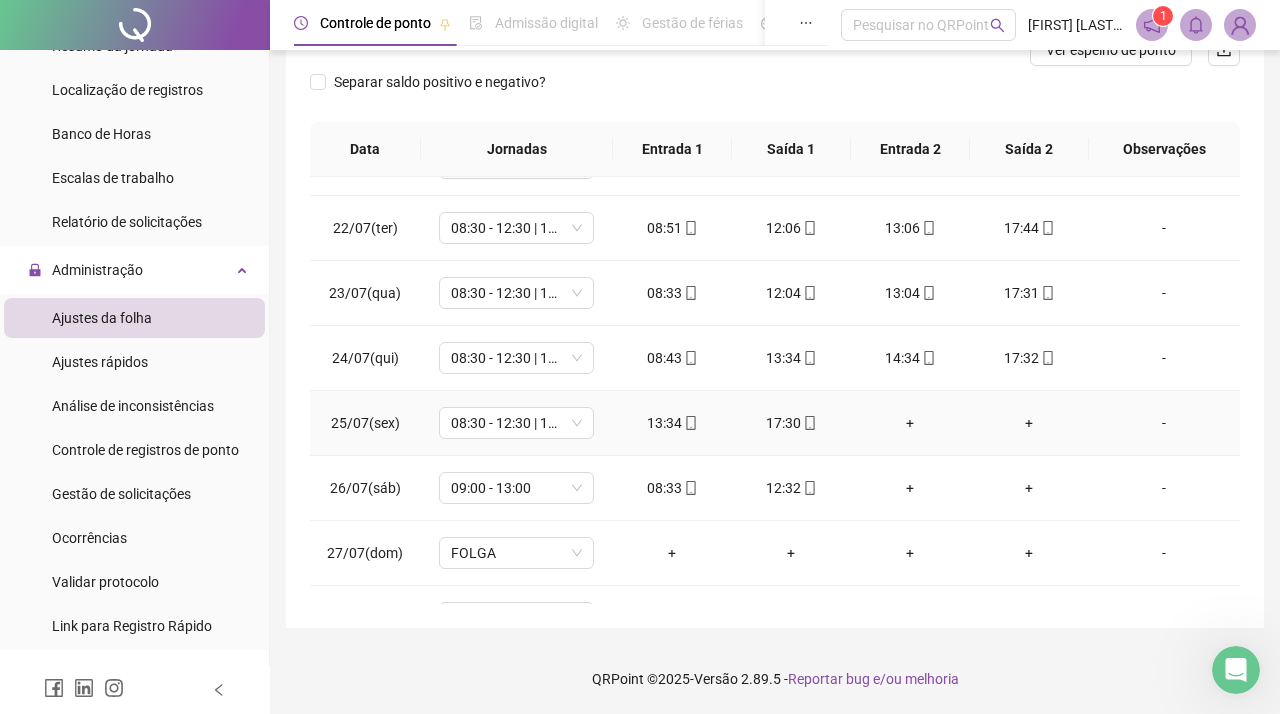 click on "-" at bounding box center [1164, 423] 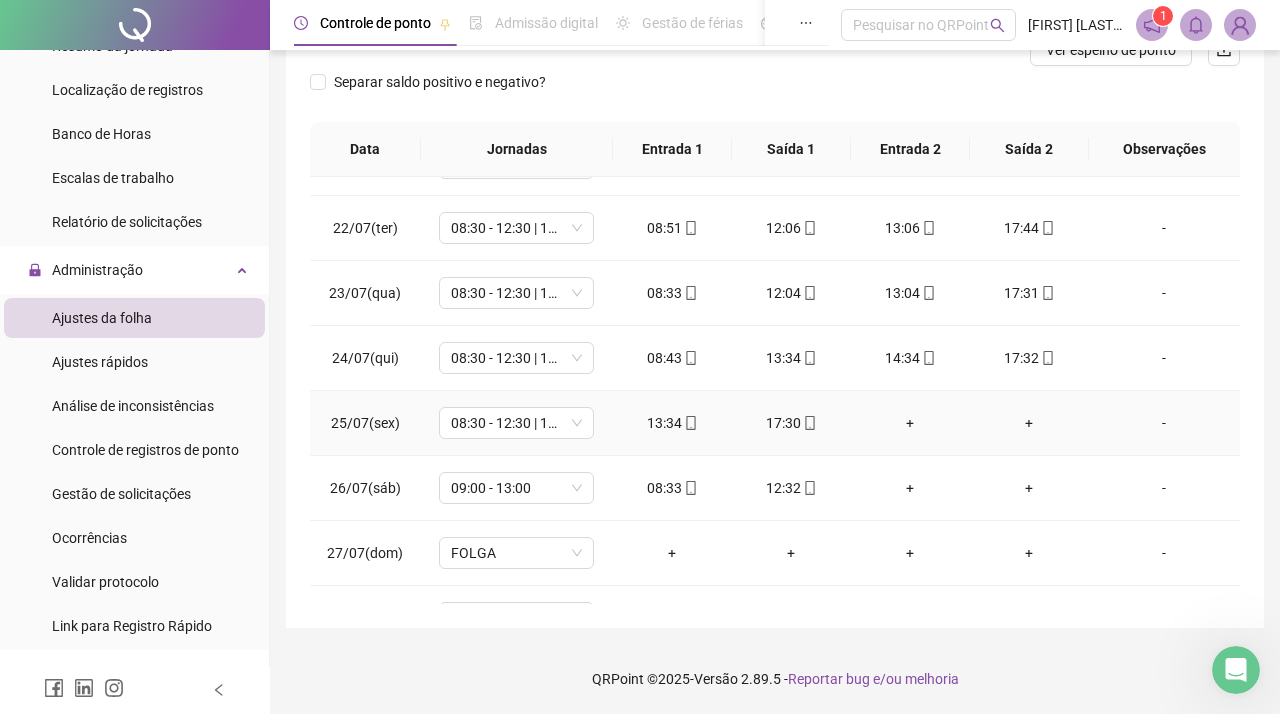click on "**********" at bounding box center (0, 0) 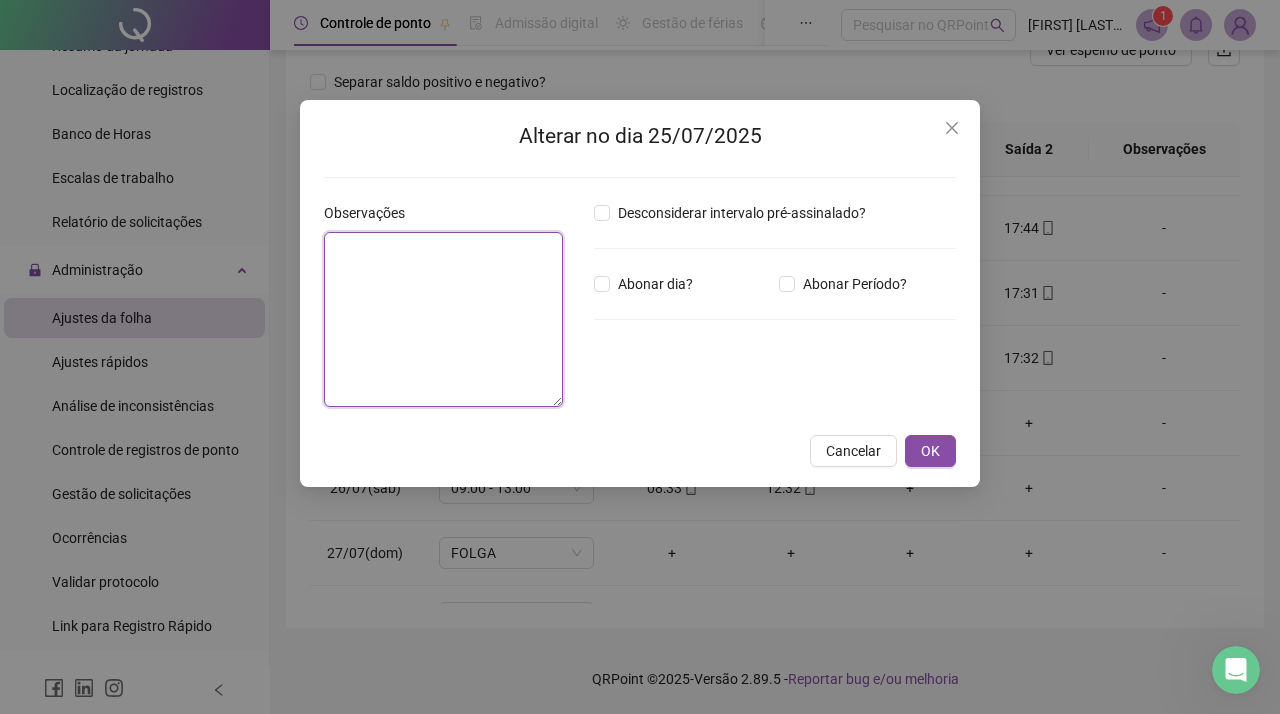 click at bounding box center [443, 319] 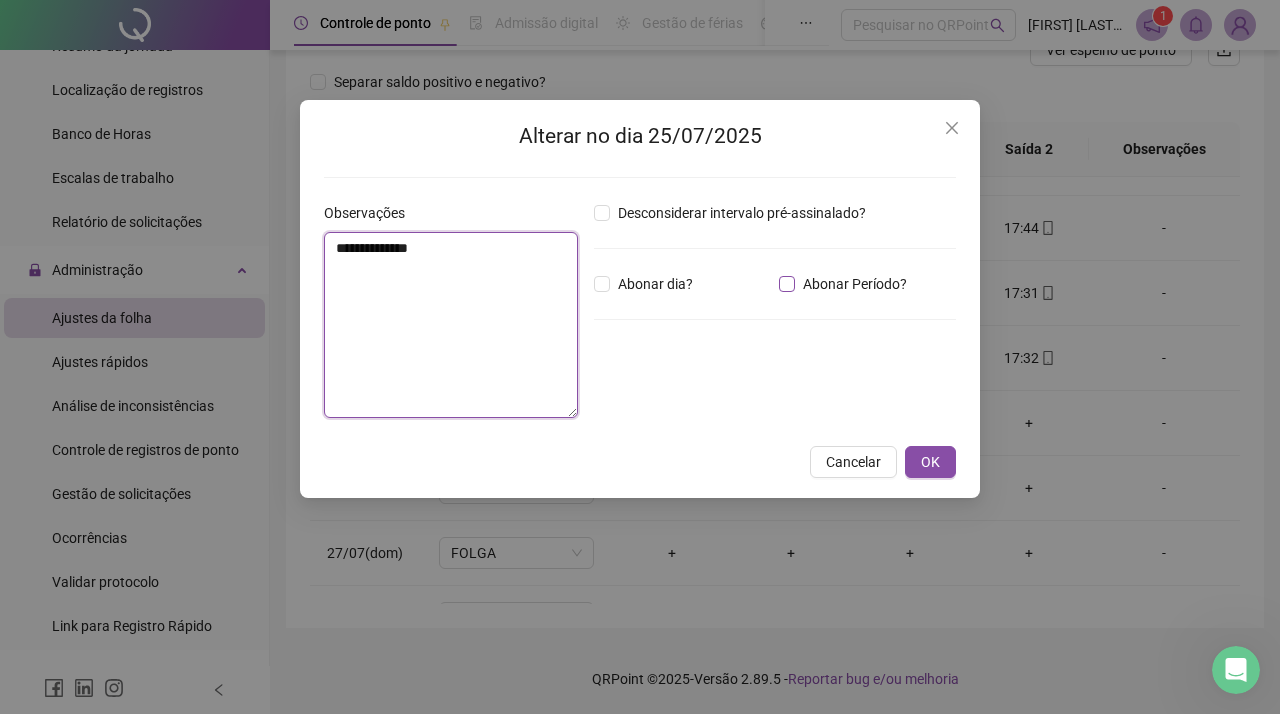 type on "**********" 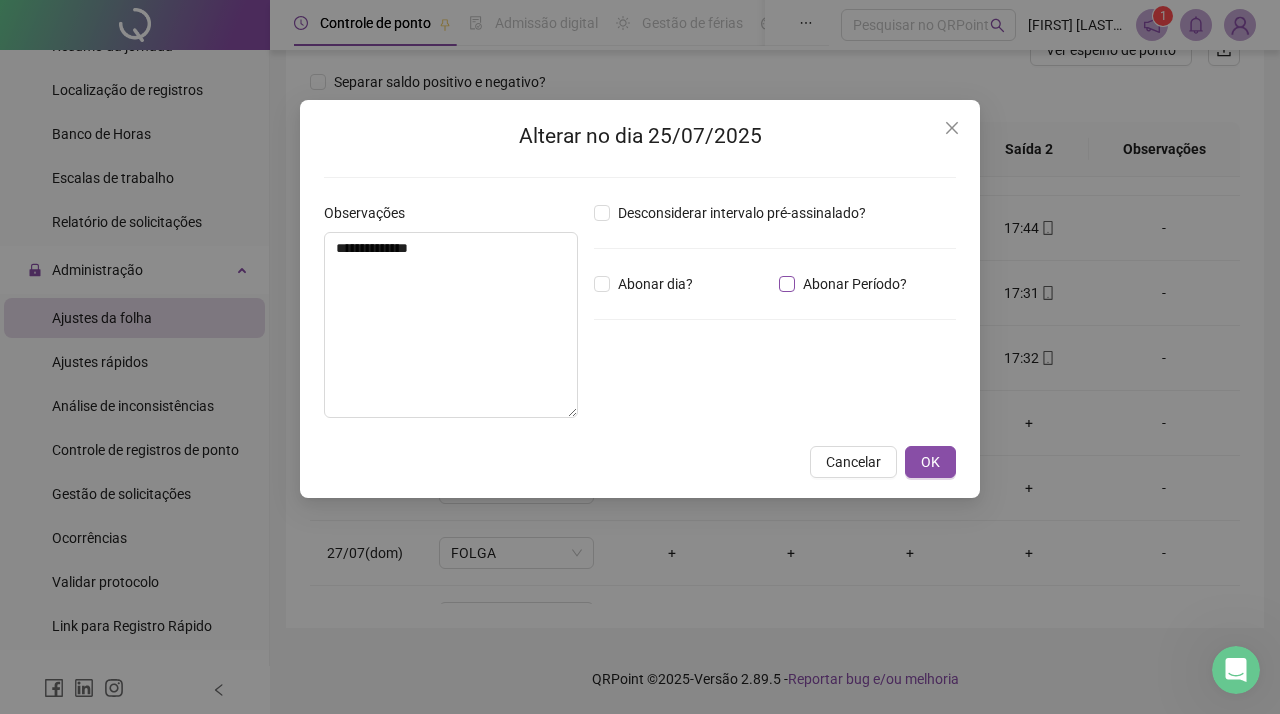 click on "Abonar Período?" at bounding box center (855, 284) 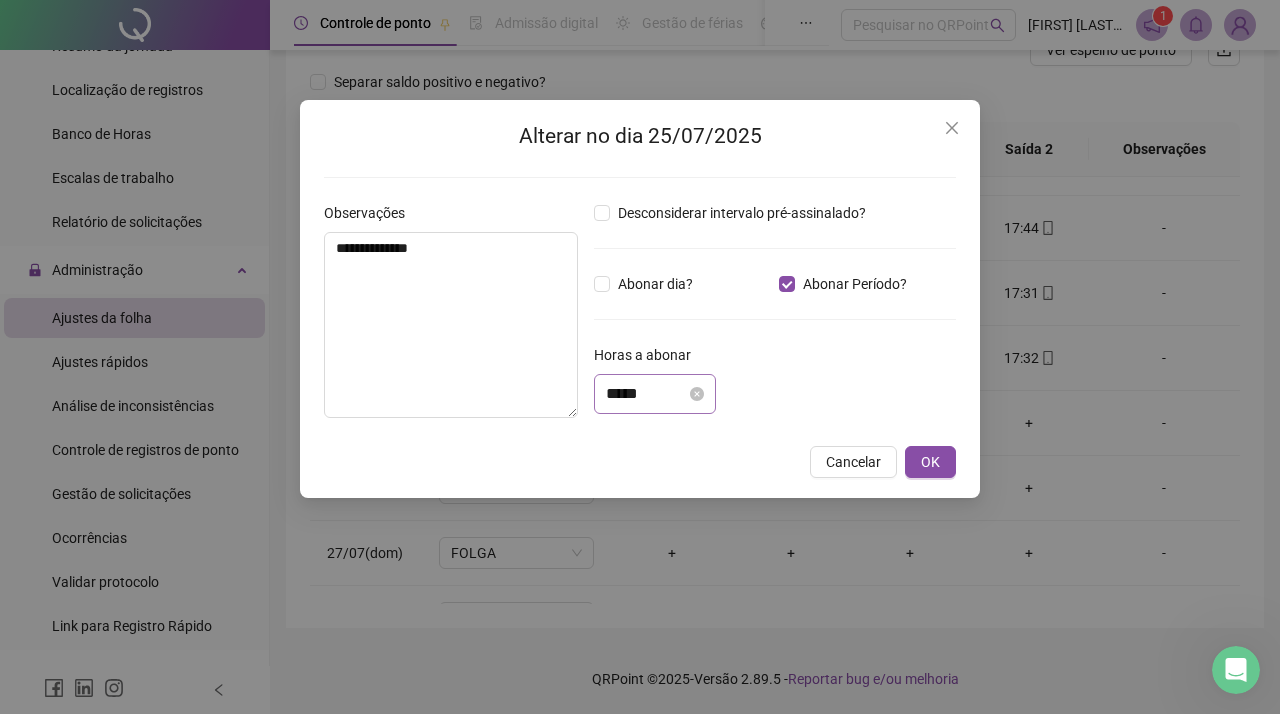 click on "*****" at bounding box center (655, 394) 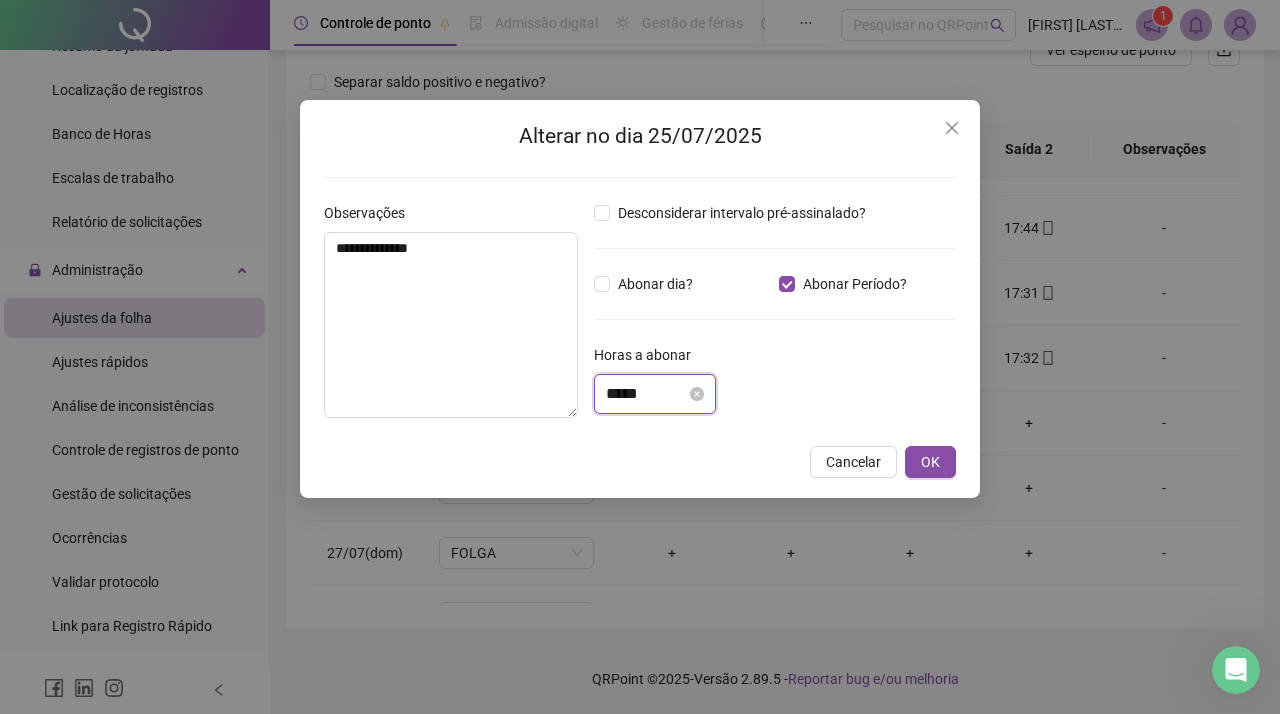 scroll, scrollTop: 0, scrollLeft: 0, axis: both 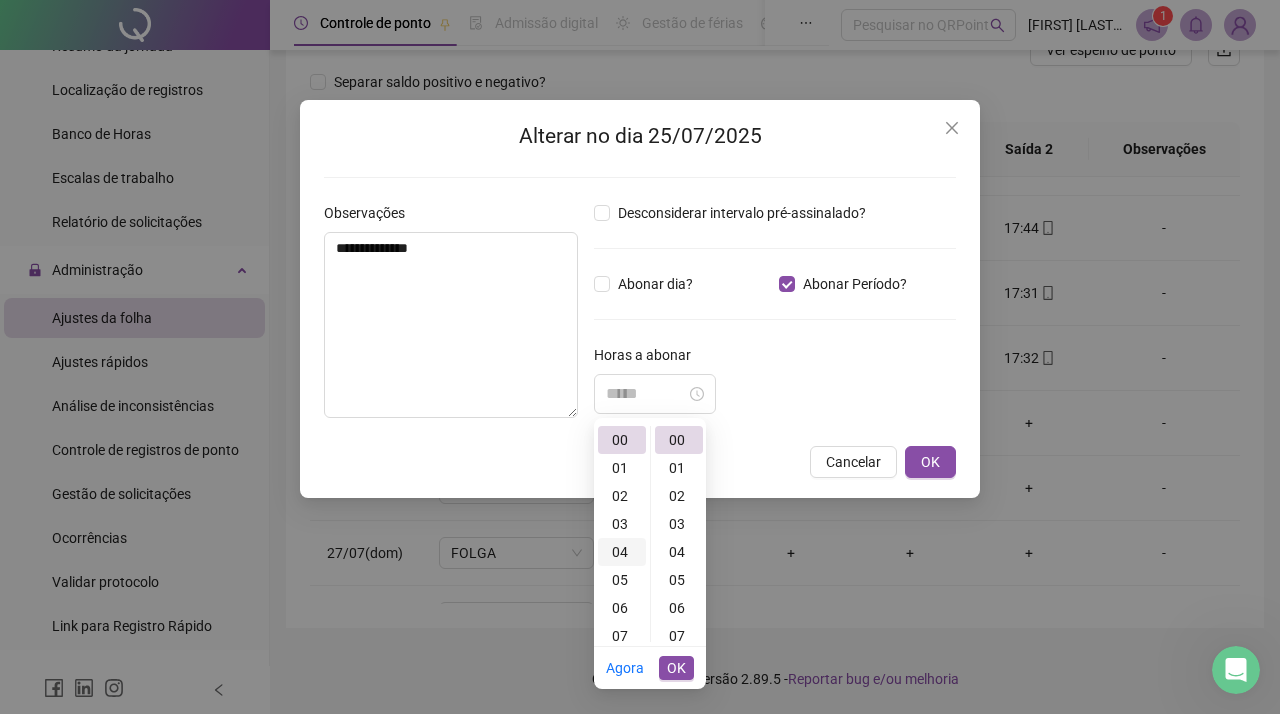 click on "04" at bounding box center (622, 552) 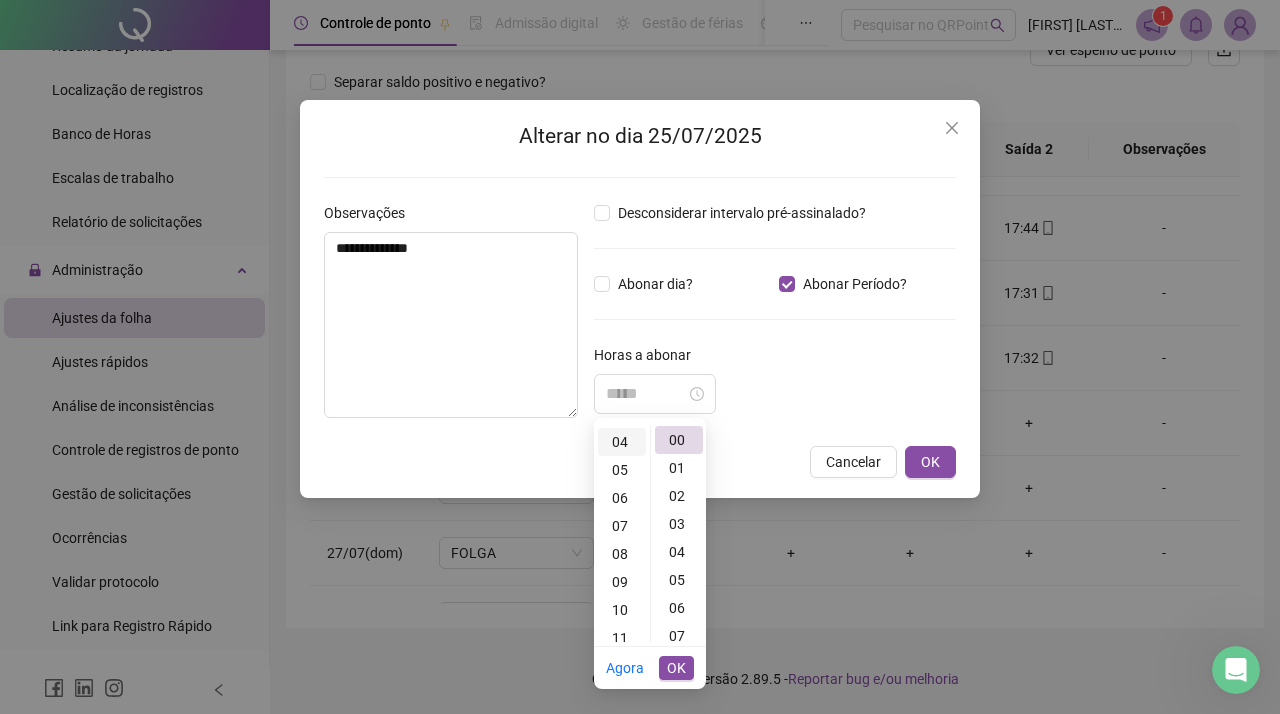 scroll, scrollTop: 110, scrollLeft: 0, axis: vertical 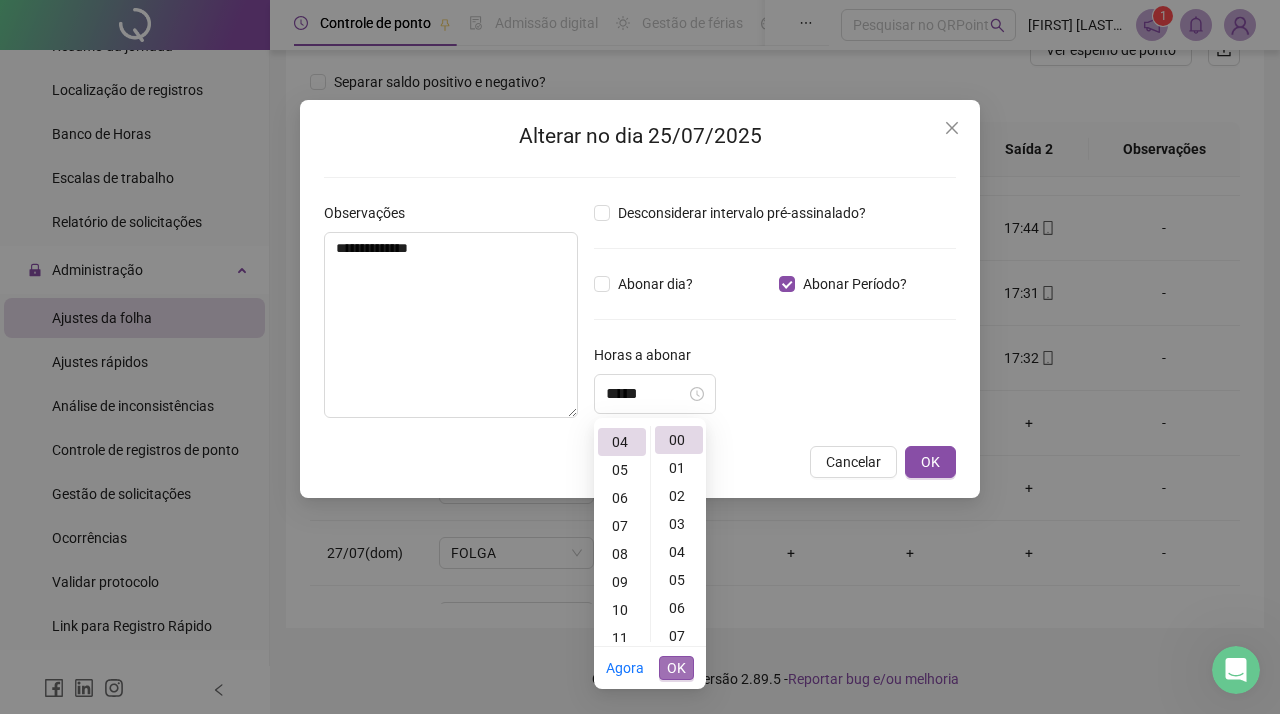 type on "*****" 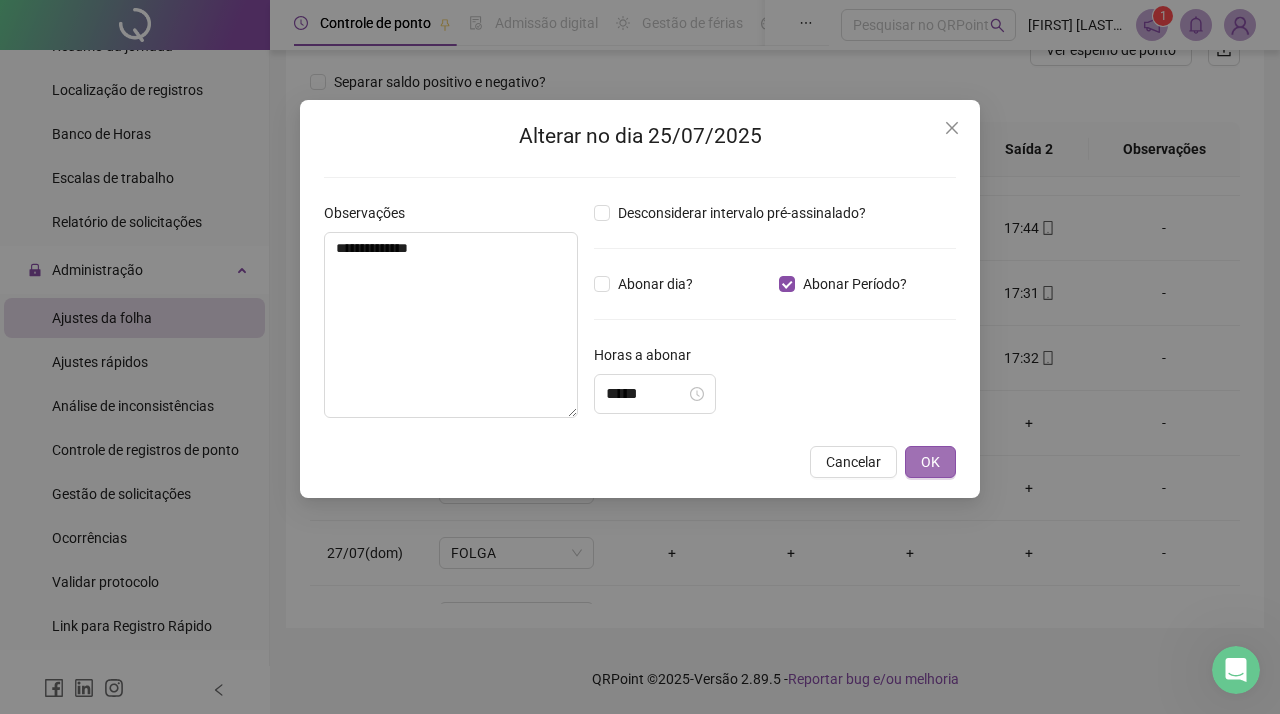 click on "OK" at bounding box center (930, 462) 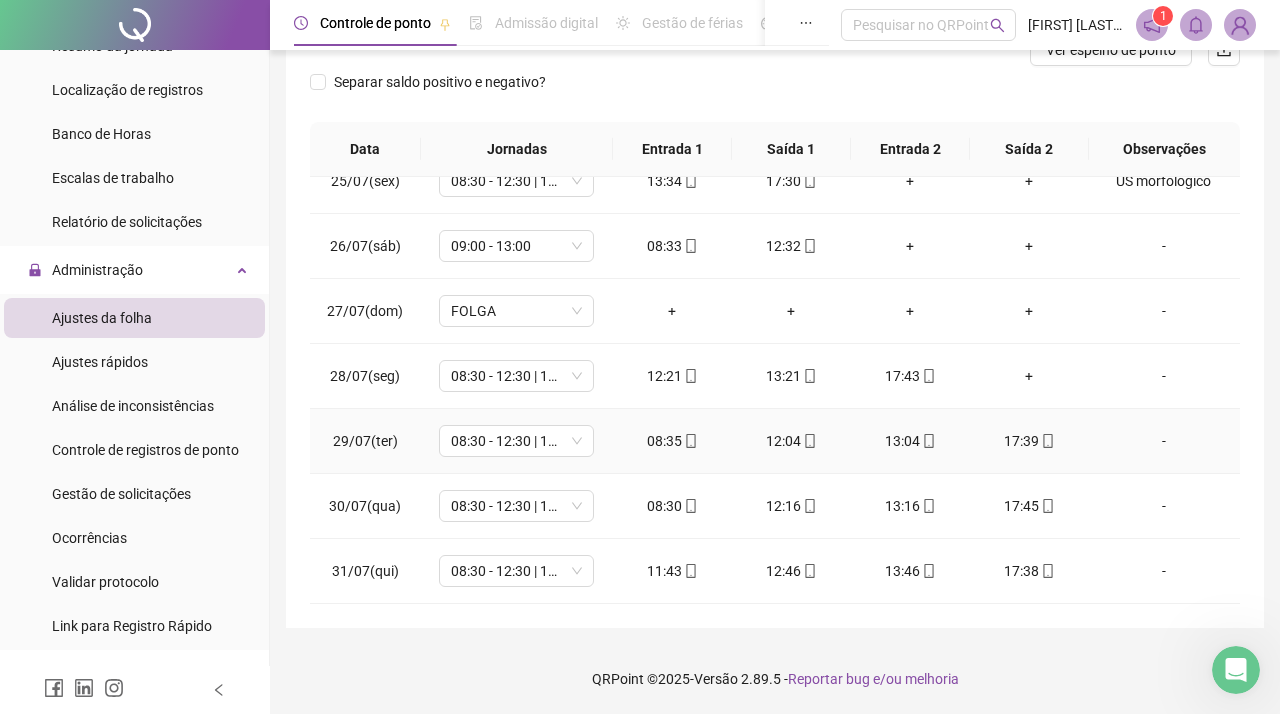 scroll, scrollTop: 1588, scrollLeft: 0, axis: vertical 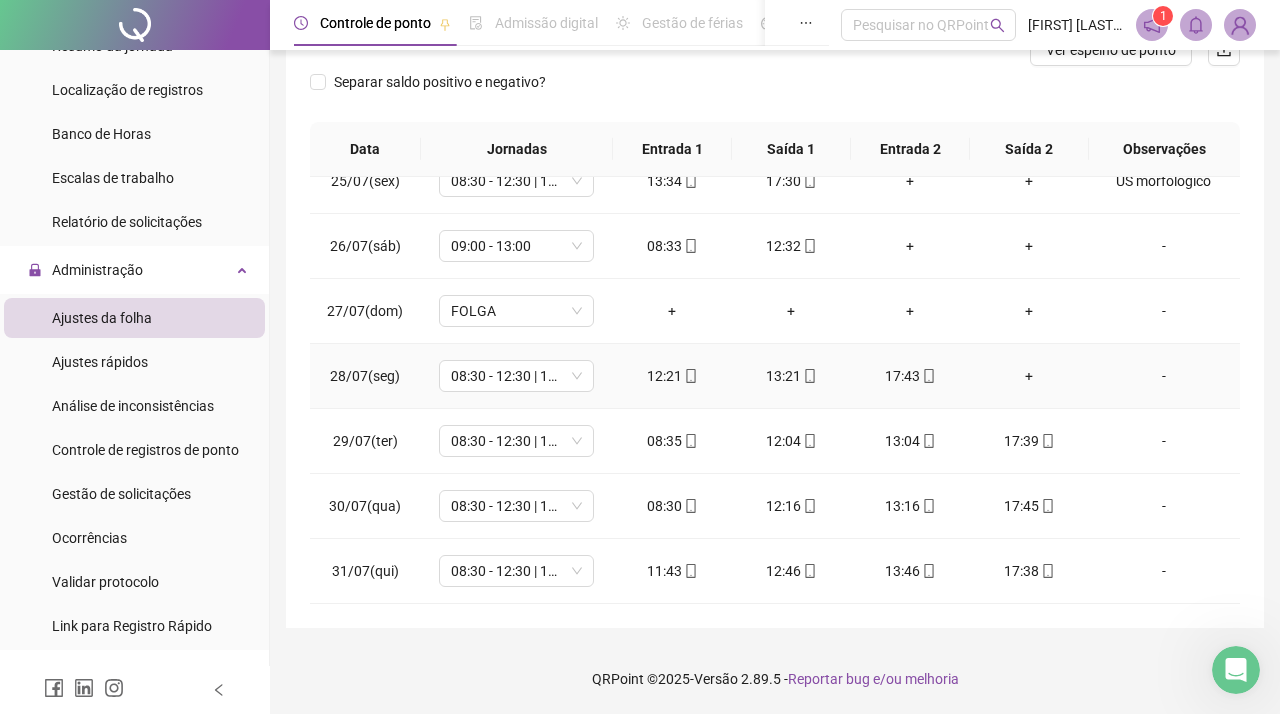 click on "+" at bounding box center (1029, 376) 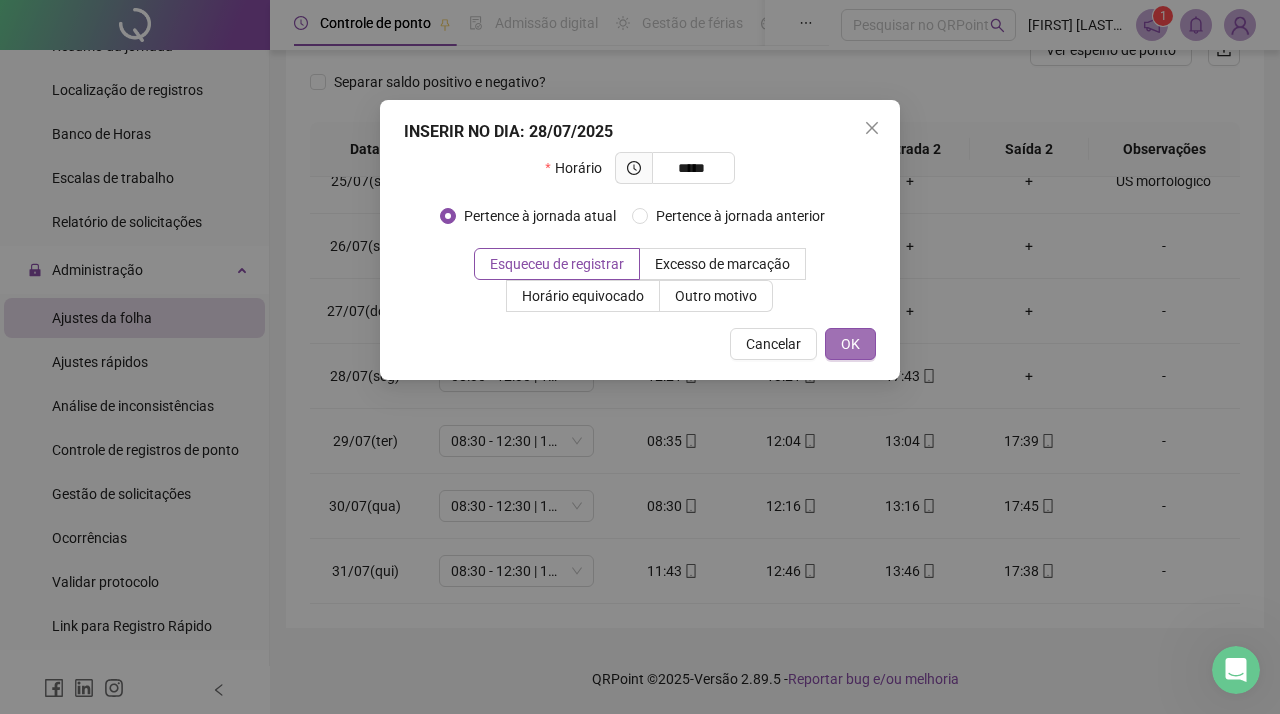 type on "*****" 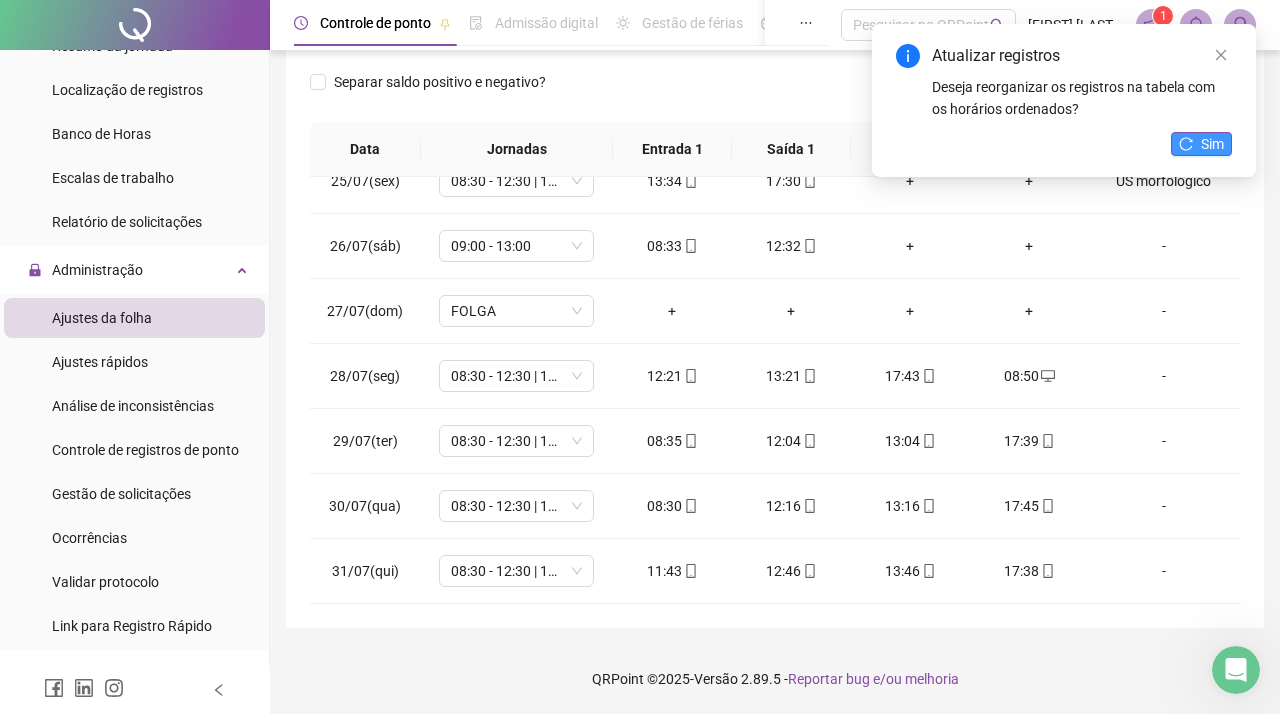 click on "Sim" at bounding box center (1212, 144) 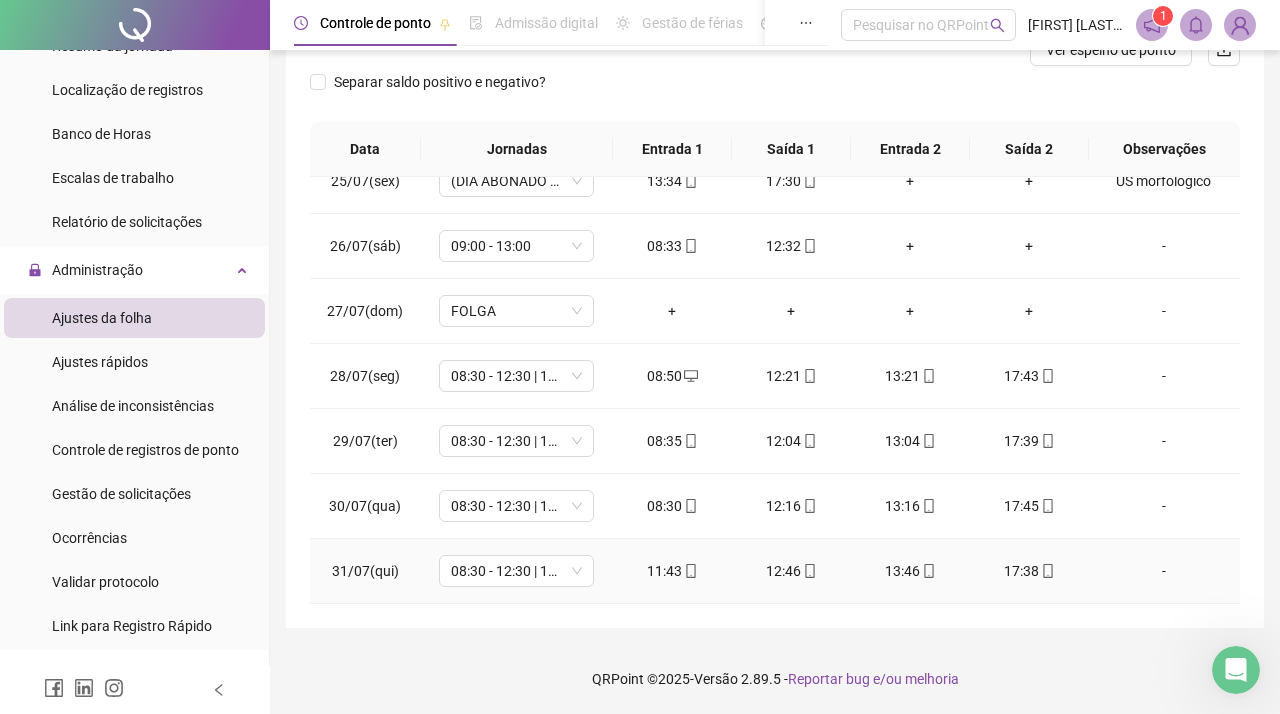scroll, scrollTop: 284, scrollLeft: 0, axis: vertical 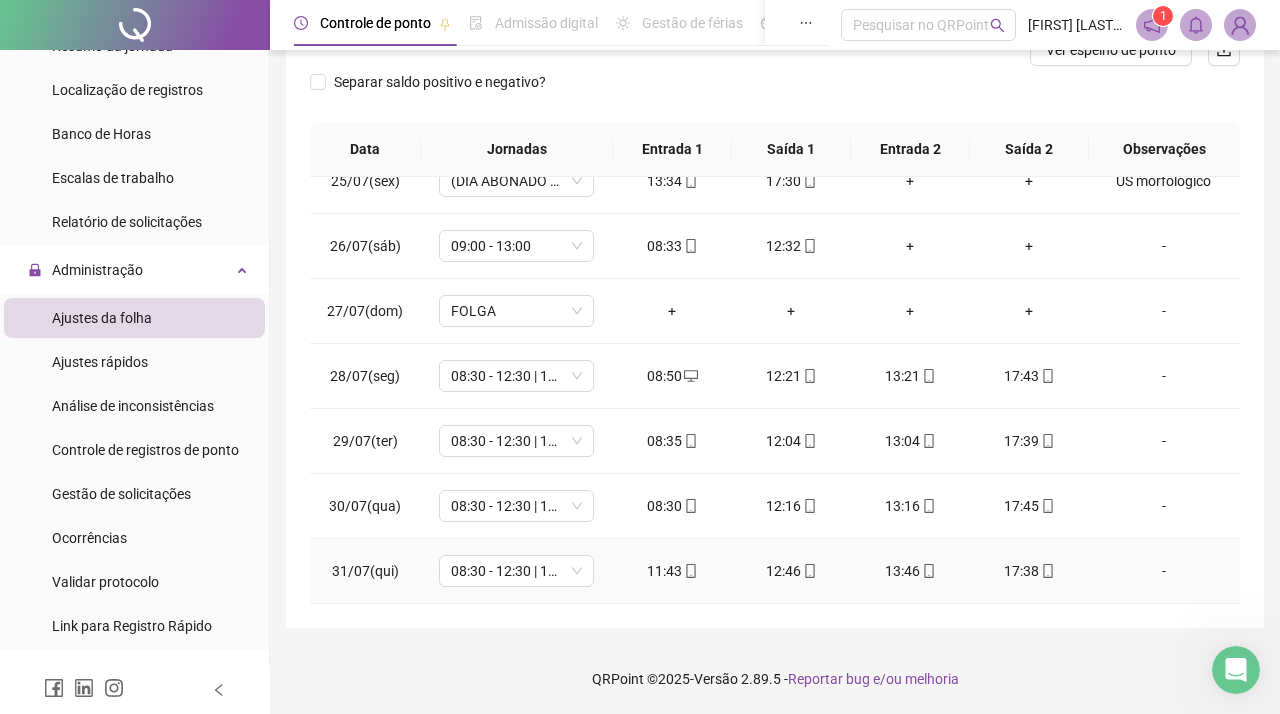 click on "-" at bounding box center [1164, 571] 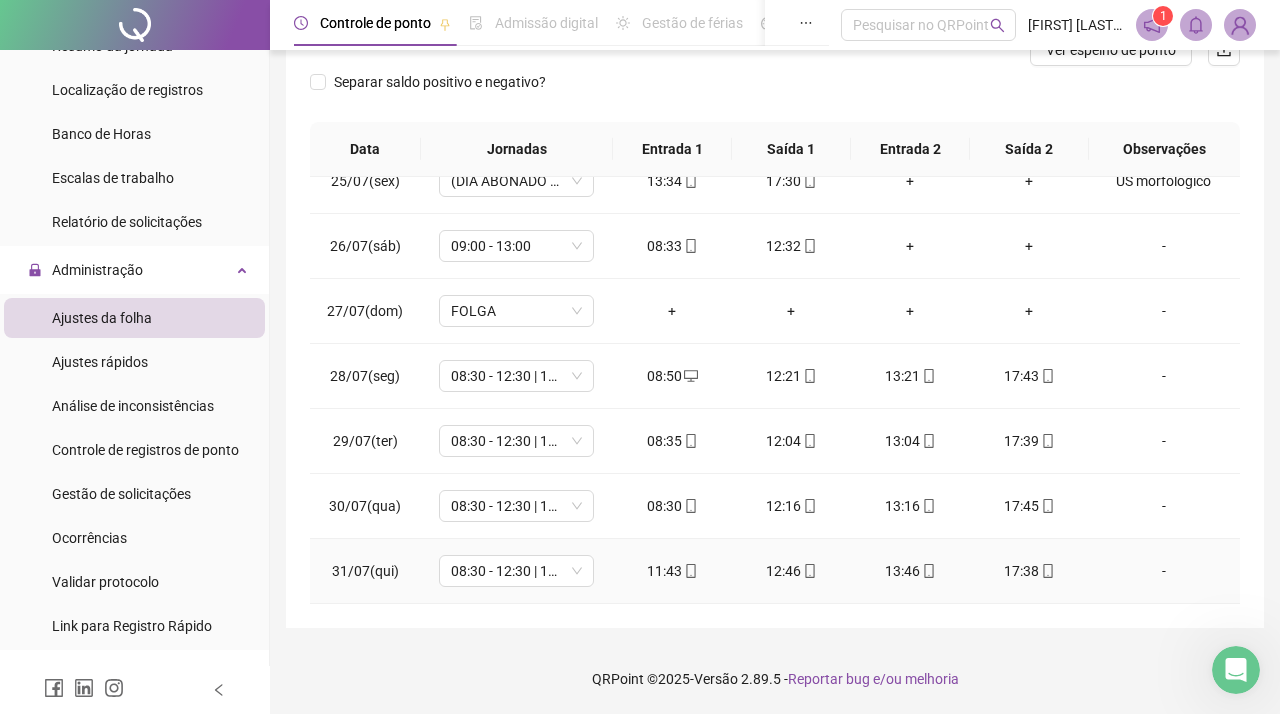 type 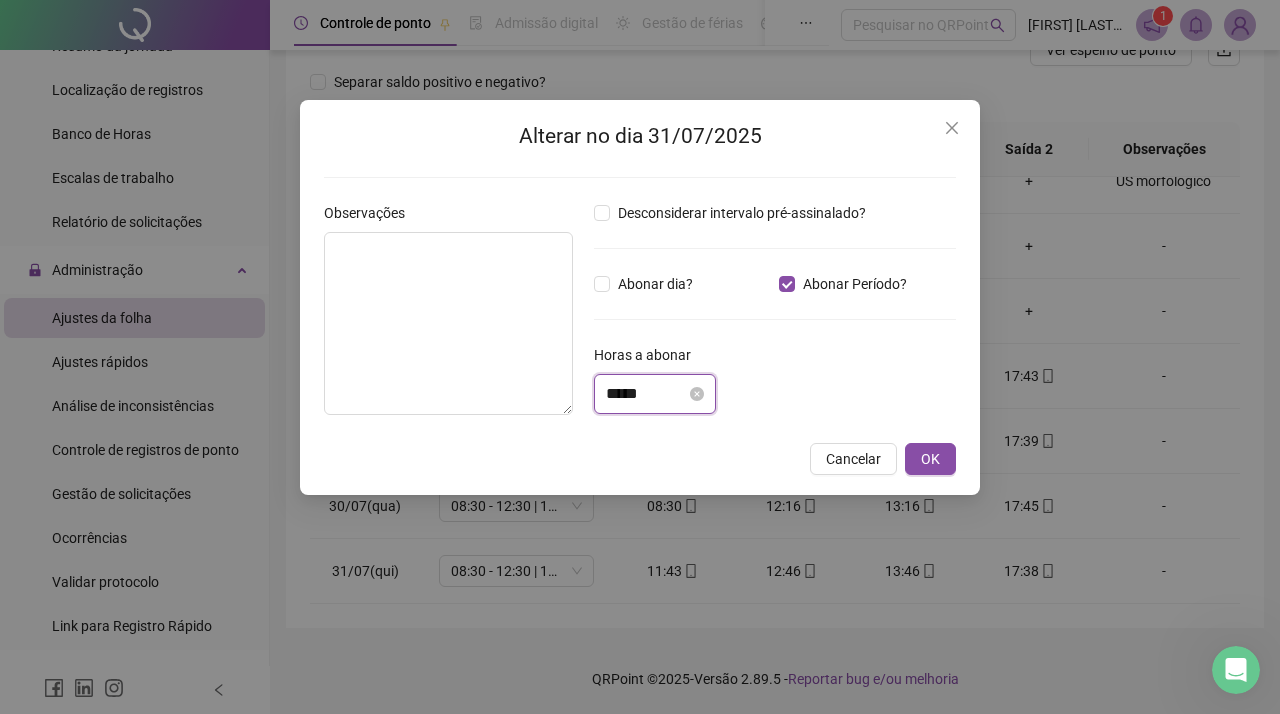 click on "*****" at bounding box center [646, 394] 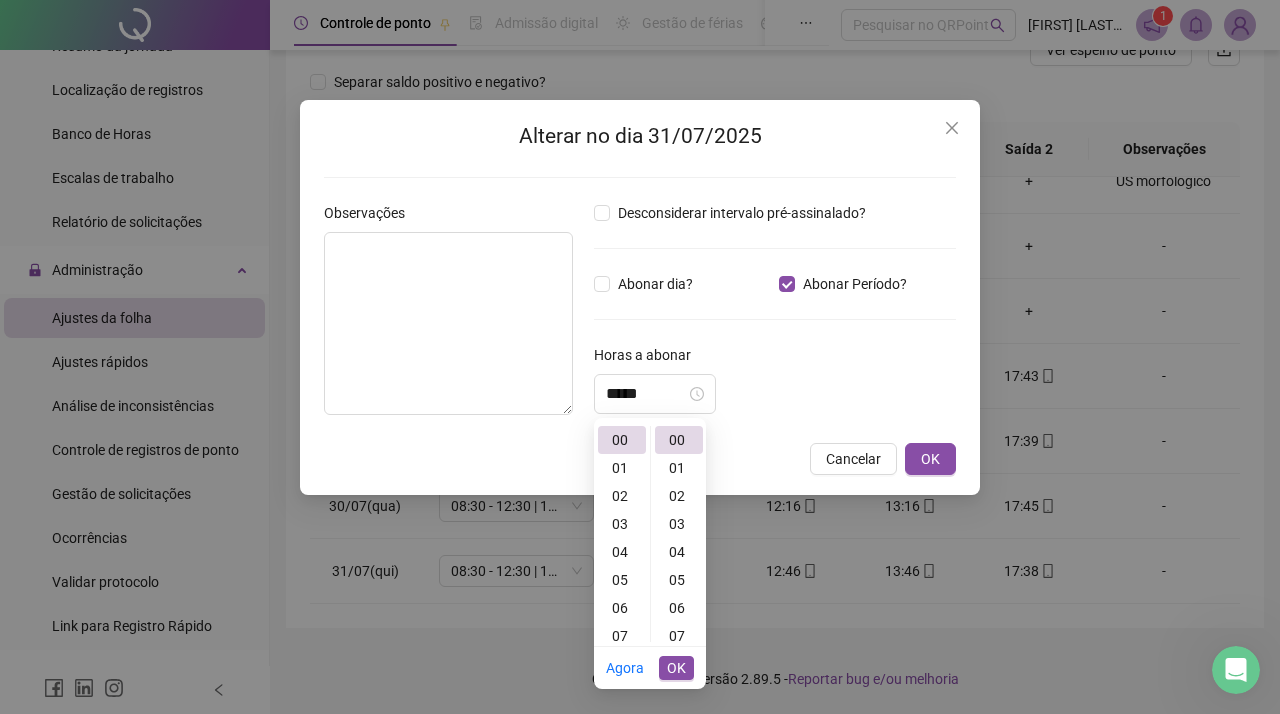 click on "*****" at bounding box center (775, 394) 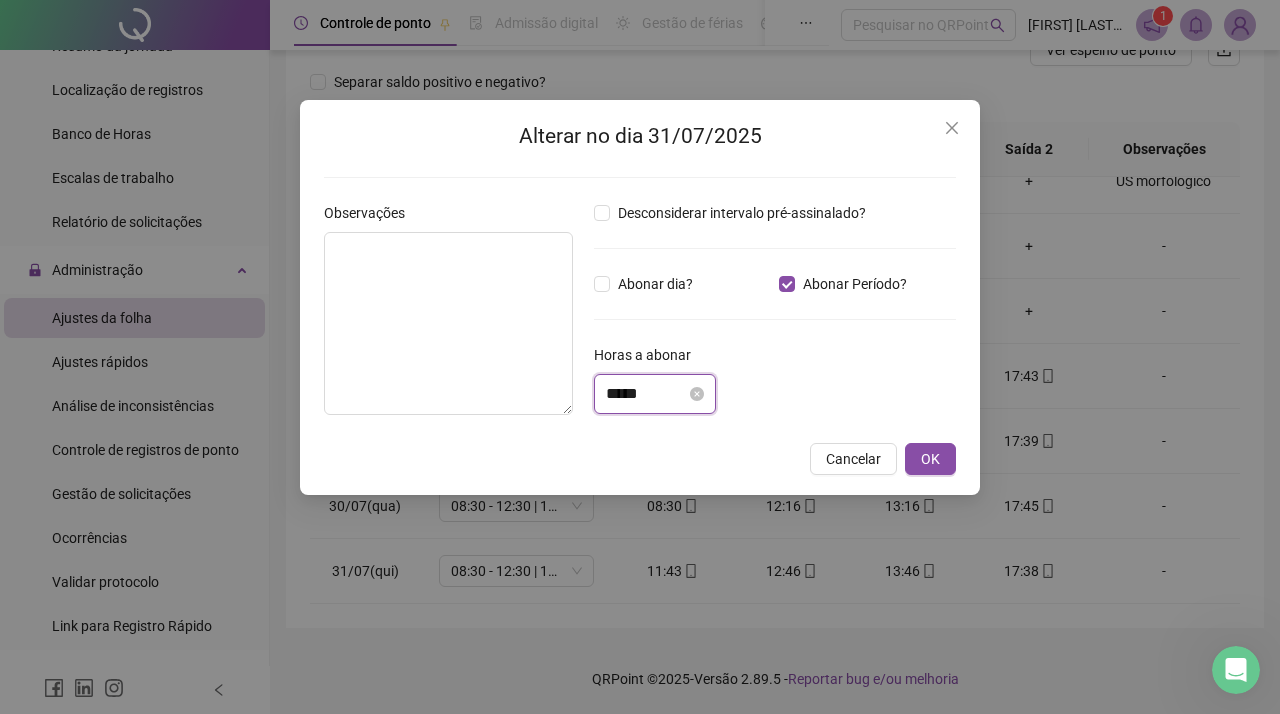 click on "*****" at bounding box center (646, 394) 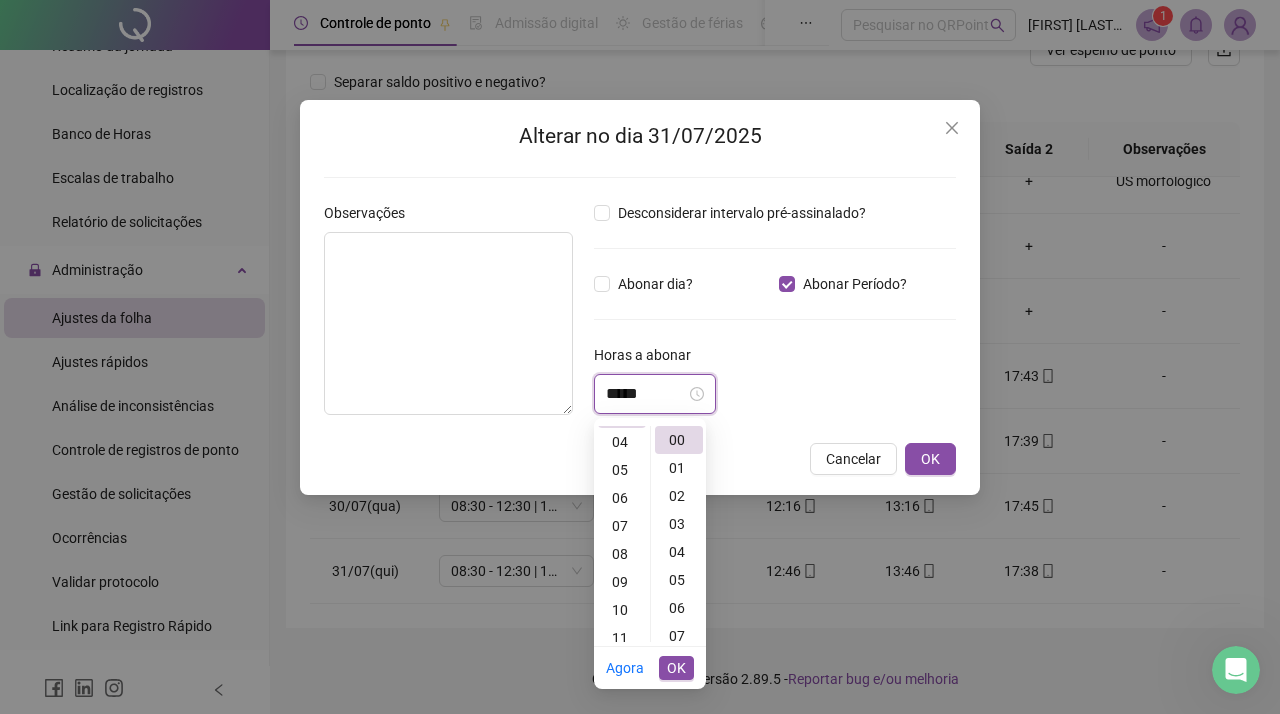 scroll, scrollTop: 84, scrollLeft: 0, axis: vertical 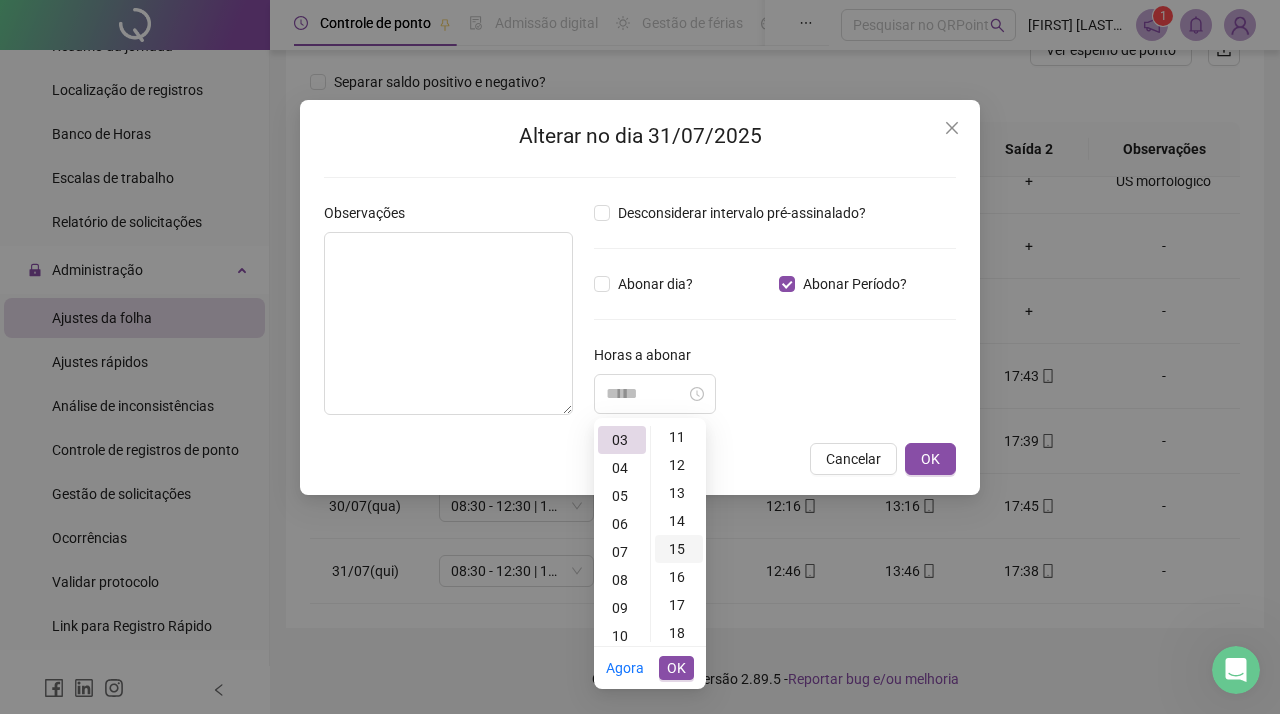click on "15" at bounding box center (679, 549) 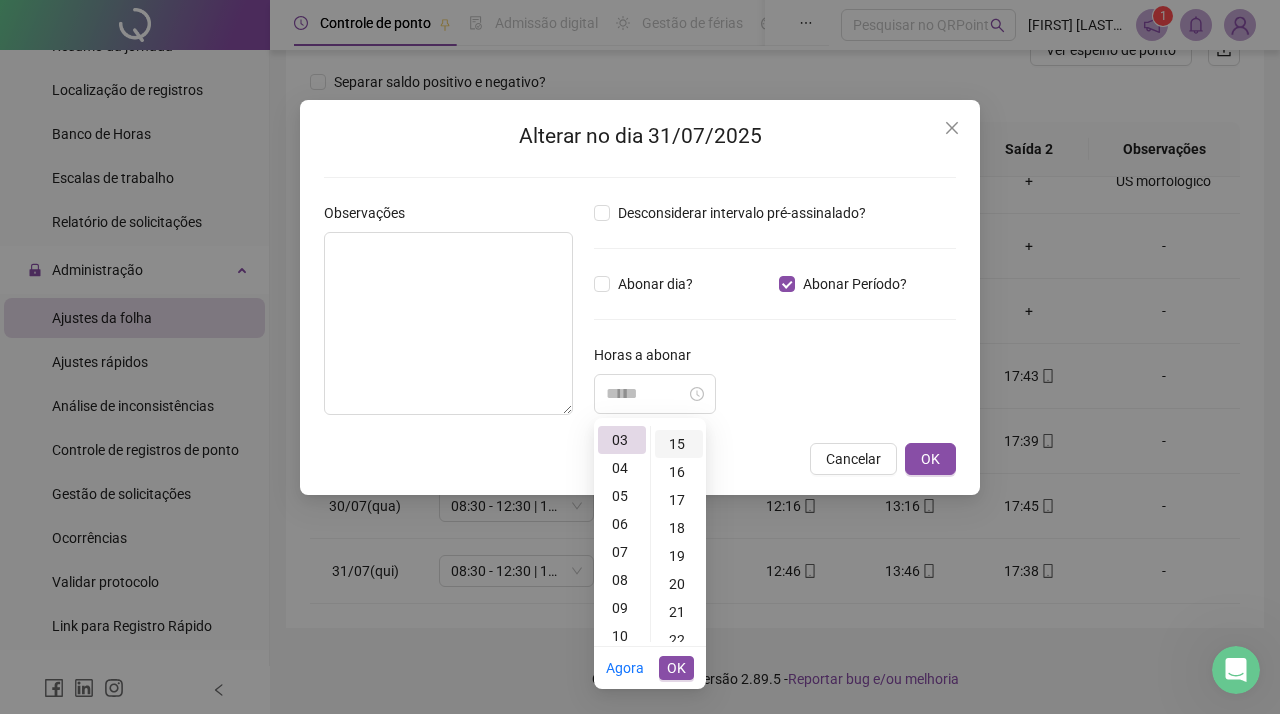 scroll, scrollTop: 418, scrollLeft: 0, axis: vertical 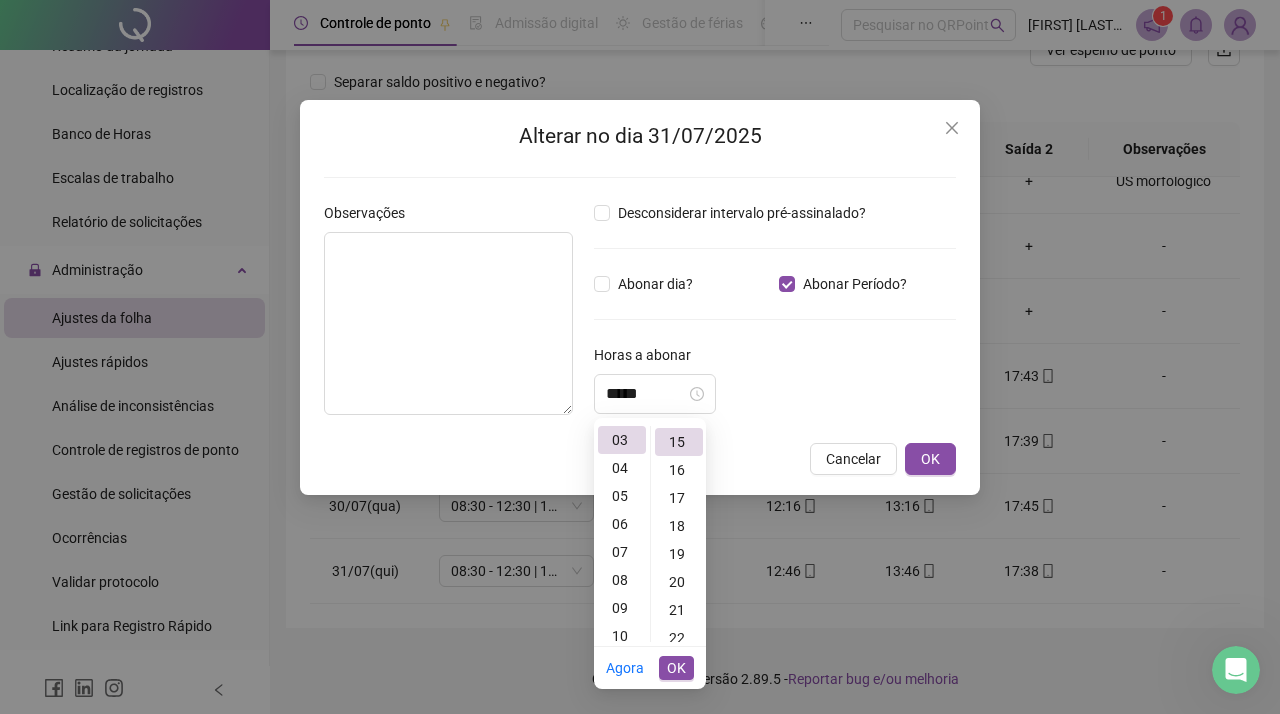click on "*****" at bounding box center (775, 394) 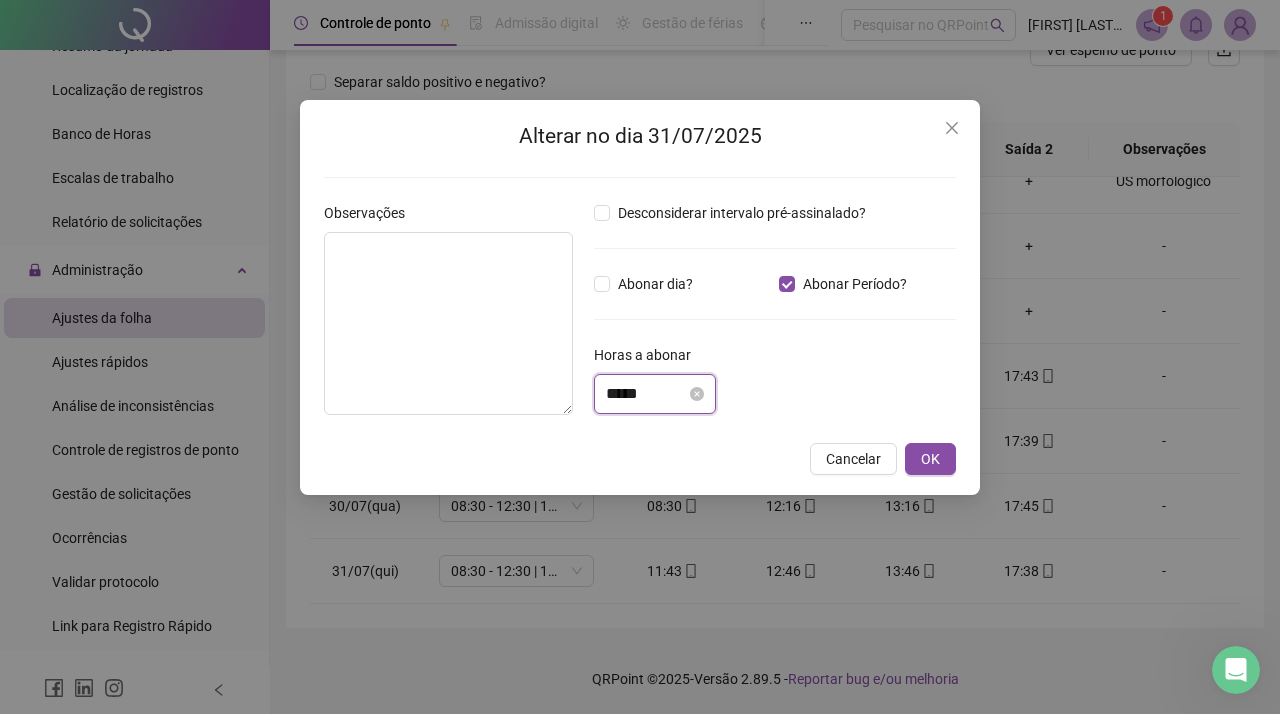 click on "*****" at bounding box center (646, 394) 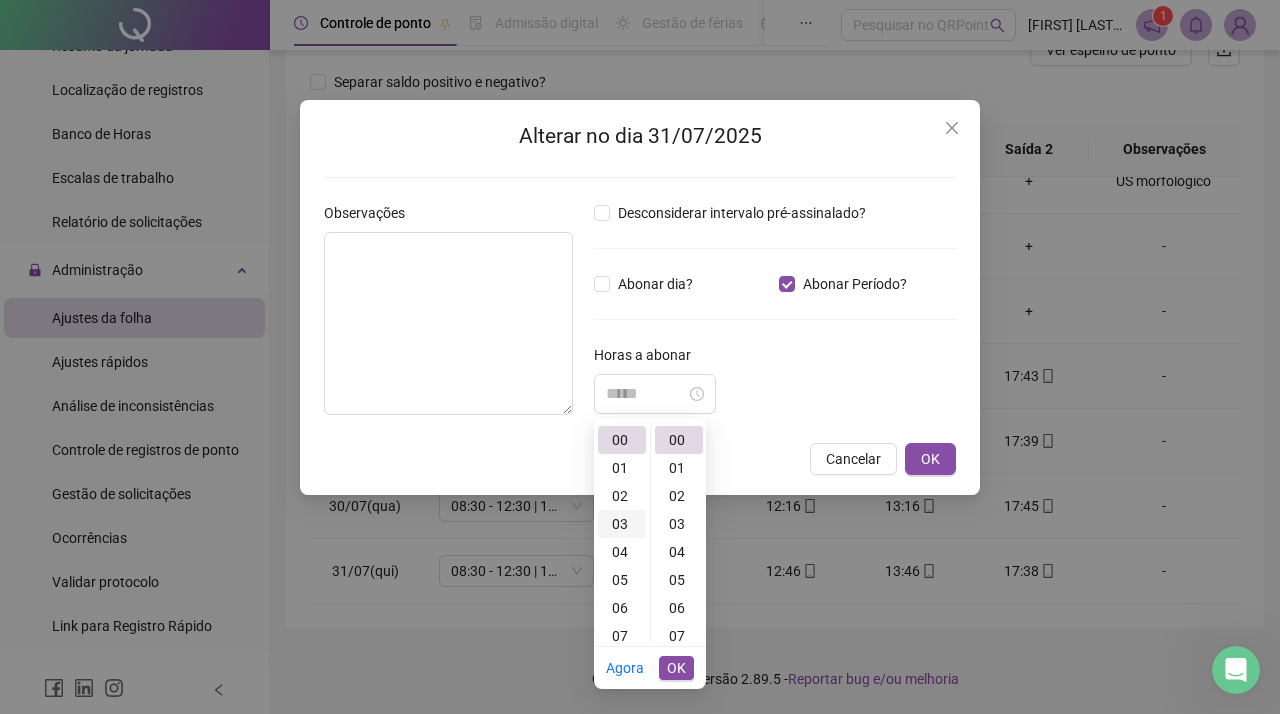 click on "03" at bounding box center (622, 524) 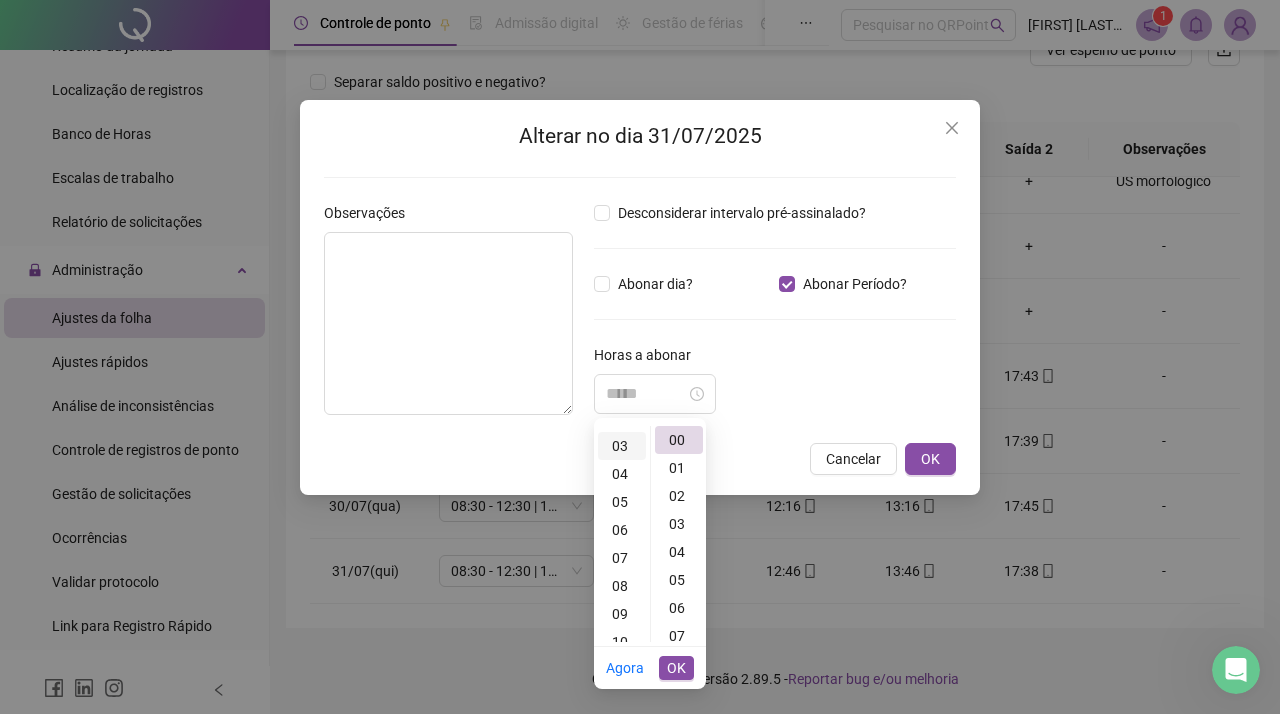 scroll, scrollTop: 82, scrollLeft: 0, axis: vertical 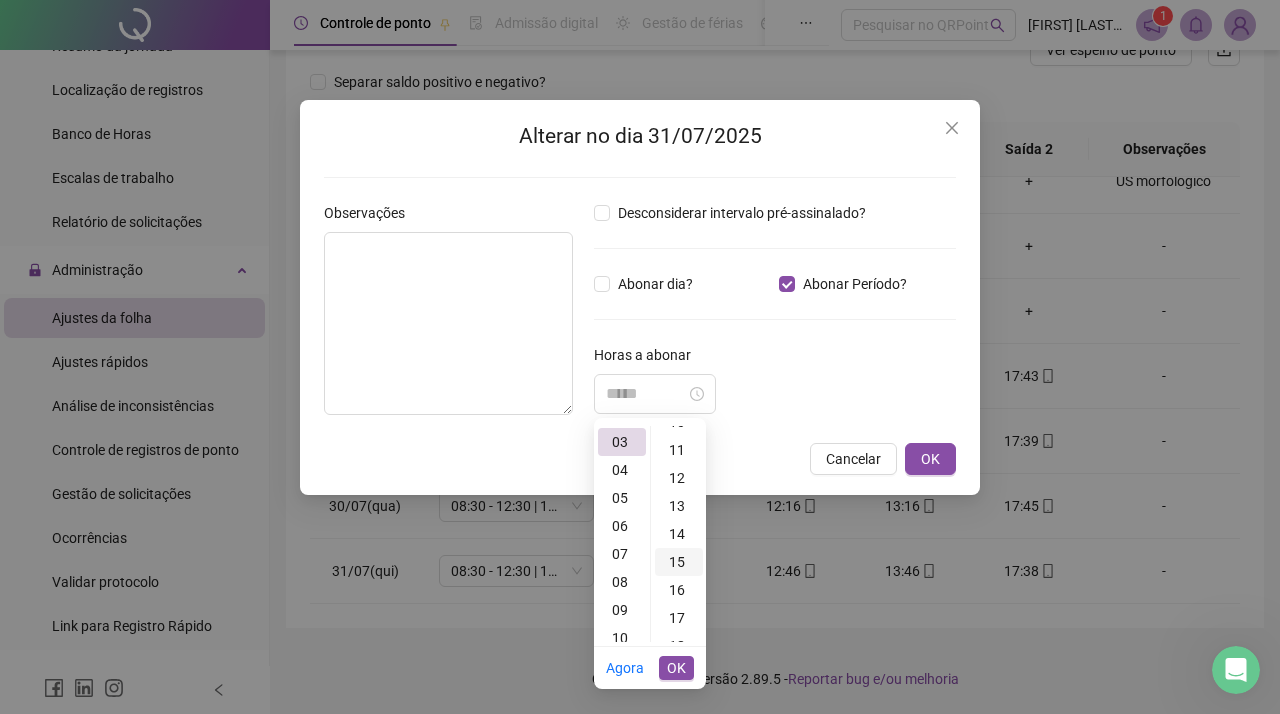 click on "15" at bounding box center (679, 562) 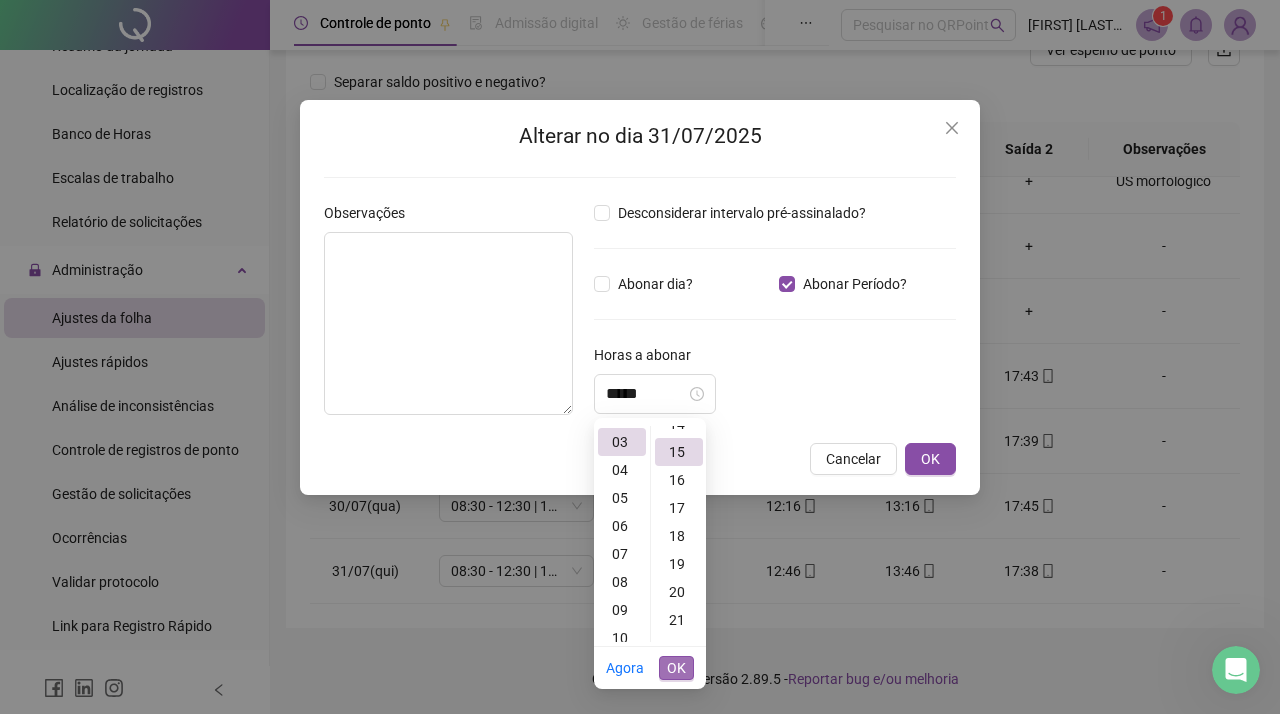 scroll, scrollTop: 418, scrollLeft: 0, axis: vertical 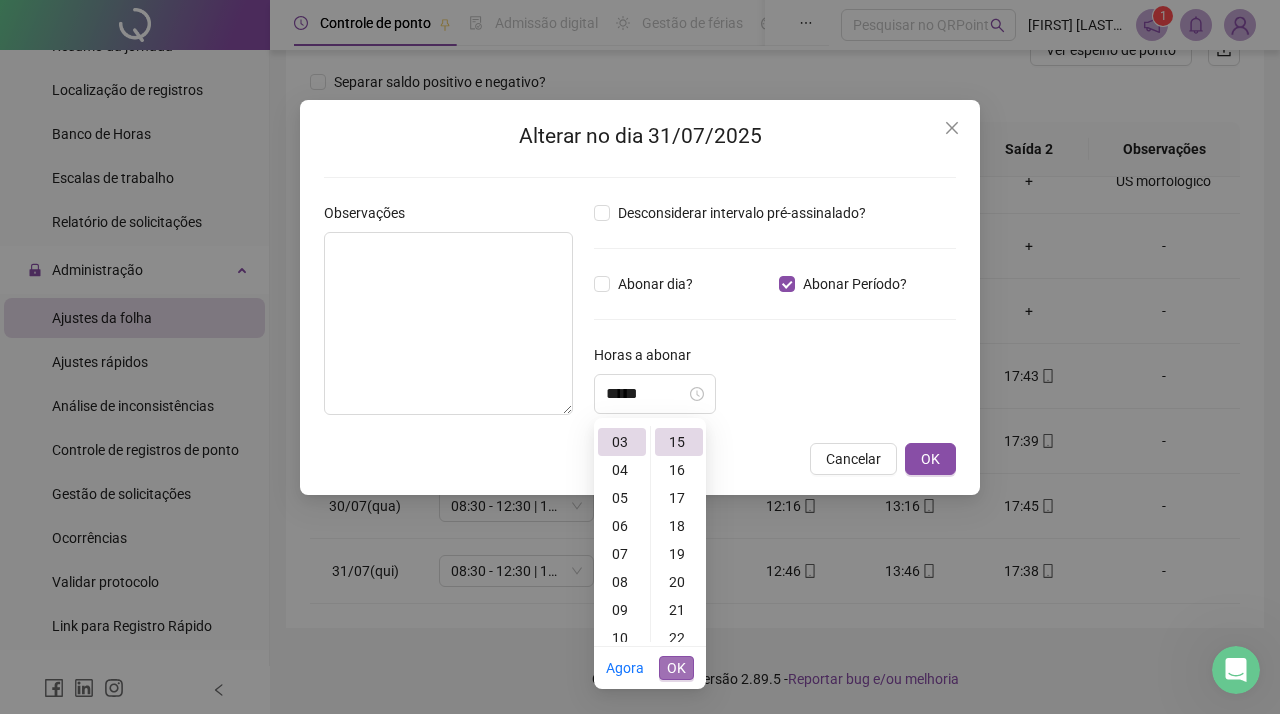 click on "OK" at bounding box center (676, 668) 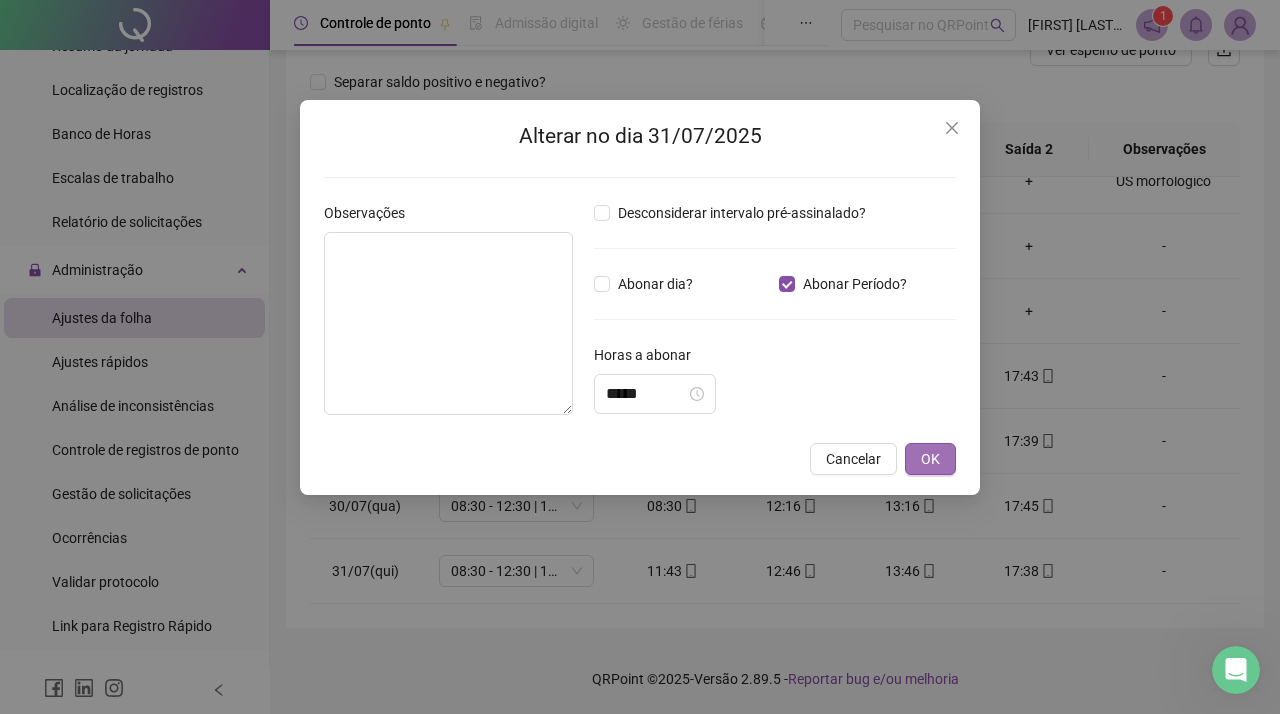 click on "OK" at bounding box center [930, 459] 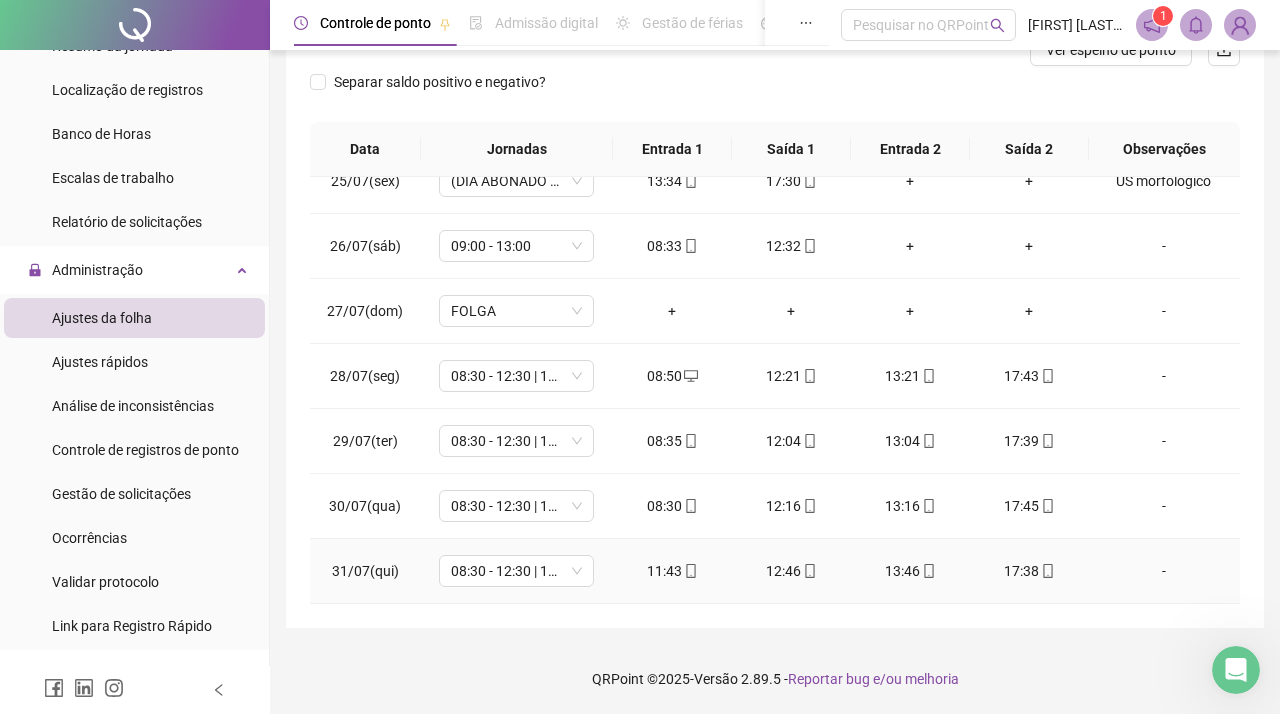 click on "-" at bounding box center [1164, 571] 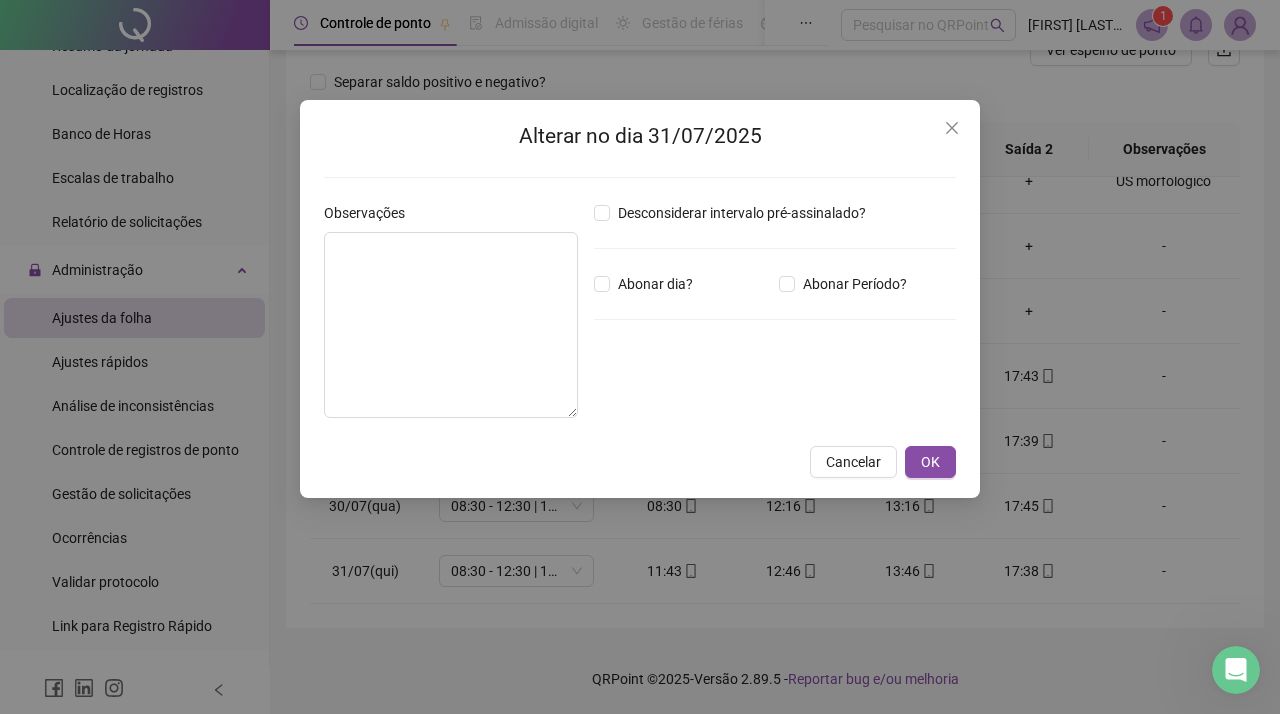 click on "Alterar no dia   31/07/2025 Observações Desconsiderar intervalo pré-assinalado? Abonar dia? Abonar Período? Horas a abonar ***** Aplicar regime de compensação Cancelar OK" at bounding box center [640, 357] 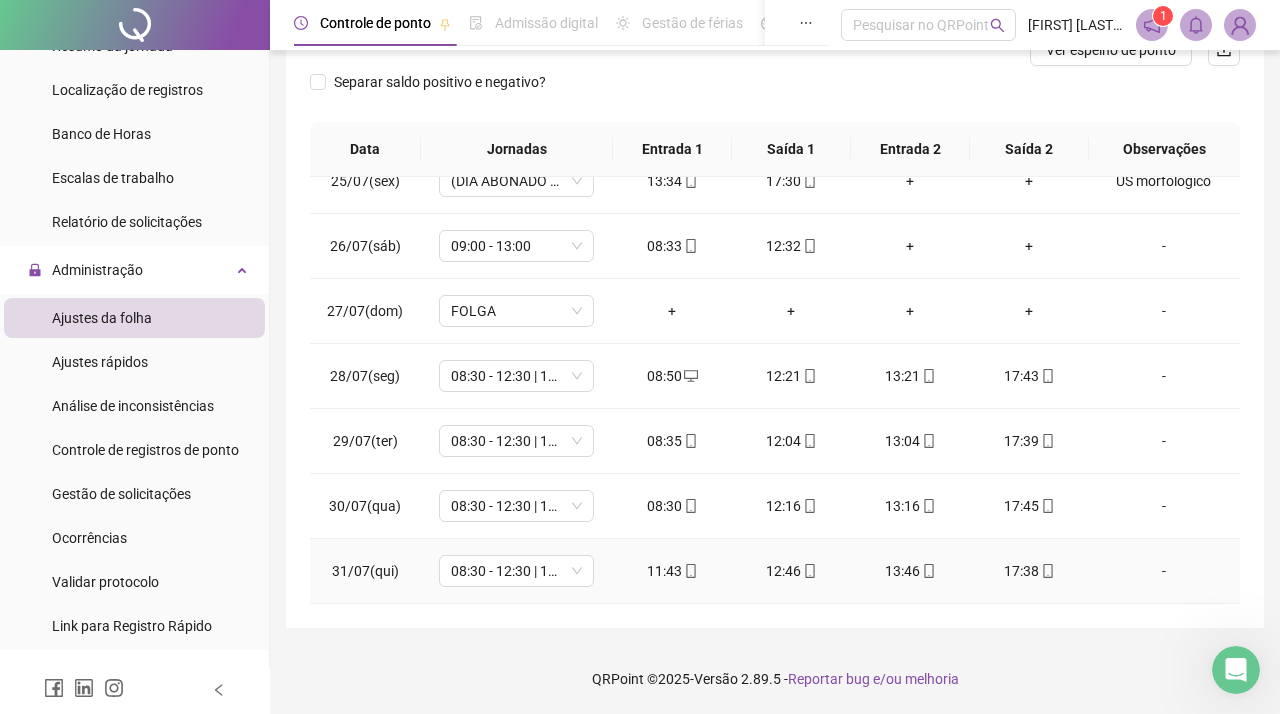 click on "-" at bounding box center [1164, 571] 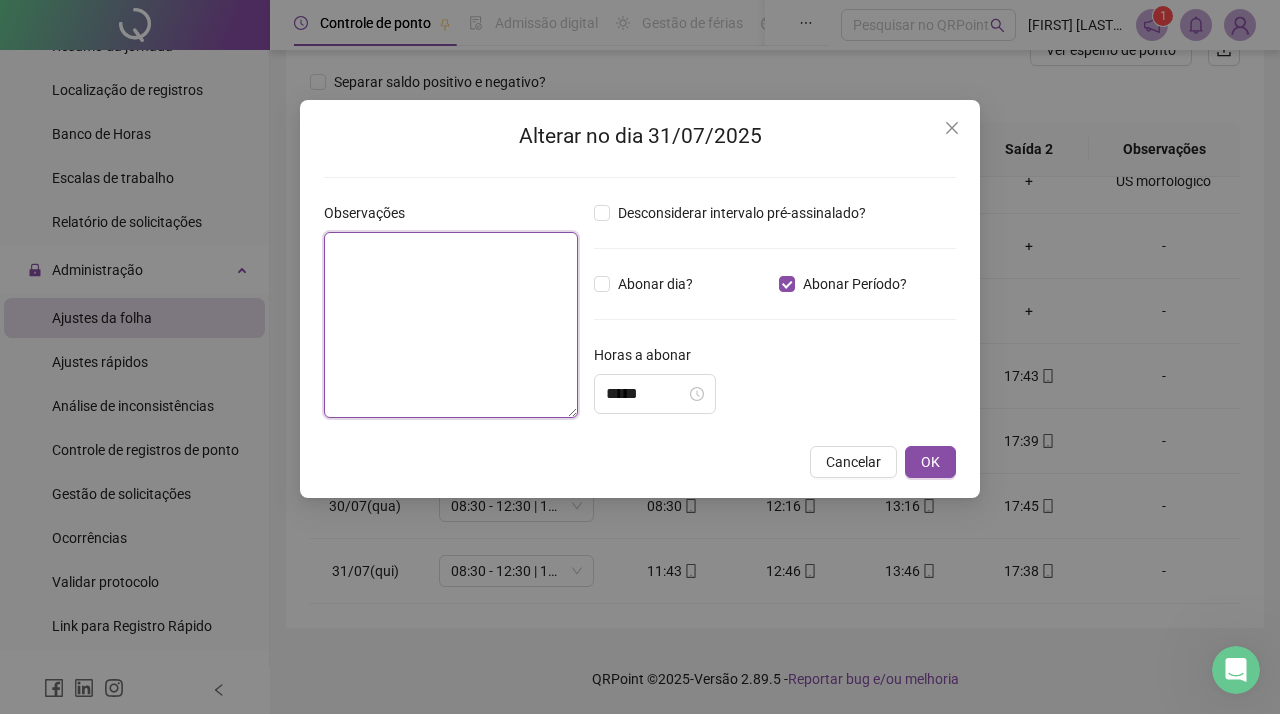 click at bounding box center [451, 325] 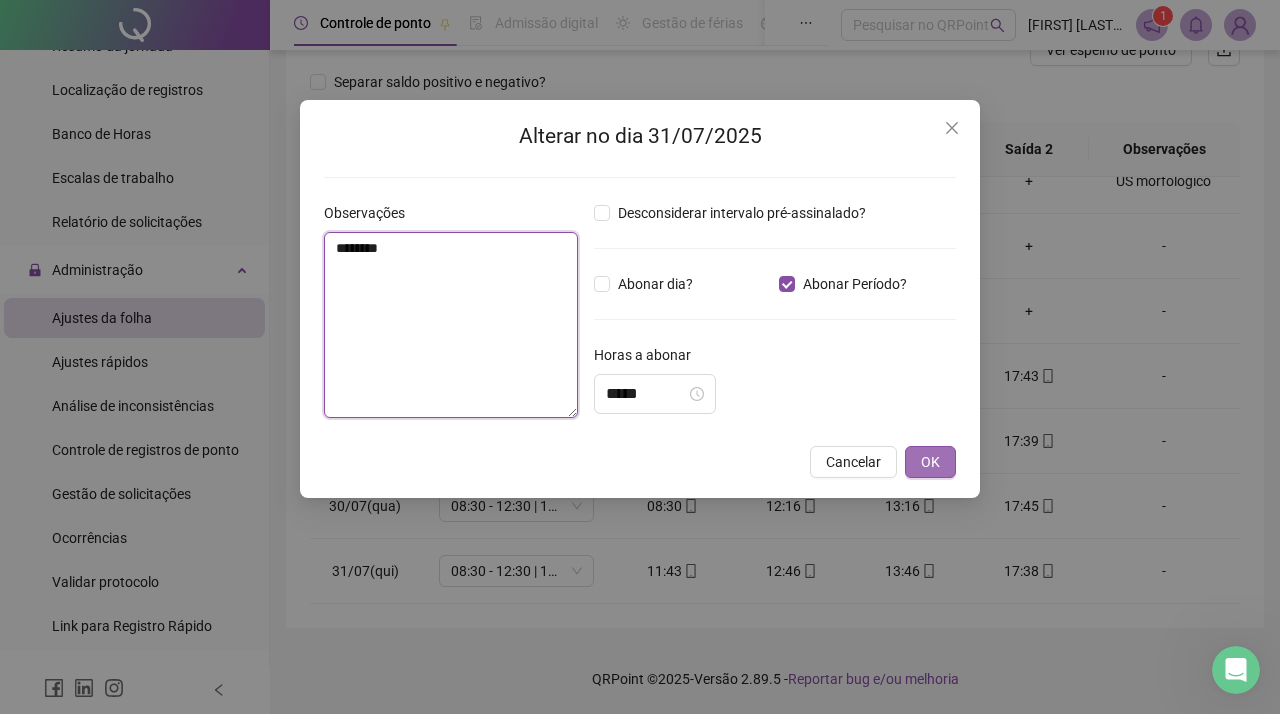 type on "********" 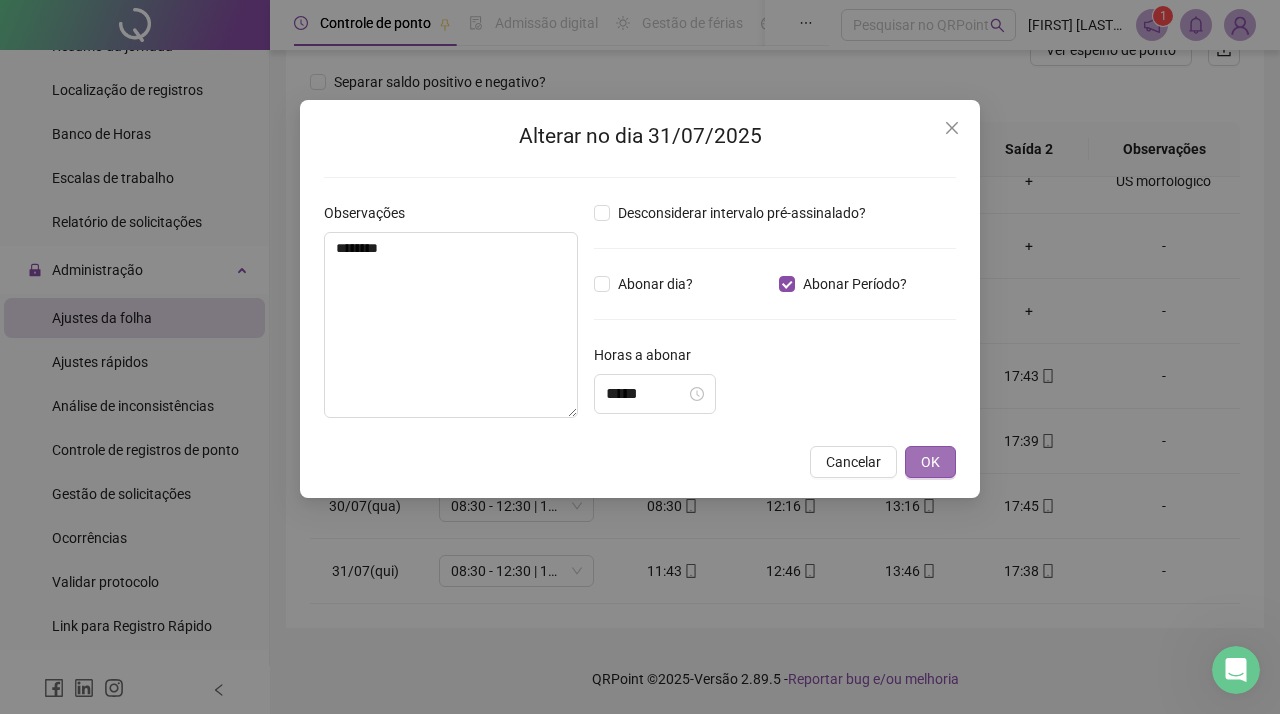 click on "OK" at bounding box center [930, 462] 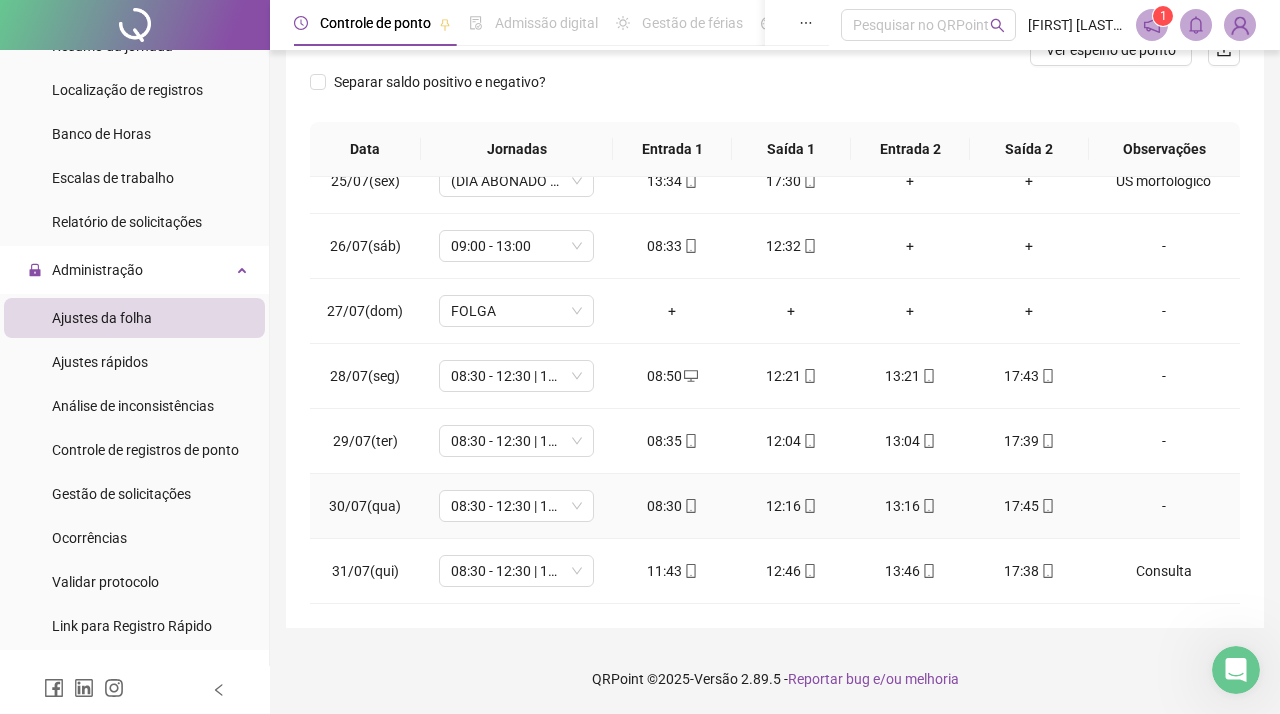scroll, scrollTop: 285, scrollLeft: 0, axis: vertical 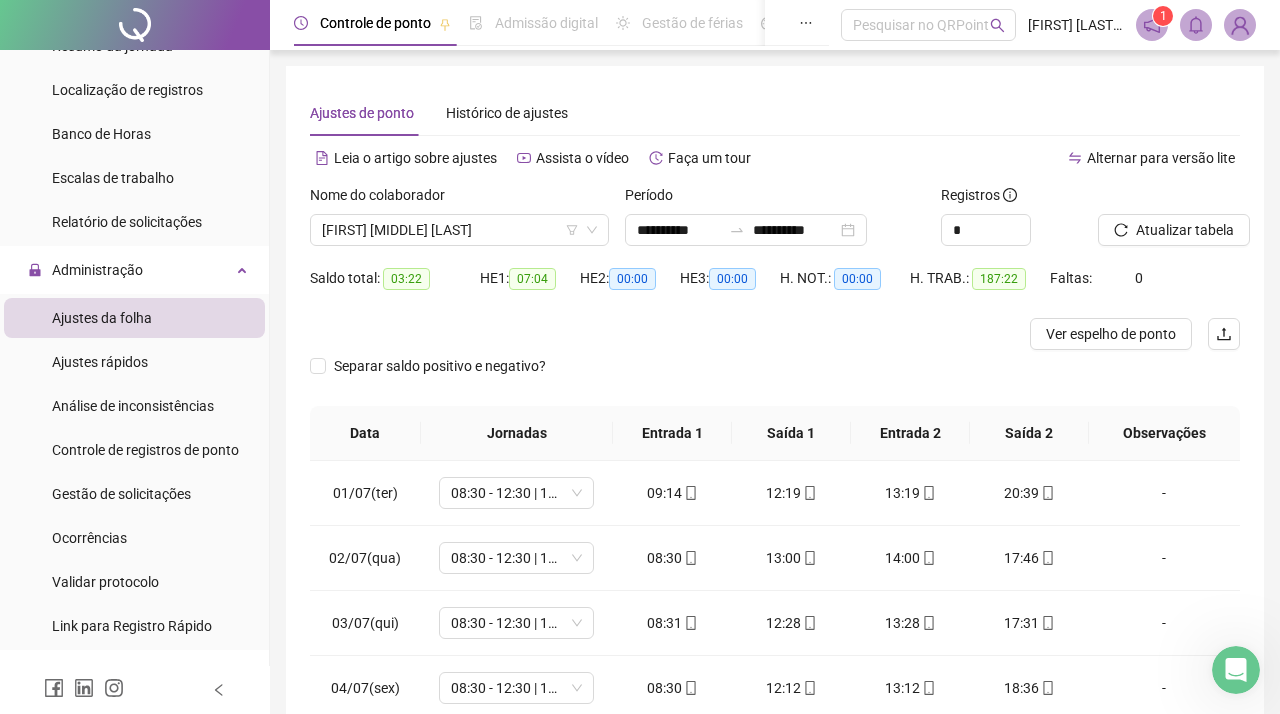 click on "Separar saldo positivo e negativo?" at bounding box center (775, 378) 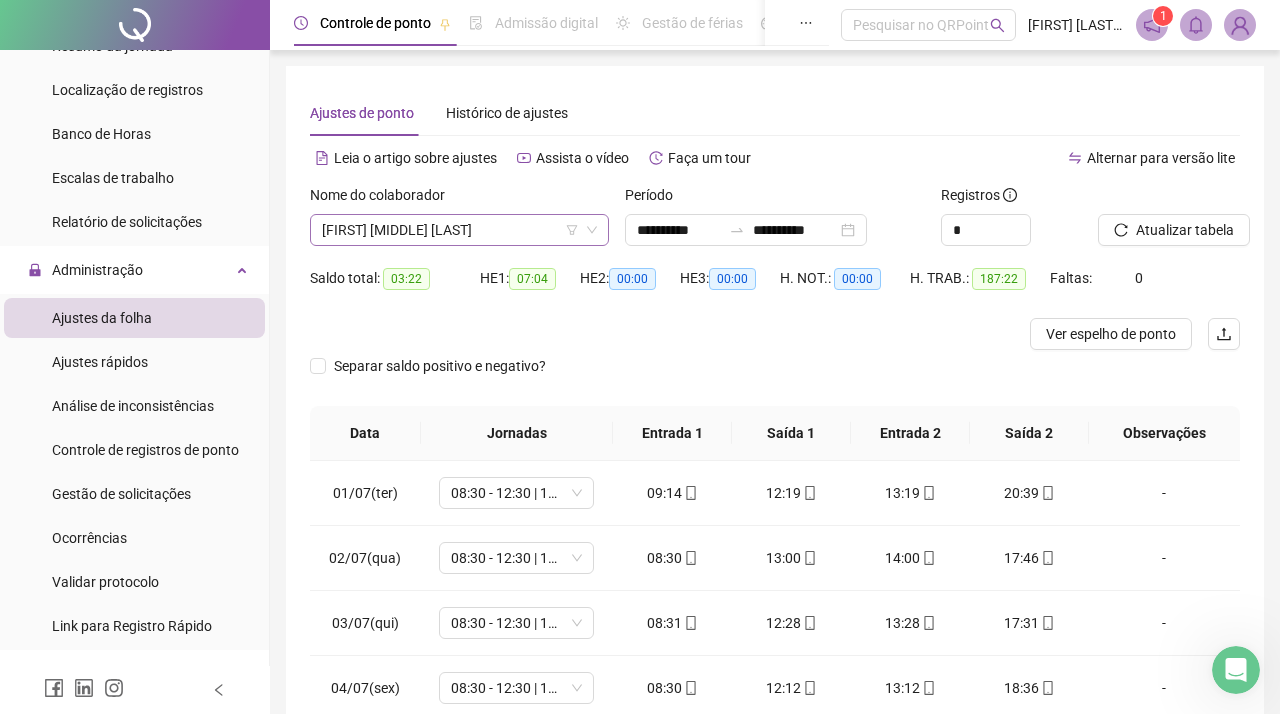 click on "[FIRST] [MIDDLE] [LAST]" at bounding box center [459, 230] 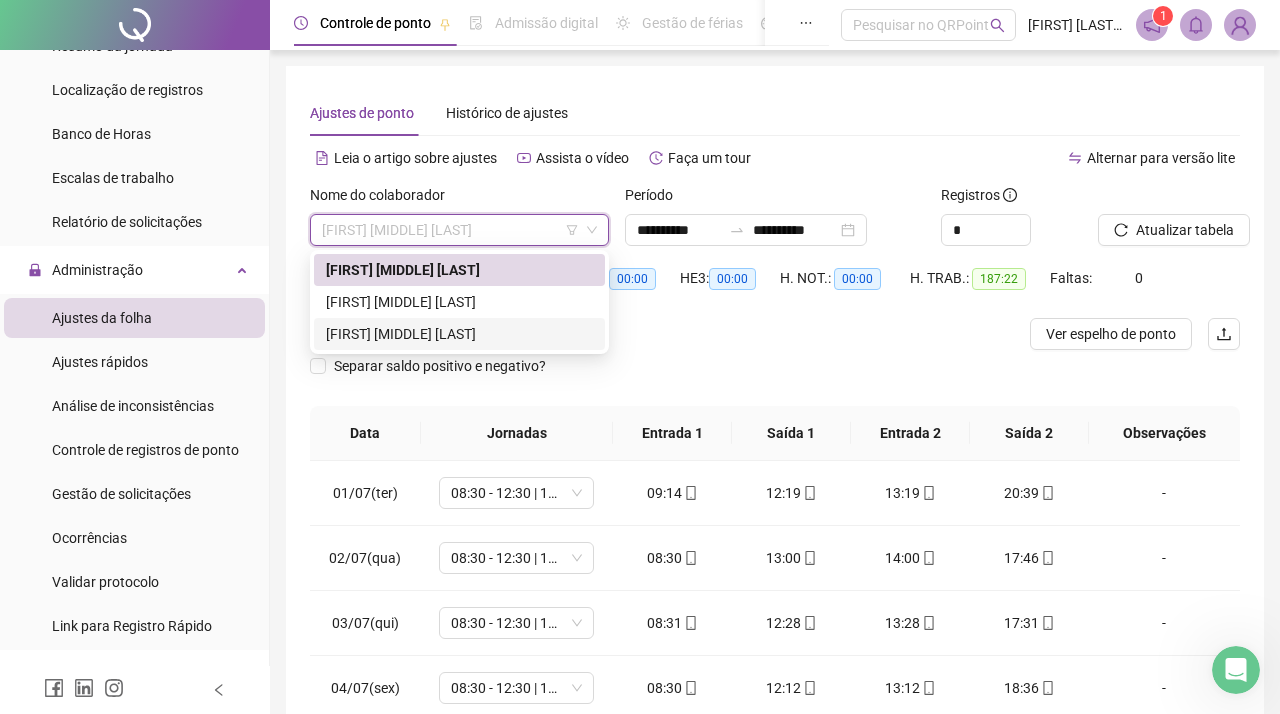 click on "[FIRST] [MIDDLE] [LAST]" at bounding box center [459, 334] 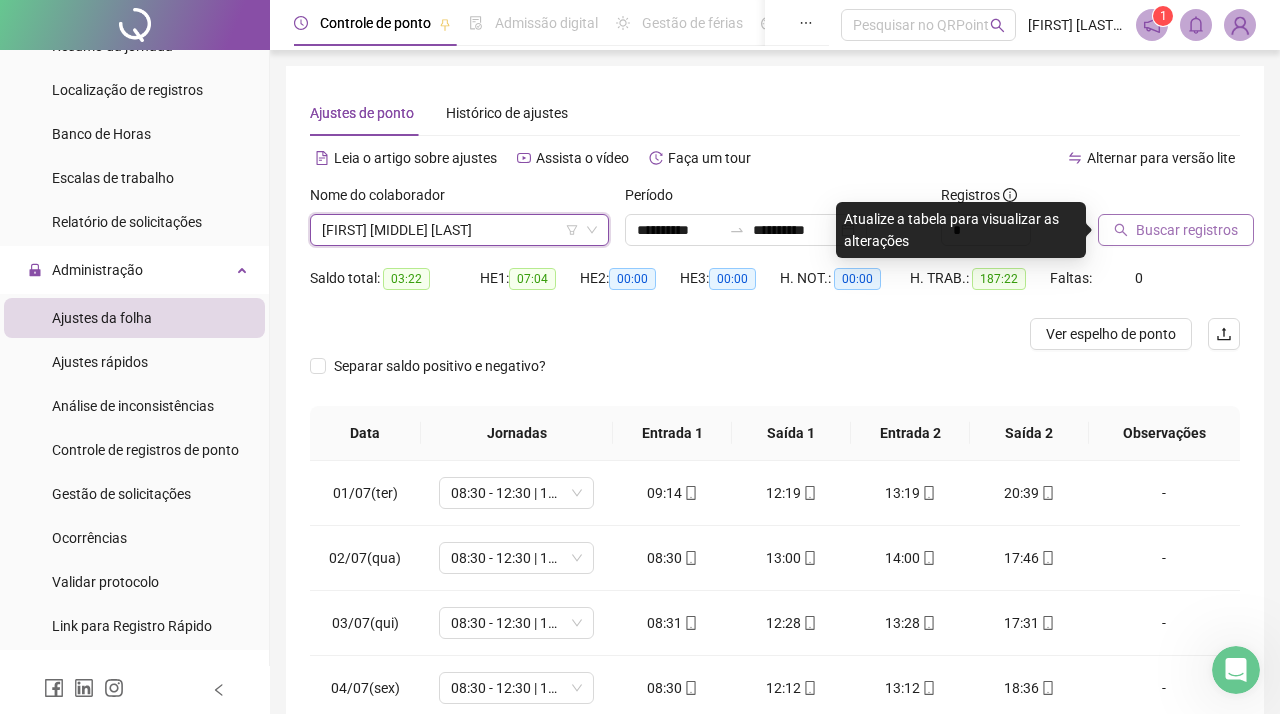 click on "Buscar registros" at bounding box center (1176, 230) 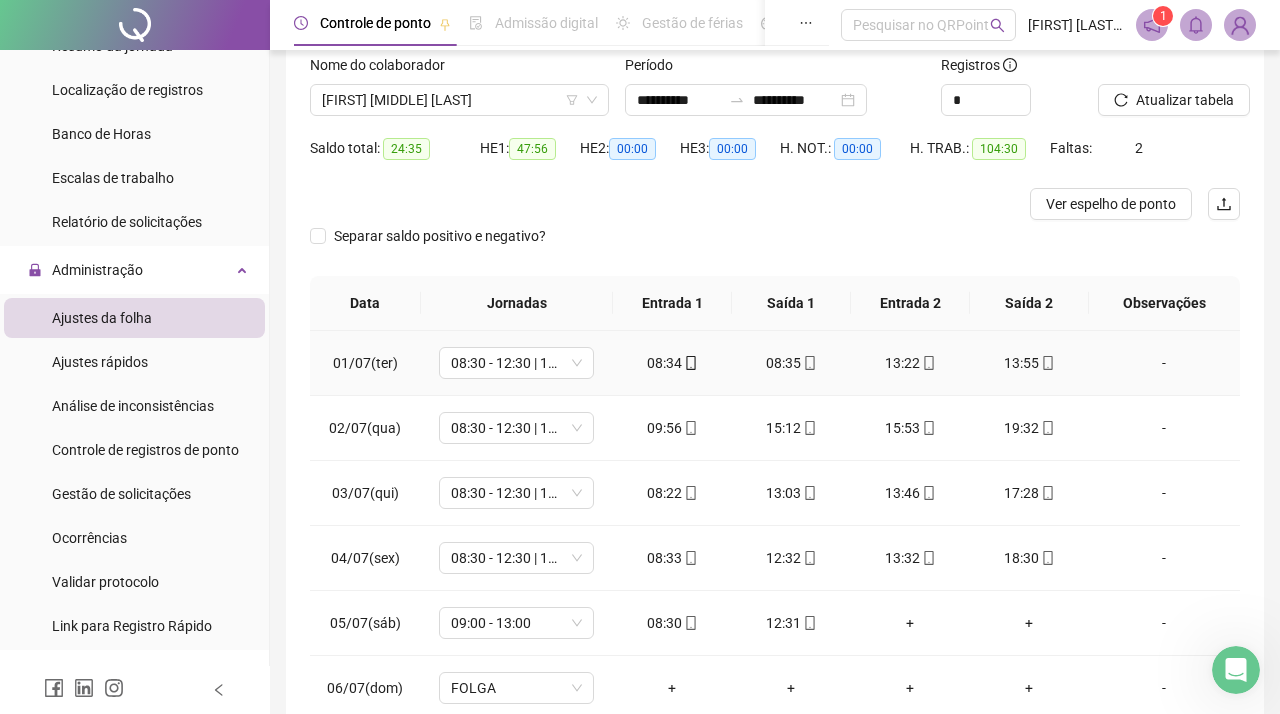 scroll, scrollTop: 128, scrollLeft: 0, axis: vertical 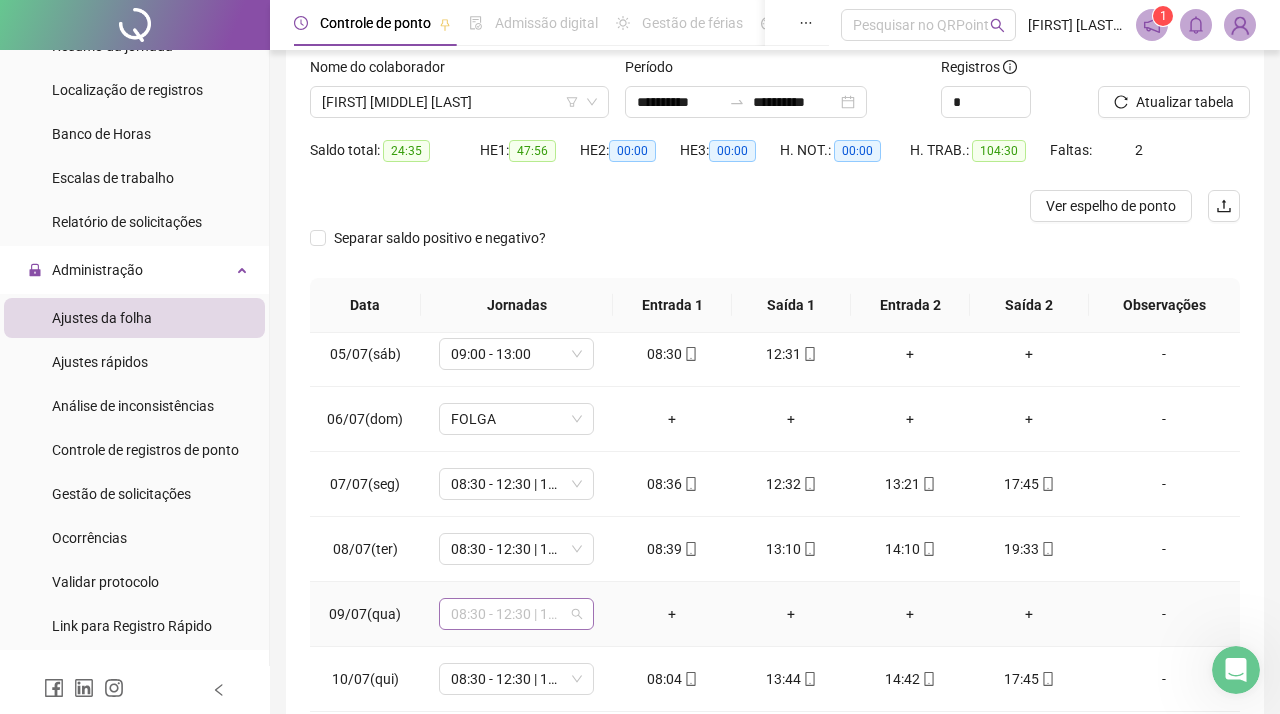 click on "08:30 - 12:30 | 13:30 - 17:30" at bounding box center [516, 614] 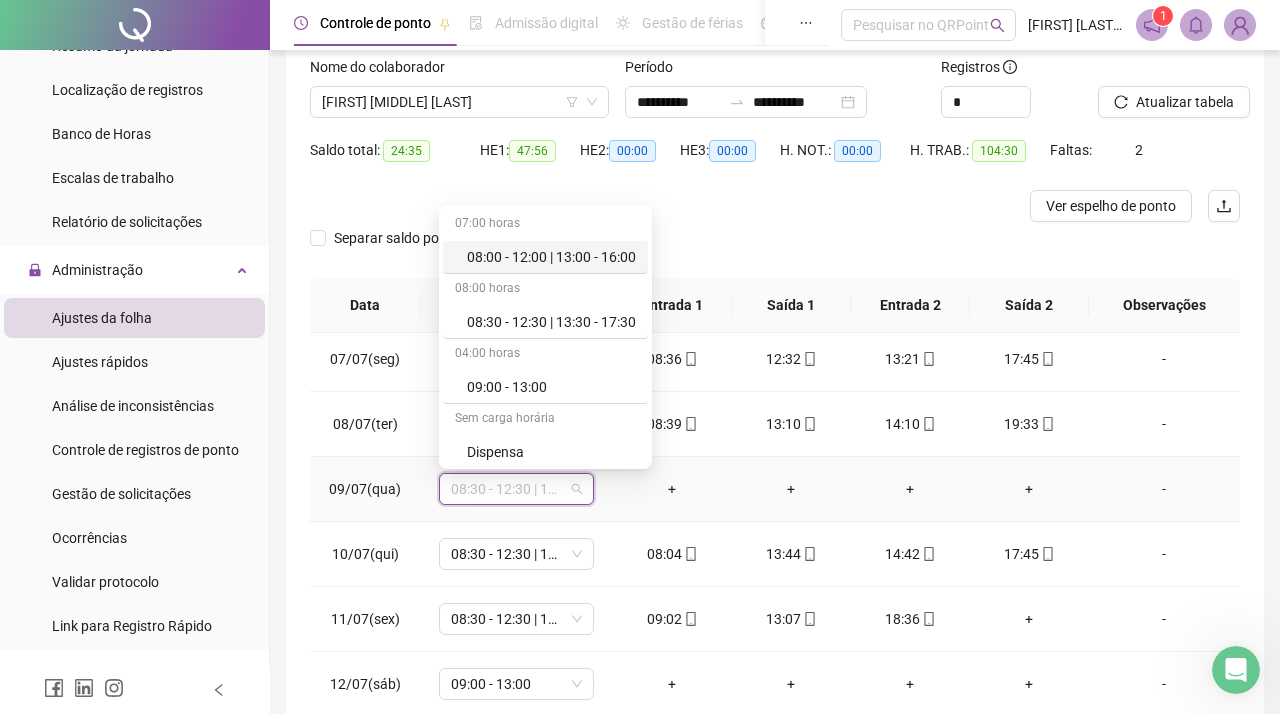 scroll, scrollTop: 523, scrollLeft: 0, axis: vertical 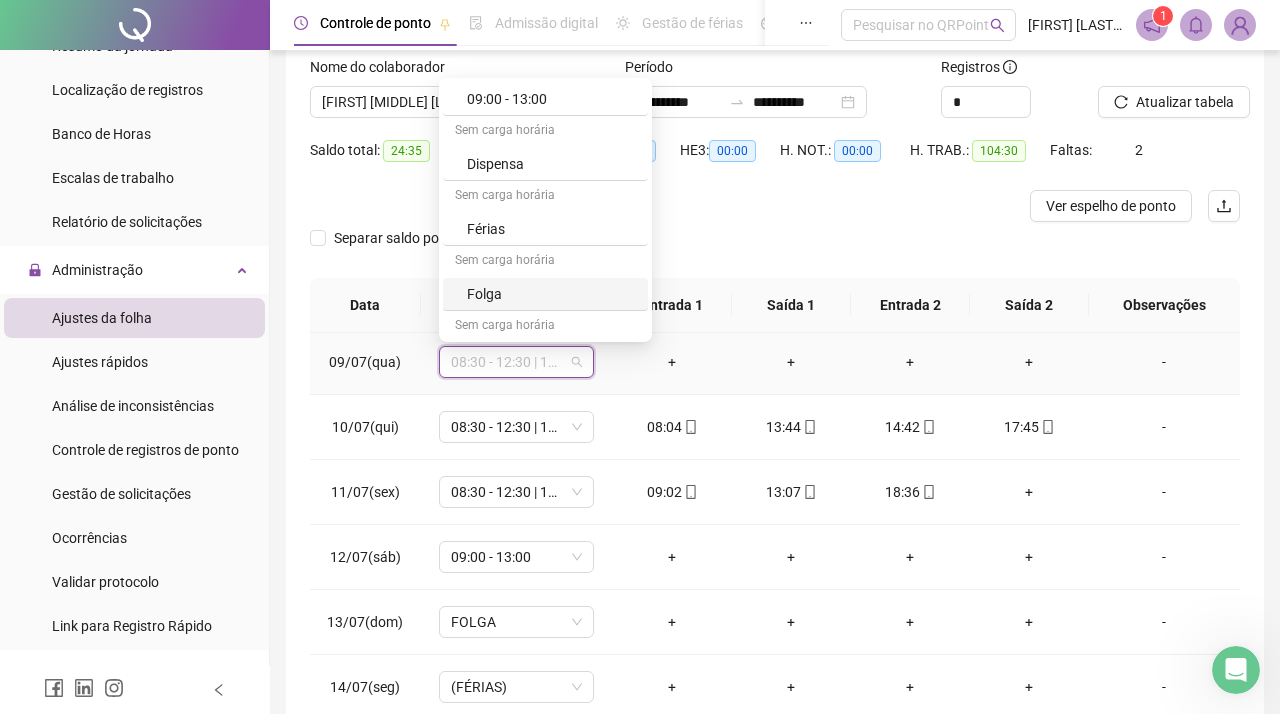 click on "Folga" at bounding box center (545, 294) 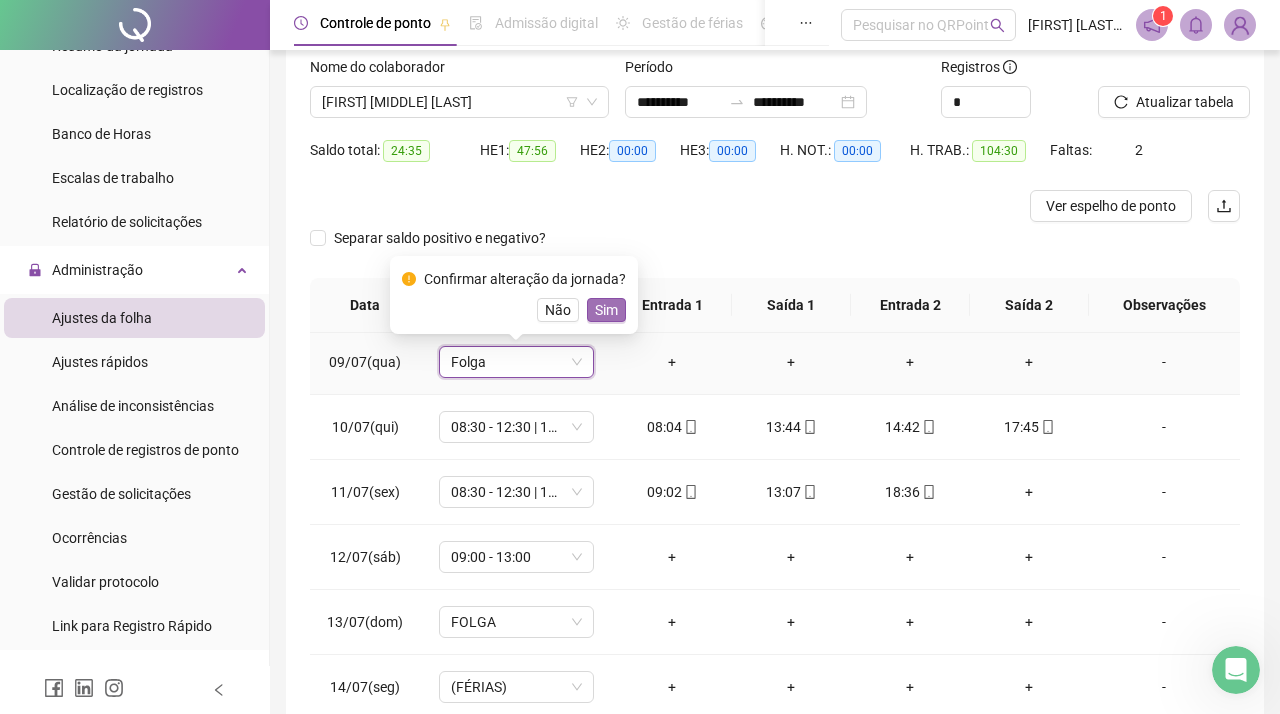 click on "Sim" at bounding box center (606, 310) 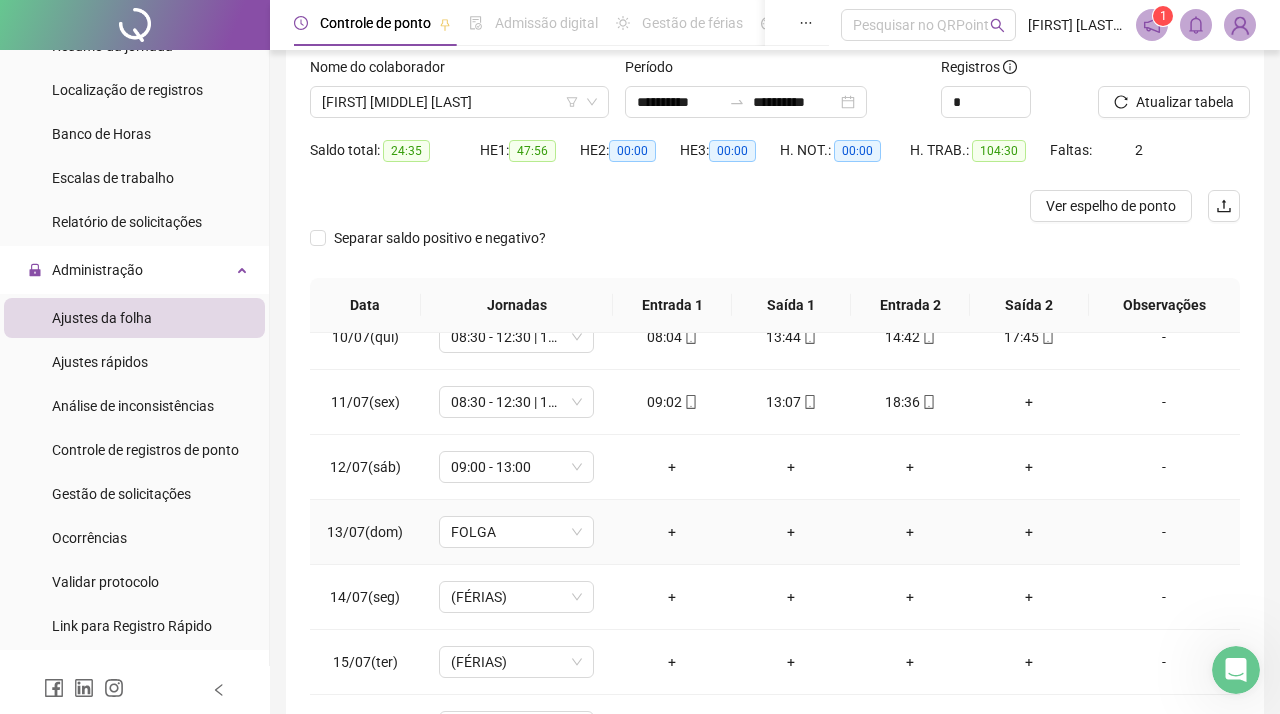 scroll, scrollTop: 590, scrollLeft: 0, axis: vertical 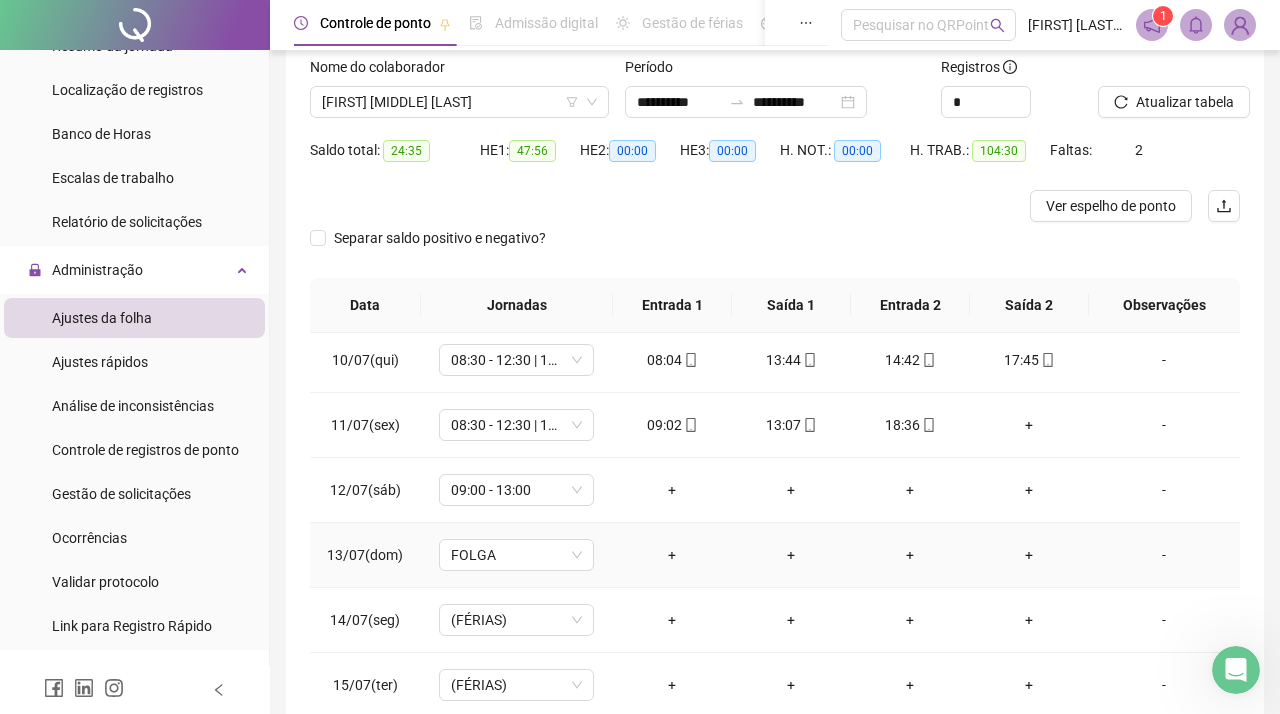 click on "13/07(dom)" at bounding box center [365, 555] 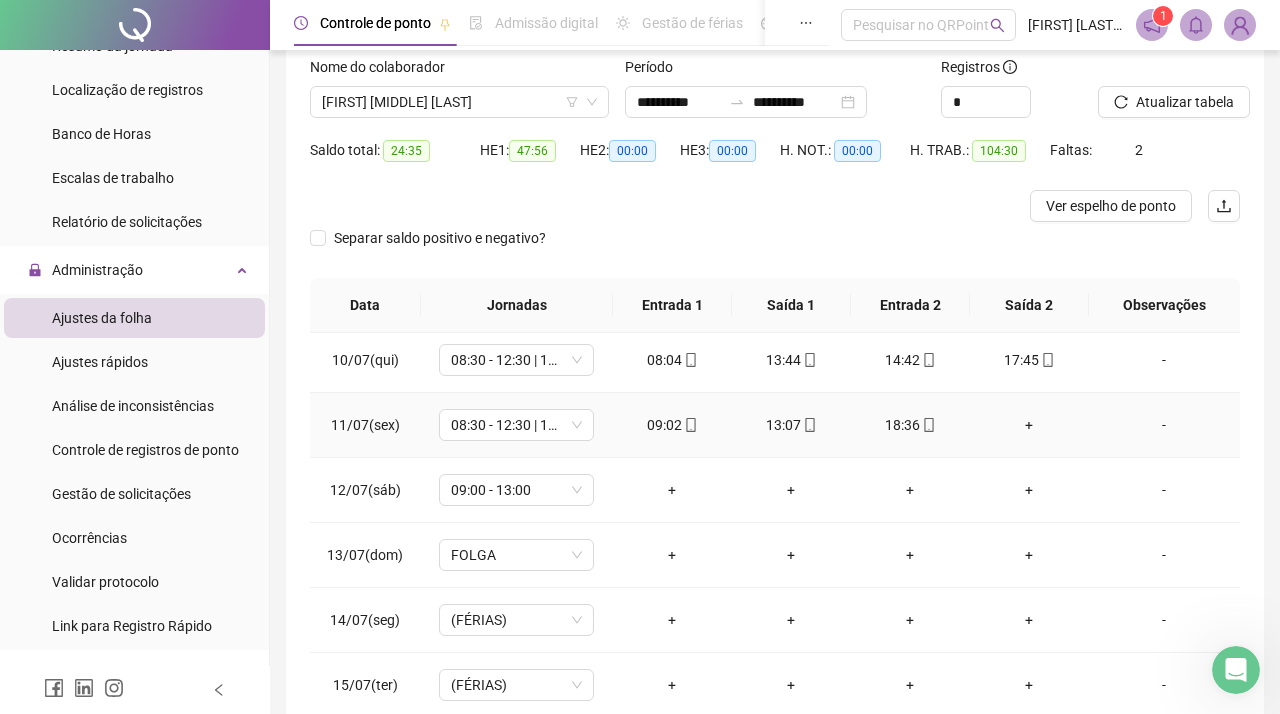 click on "+" at bounding box center [1029, 425] 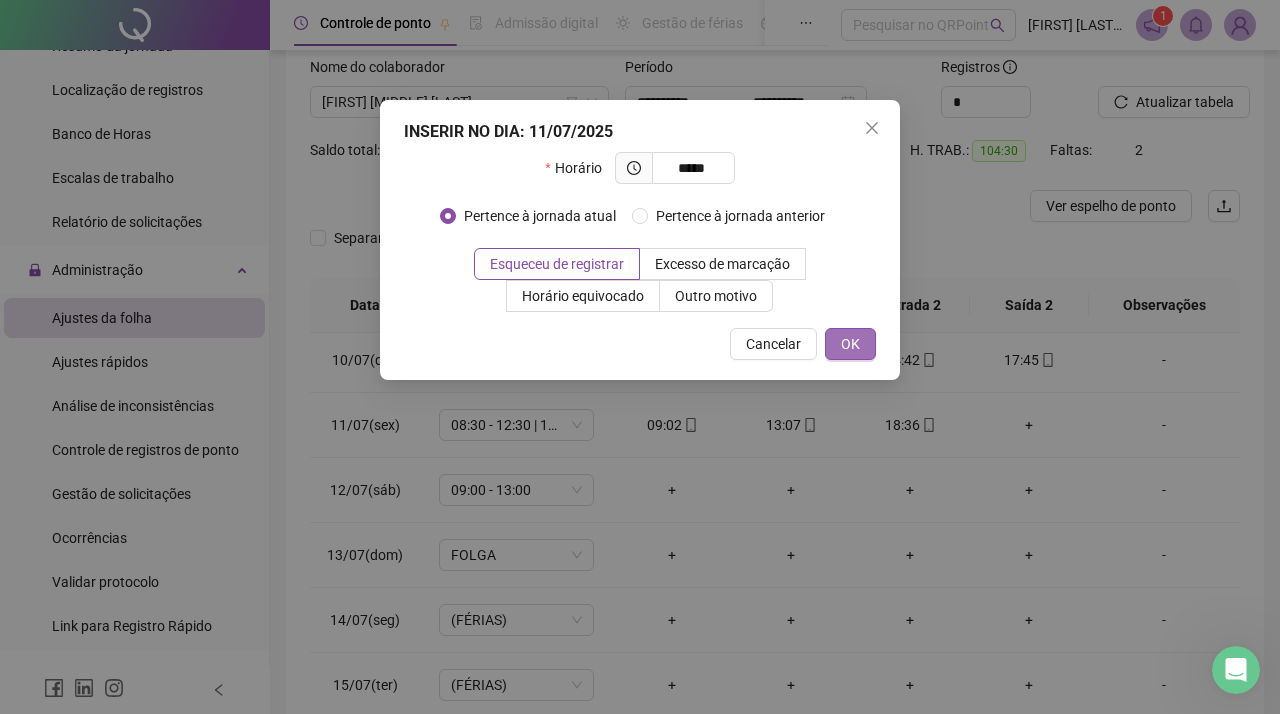 type on "*****" 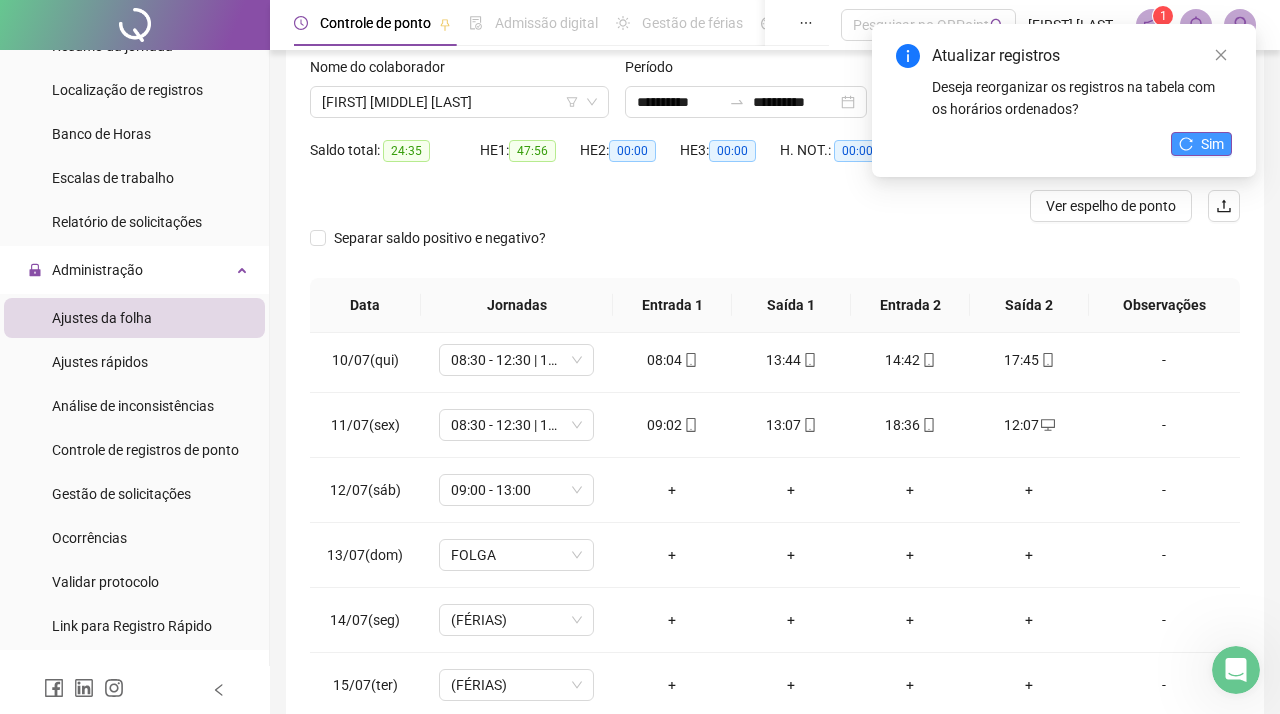 click on "Sim" at bounding box center [1212, 144] 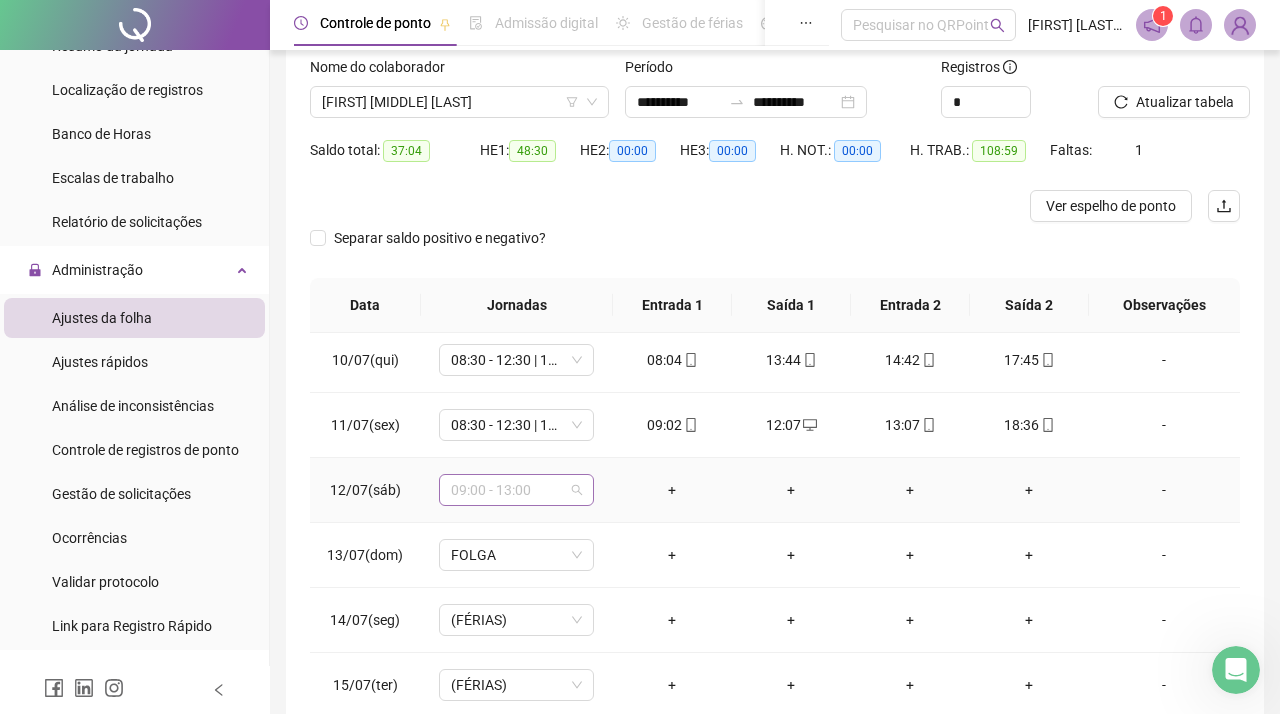 click on "09:00 - 13:00" at bounding box center [516, 490] 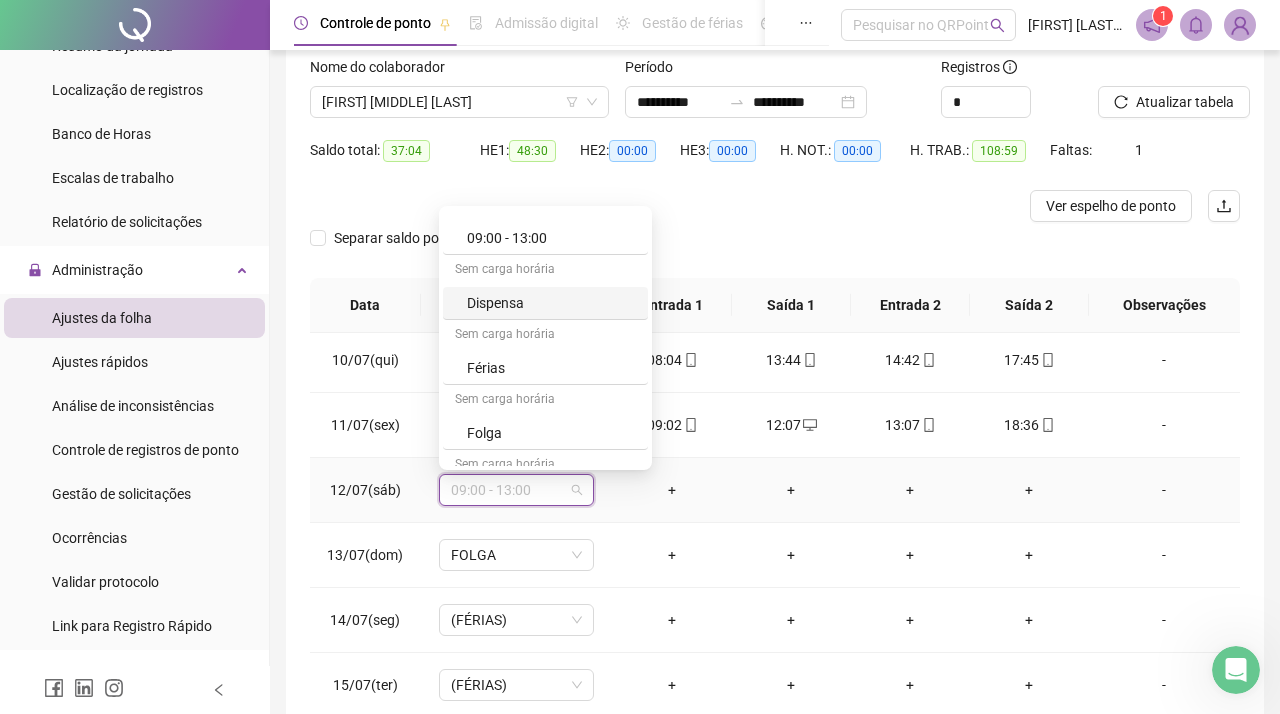 scroll, scrollTop: 151, scrollLeft: 0, axis: vertical 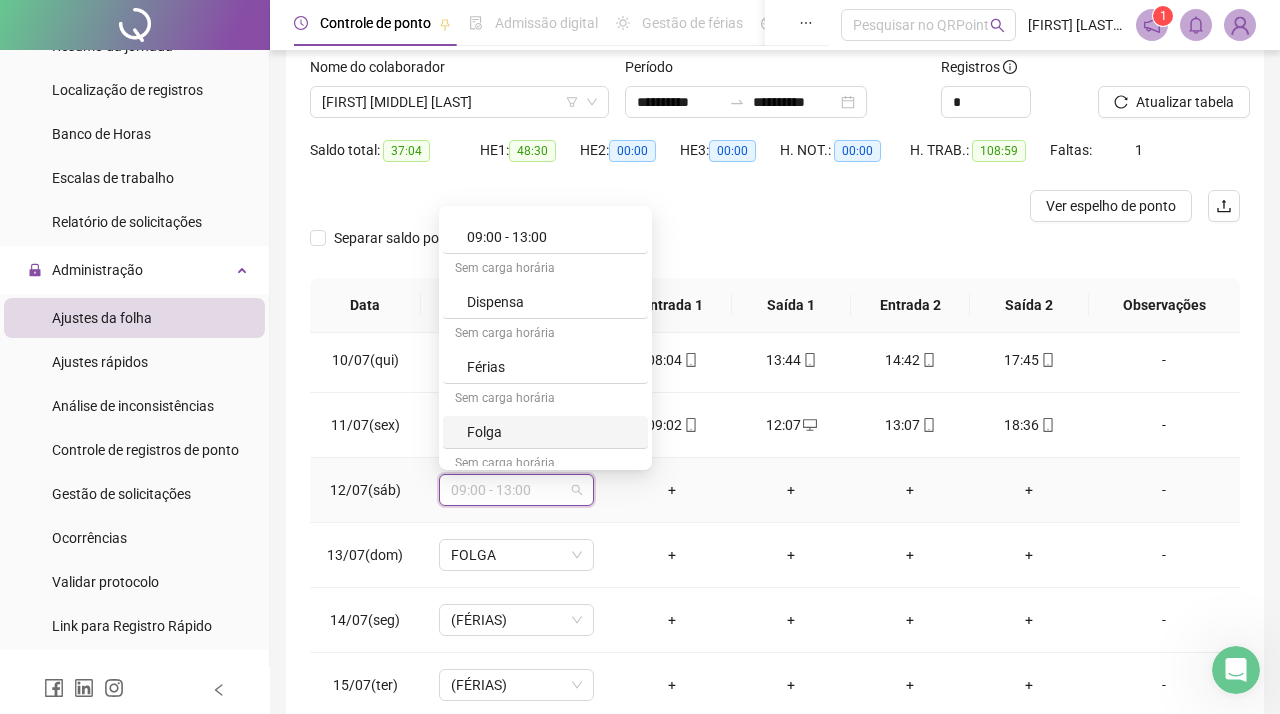 click on "Folga" at bounding box center (545, 432) 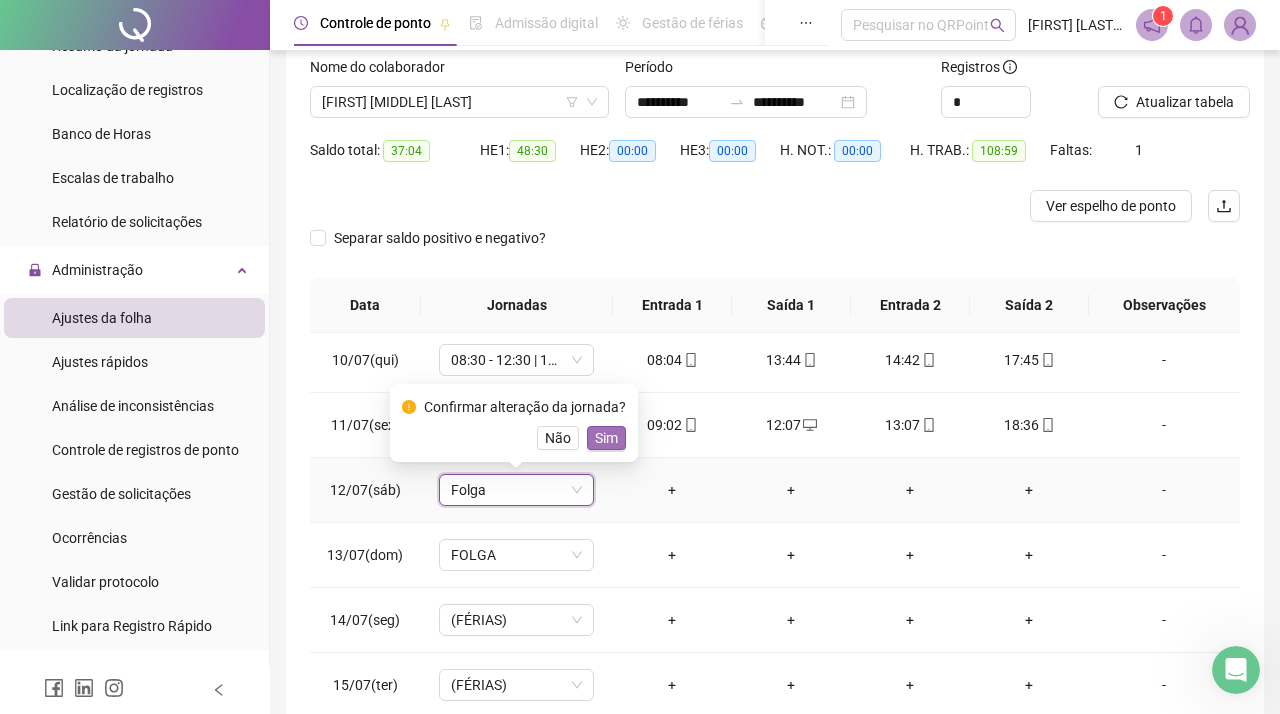 click on "Sim" at bounding box center [606, 438] 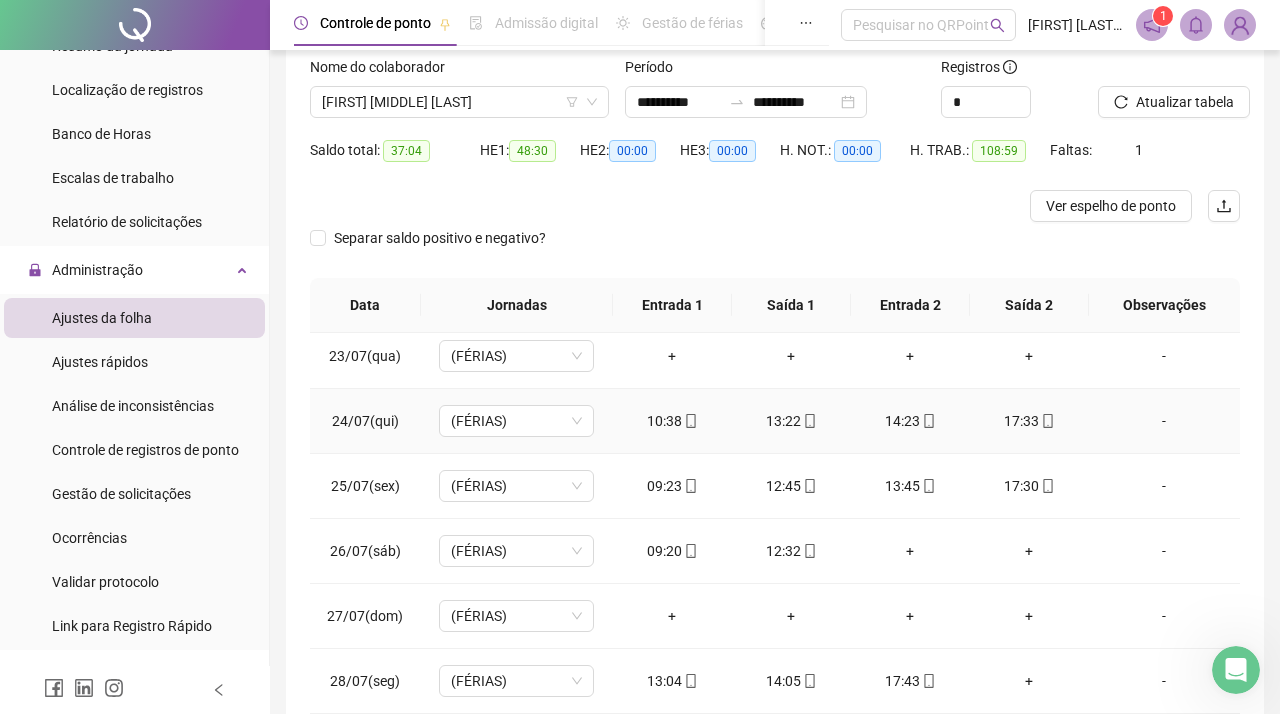 scroll, scrollTop: 1380, scrollLeft: 0, axis: vertical 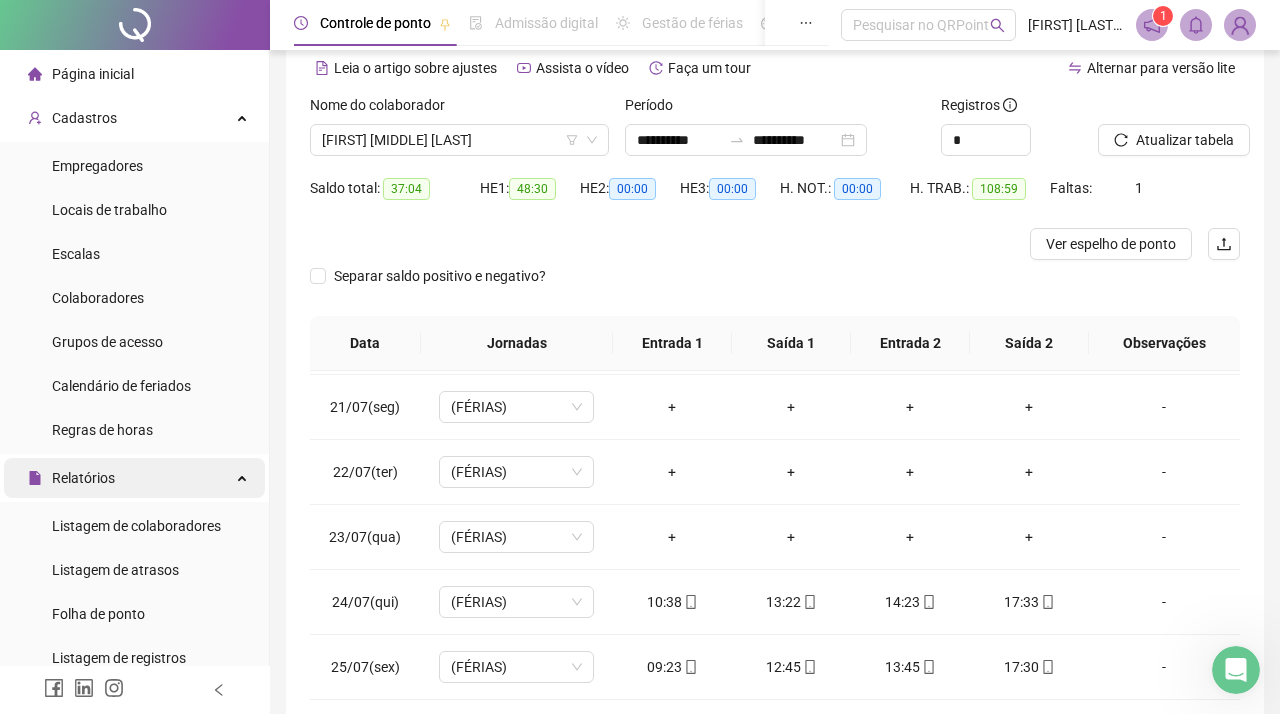 click at bounding box center [244, 476] 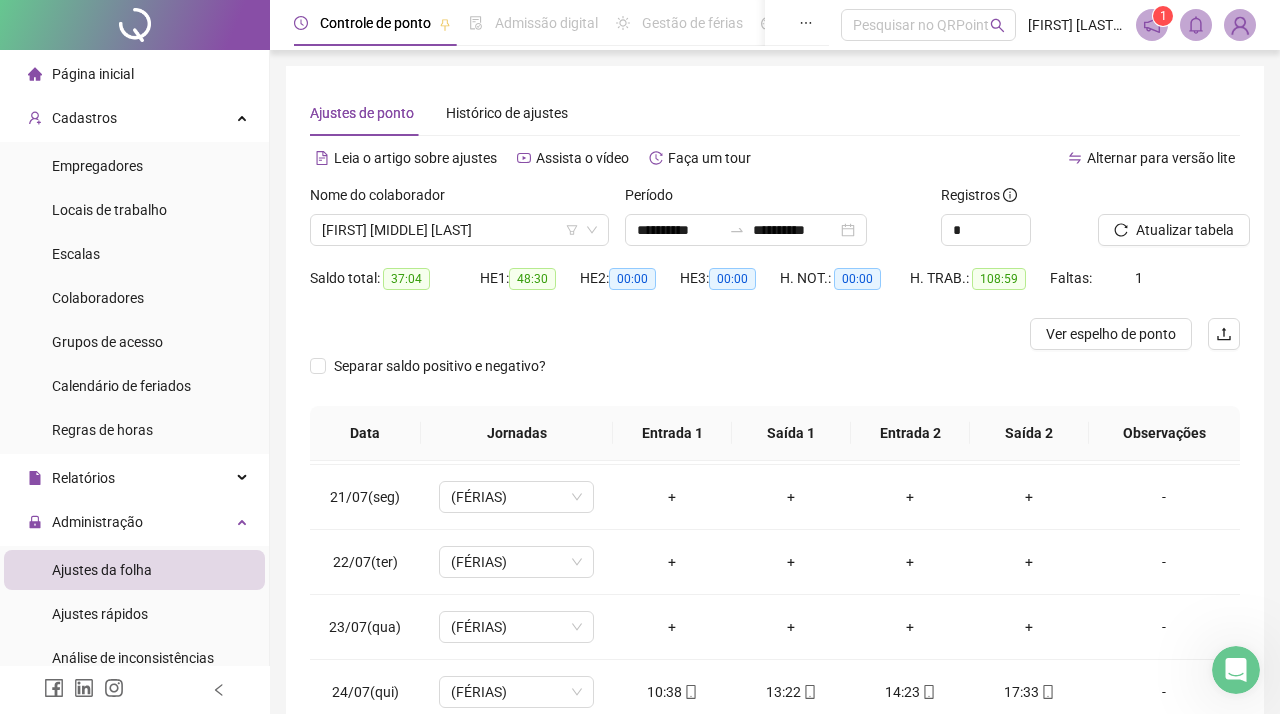 scroll, scrollTop: 0, scrollLeft: 0, axis: both 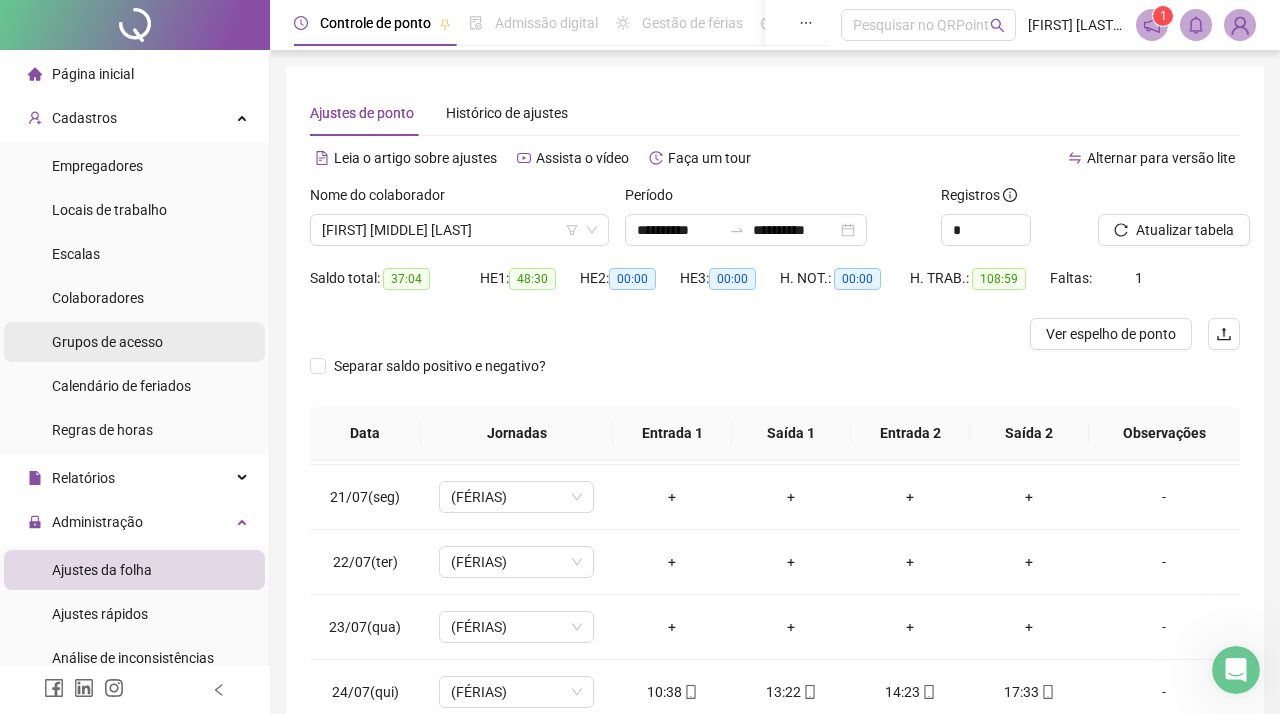 click on "Grupos de acesso" at bounding box center [134, 342] 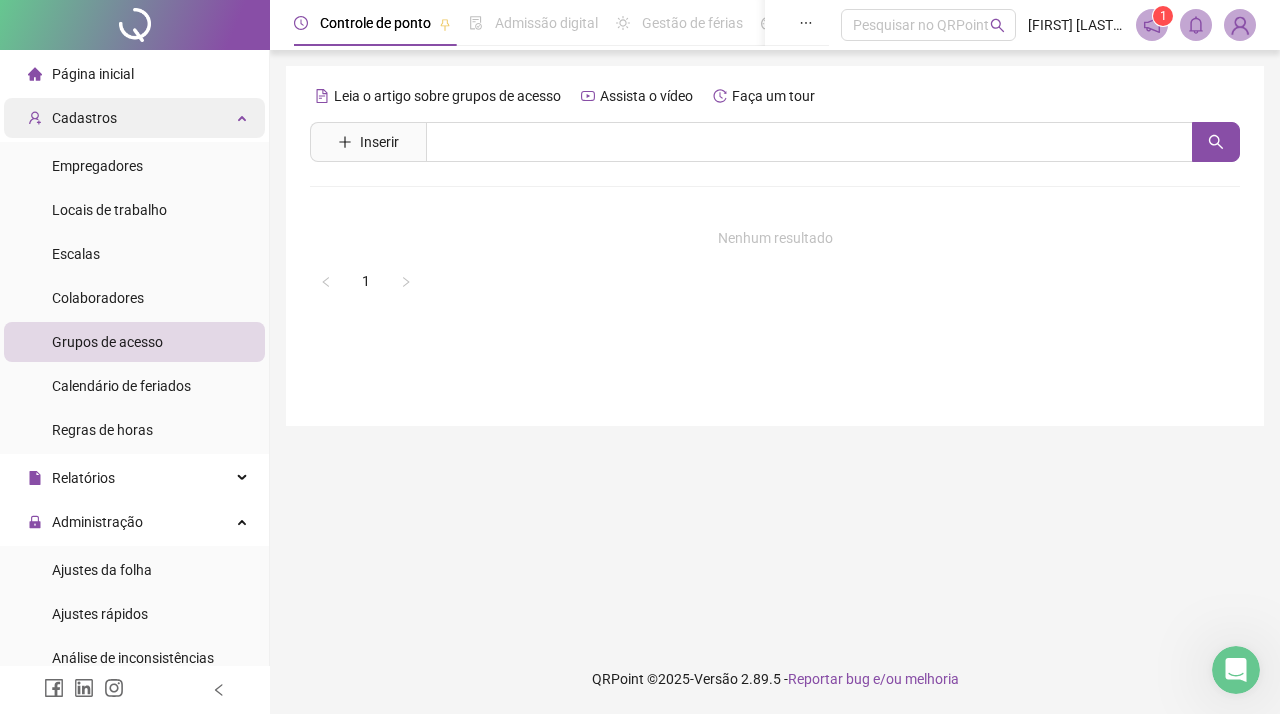 click on "Cadastros" at bounding box center (134, 118) 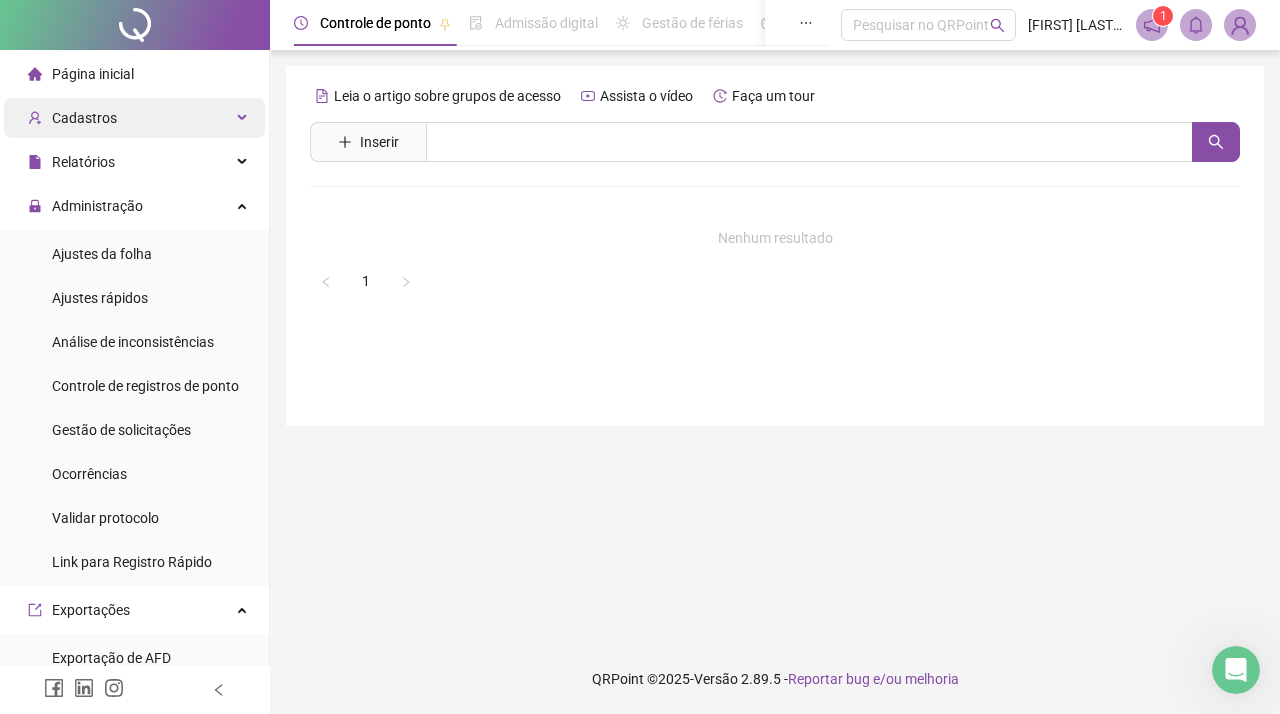 click on "Cadastros" at bounding box center [134, 118] 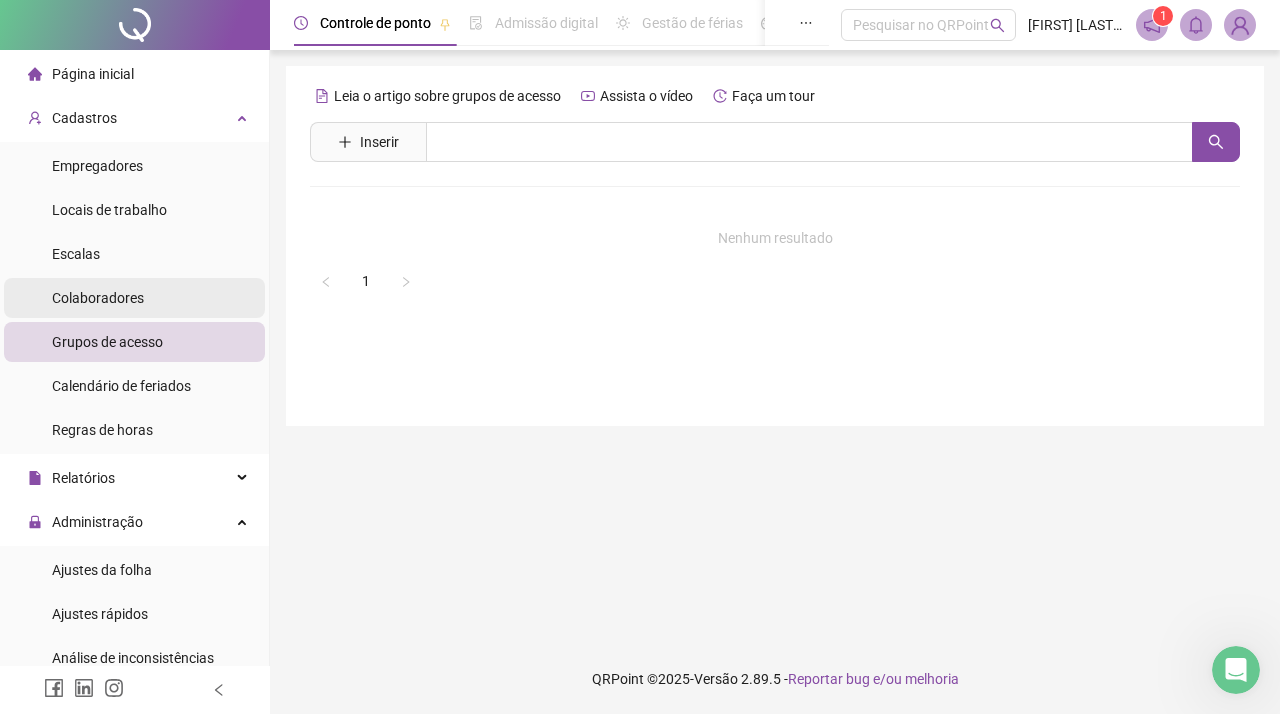click on "Colaboradores" at bounding box center (98, 298) 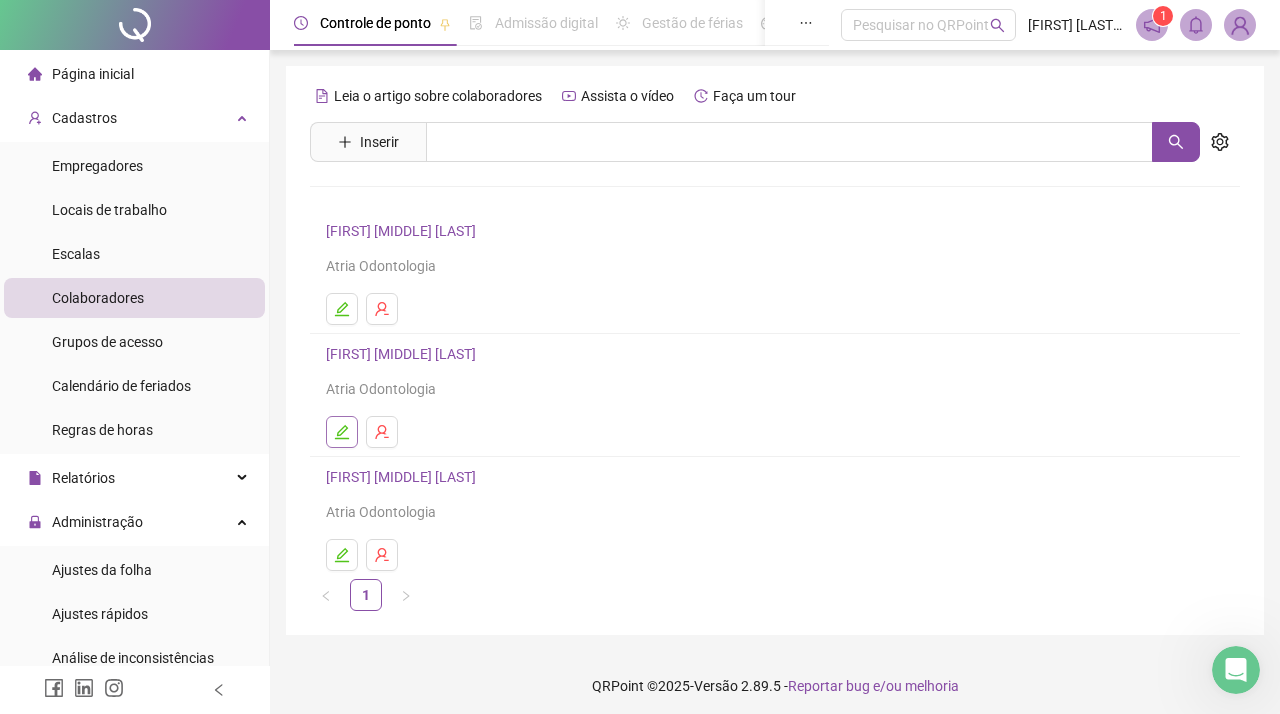click at bounding box center (342, 432) 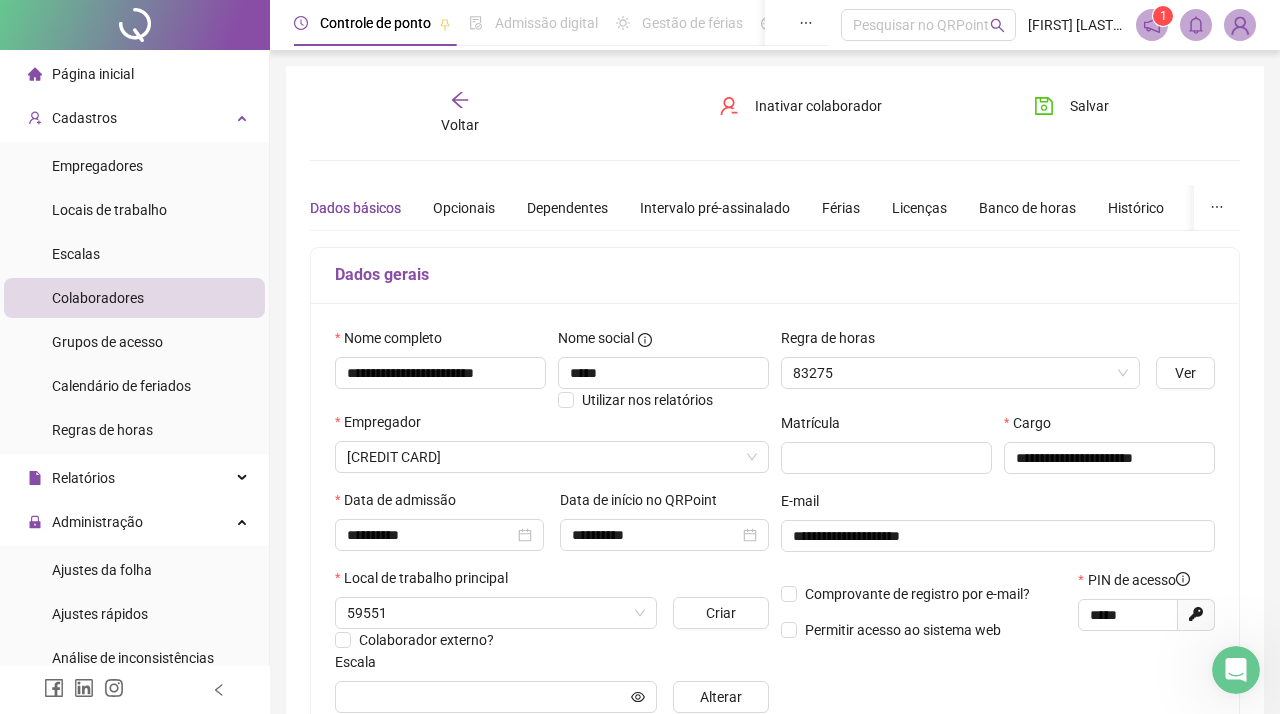 type on "**********" 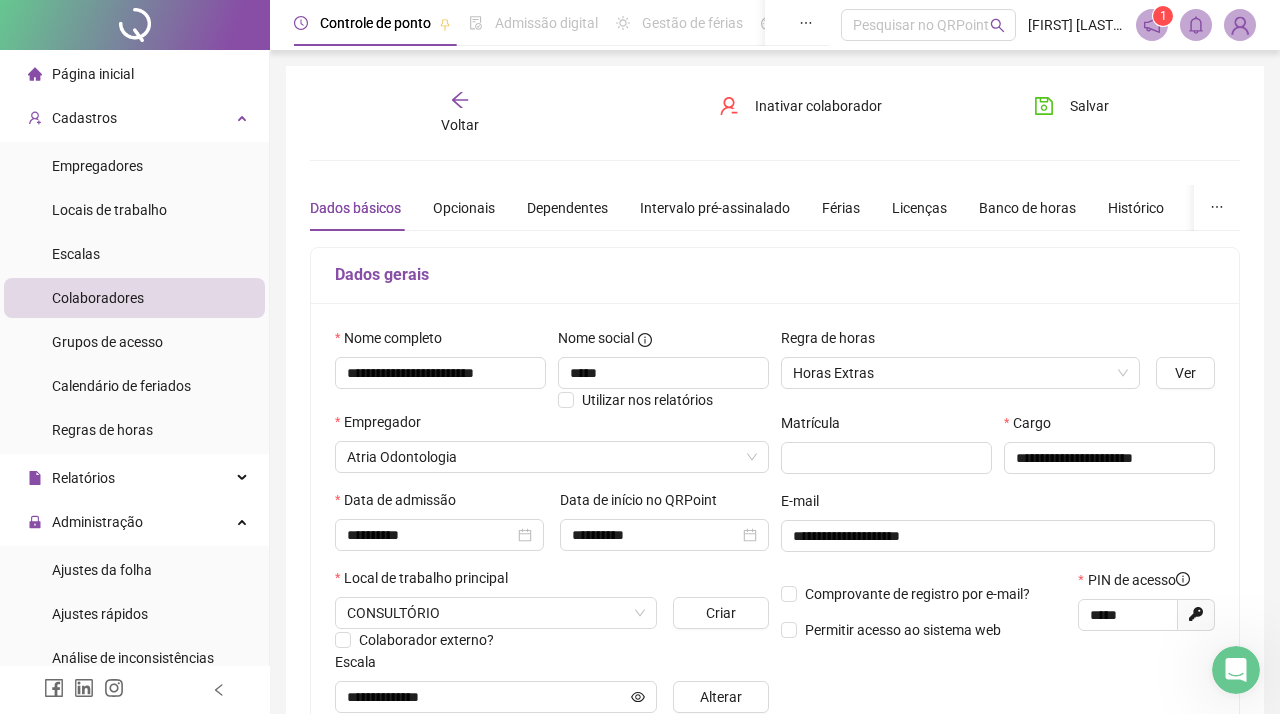 click on "Voltar" at bounding box center [460, 113] 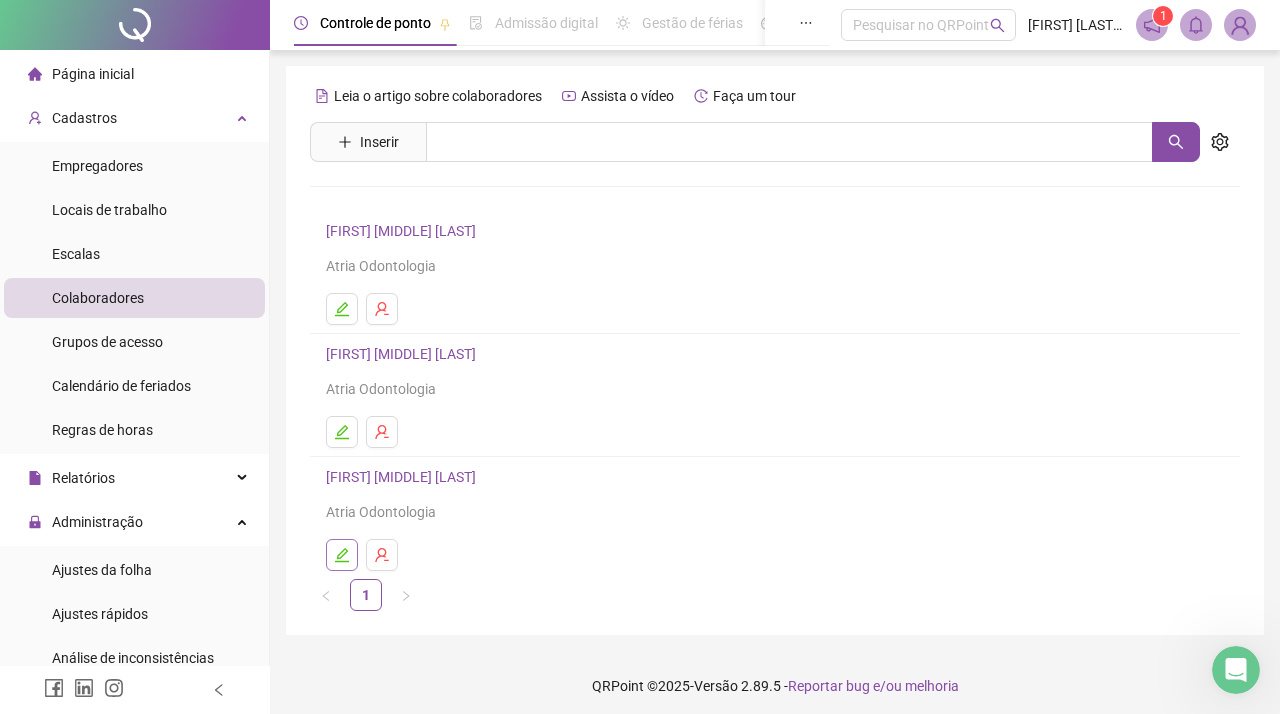 click at bounding box center (342, 555) 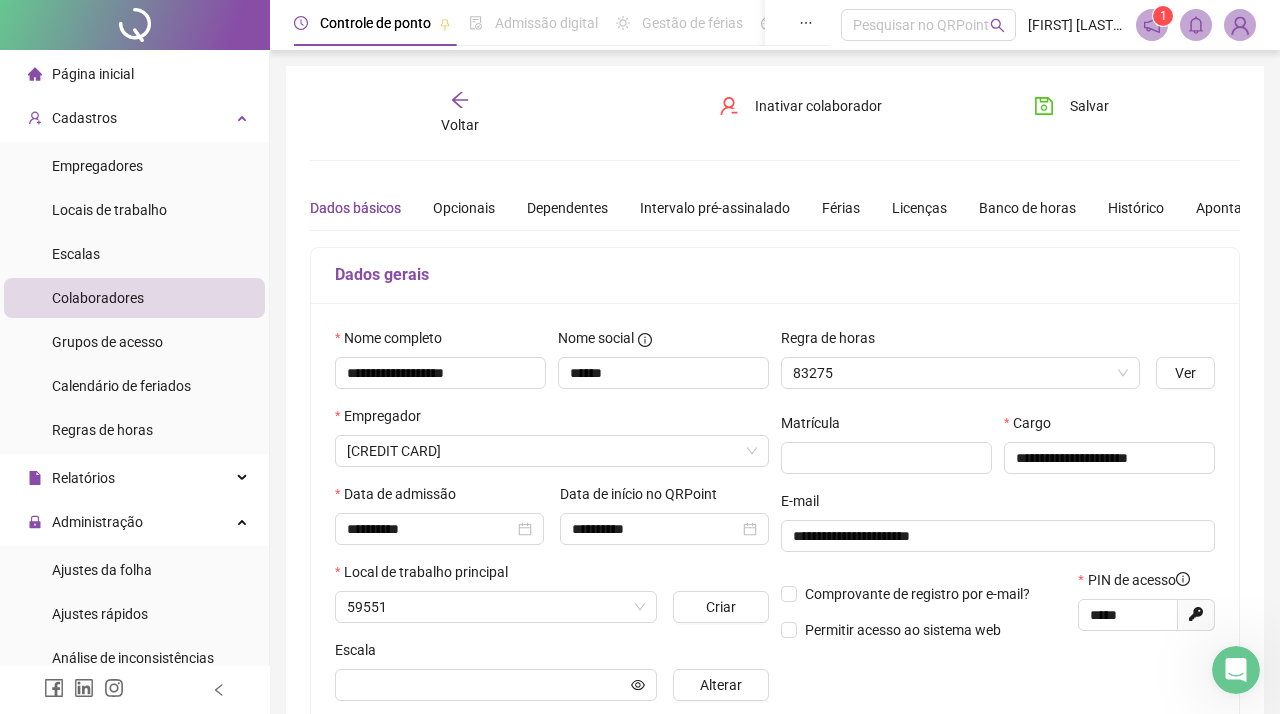 type on "**********" 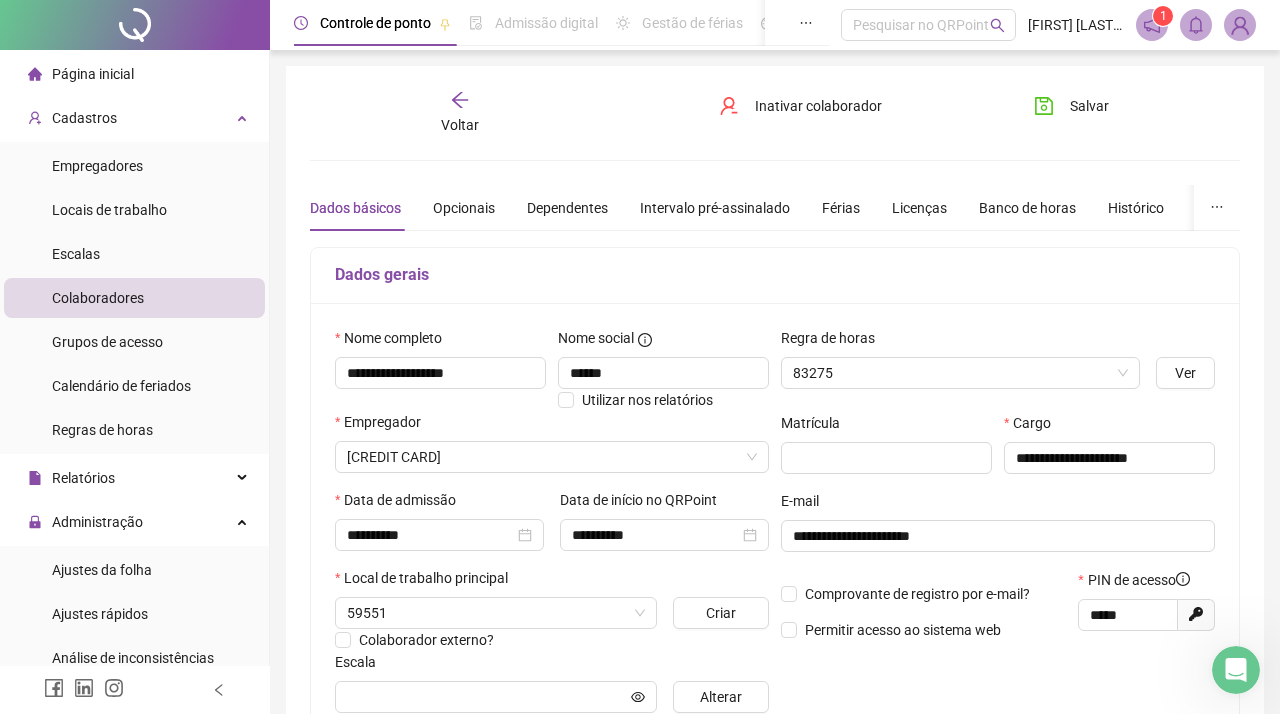 type on "**********" 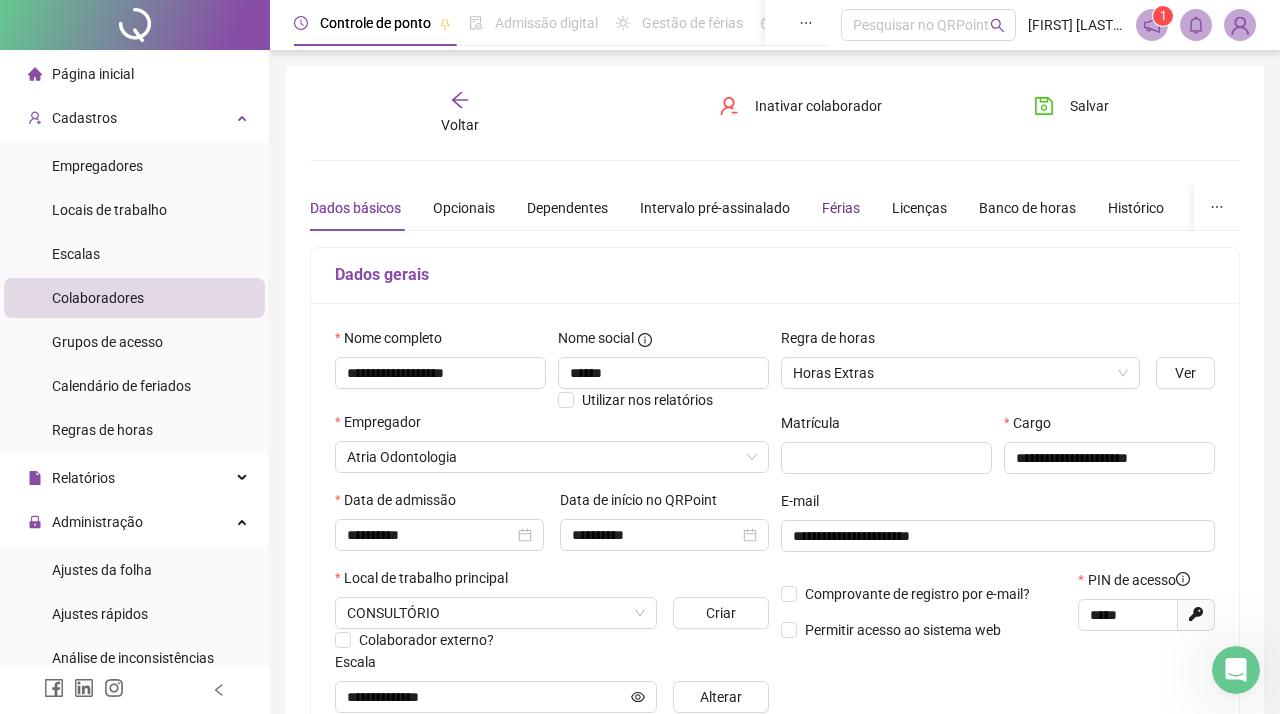 click on "Férias" at bounding box center [841, 208] 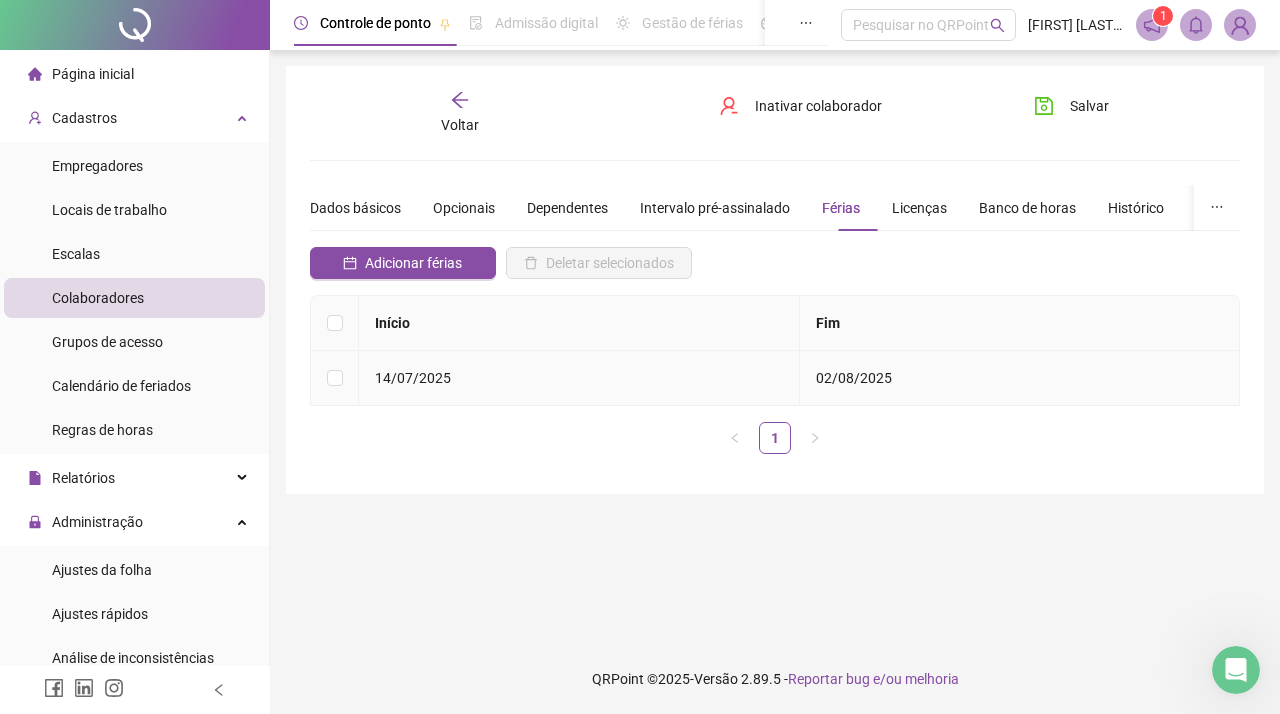 click on "02/08/2025" at bounding box center (854, 378) 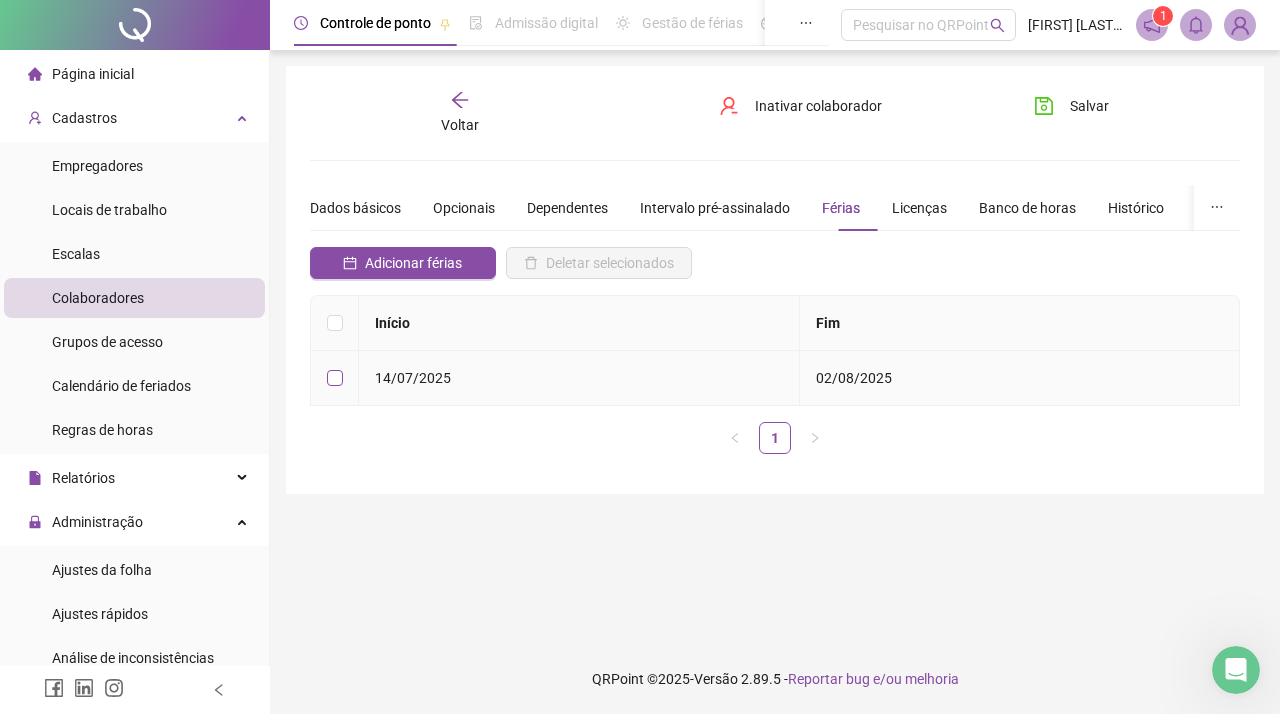 click at bounding box center (335, 378) 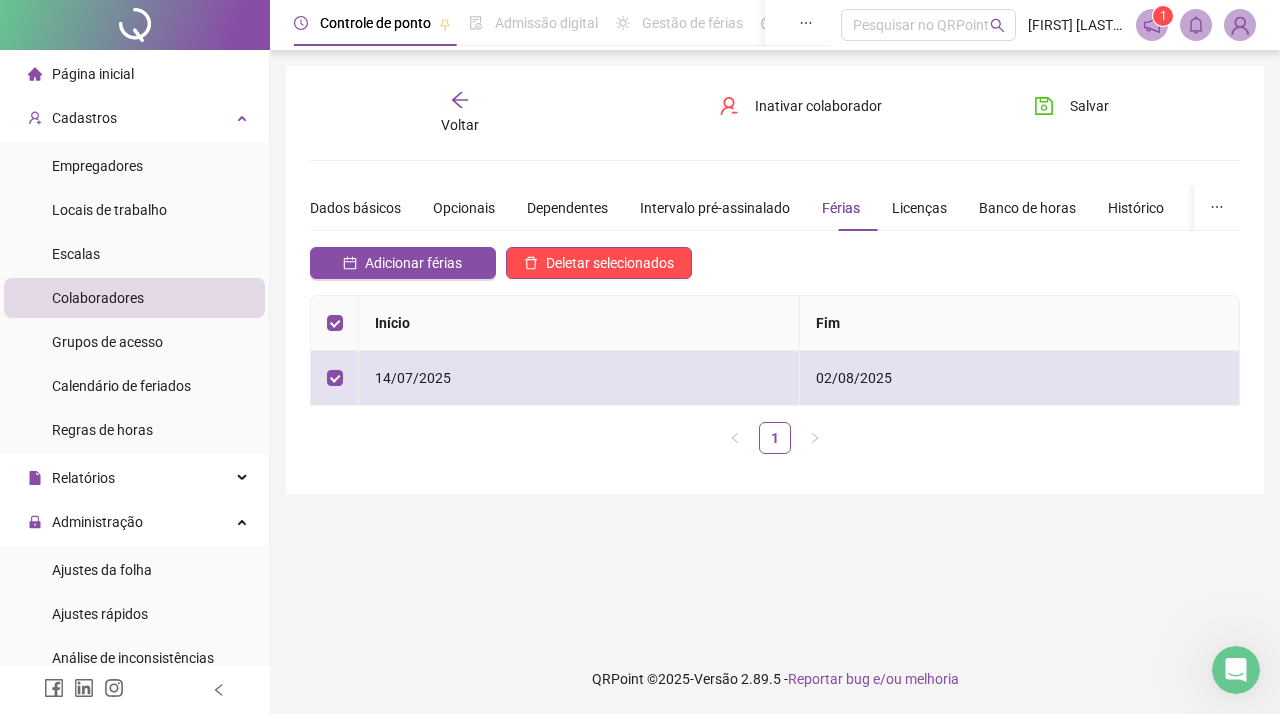 scroll, scrollTop: 0, scrollLeft: 0, axis: both 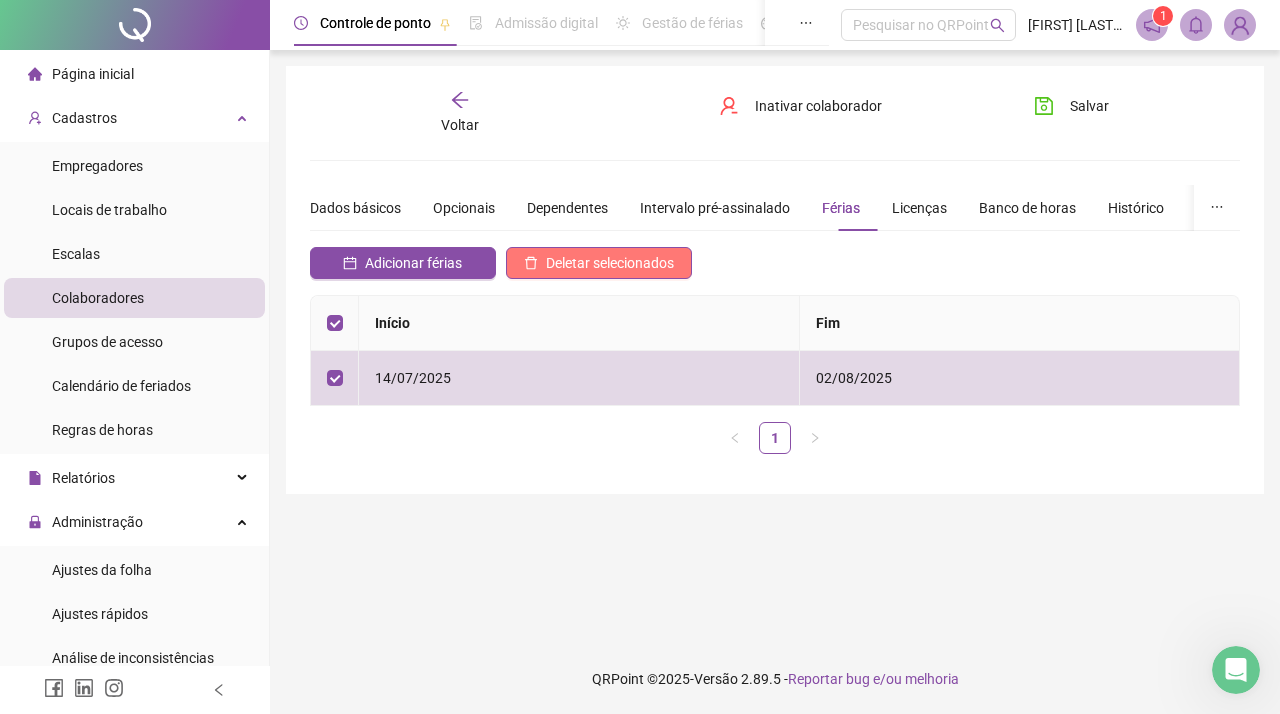 click on "Deletar selecionados" at bounding box center (610, 263) 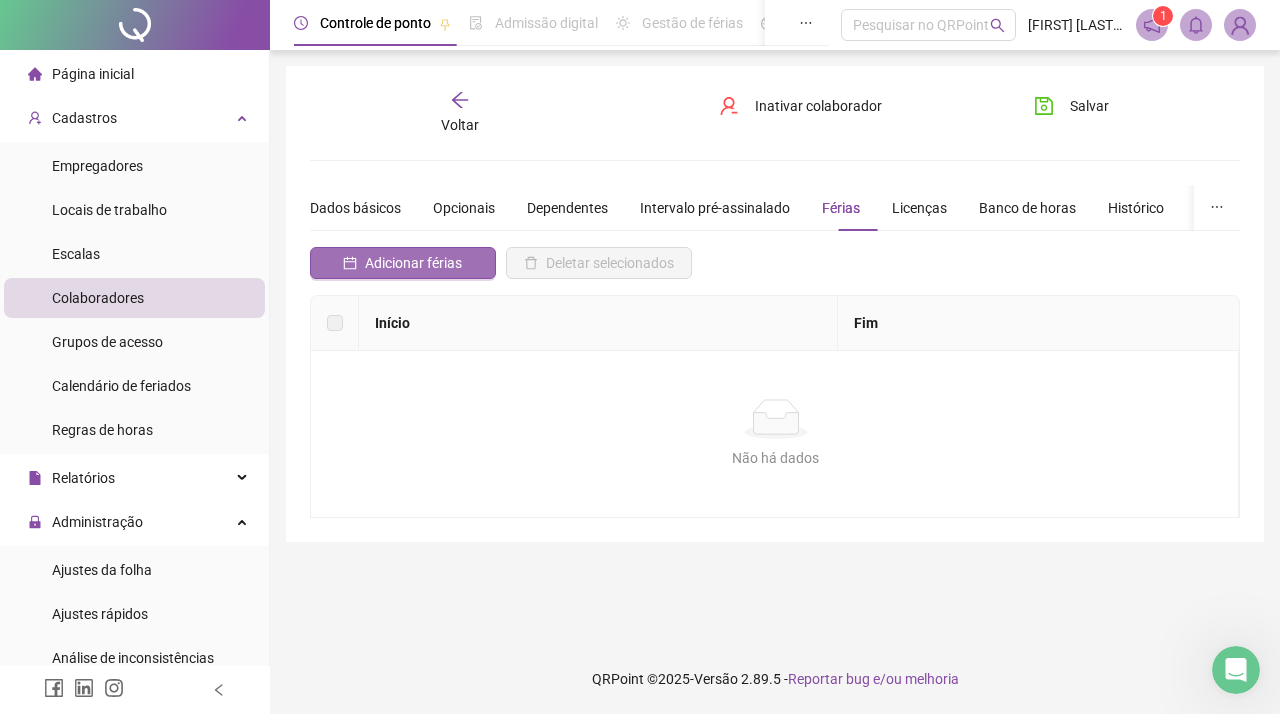 click on "Adicionar férias" at bounding box center [413, 263] 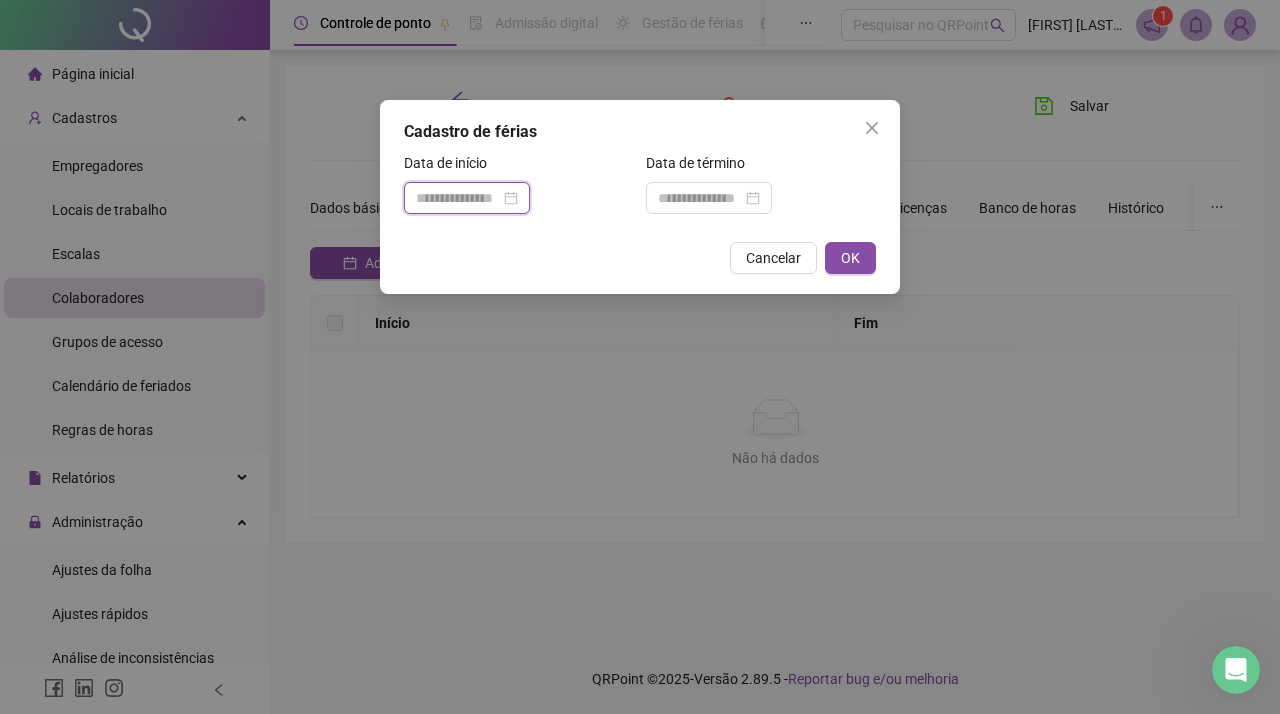 click at bounding box center (458, 198) 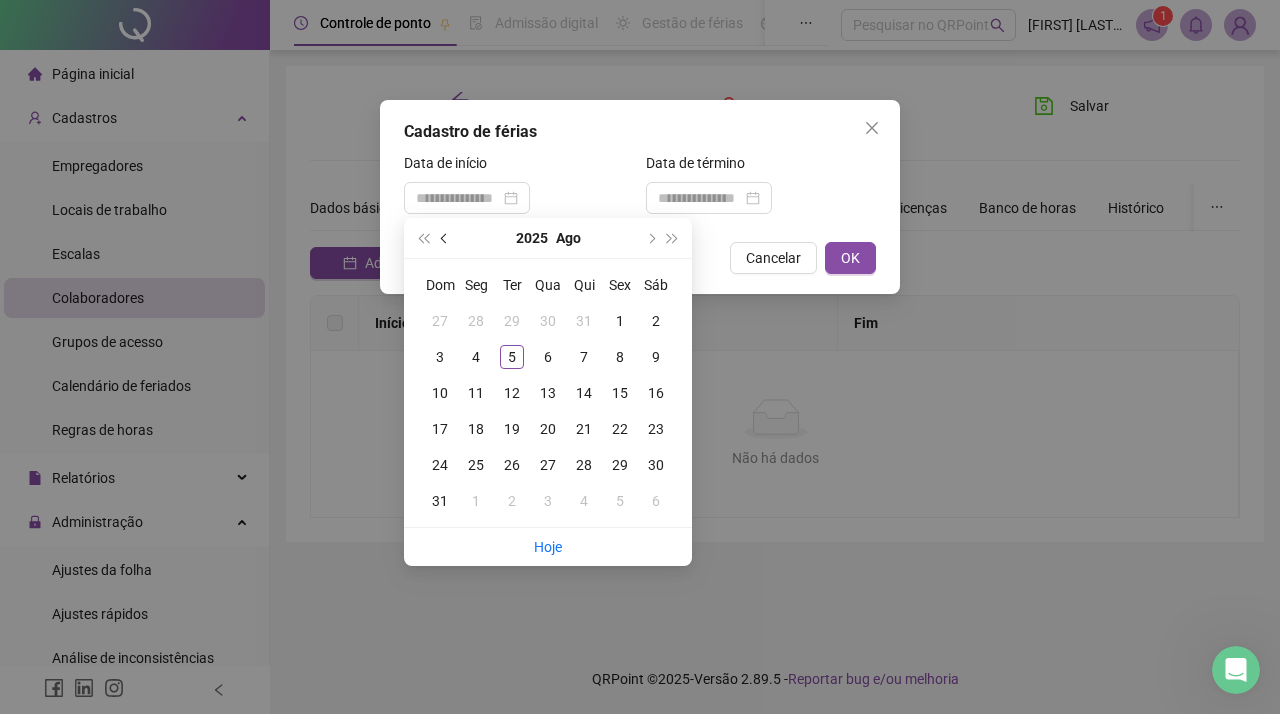 click at bounding box center (446, 238) 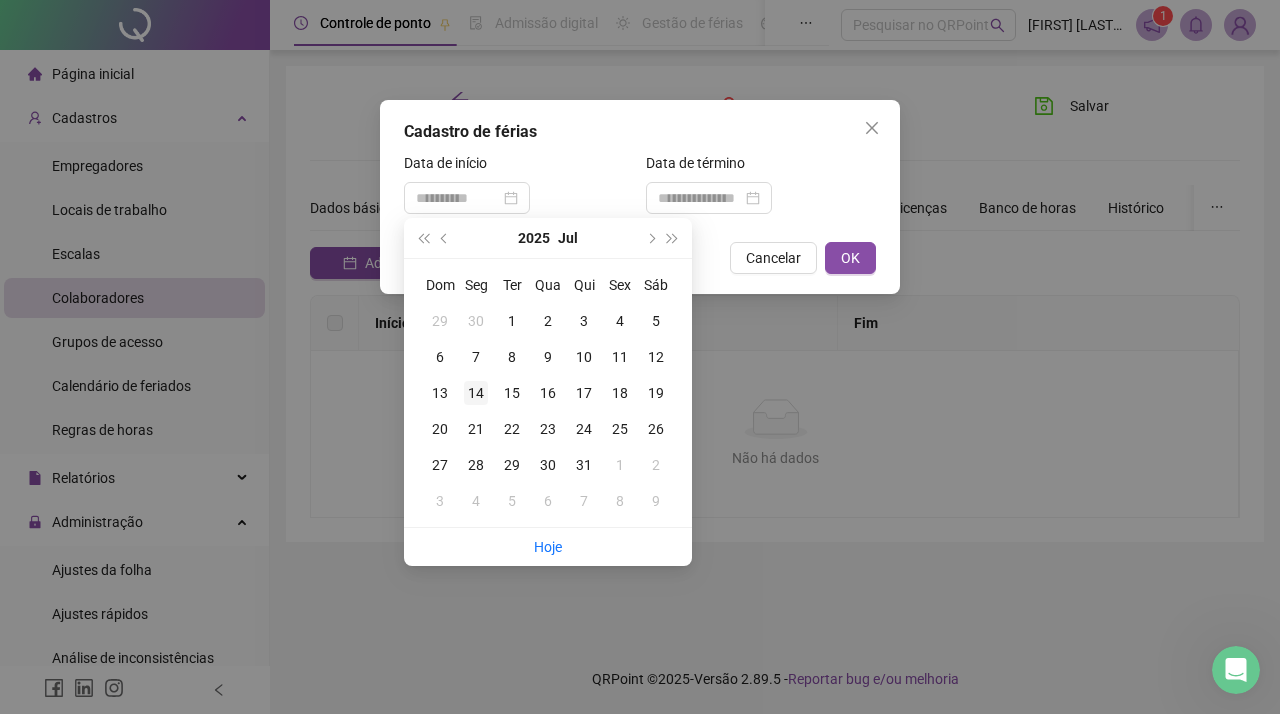 type on "**********" 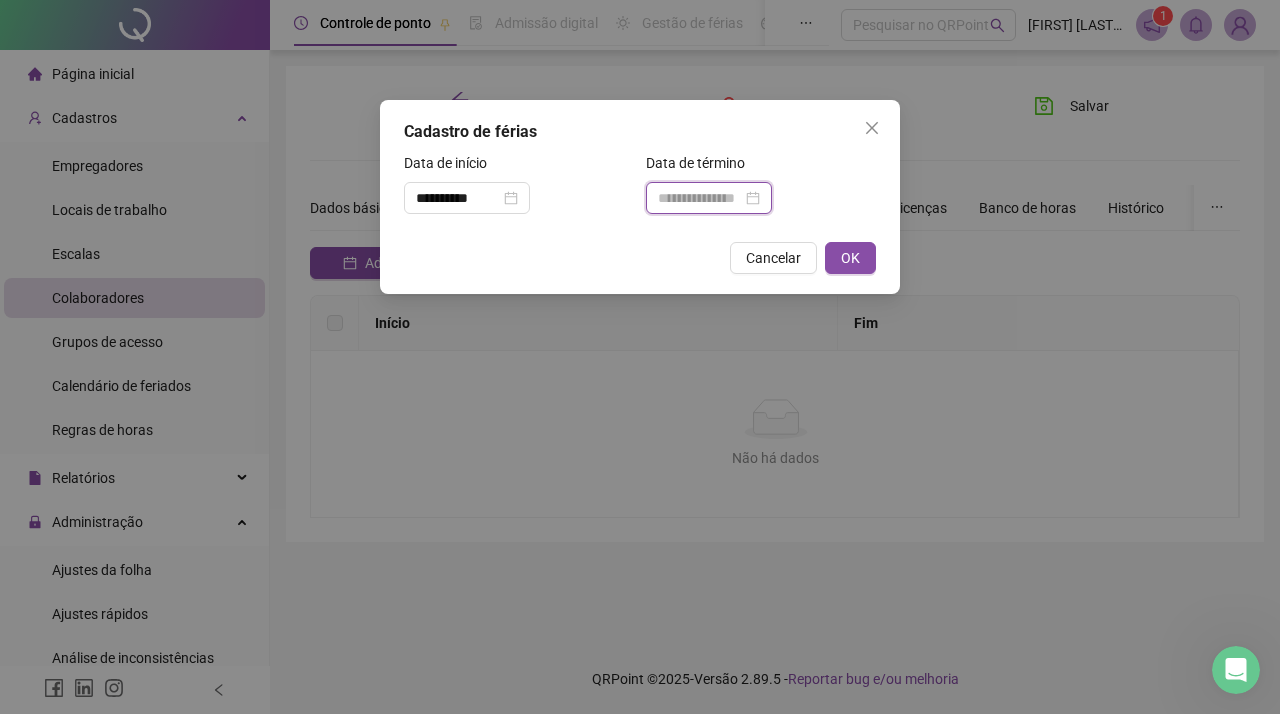 click at bounding box center (700, 198) 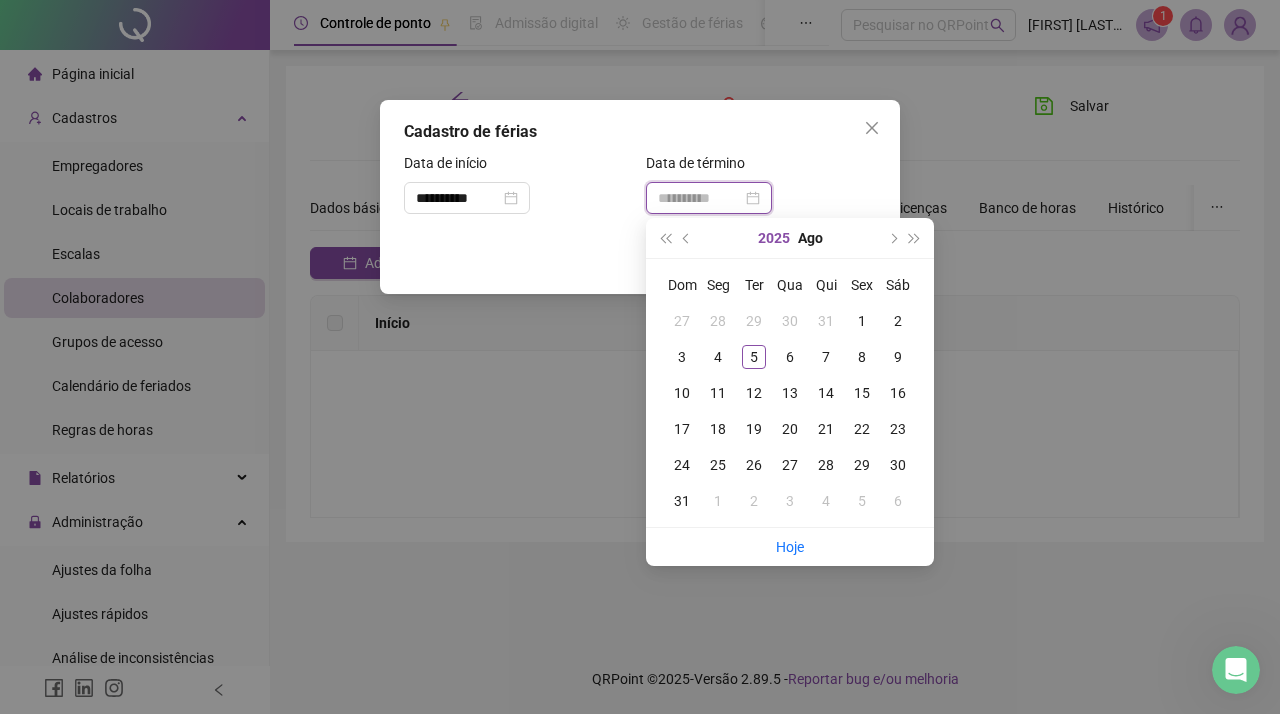 type on "**********" 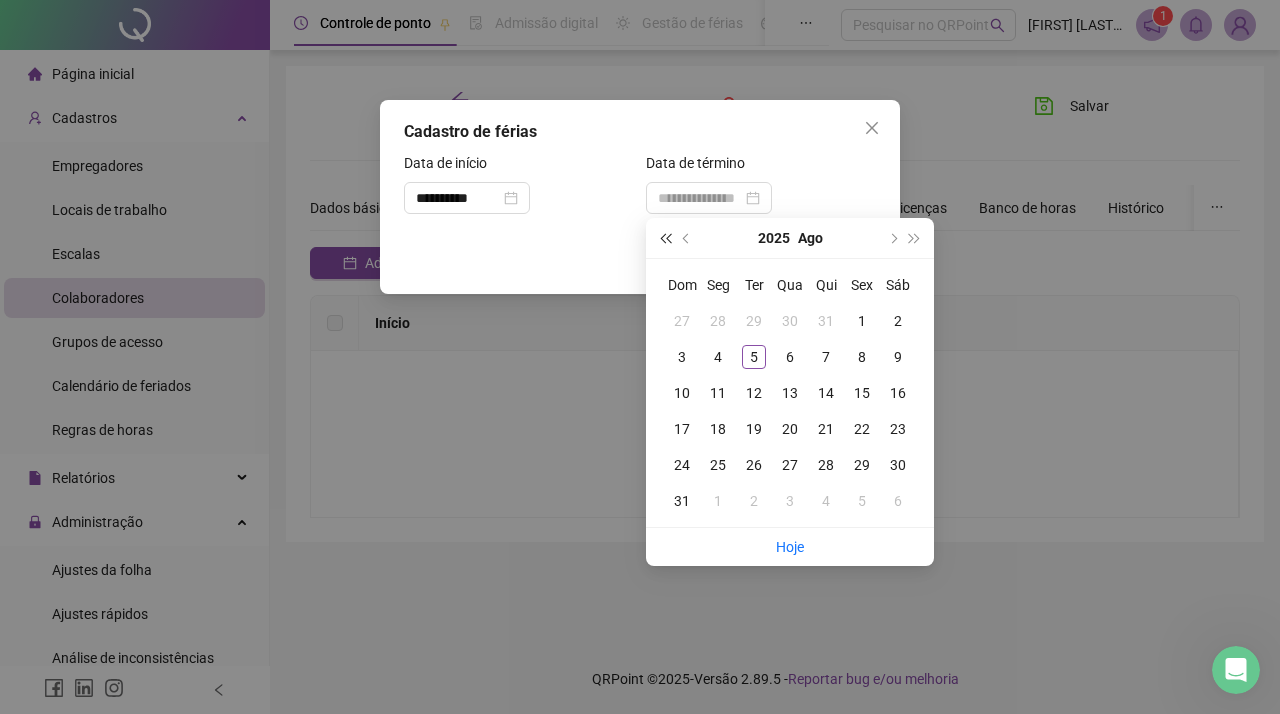 click at bounding box center (665, 238) 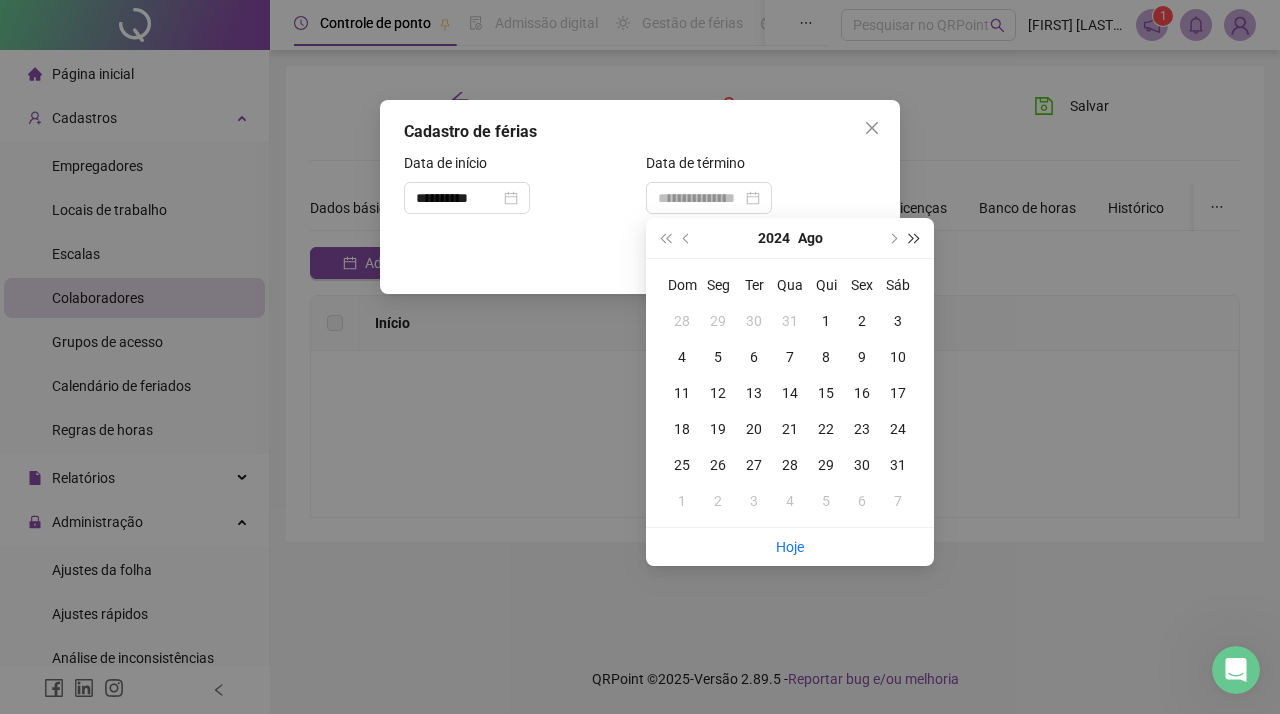 click at bounding box center (915, 238) 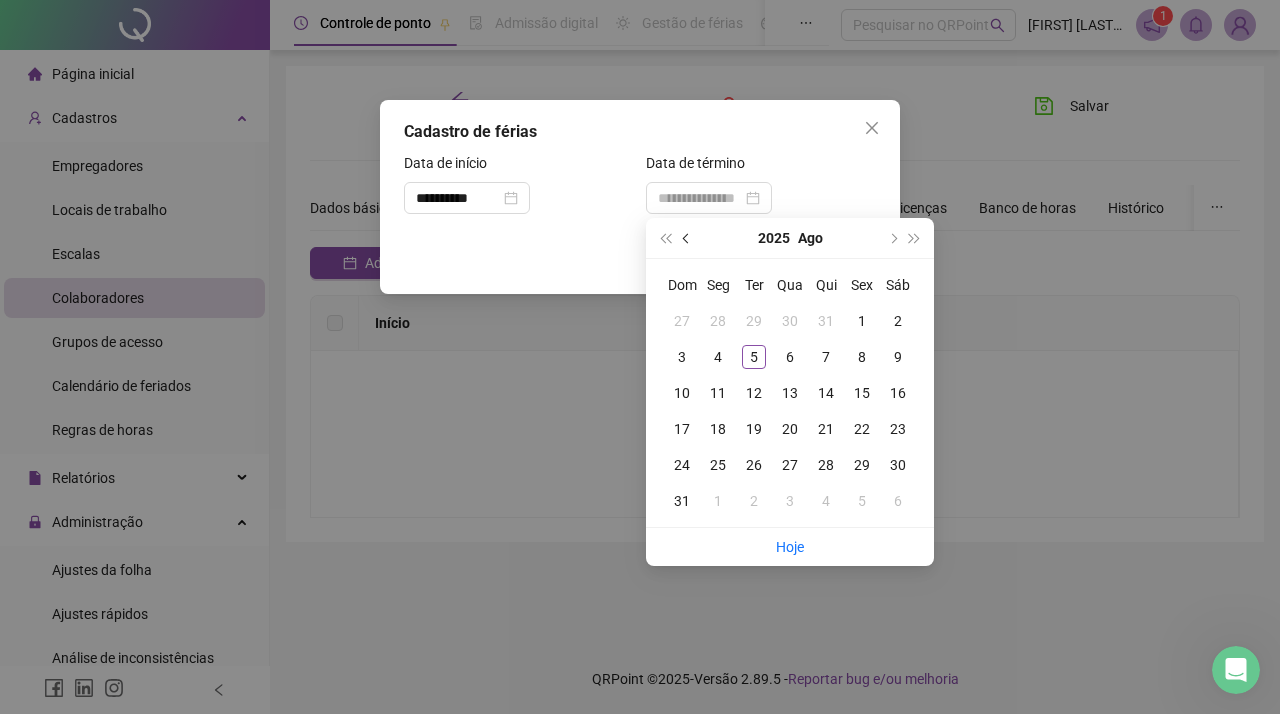 click at bounding box center (688, 238) 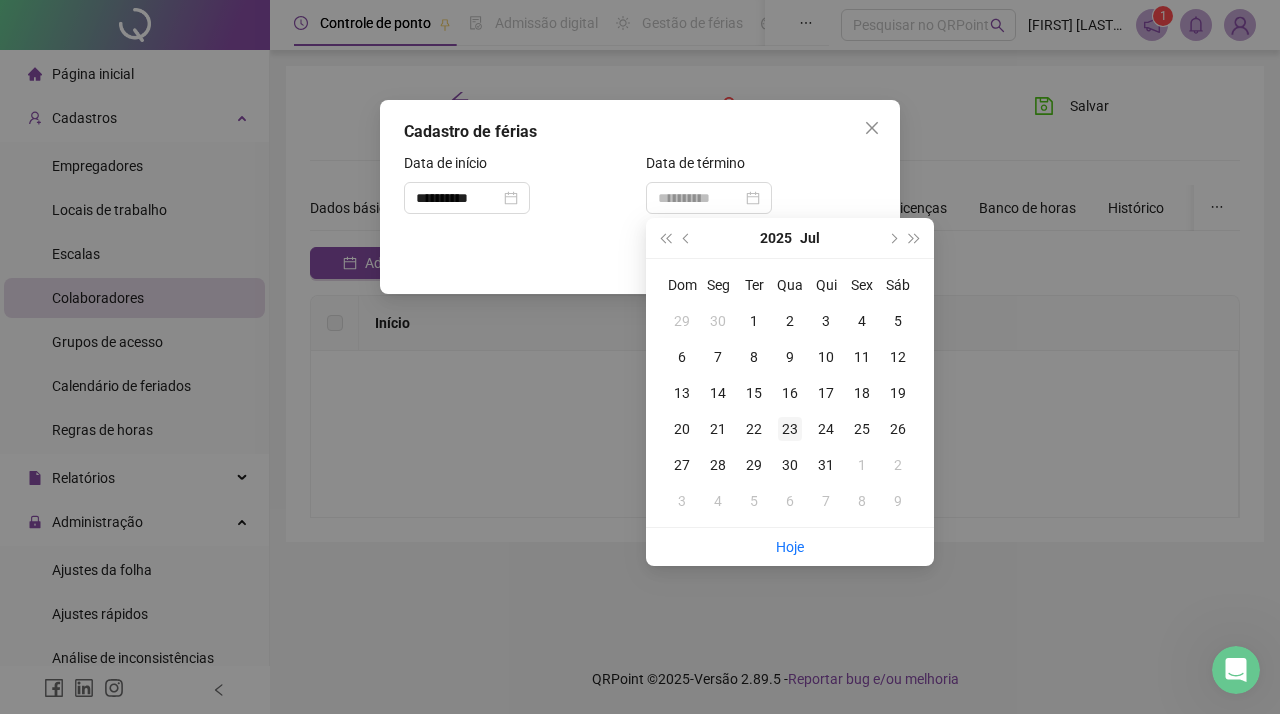 type on "**********" 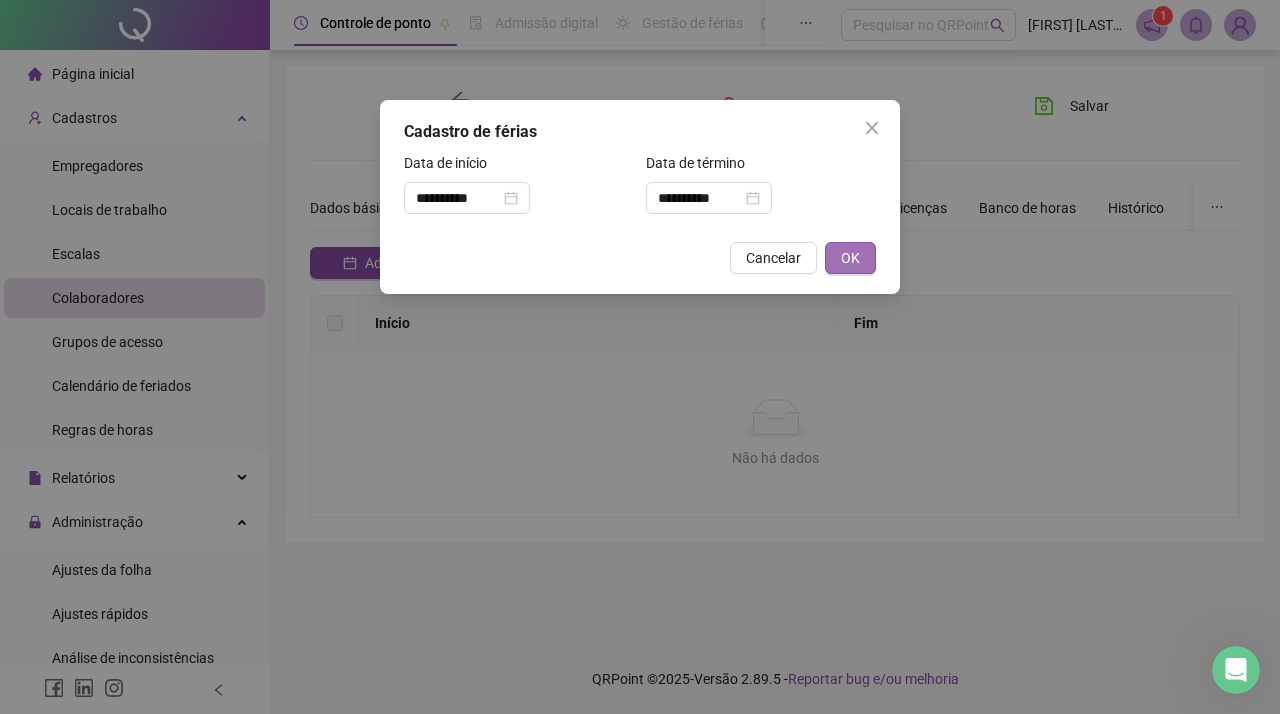 click on "OK" at bounding box center [850, 258] 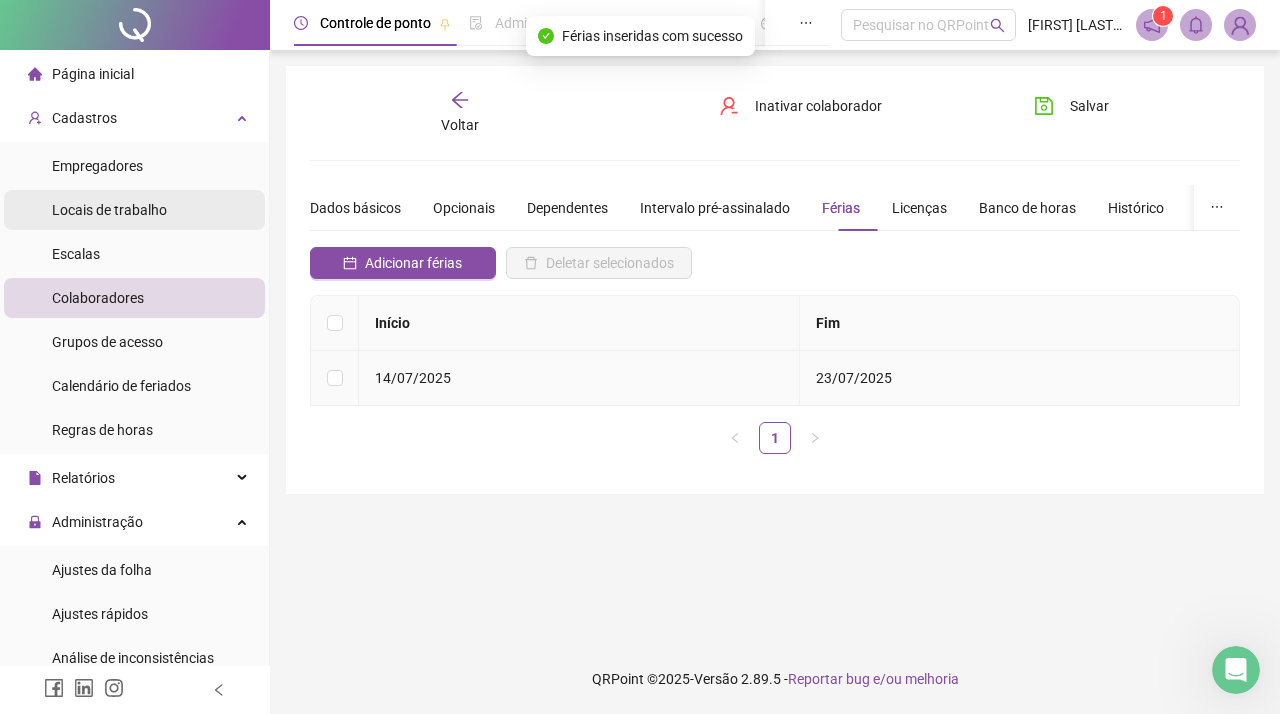 scroll, scrollTop: 0, scrollLeft: 0, axis: both 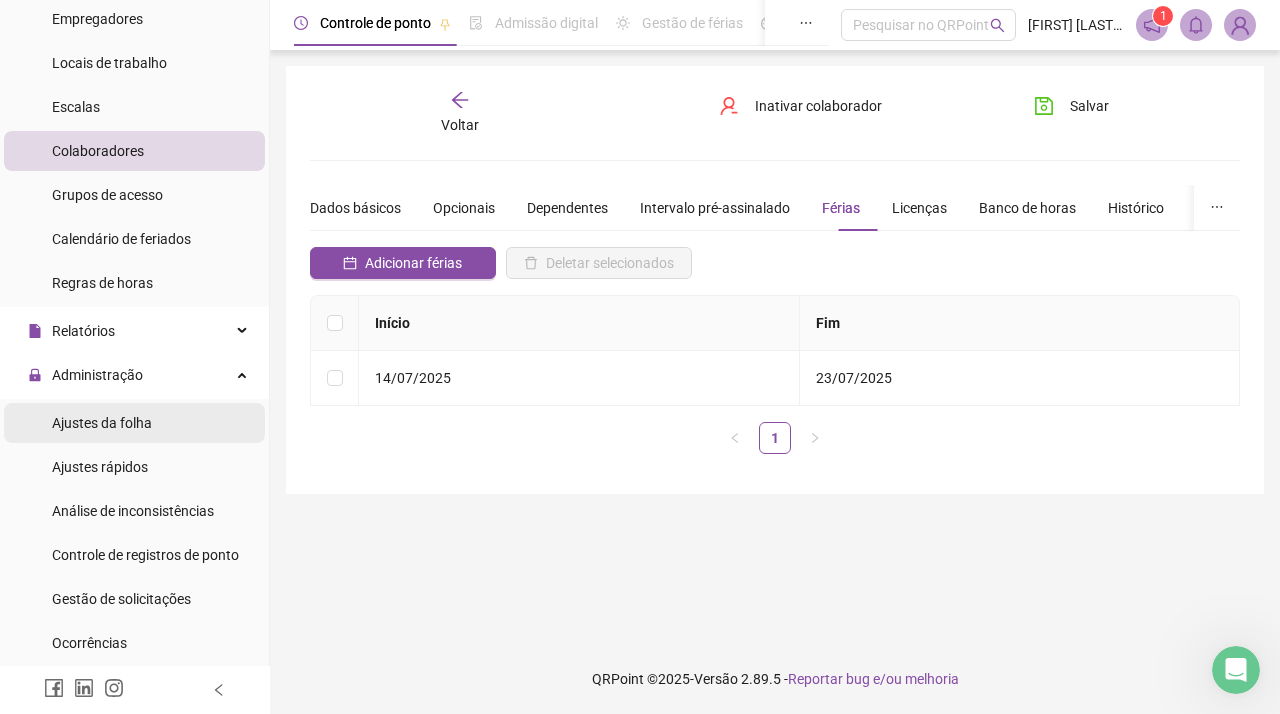 click on "Ajustes da folha" at bounding box center [102, 423] 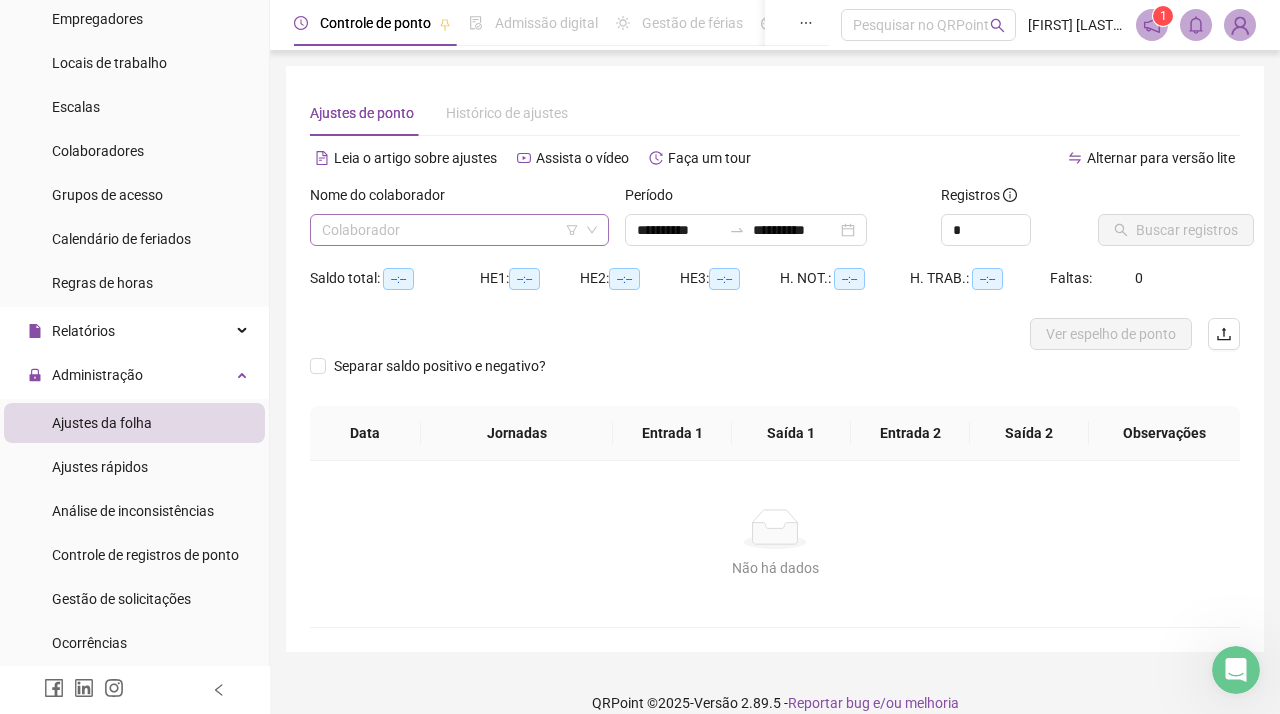 click at bounding box center [450, 230] 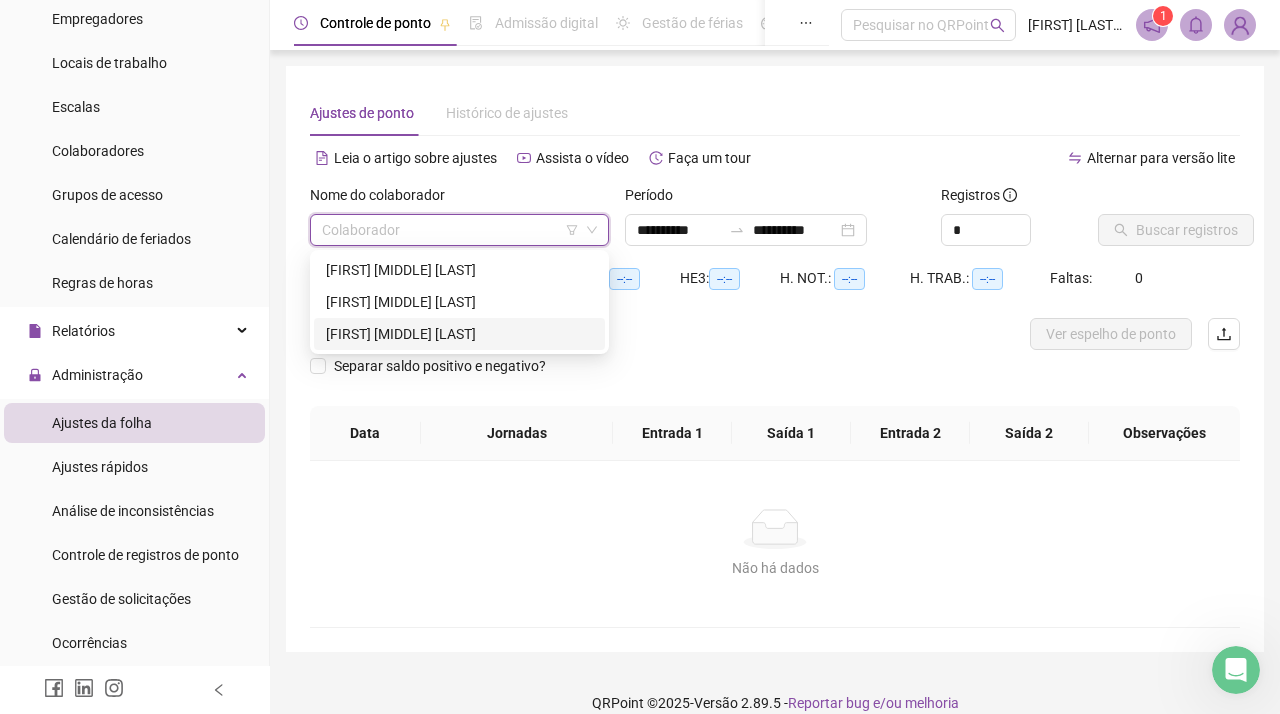 click on "[FIRST] [MIDDLE] [LAST]" at bounding box center [459, 334] 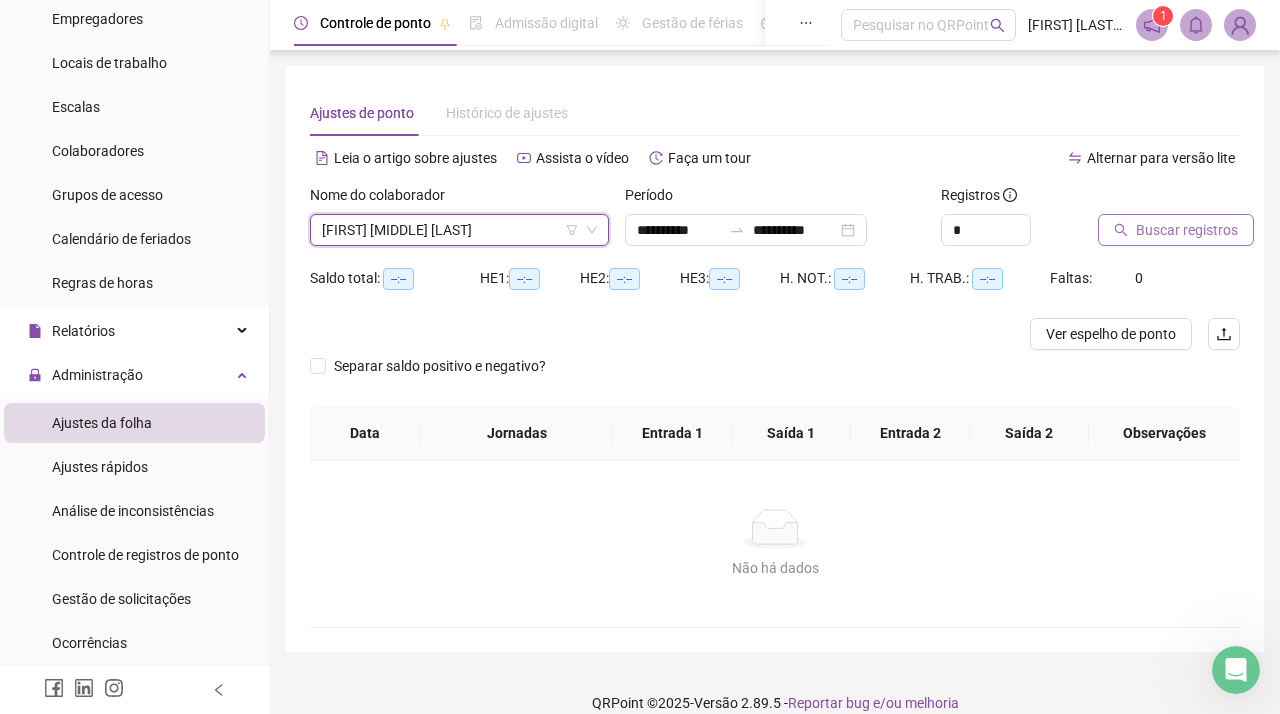 click on "Buscar registros" at bounding box center (1187, 230) 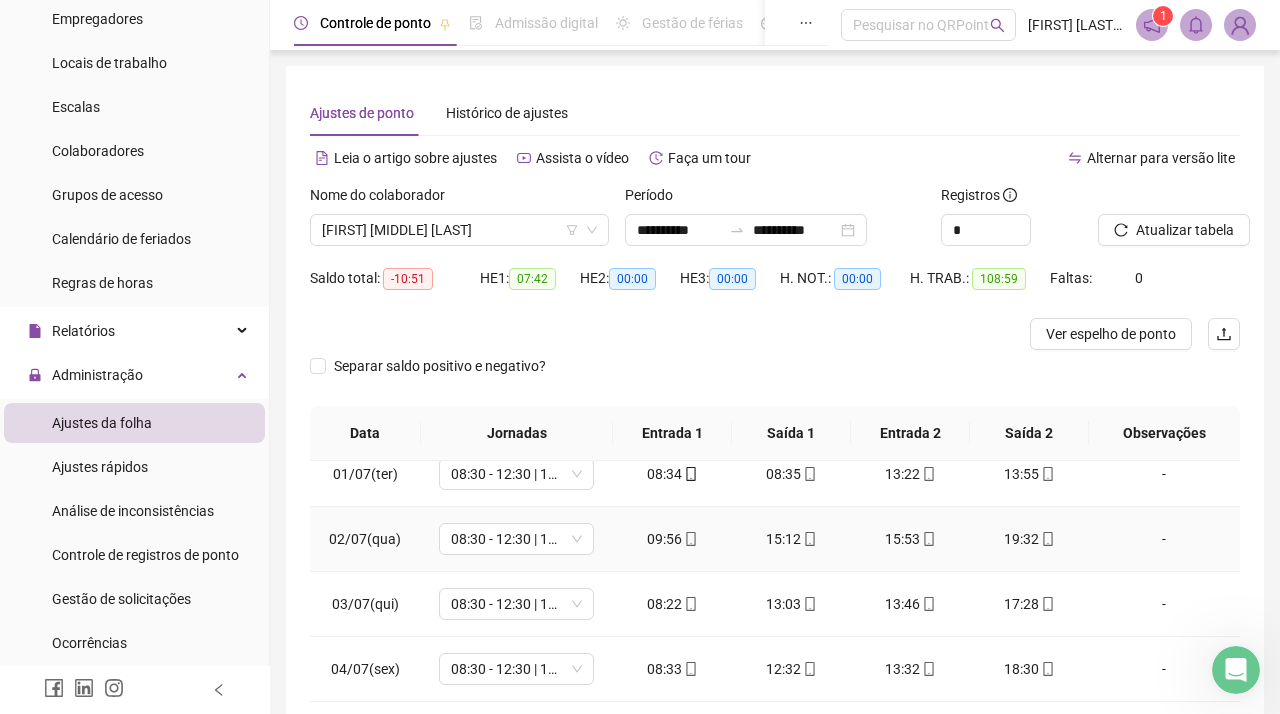 scroll, scrollTop: 5, scrollLeft: 0, axis: vertical 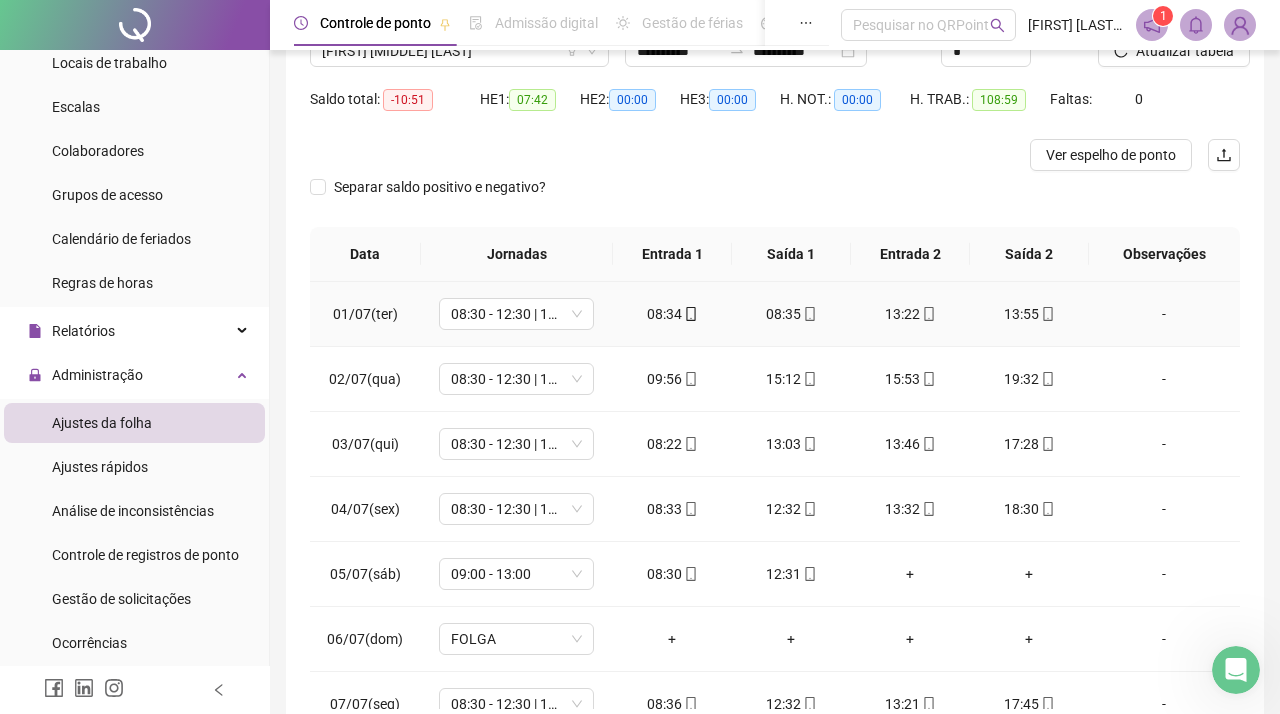 click at bounding box center [809, 314] 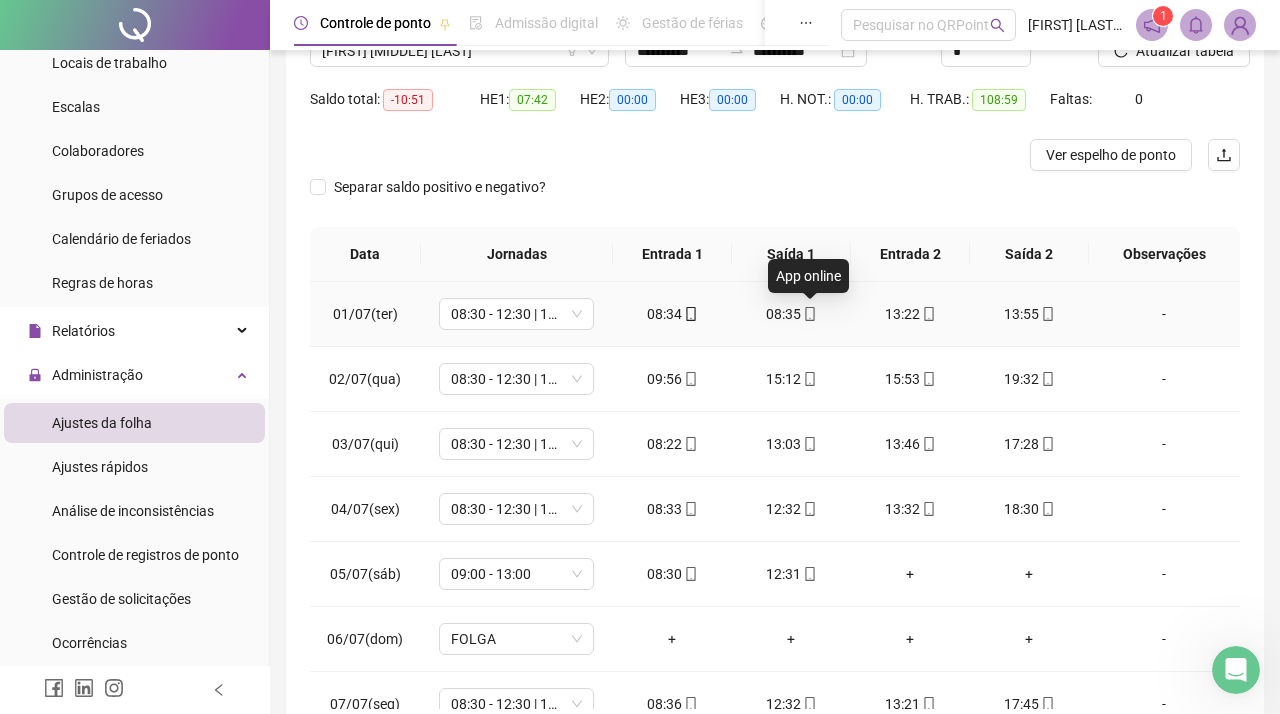 click on "Visualizar foto" at bounding box center [800, 324] 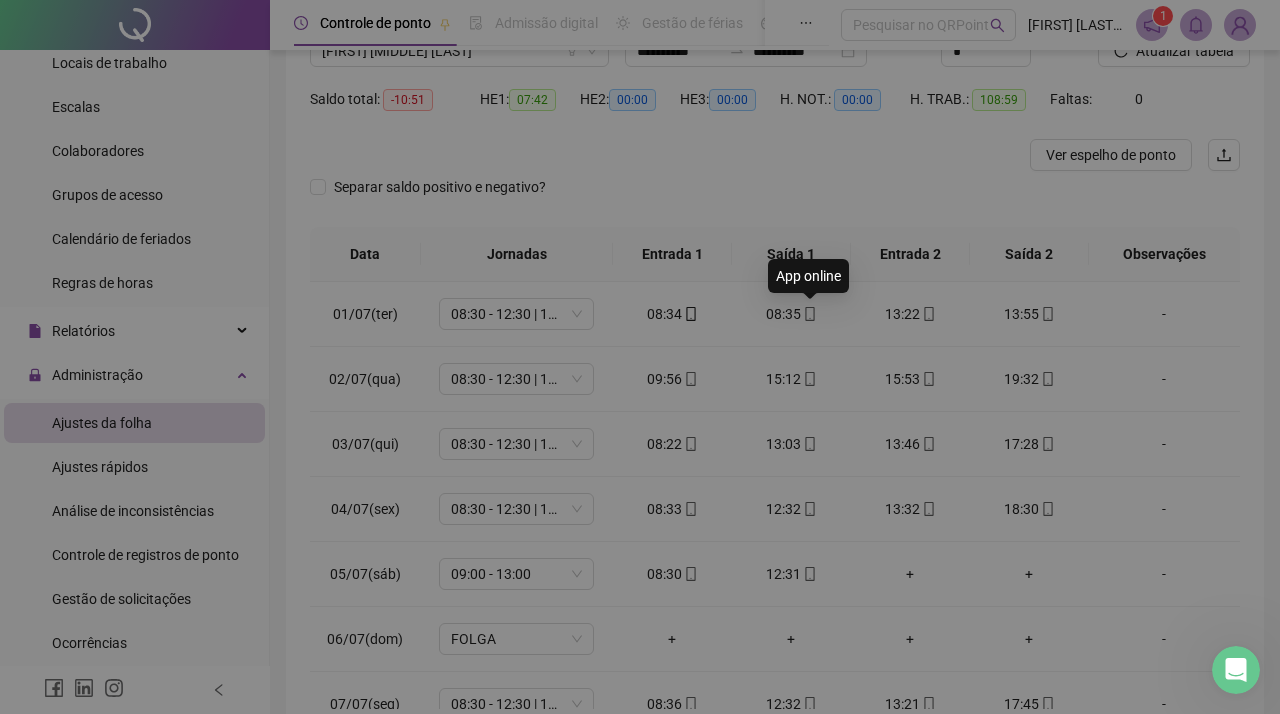 type on "**********" 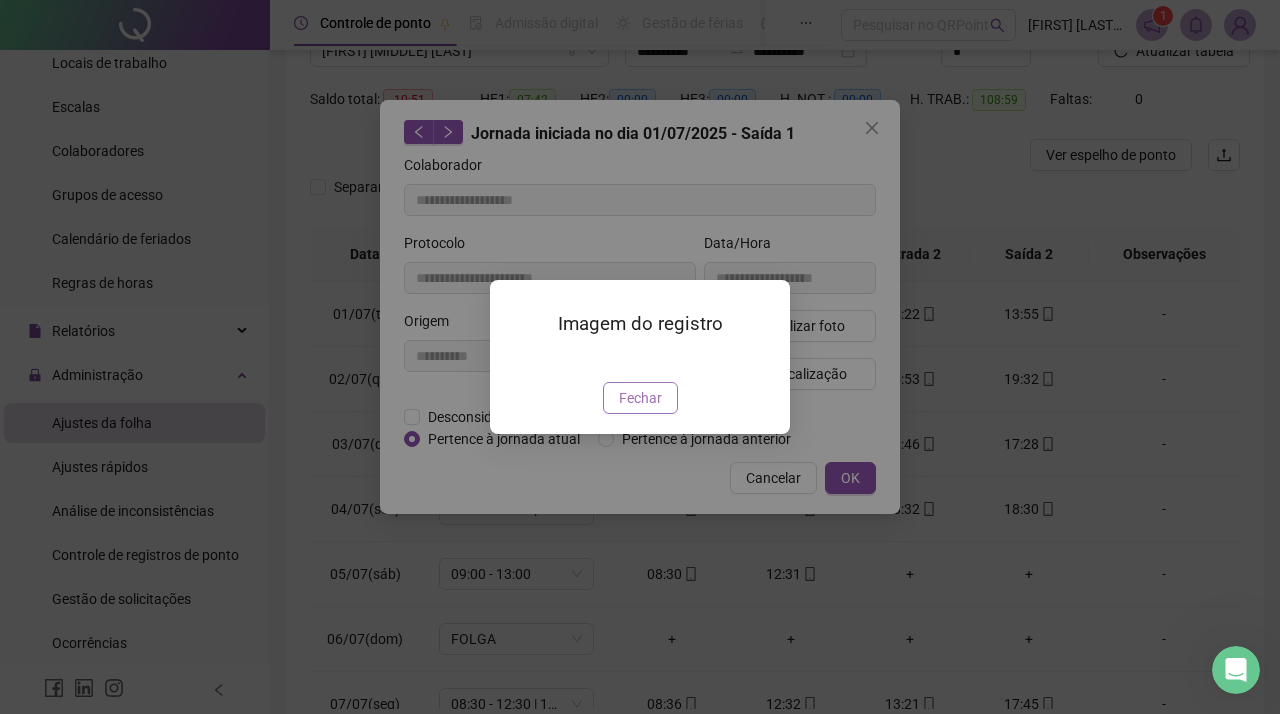 click on "Fechar" at bounding box center (640, 398) 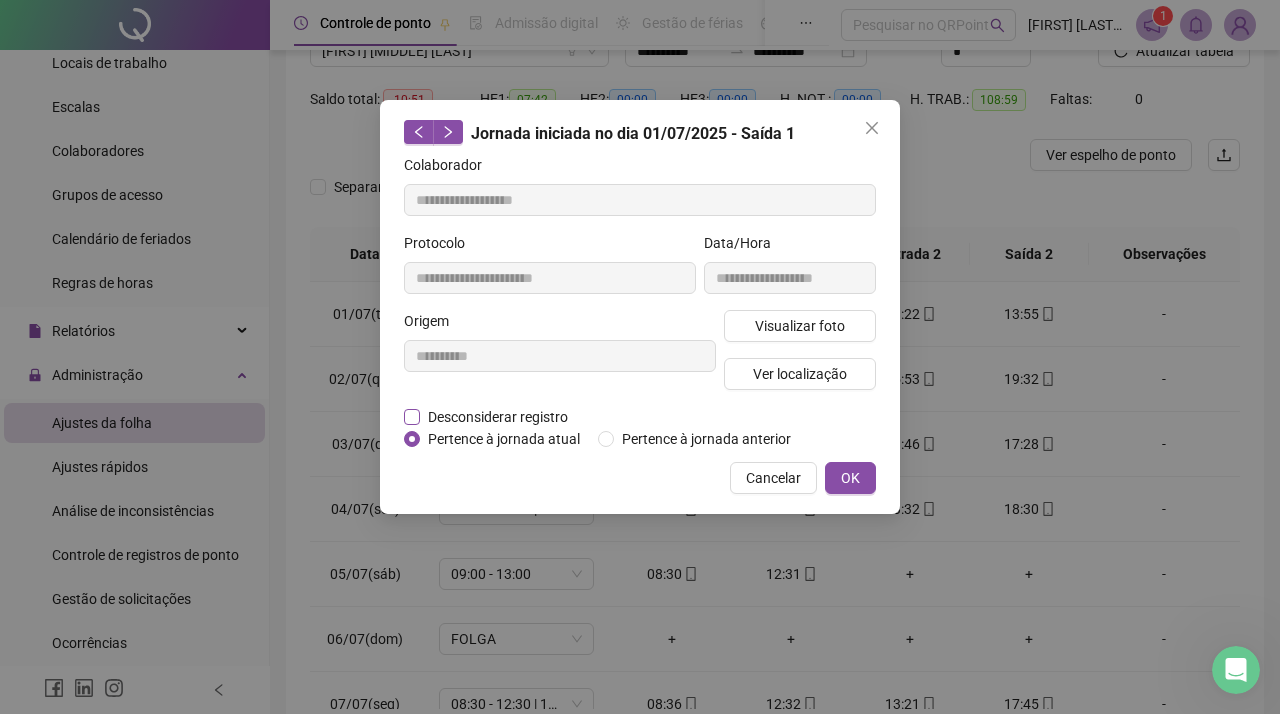 click on "Desconsiderar registro" at bounding box center [498, 417] 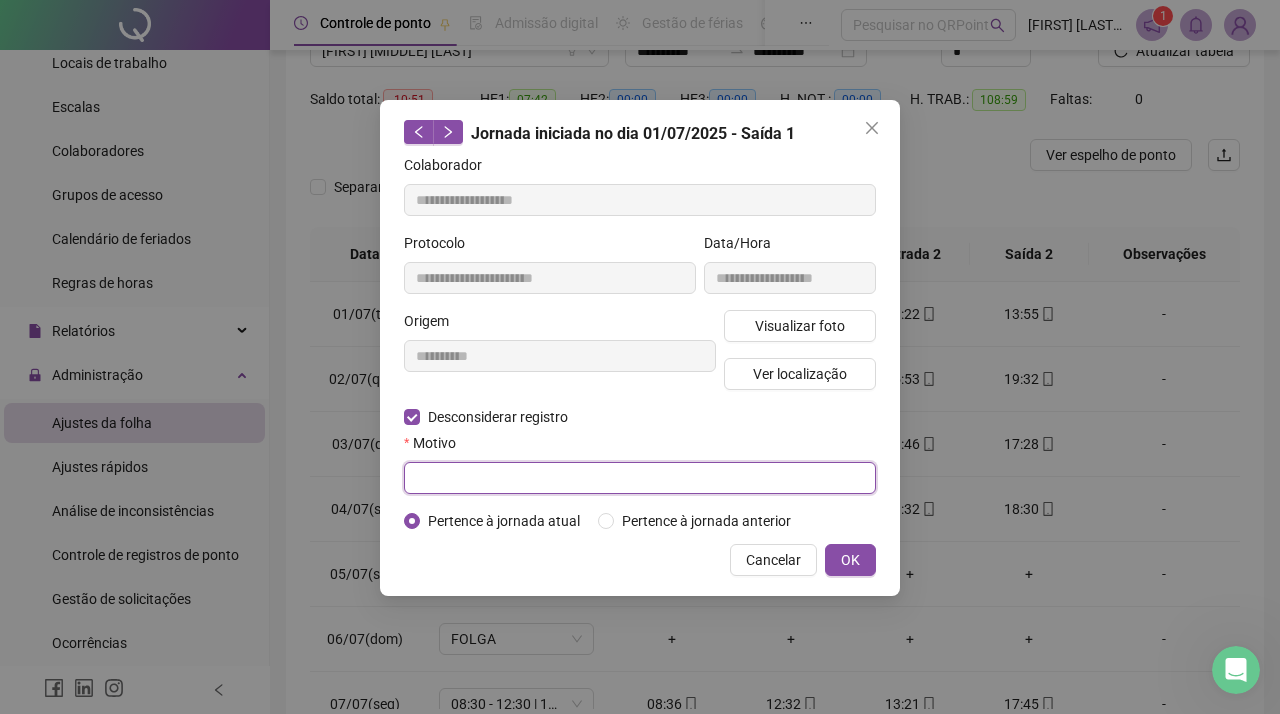 click at bounding box center [640, 478] 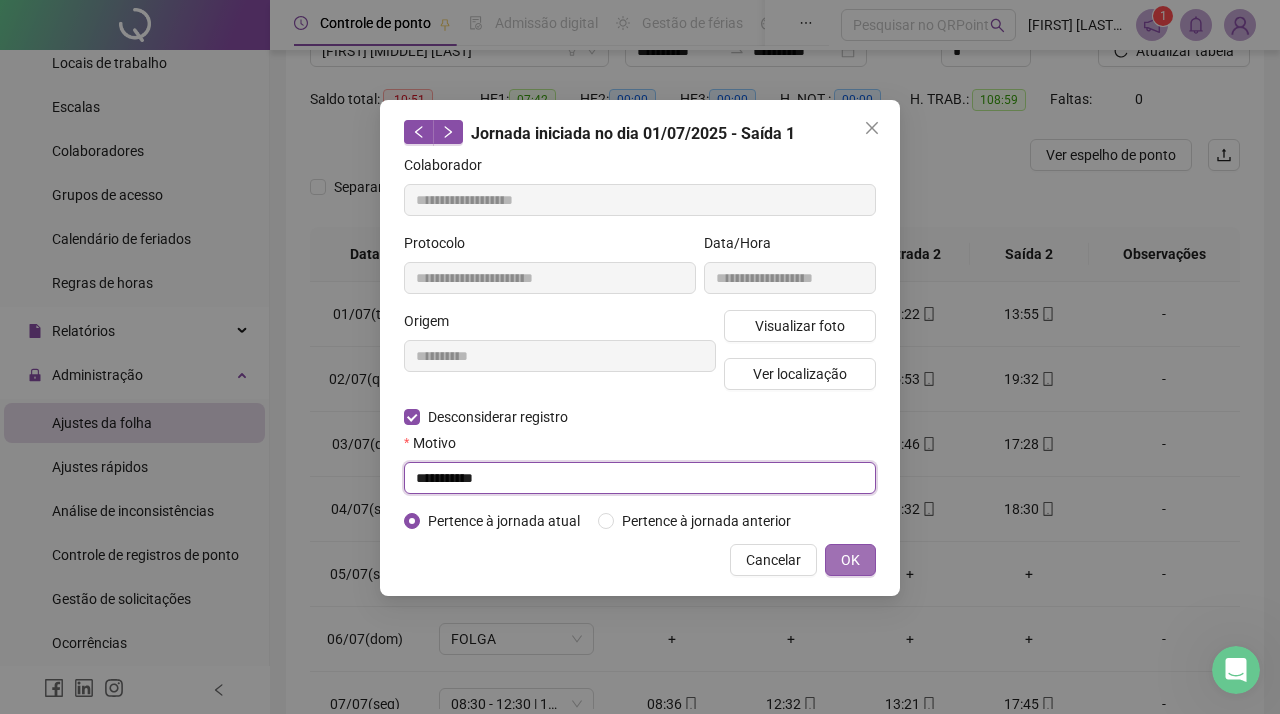 type on "**********" 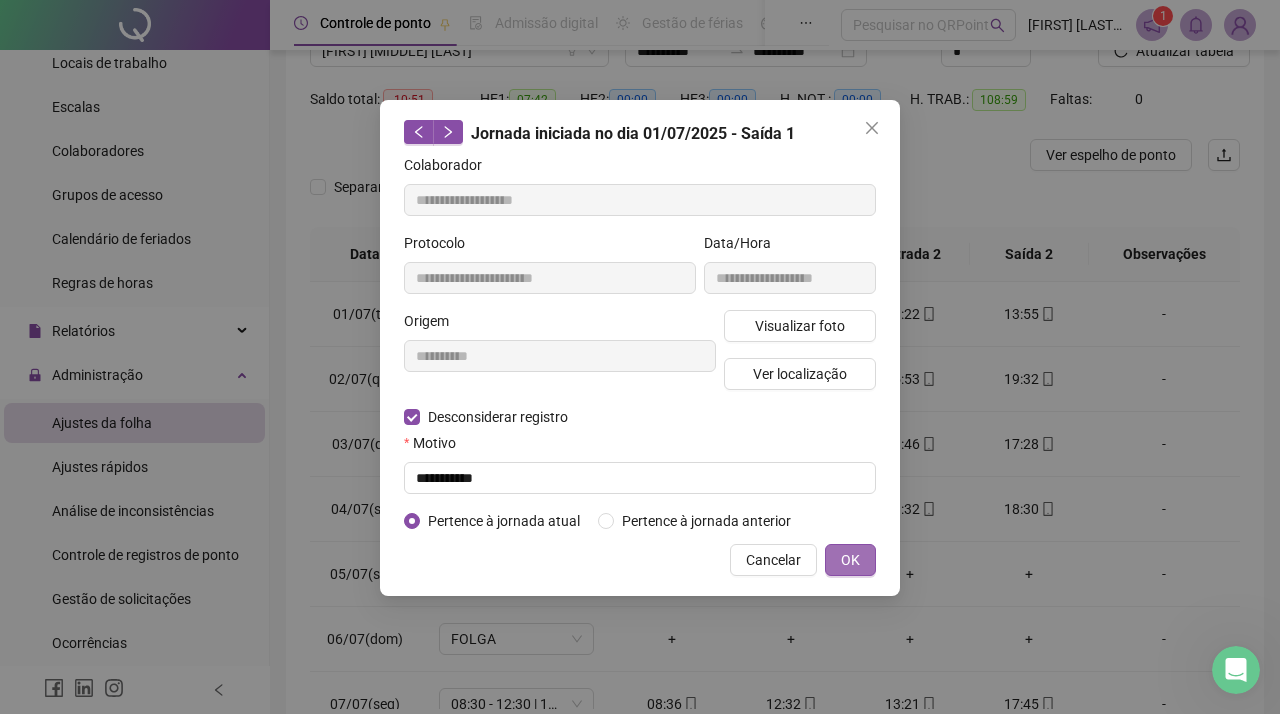click on "OK" at bounding box center [850, 560] 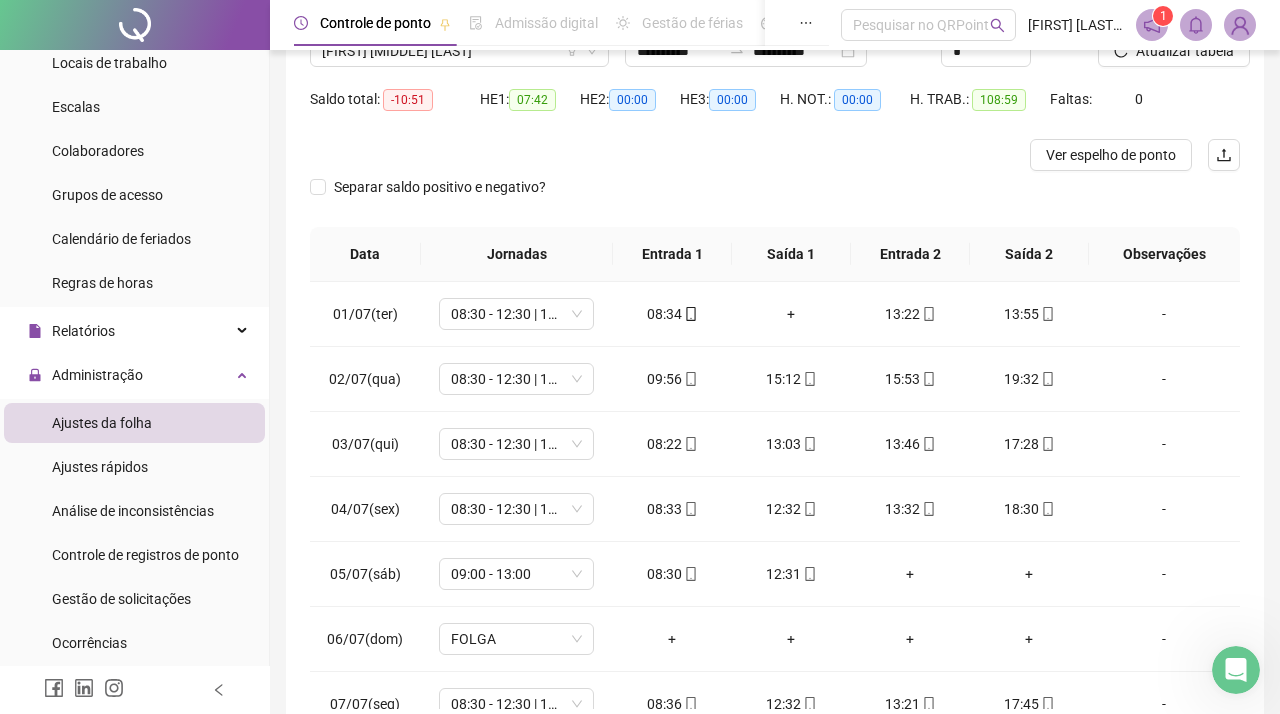 click on "**********" at bounding box center [640, 357] 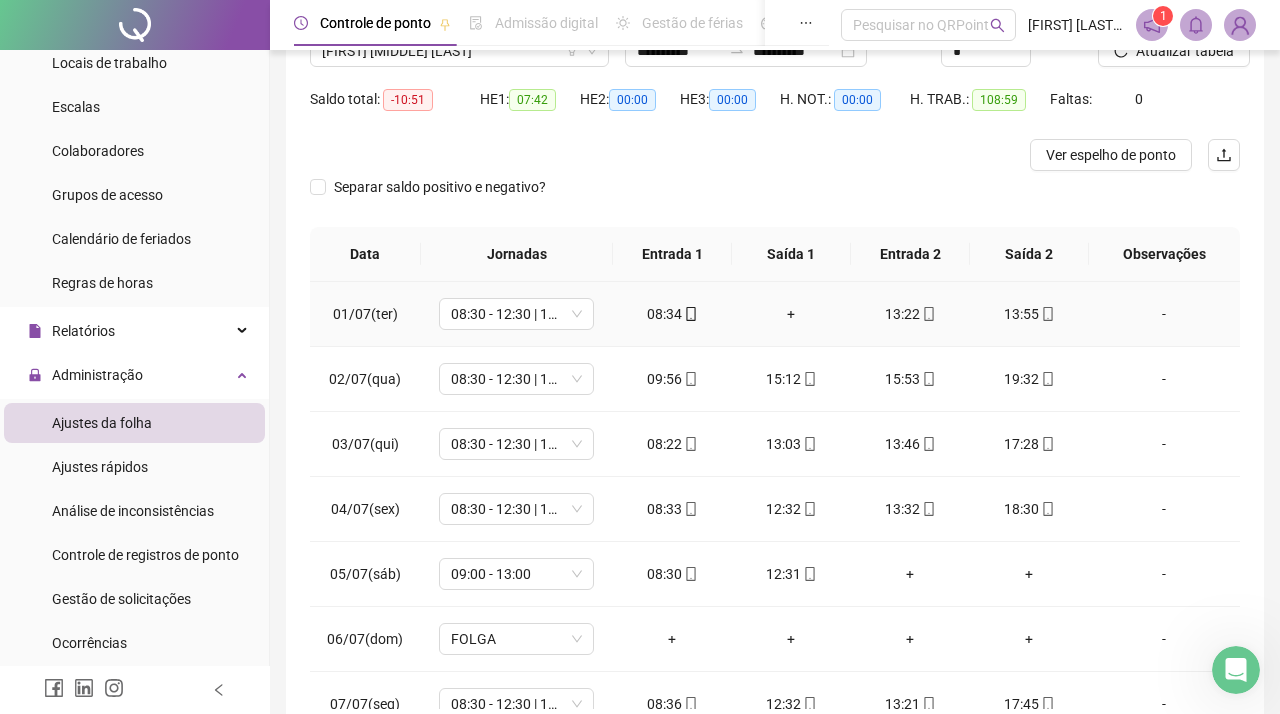 click on "+" at bounding box center (791, 314) 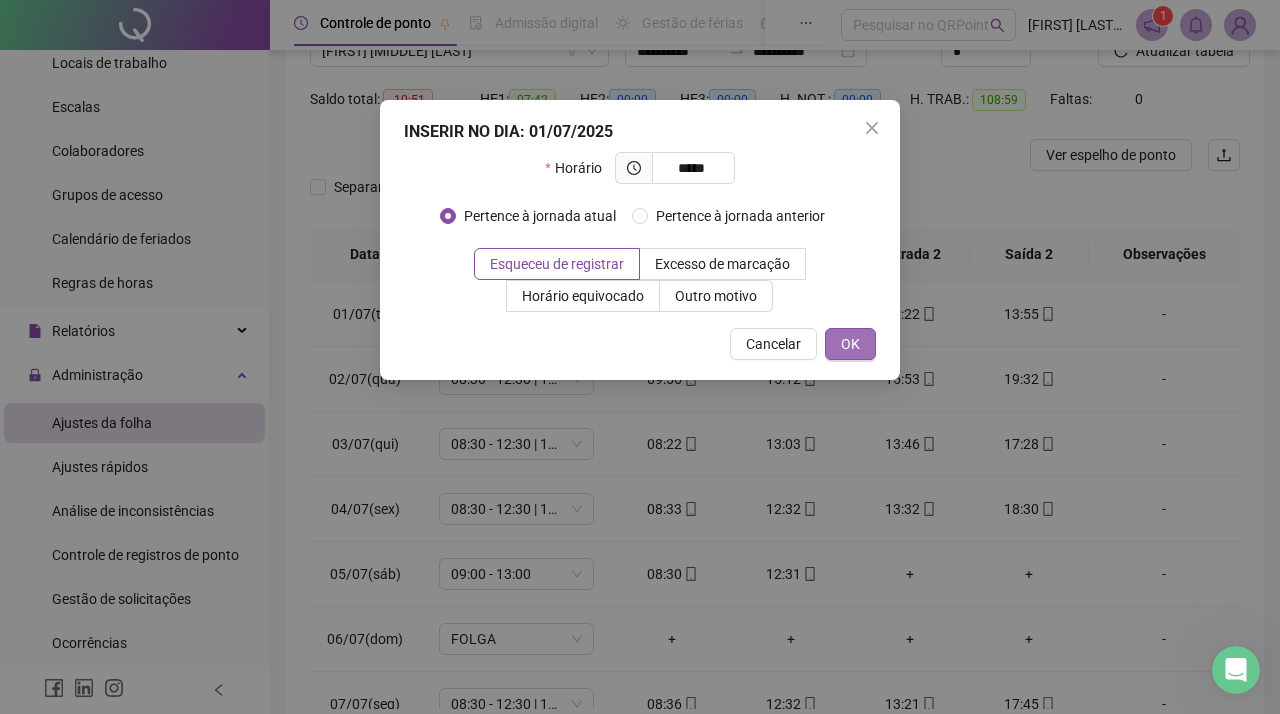 type on "*****" 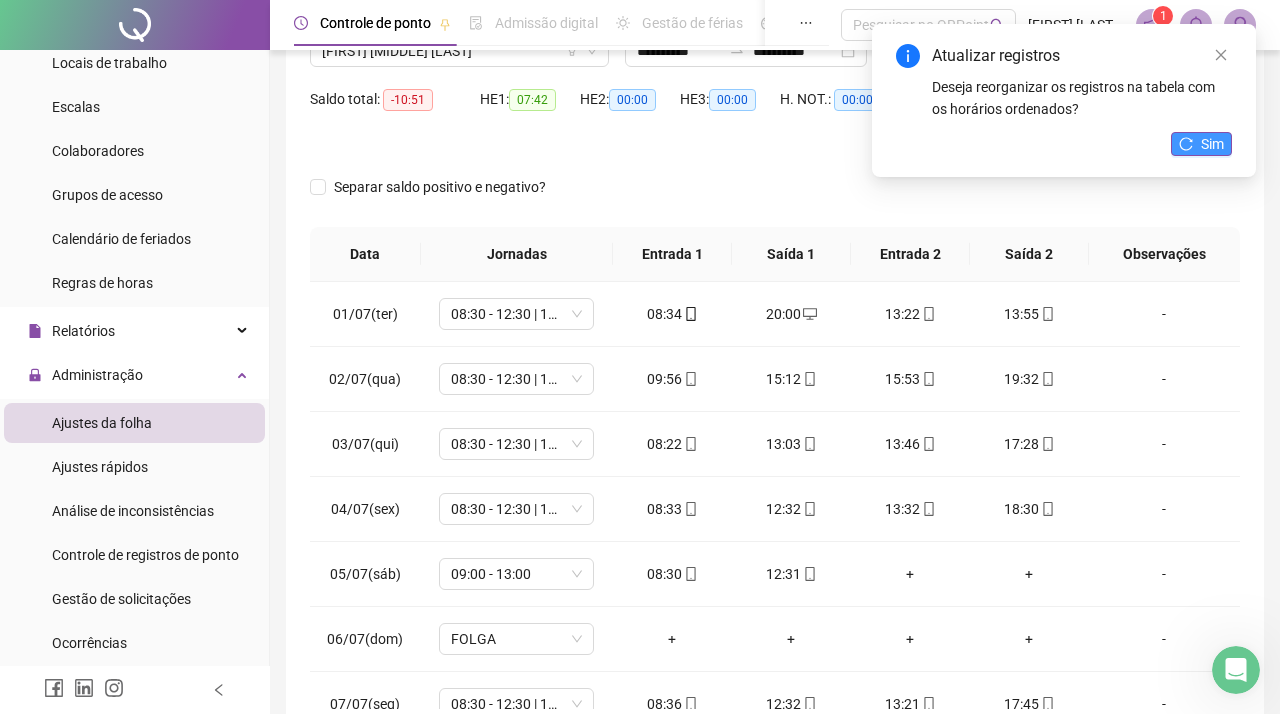 click 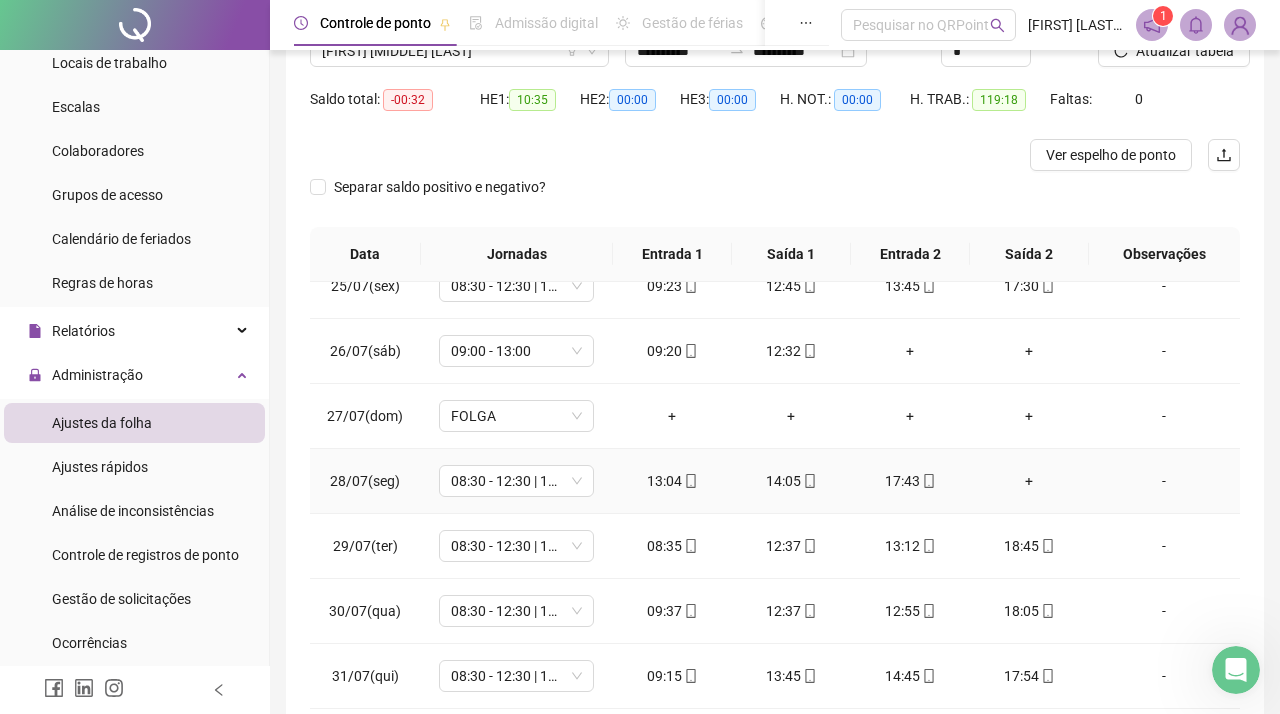 scroll, scrollTop: 1588, scrollLeft: 0, axis: vertical 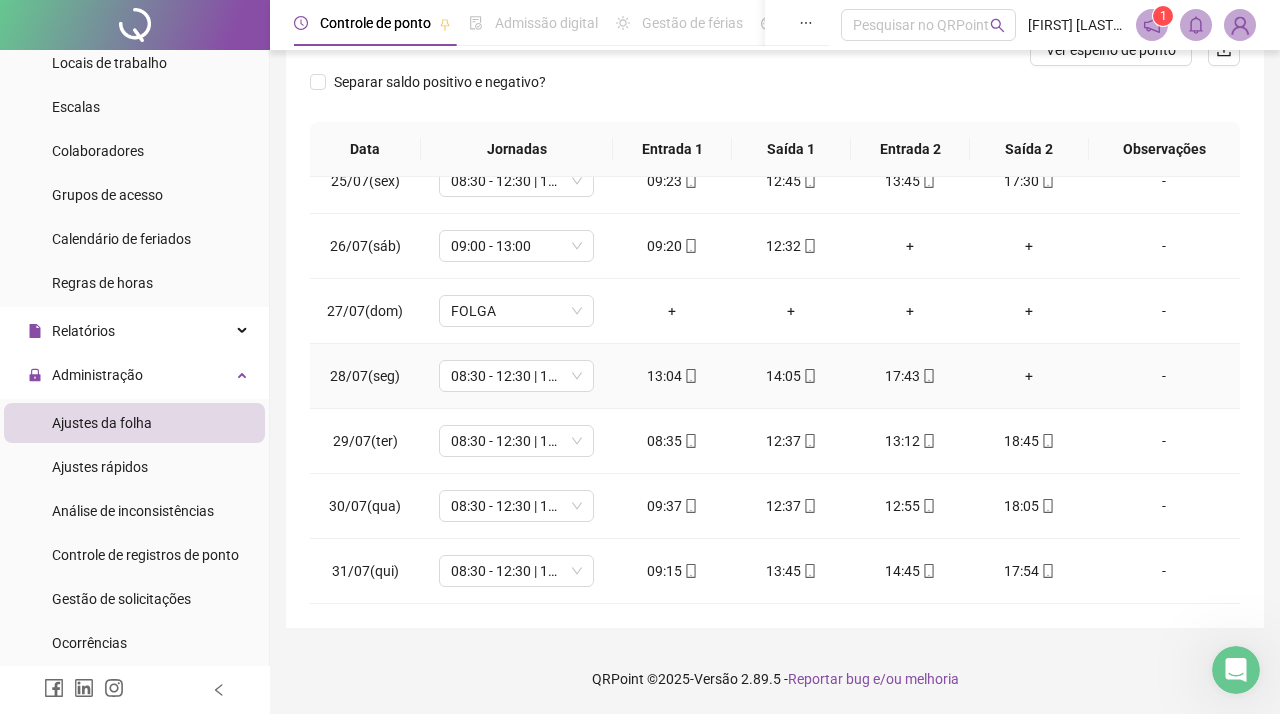 click on "+" at bounding box center (1029, 376) 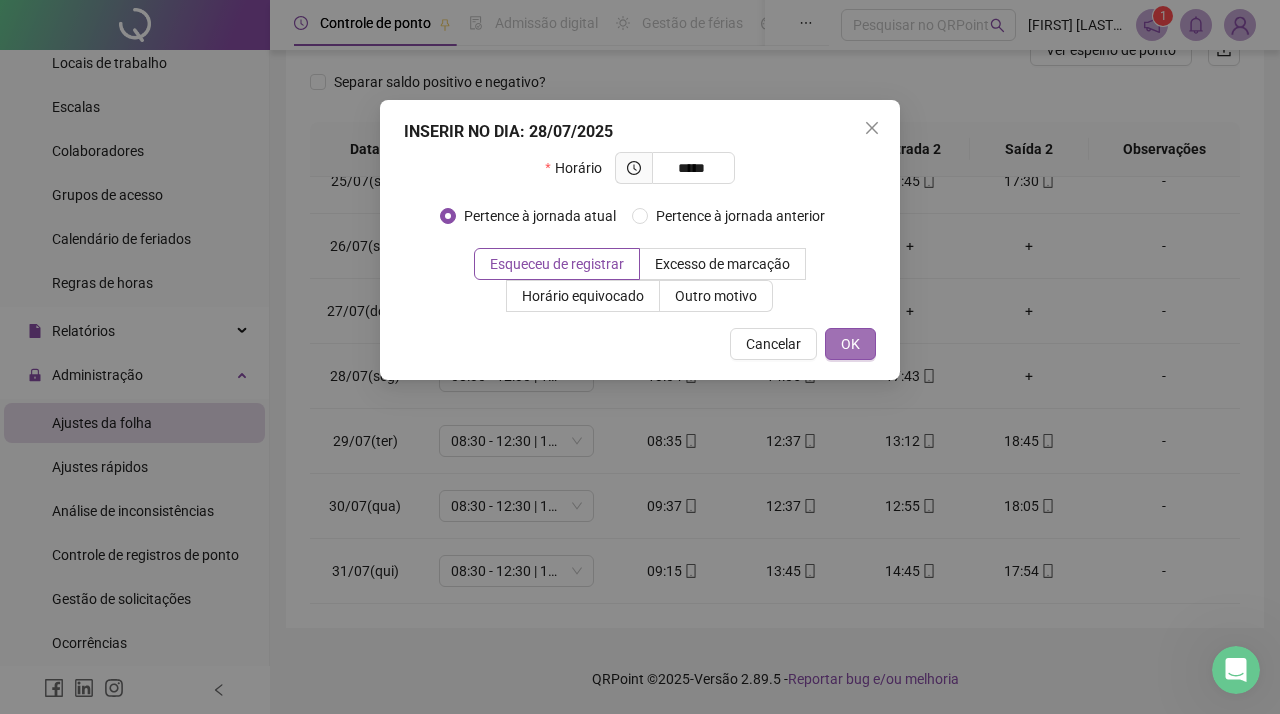 type on "*****" 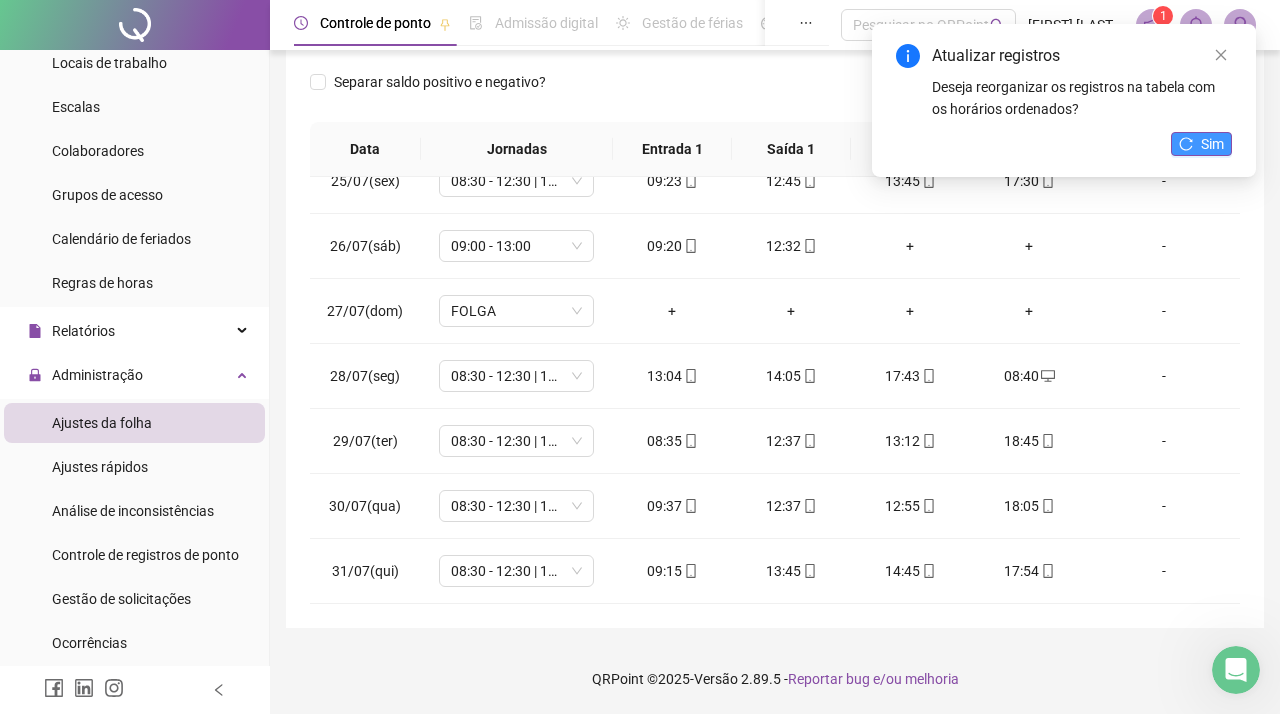 click 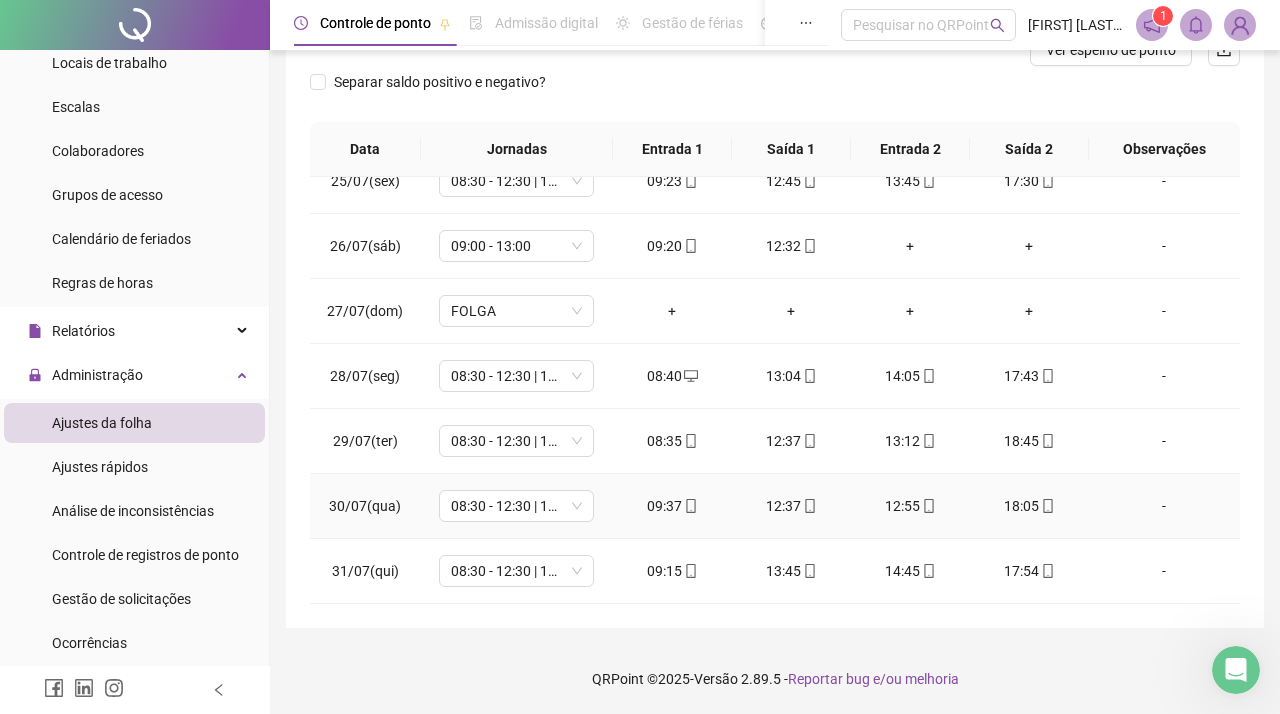 scroll, scrollTop: 284, scrollLeft: 0, axis: vertical 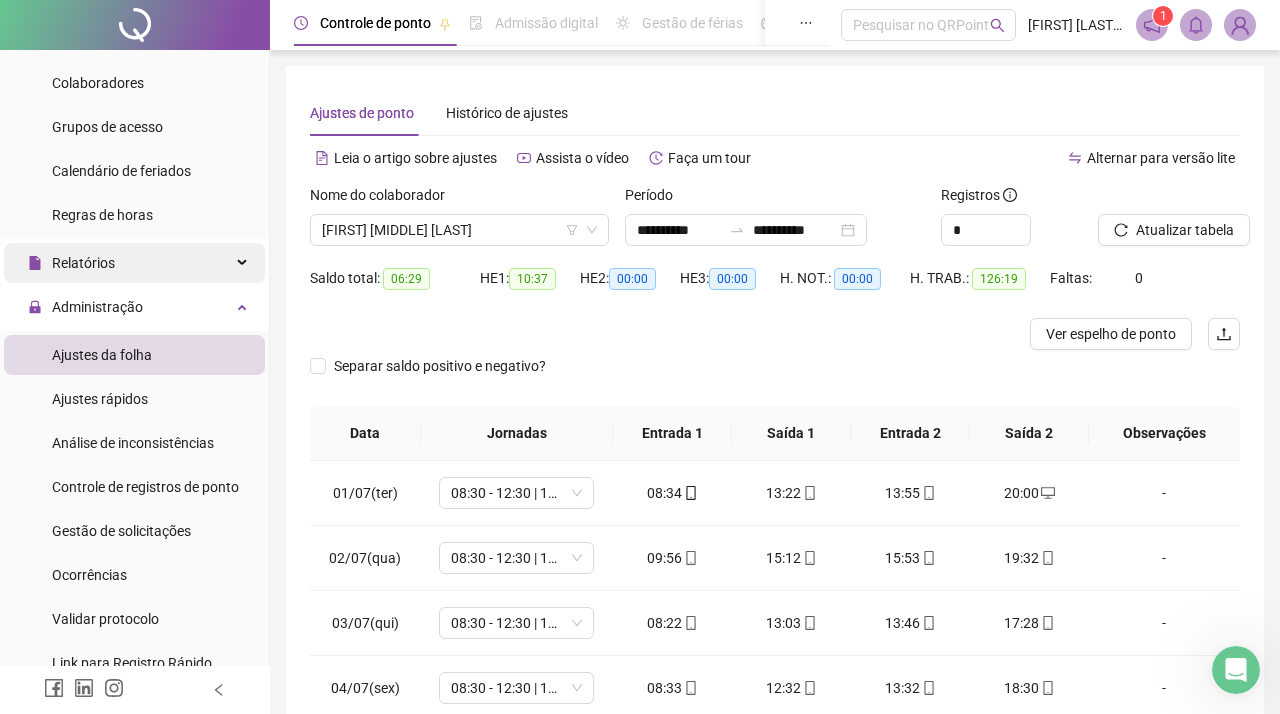 click at bounding box center (244, 263) 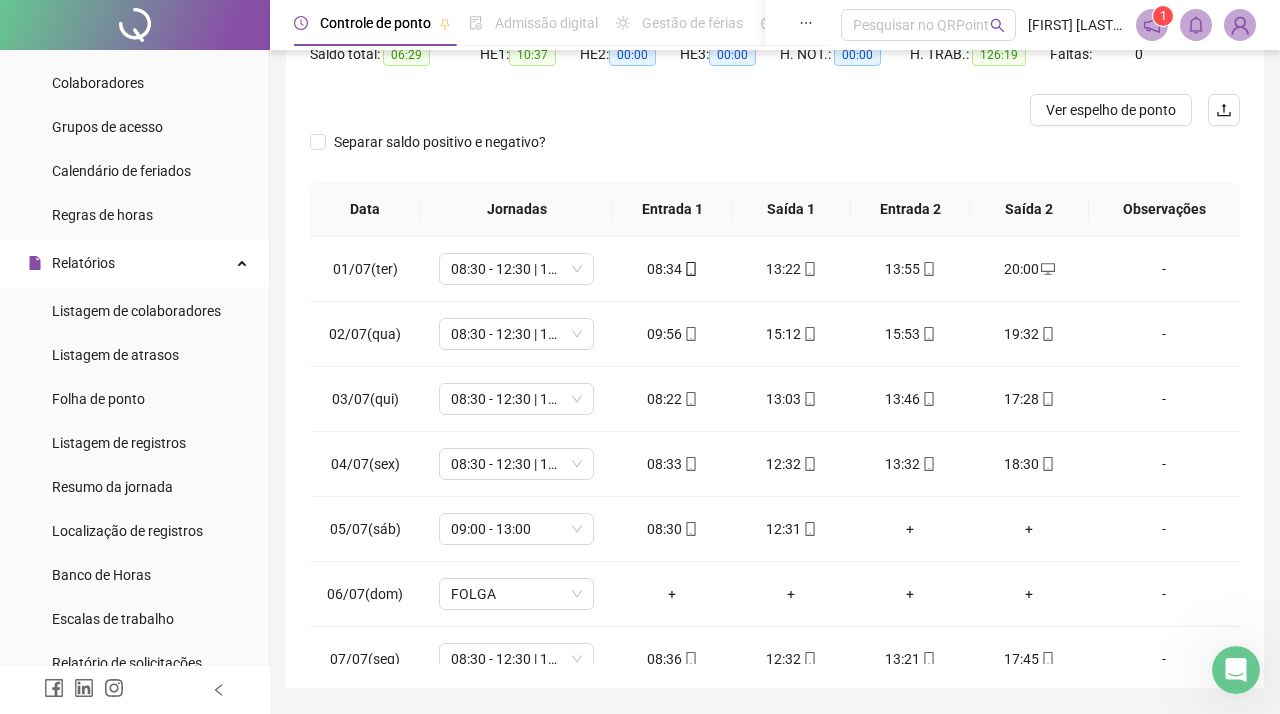 scroll, scrollTop: 225, scrollLeft: 0, axis: vertical 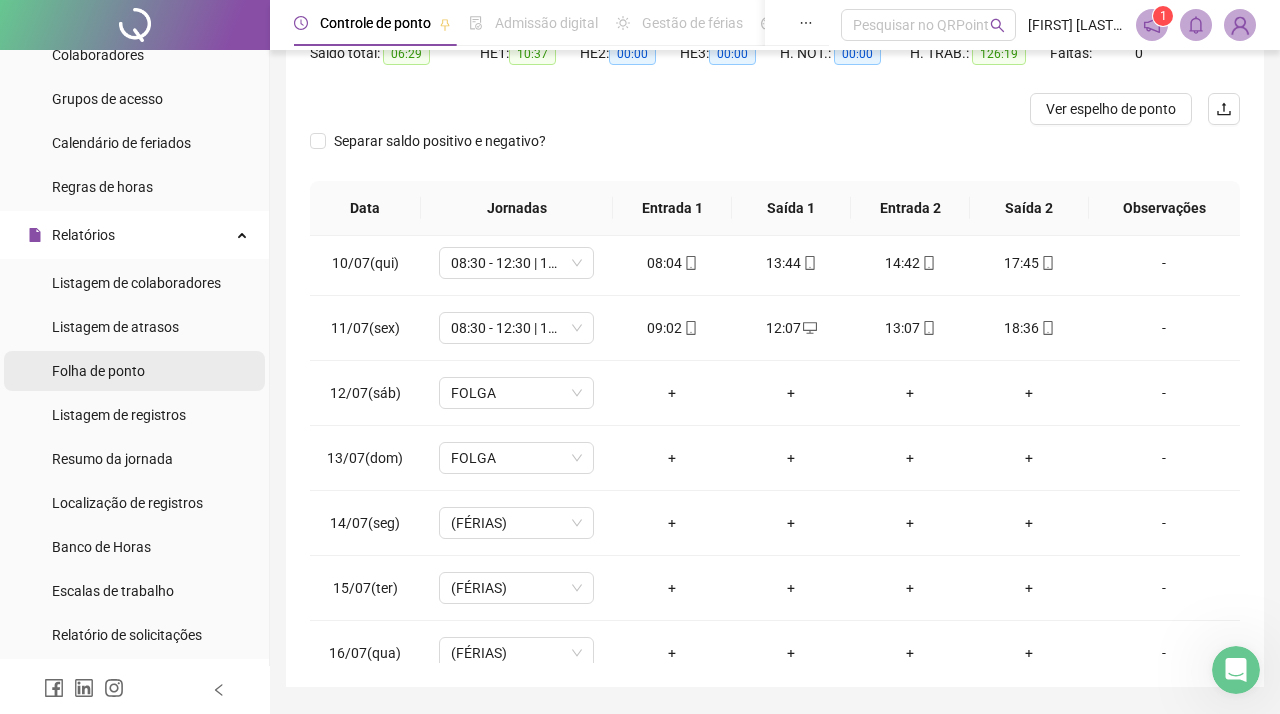click on "Folha de ponto" at bounding box center [98, 371] 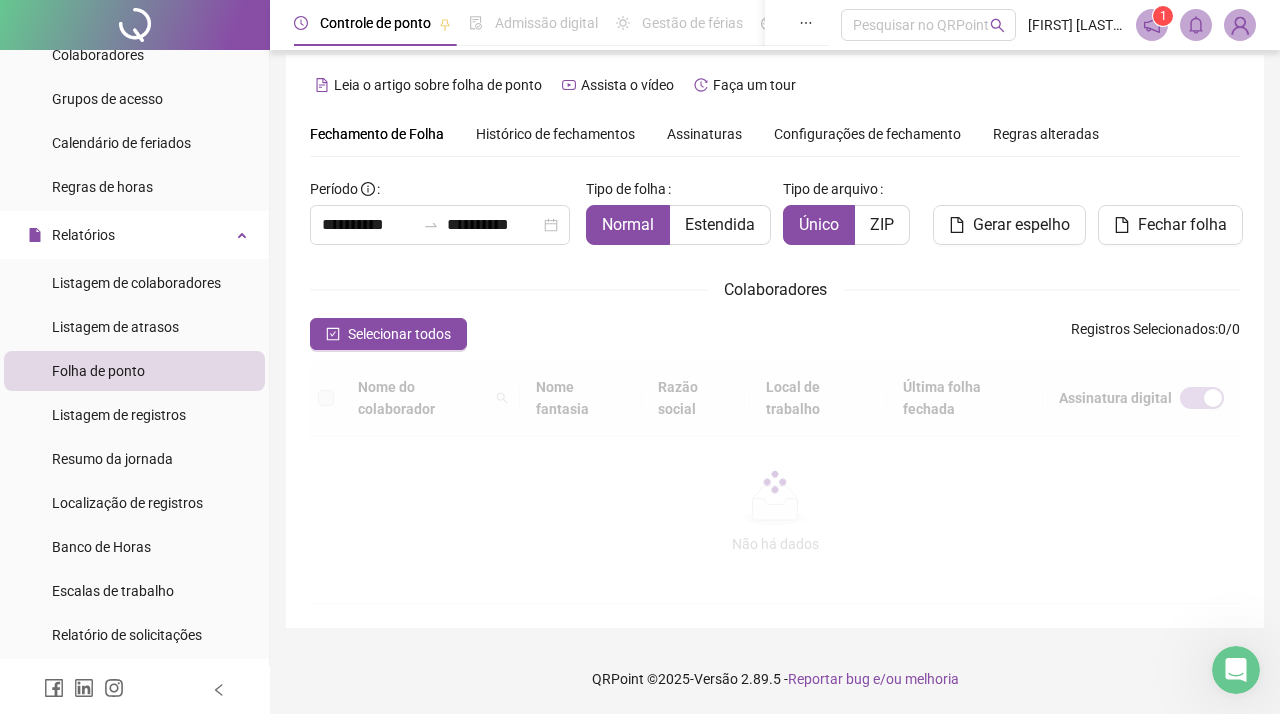 scroll, scrollTop: 53, scrollLeft: 0, axis: vertical 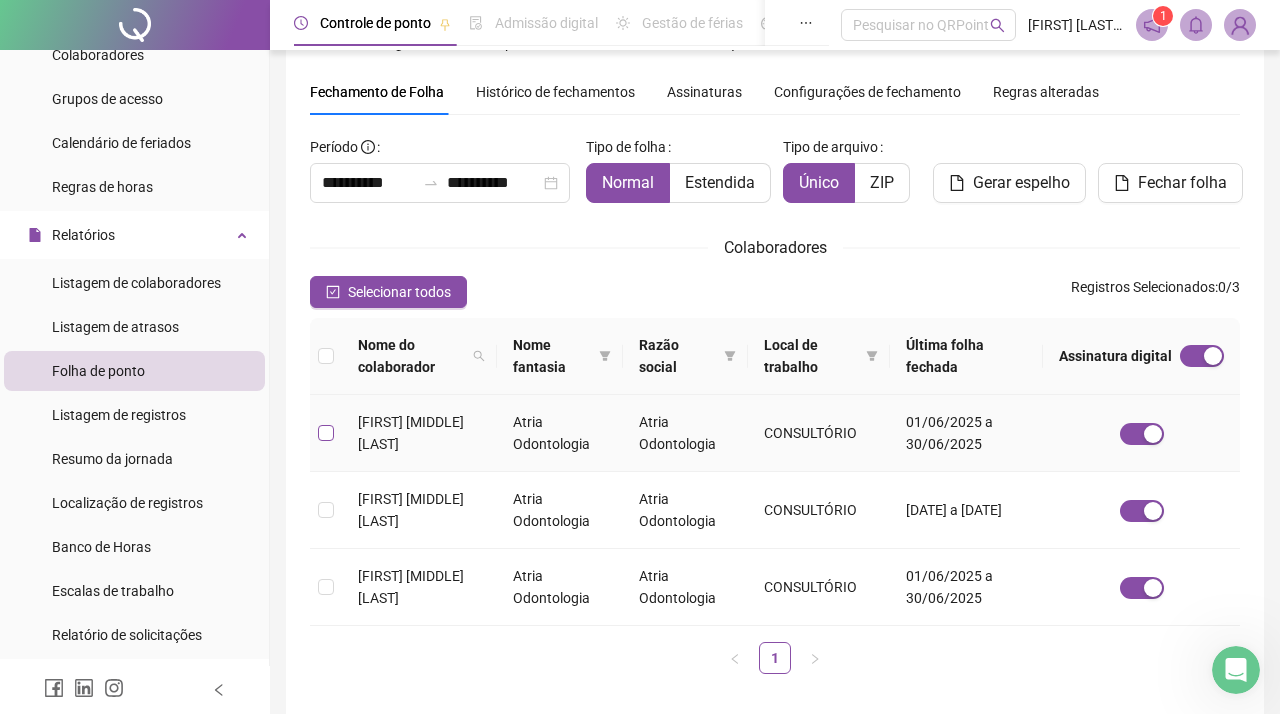click at bounding box center (326, 433) 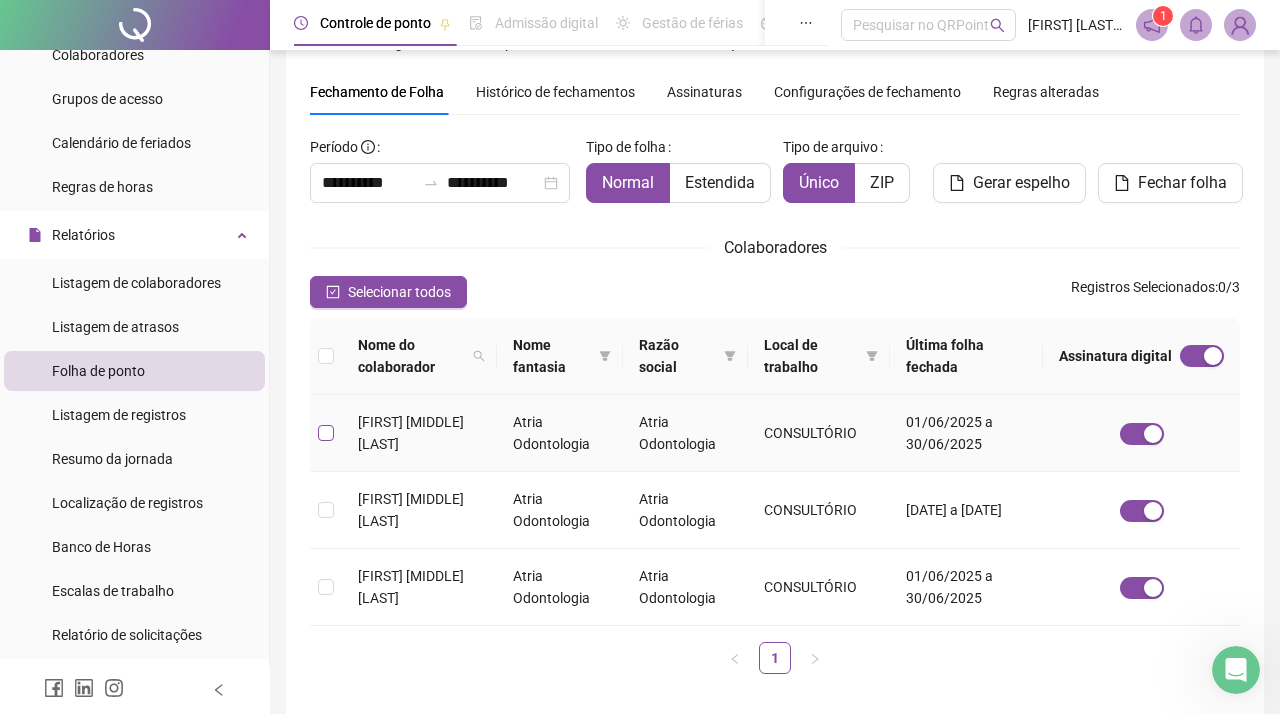 click at bounding box center (326, 433) 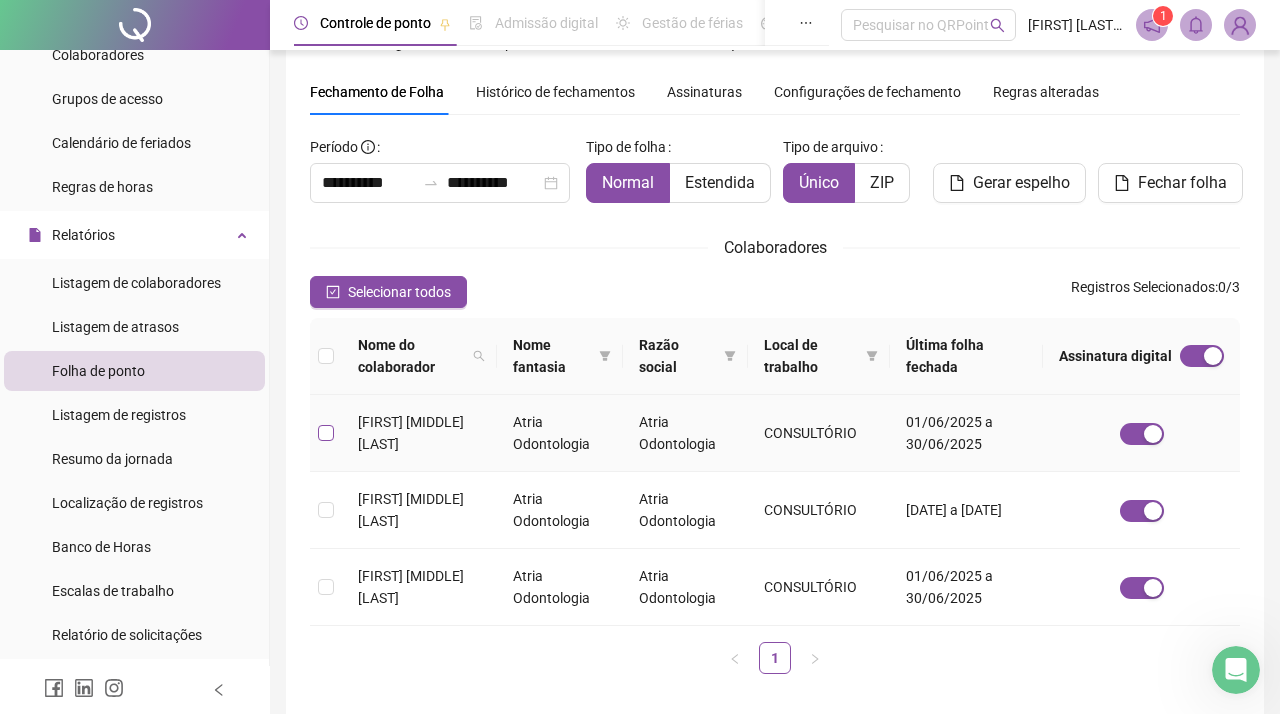 click at bounding box center [326, 433] 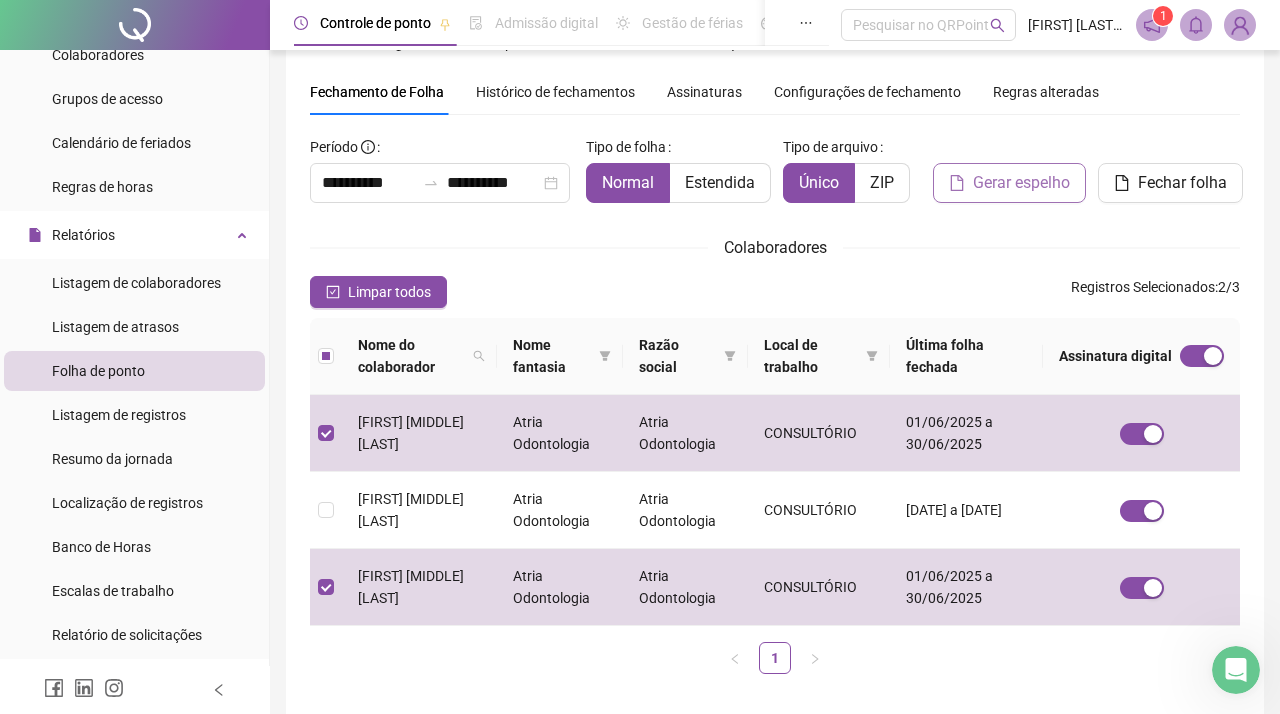 click on "Gerar espelho" at bounding box center [1021, 183] 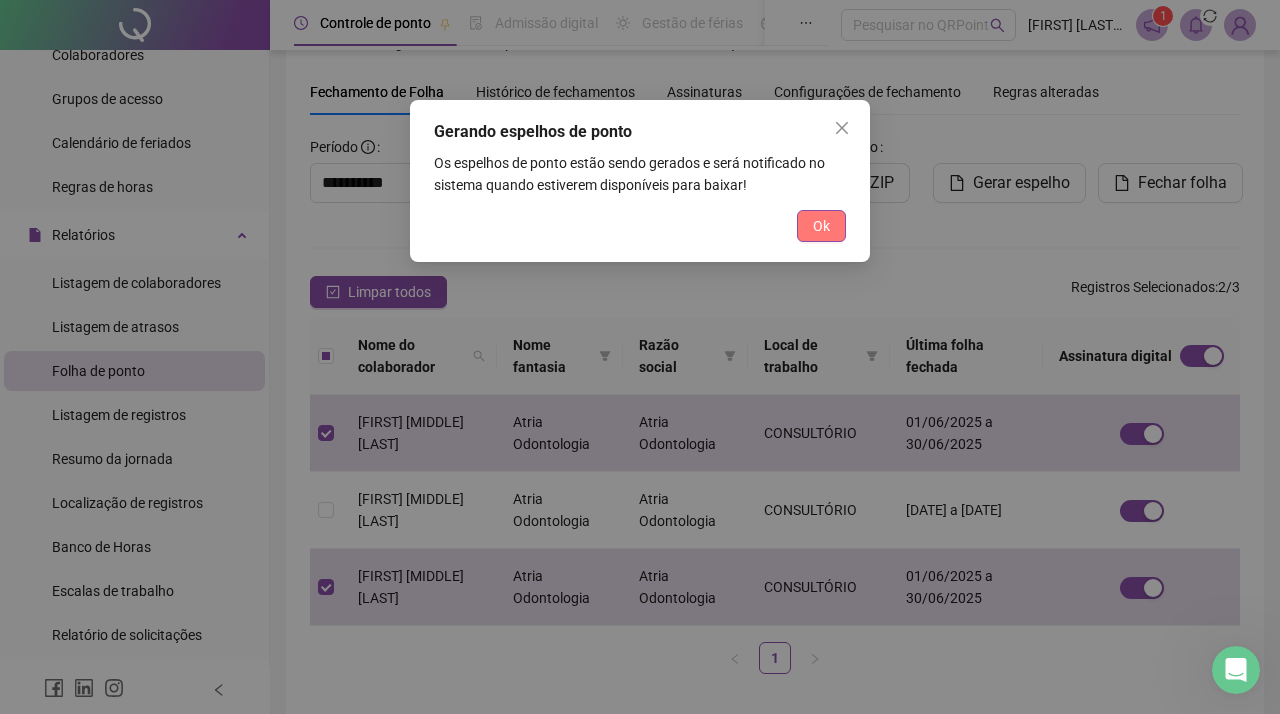 click on "Ok" at bounding box center (821, 226) 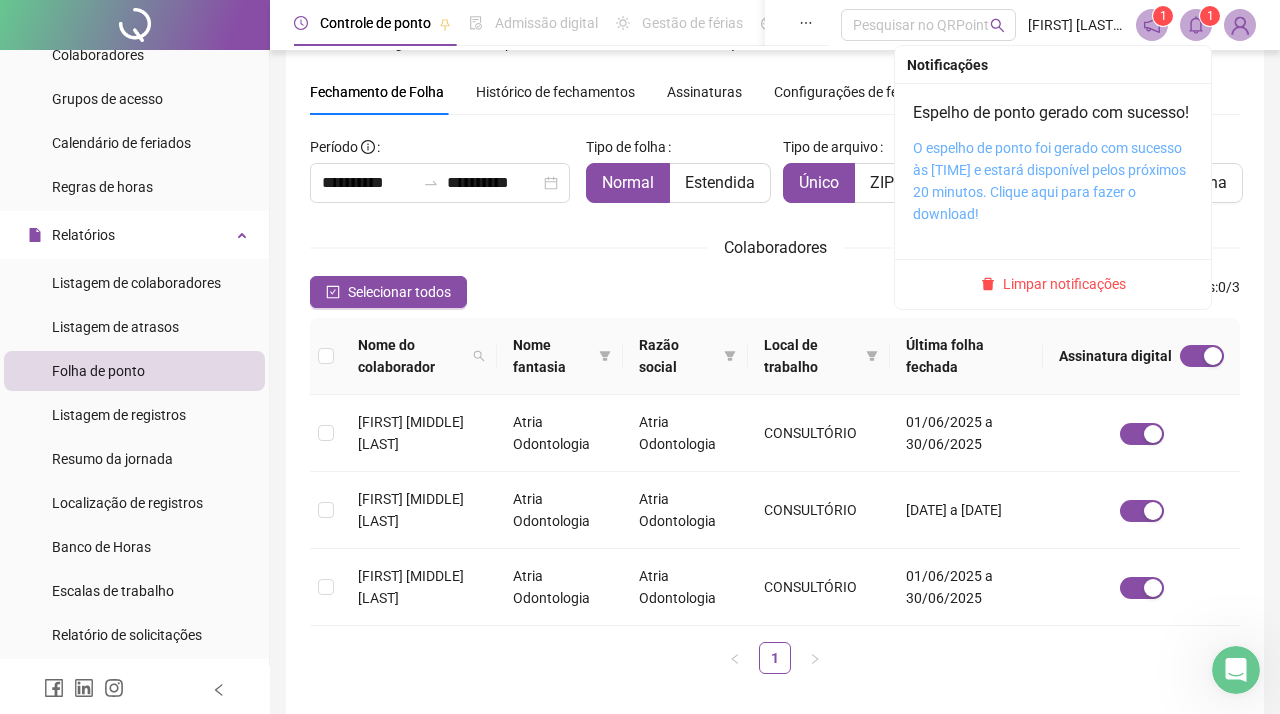 click on "O espelho de ponto foi gerado com sucesso às [TIME] e estará disponível pelos próximos 20 minutos.
Clique aqui para fazer o download!" at bounding box center [1049, 181] 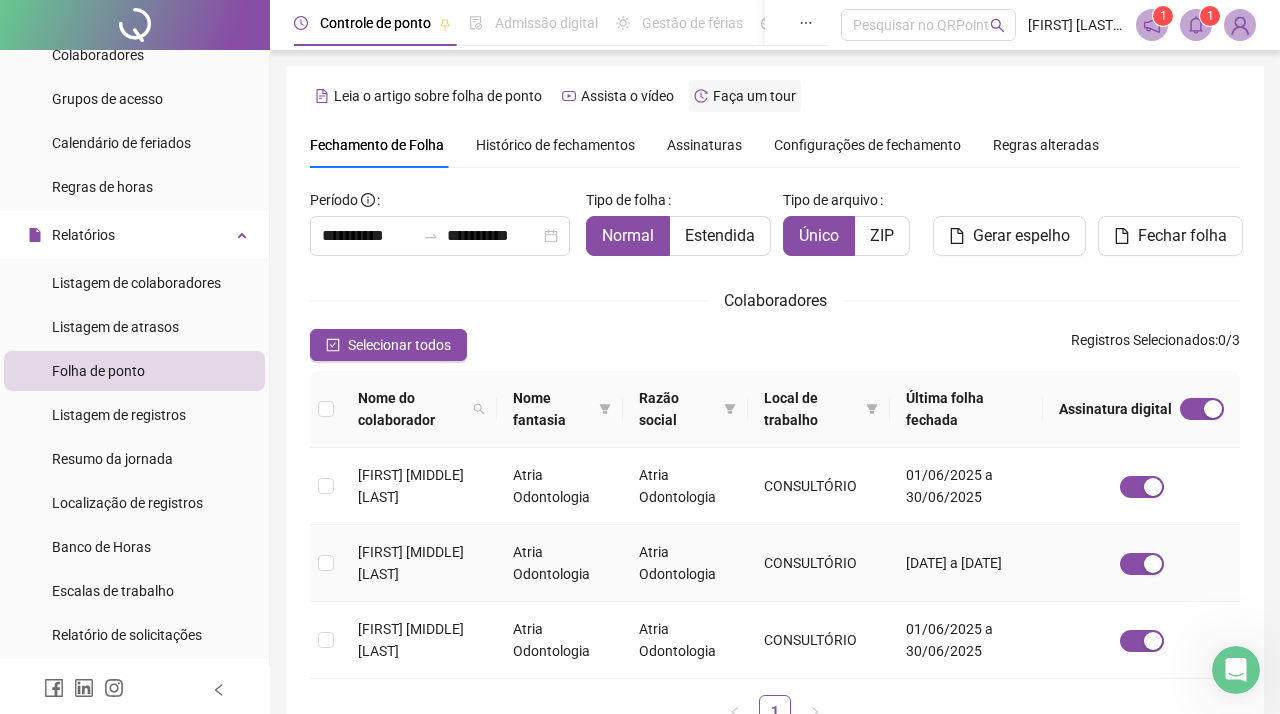 scroll, scrollTop: 0, scrollLeft: 0, axis: both 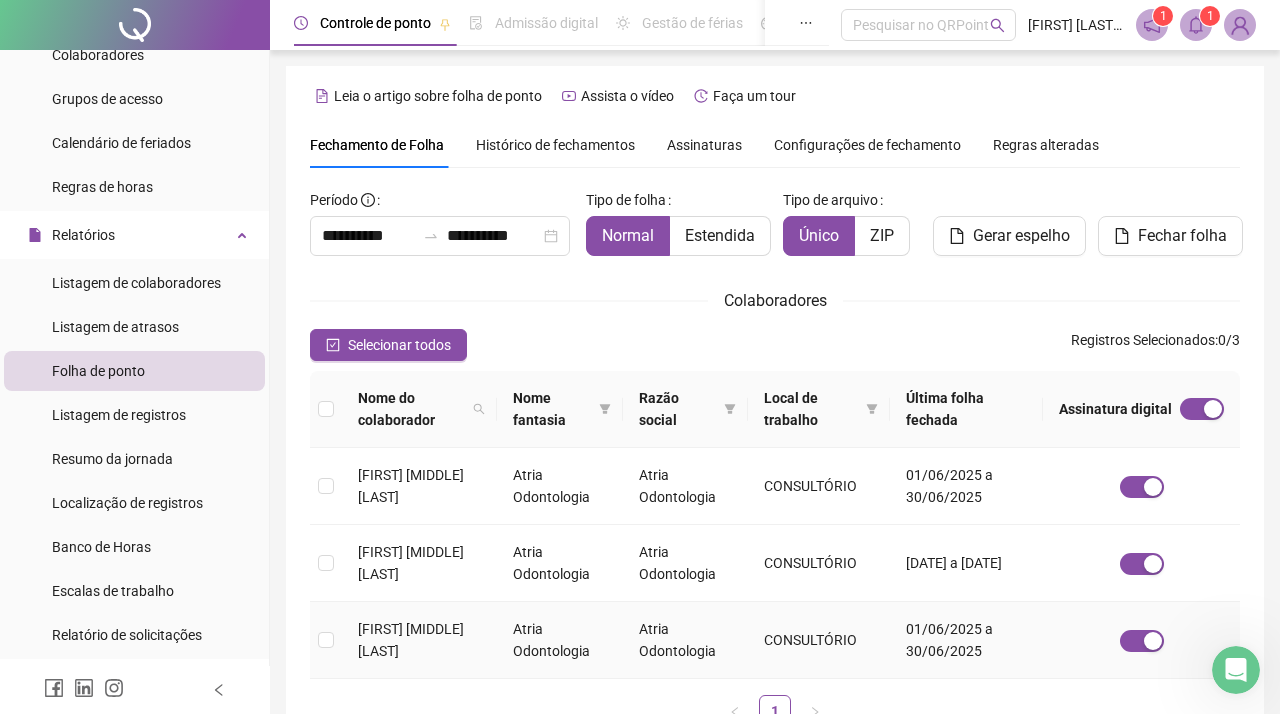 click on "[FIRST] [MIDDLE] [LAST]" at bounding box center [411, 640] 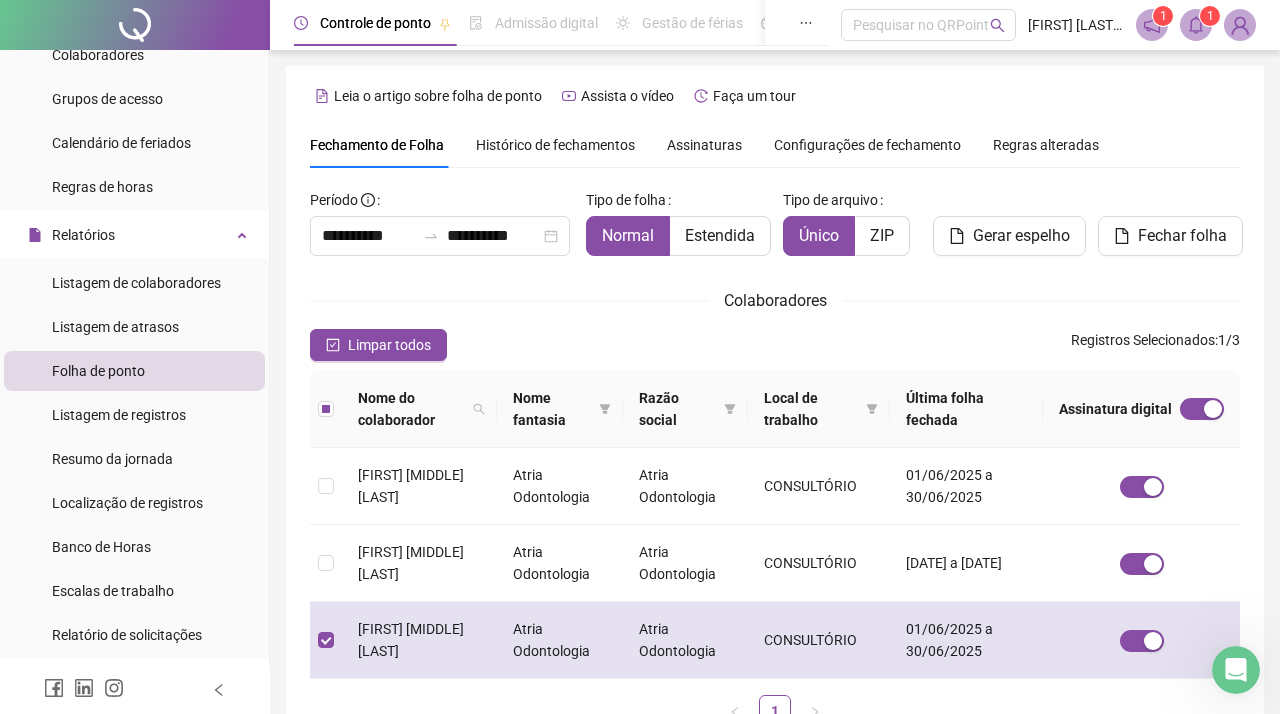 scroll, scrollTop: 53, scrollLeft: 0, axis: vertical 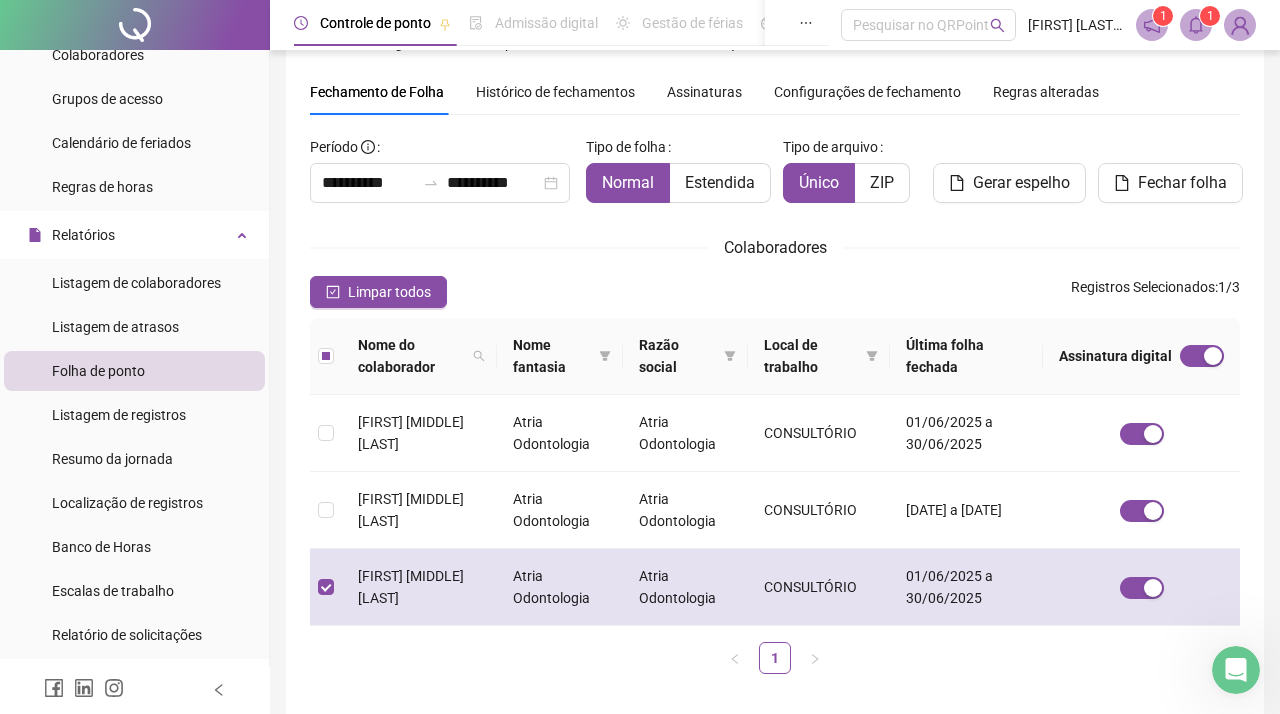 click on "[FIRST] [MIDDLE] [LAST]" at bounding box center [419, 587] 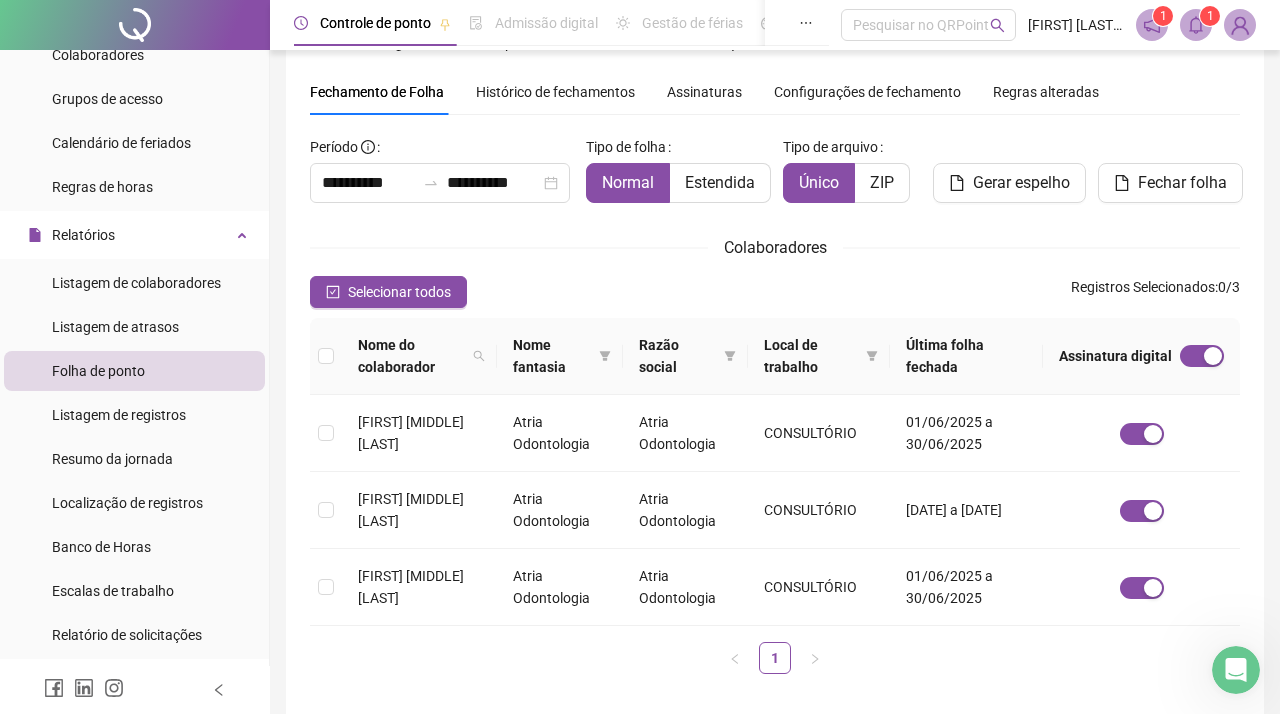 click on "**********" at bounding box center [775, 363] 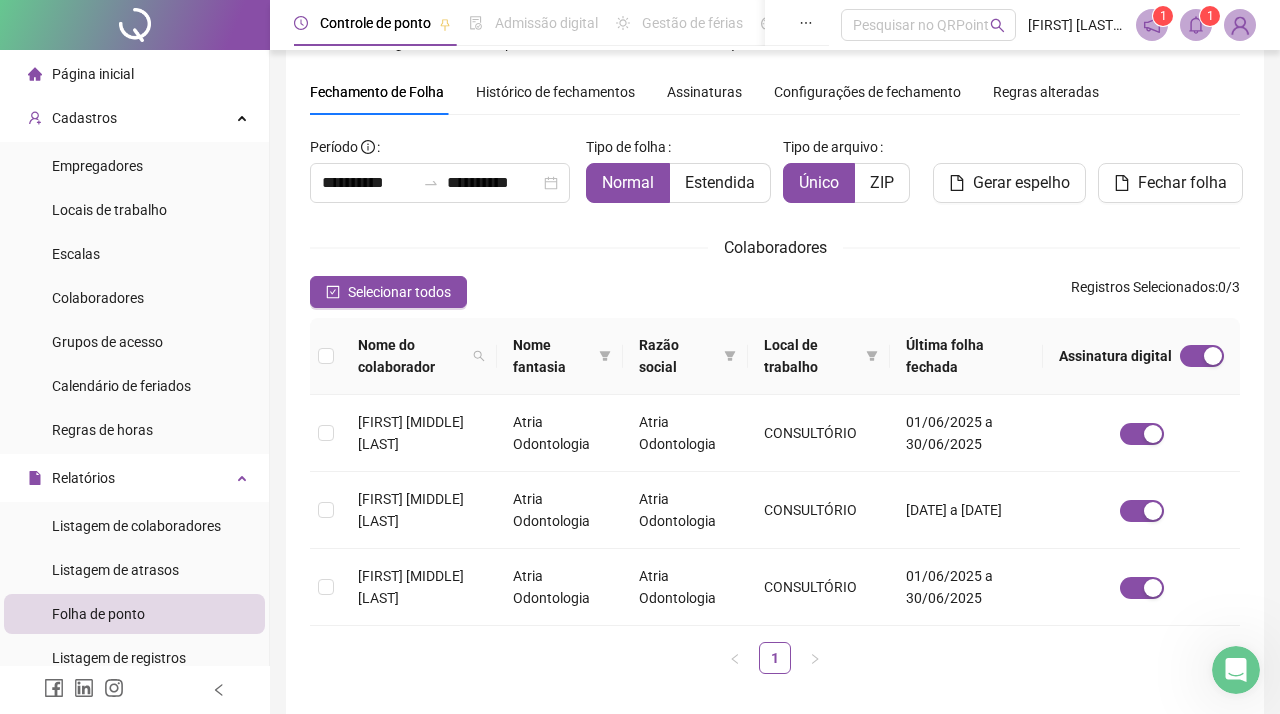 scroll, scrollTop: 0, scrollLeft: 0, axis: both 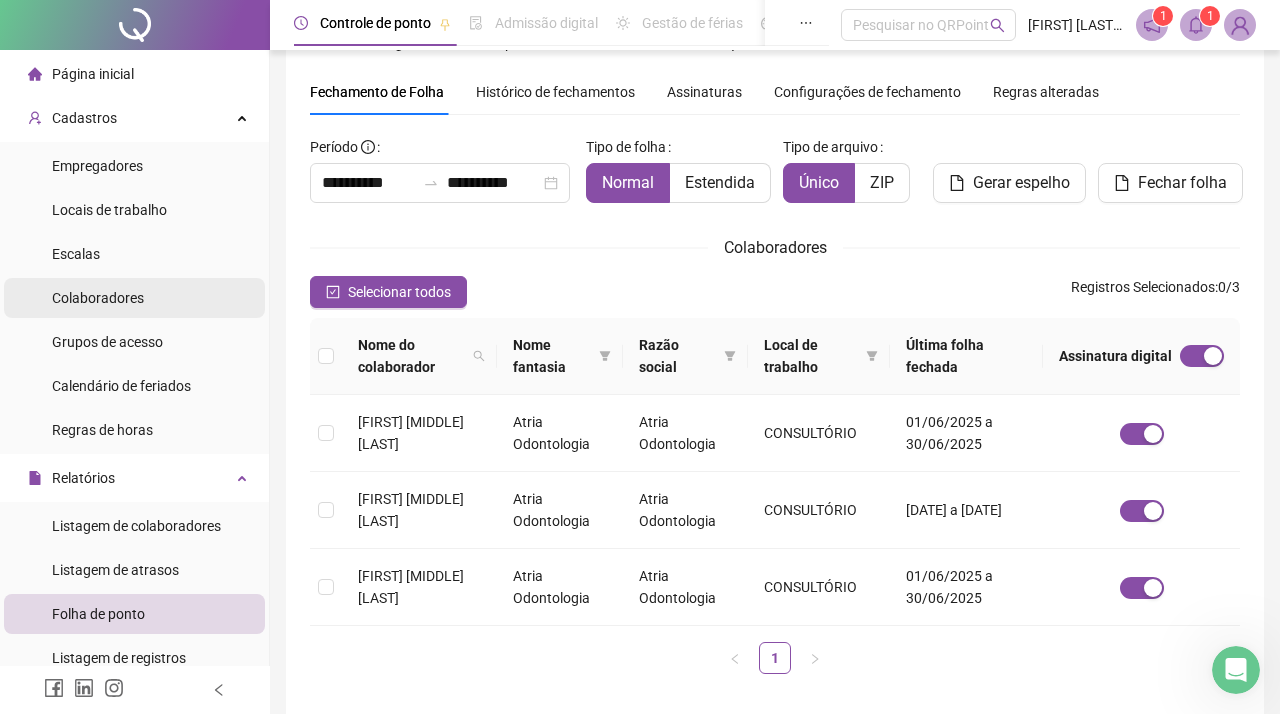 click on "Colaboradores" at bounding box center [98, 298] 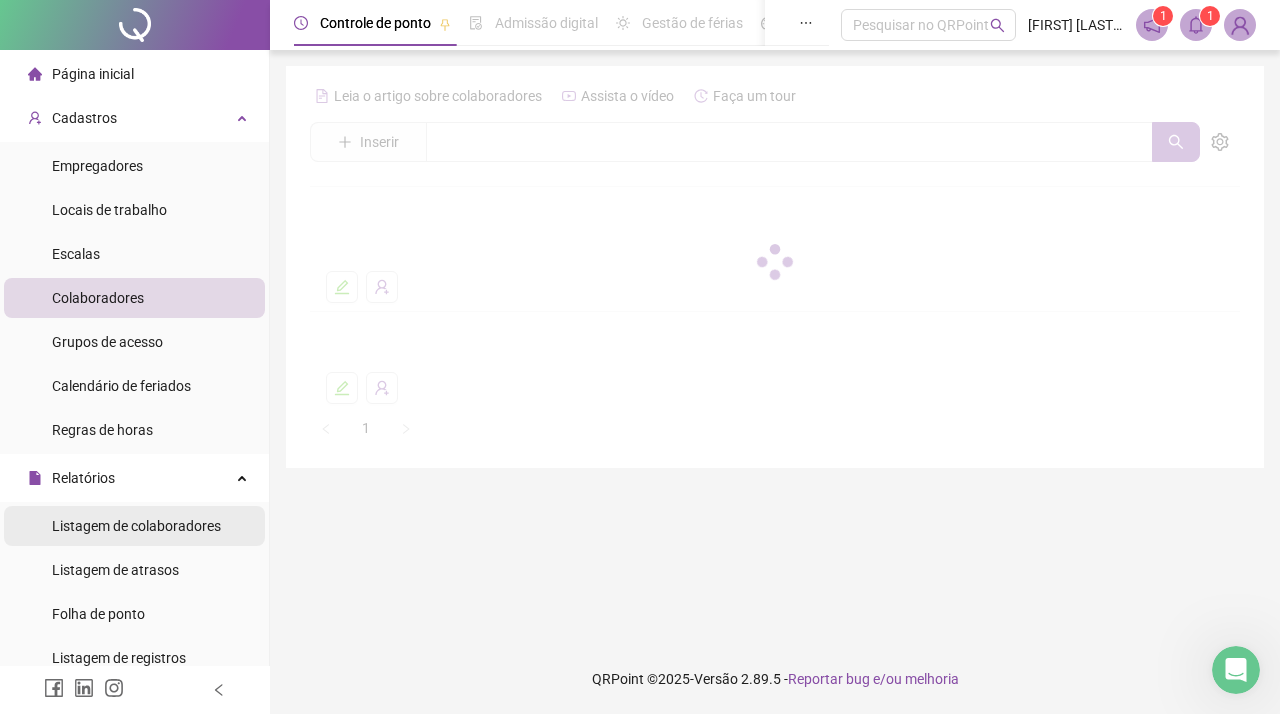 scroll, scrollTop: 0, scrollLeft: 0, axis: both 